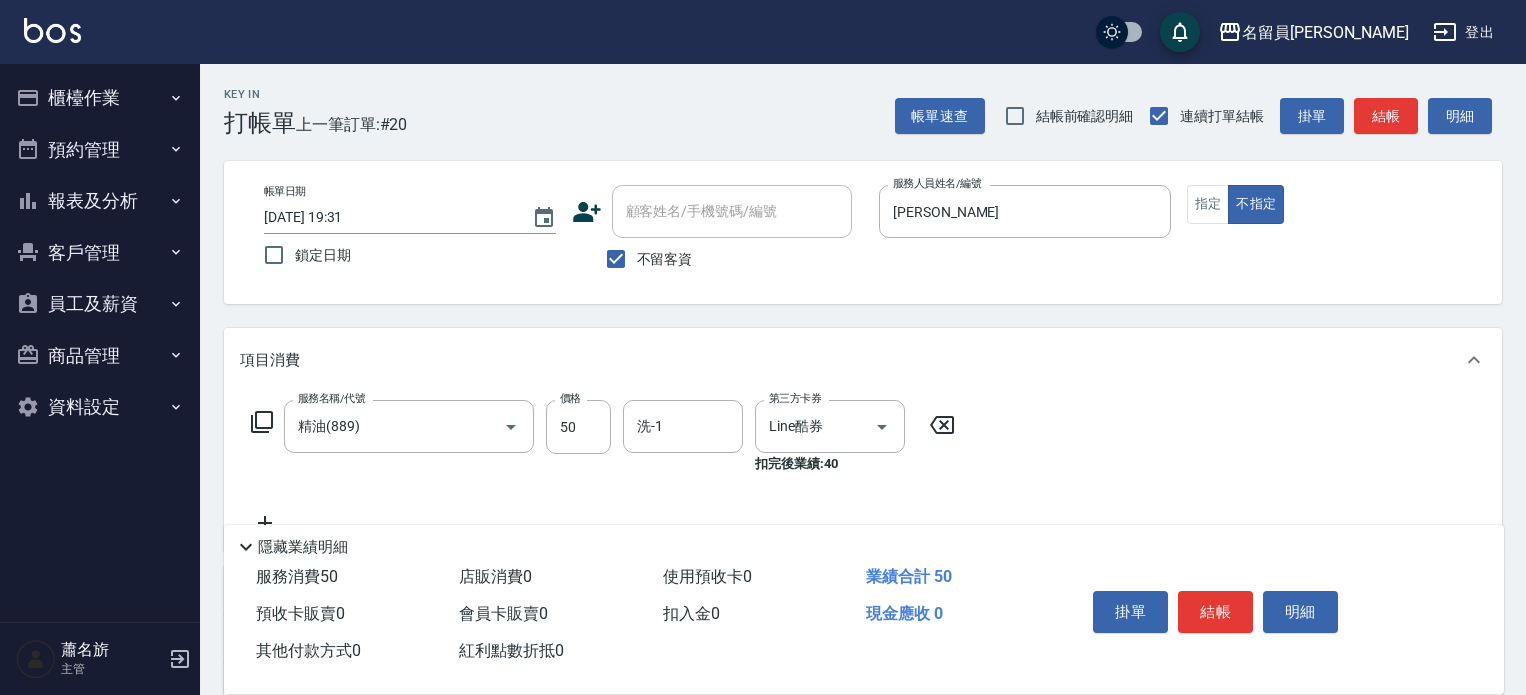 scroll, scrollTop: 0, scrollLeft: 0, axis: both 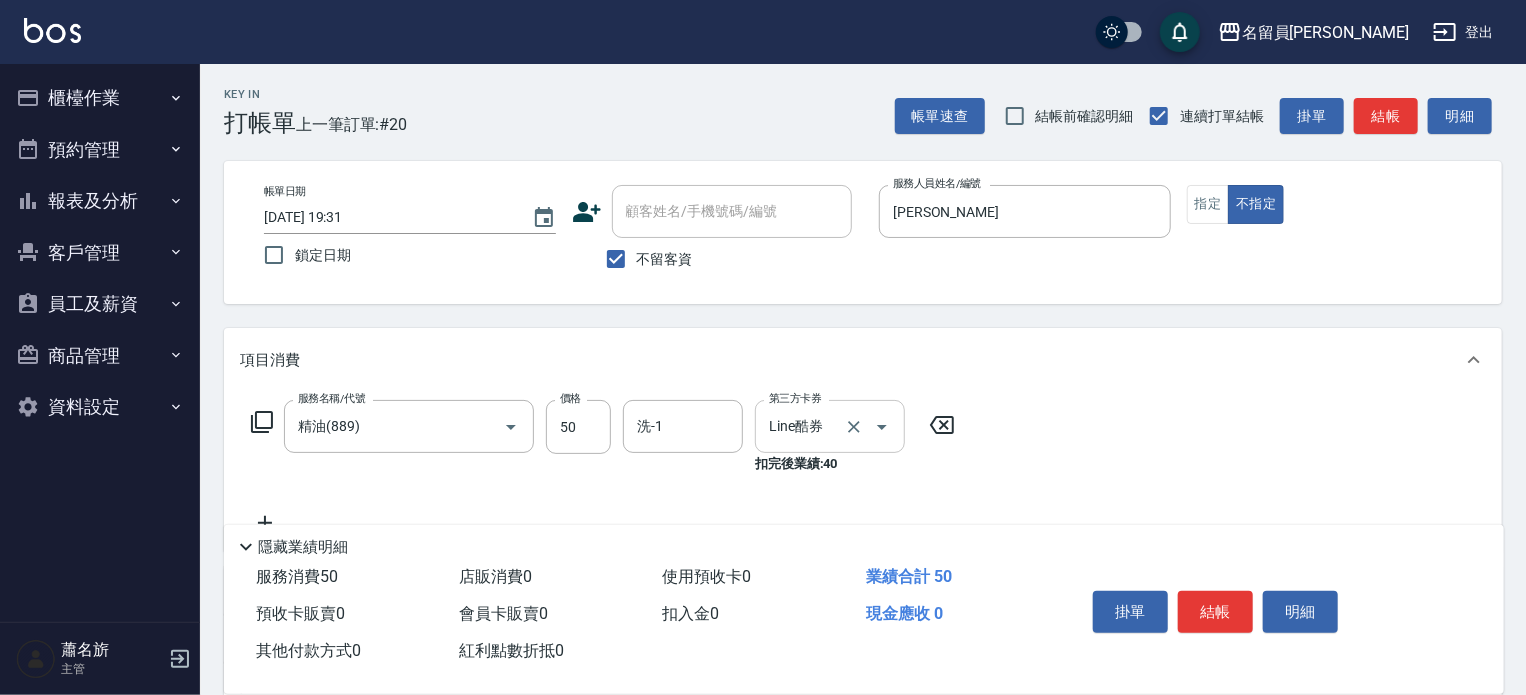 drag, startPoint x: 0, startPoint y: 0, endPoint x: 866, endPoint y: 423, distance: 963.7868 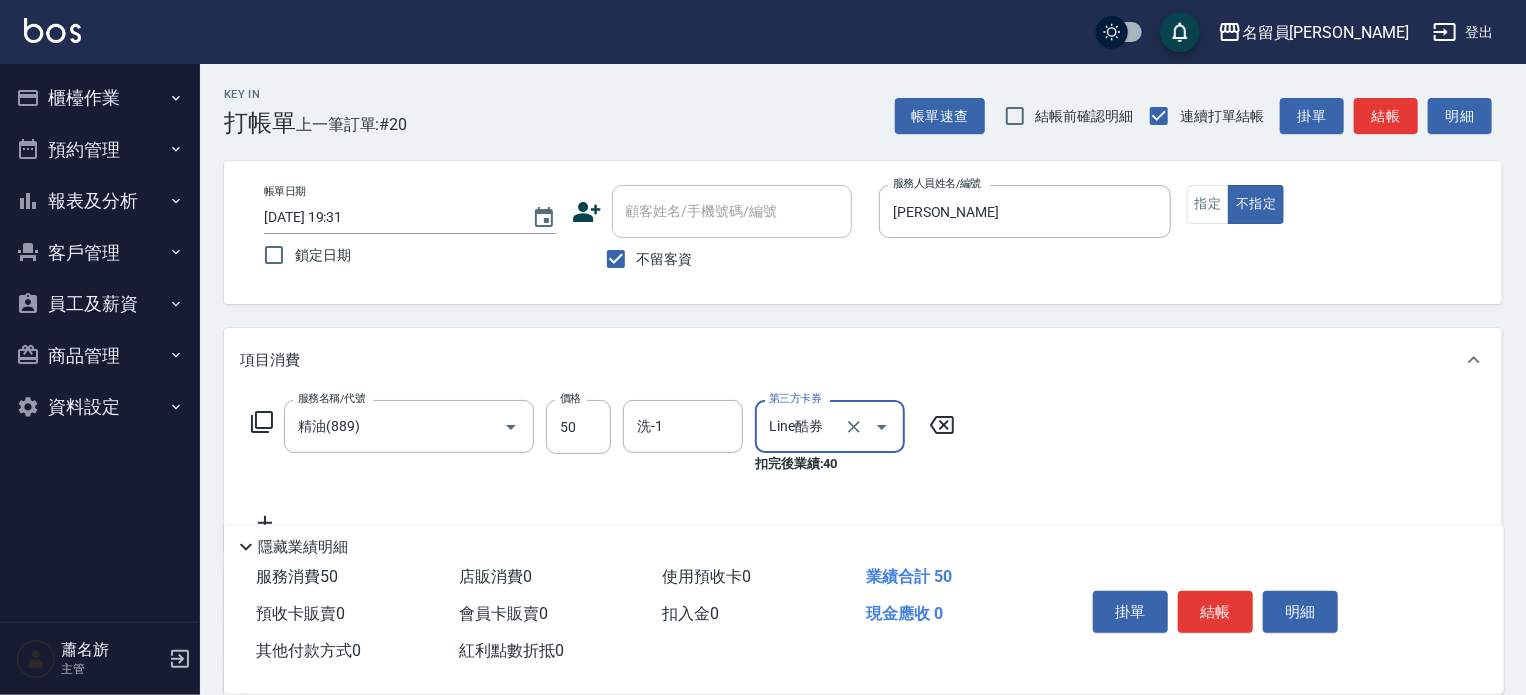 click 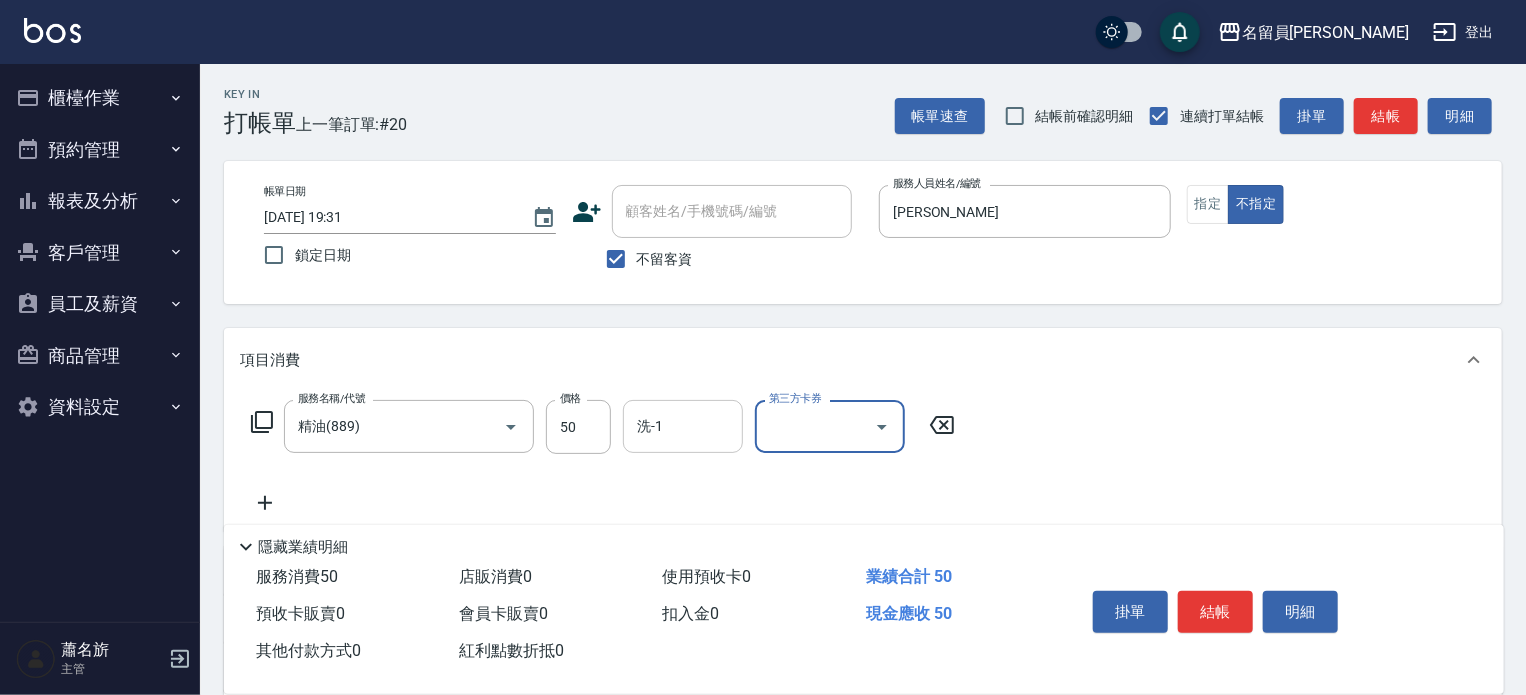 click on "洗-1" at bounding box center [683, 426] 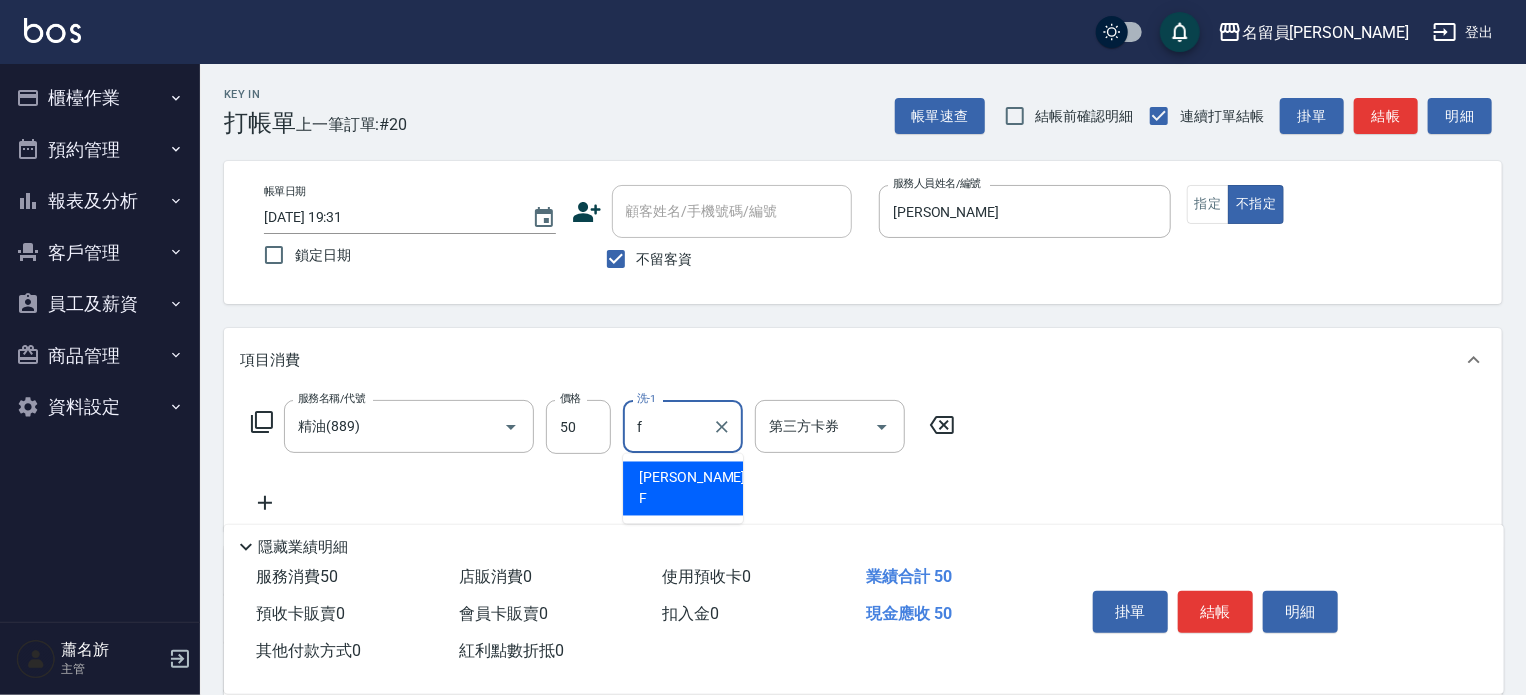 type on "[PERSON_NAME]-F" 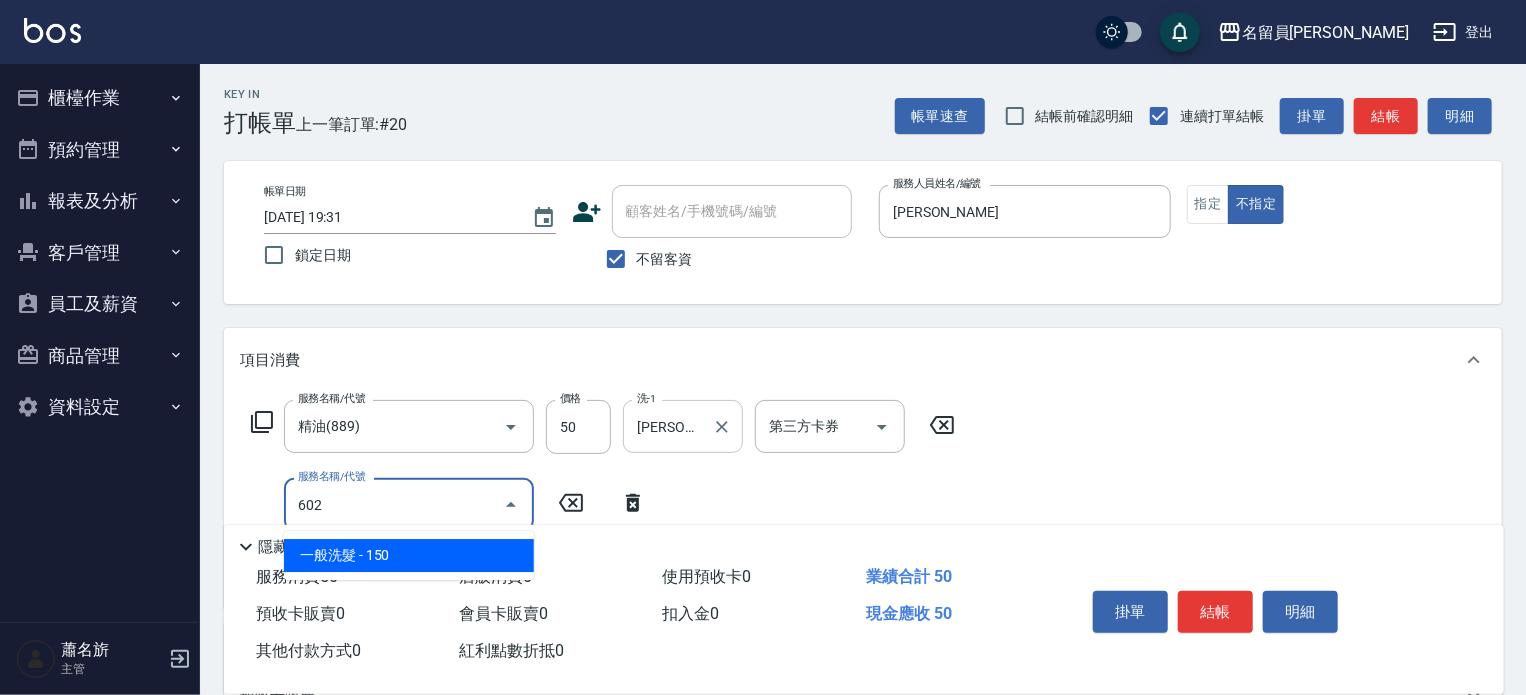type on "一般洗髮(602)" 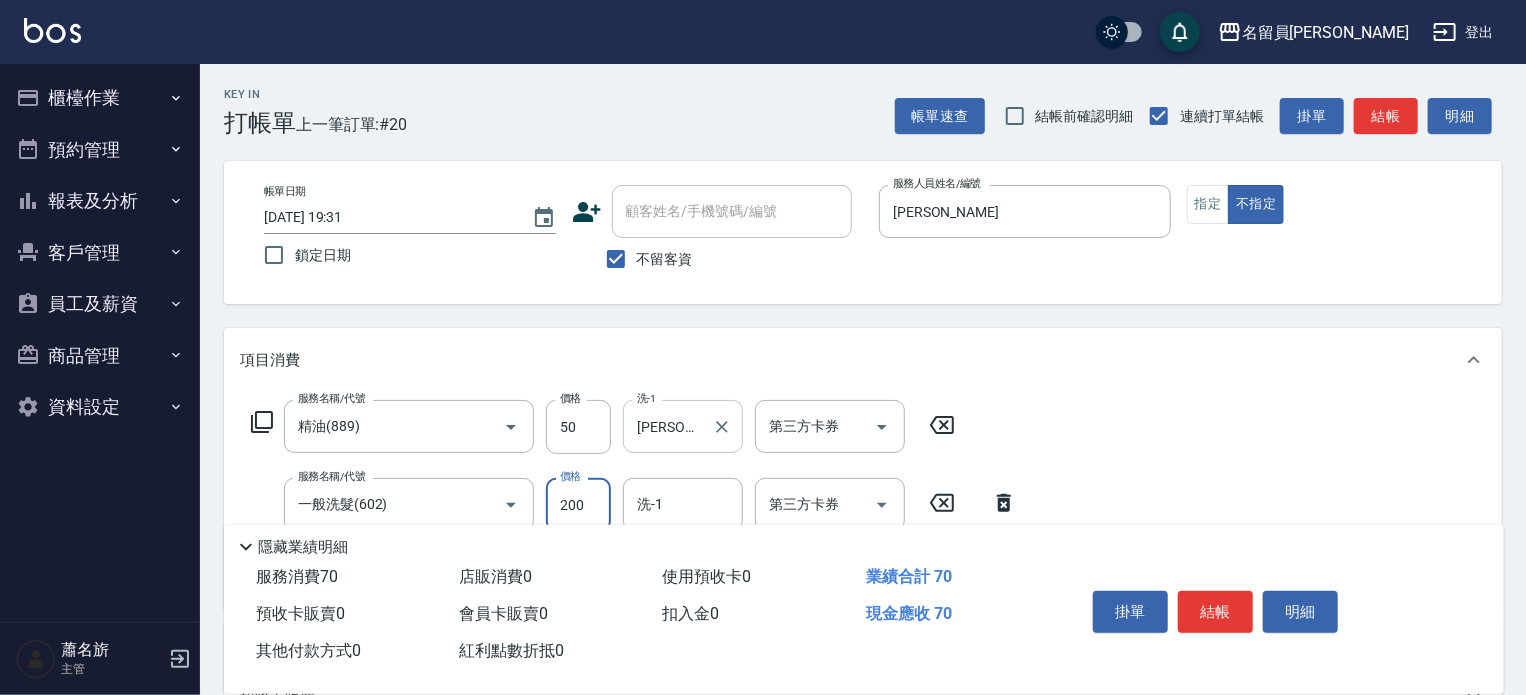 type on "200" 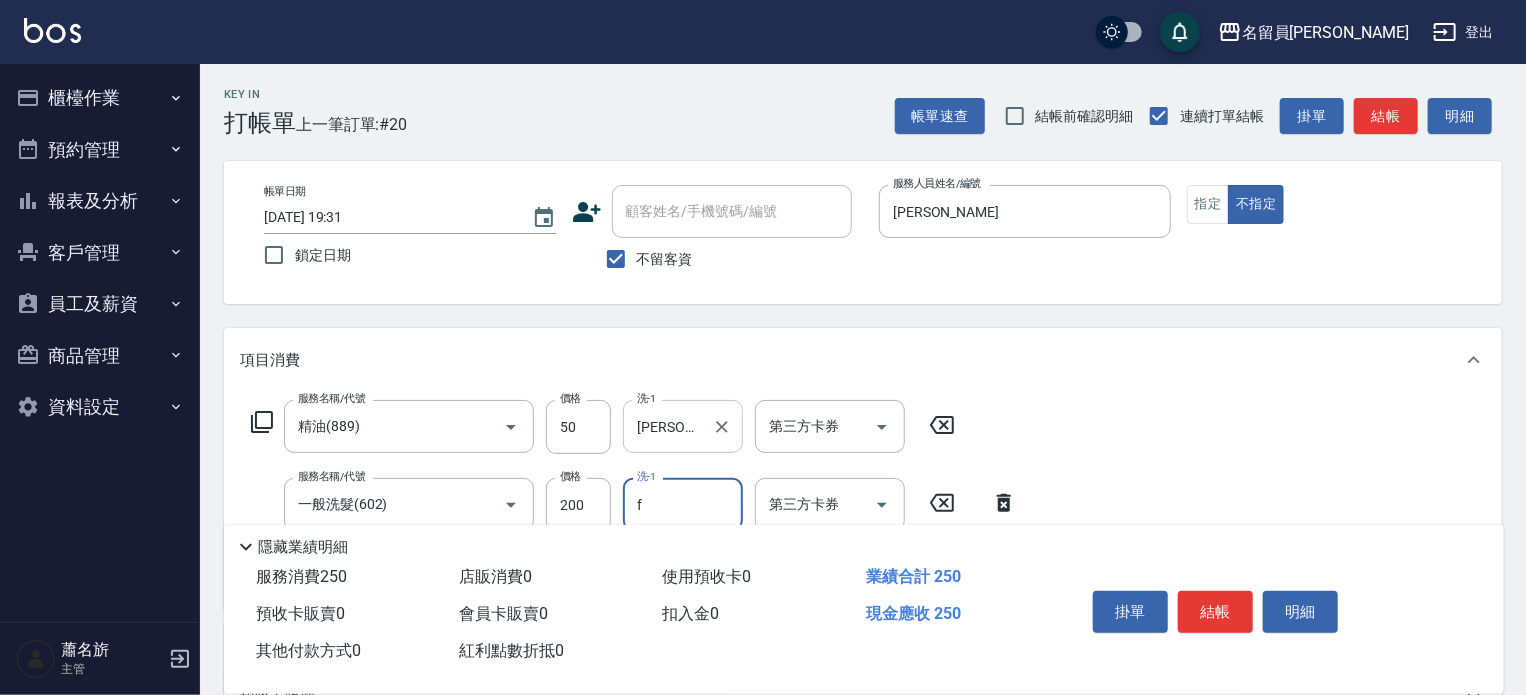 type on "[PERSON_NAME]-F" 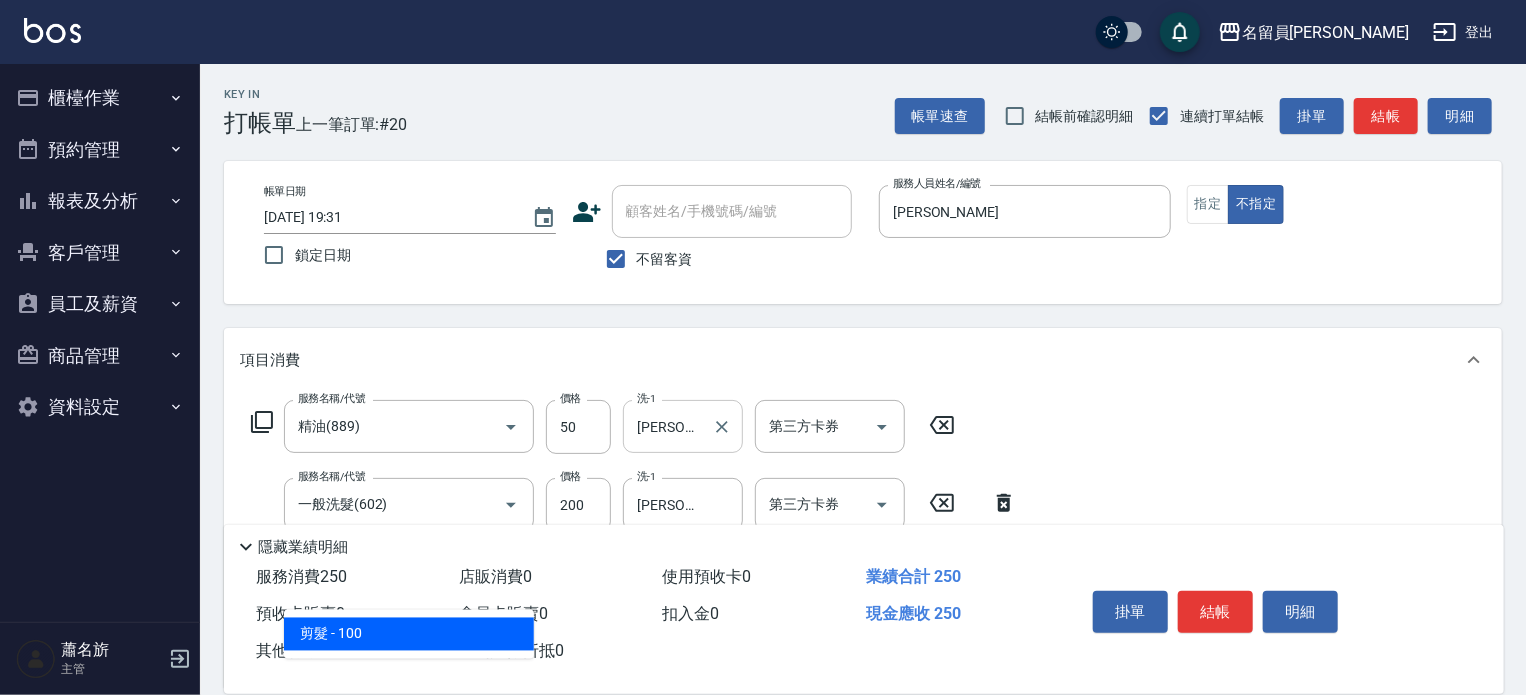type on "剪髮(302)" 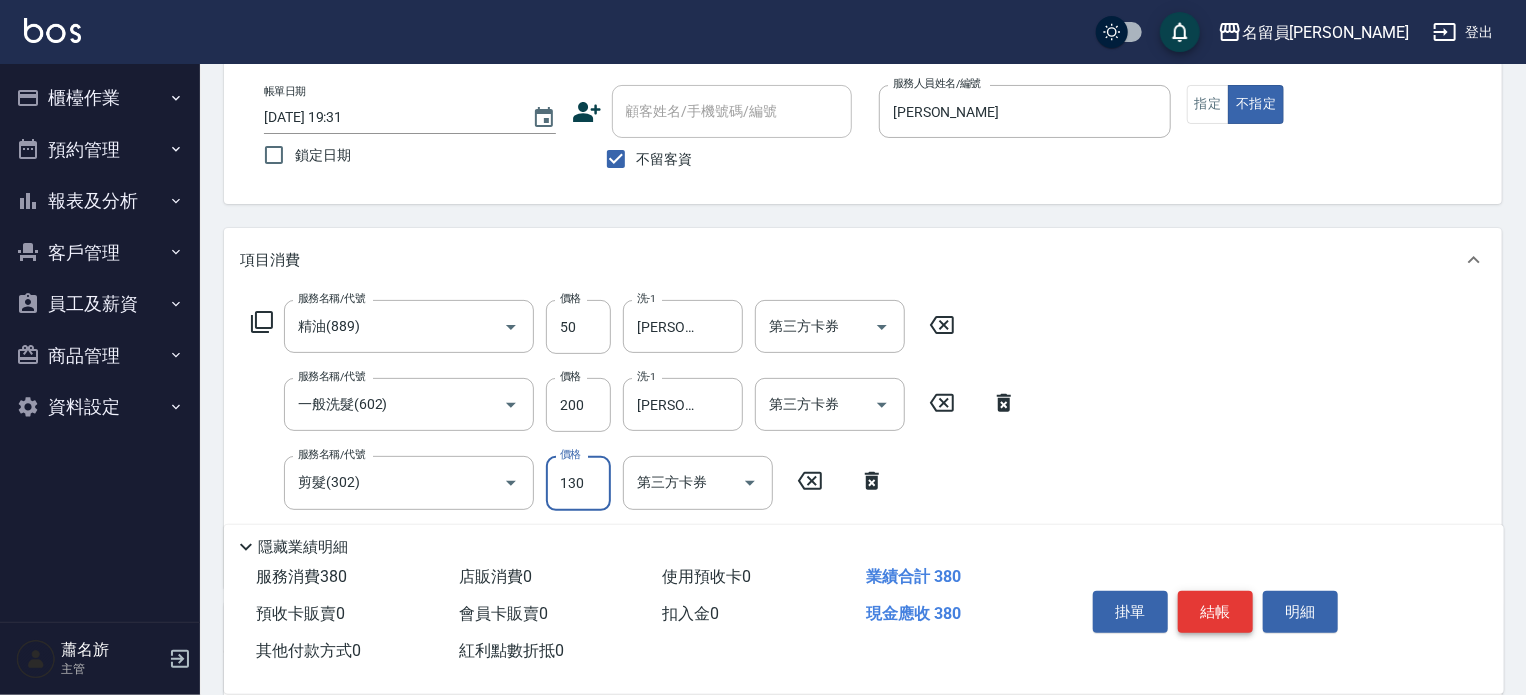 type on "130" 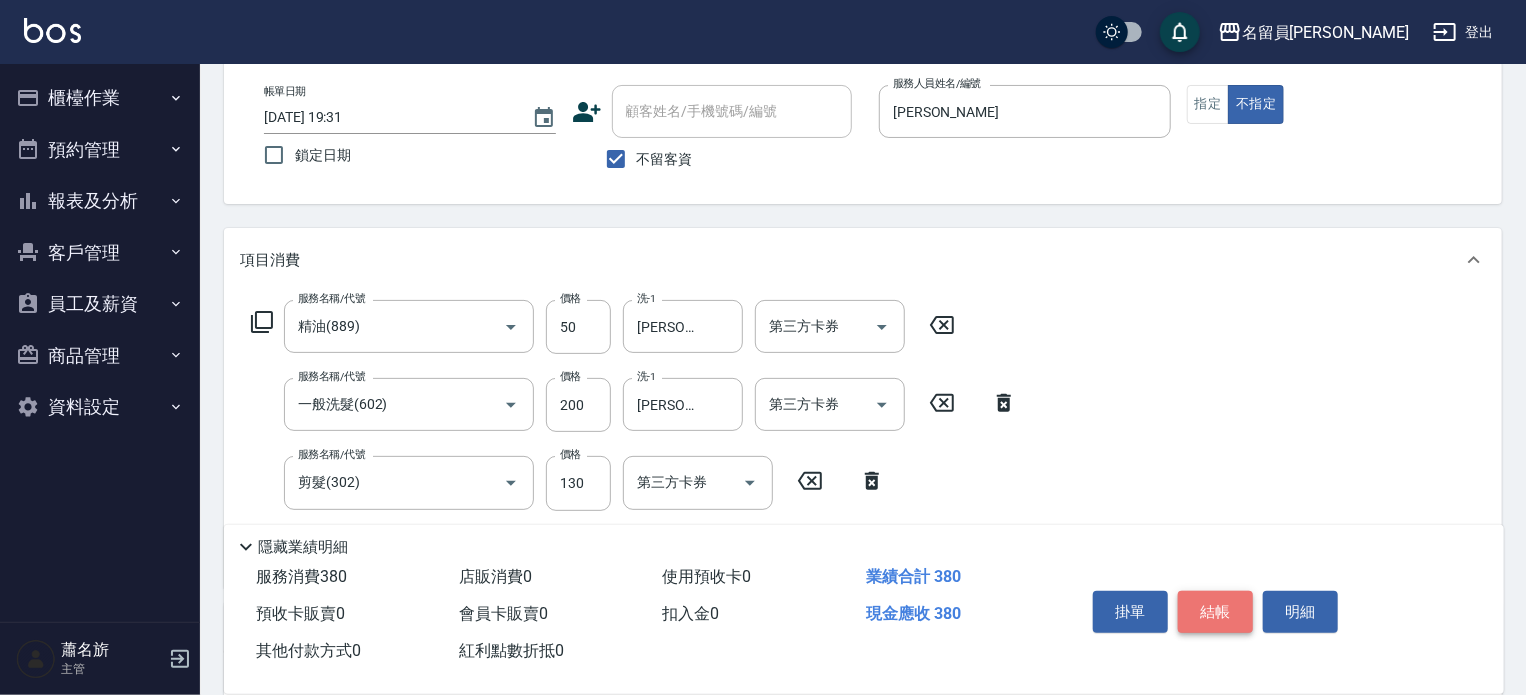click on "結帳" at bounding box center [1215, 612] 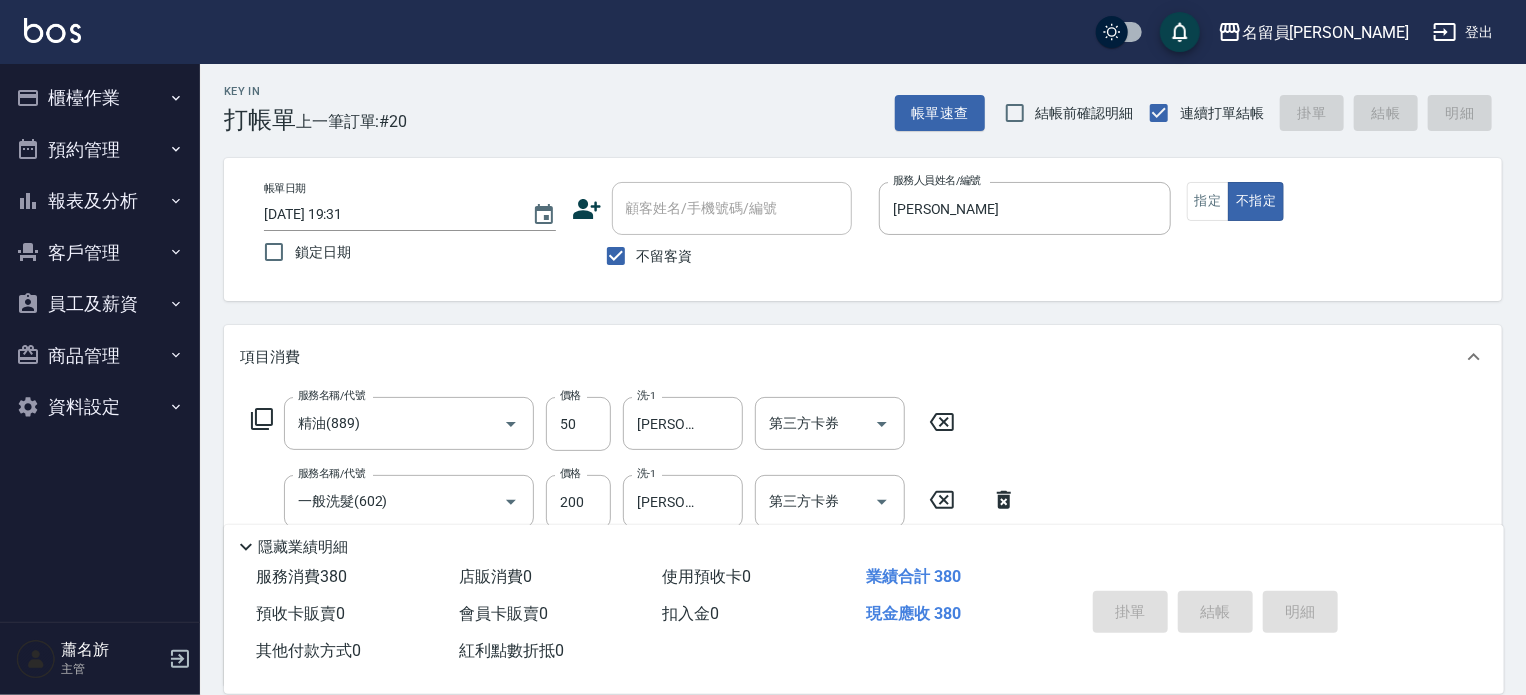 scroll, scrollTop: 0, scrollLeft: 0, axis: both 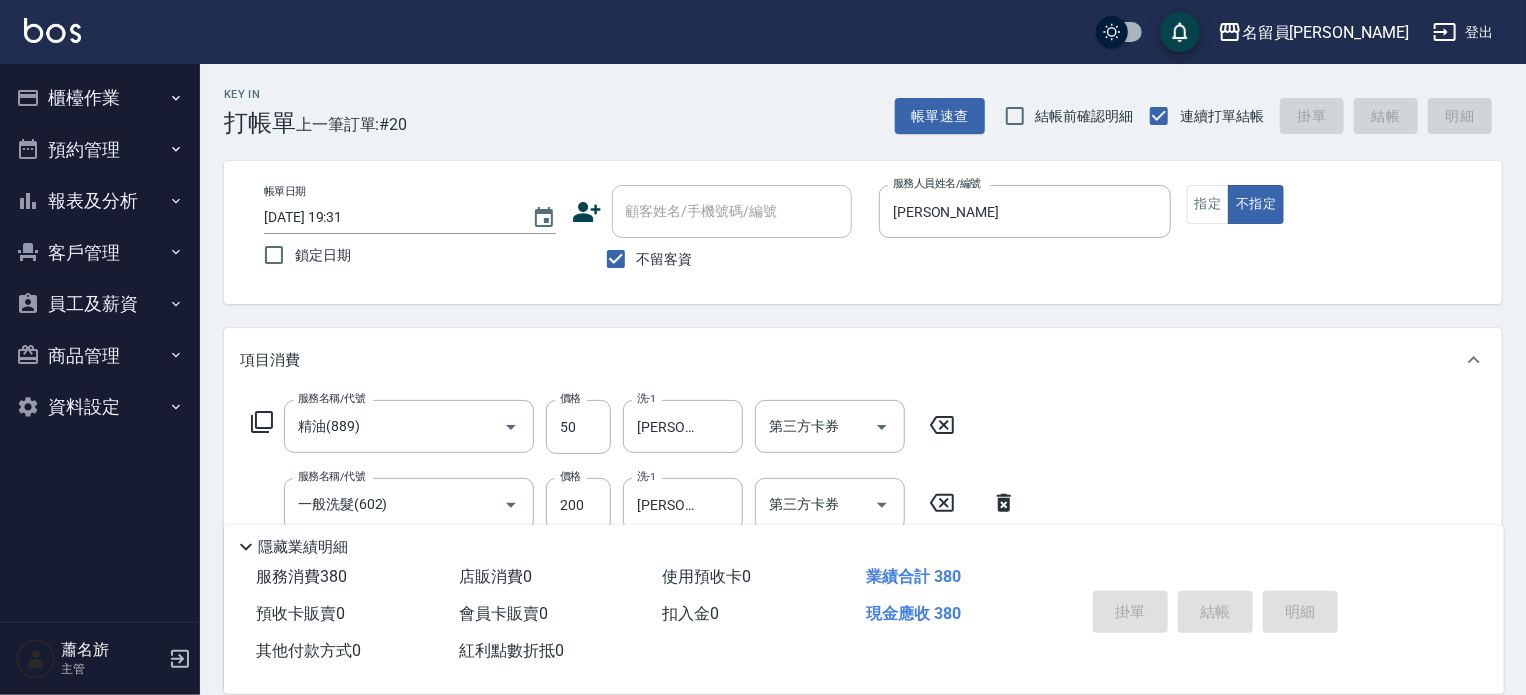 type on "[DATE] 20:16" 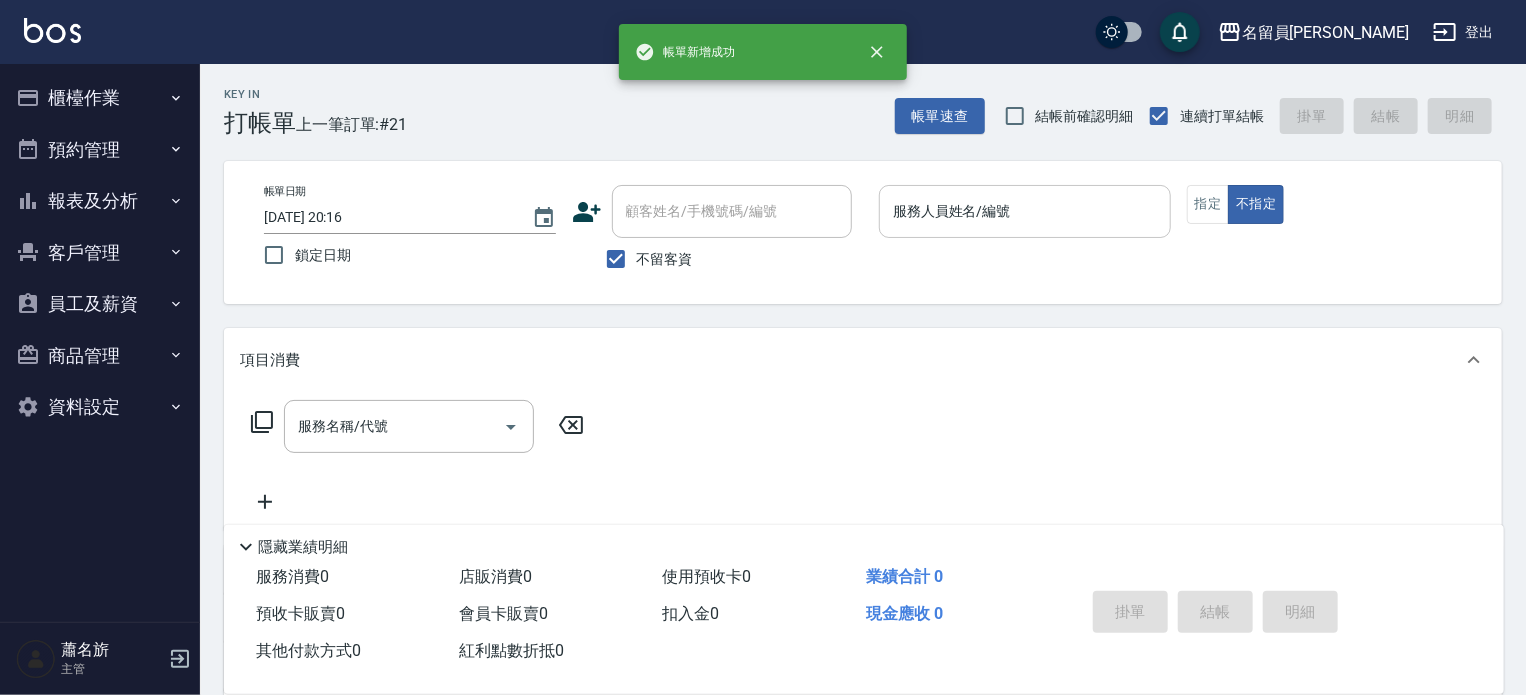 click at bounding box center (1025, 248) 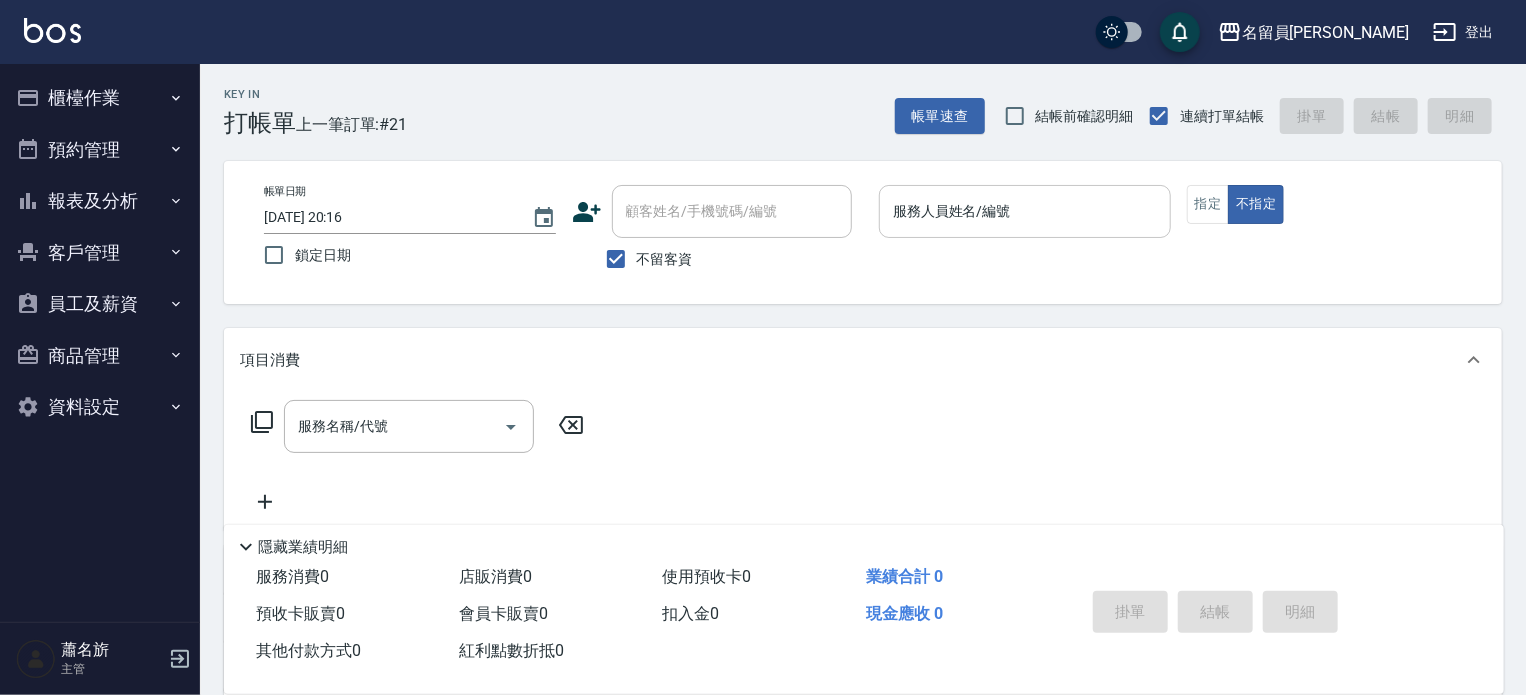 click on "服務人員姓名/編號" at bounding box center [1025, 211] 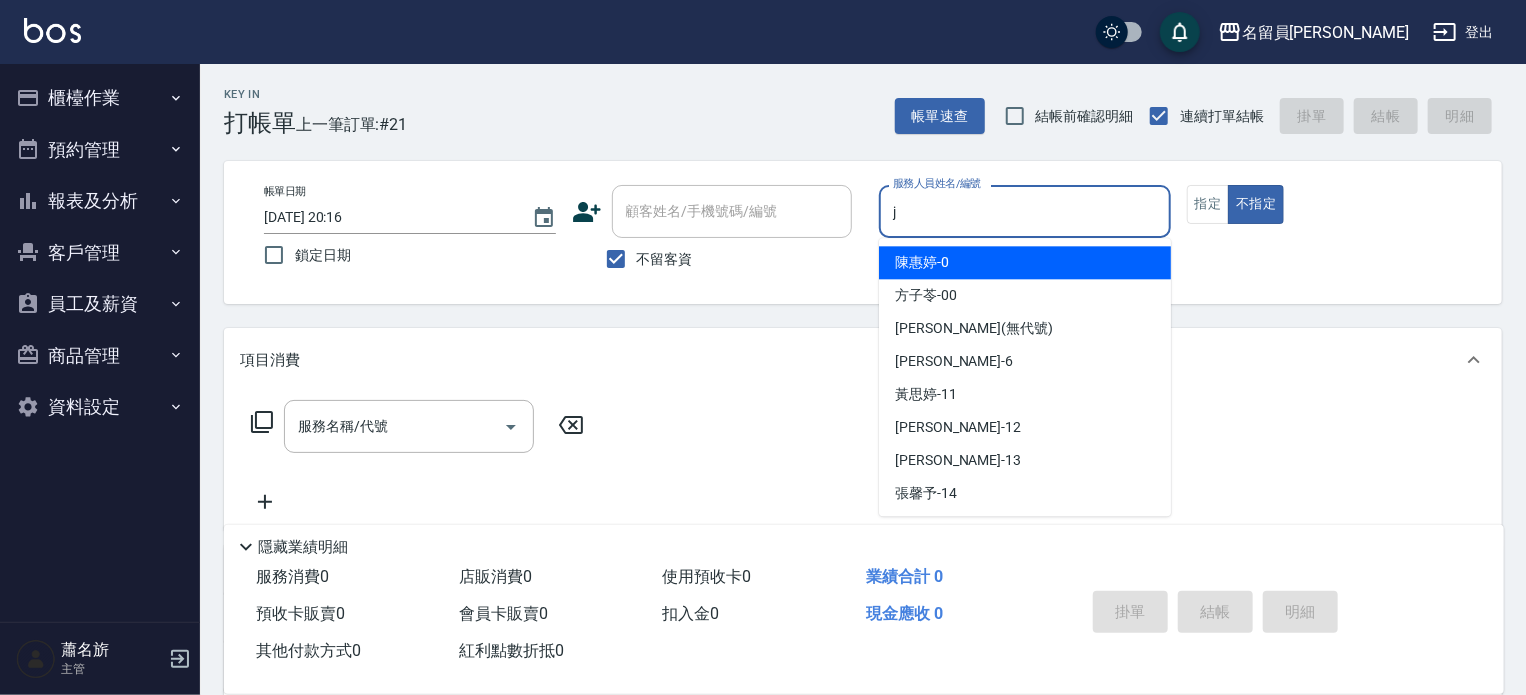 type on "[PERSON_NAME]" 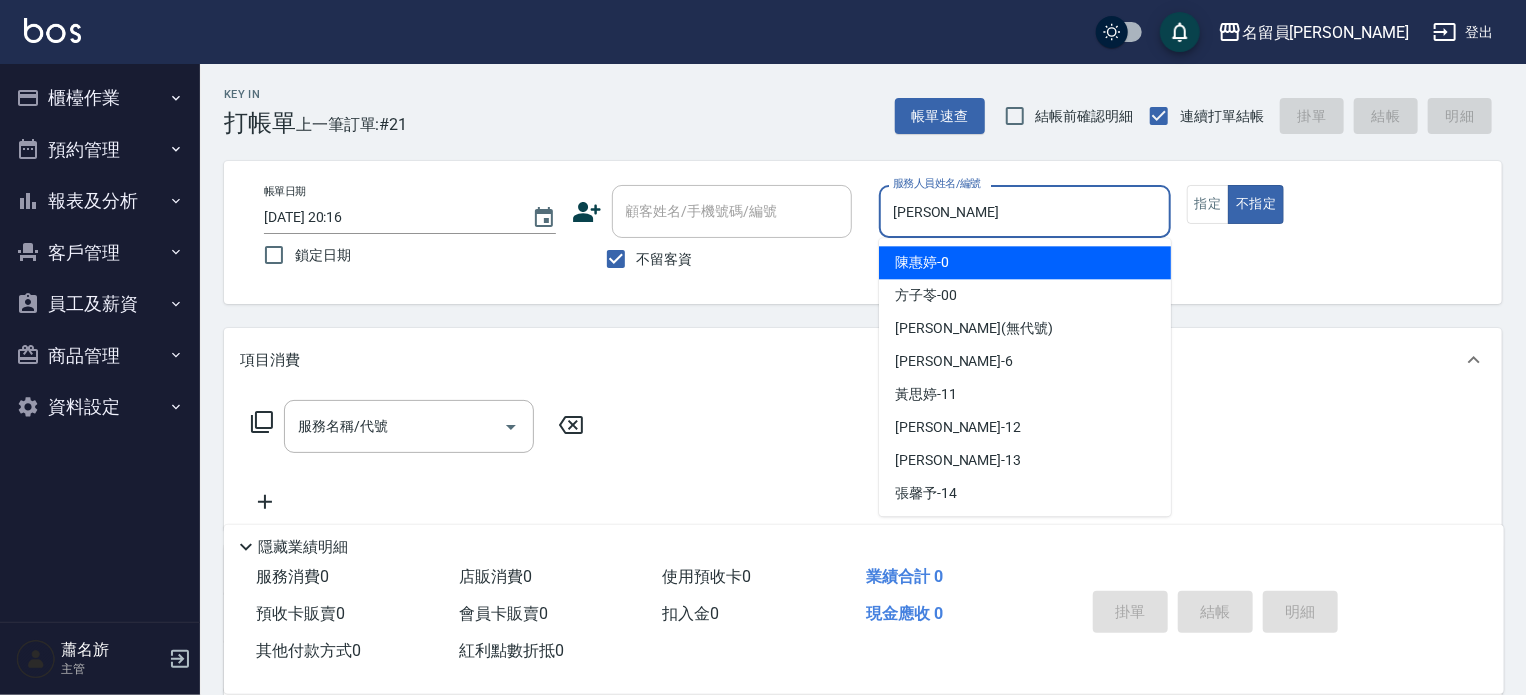 type on "false" 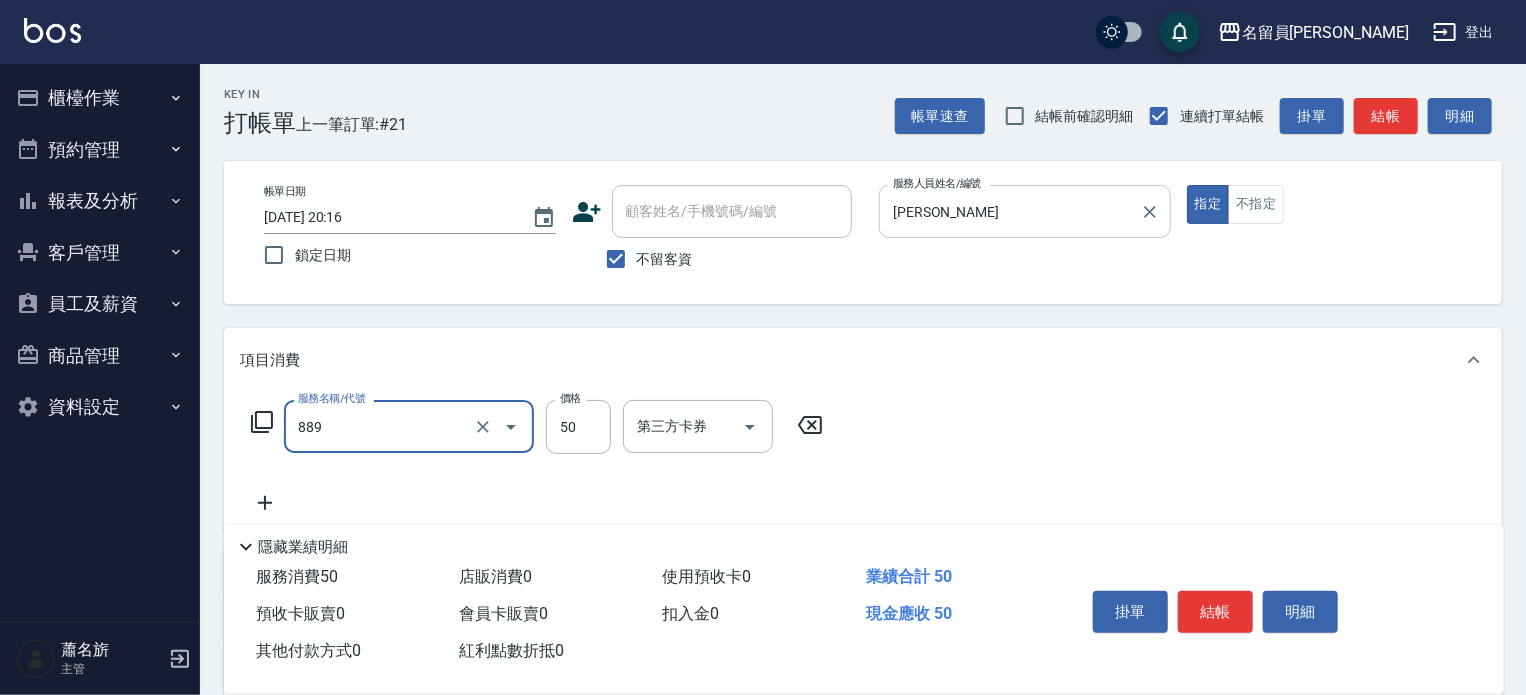 type on "精油(889)" 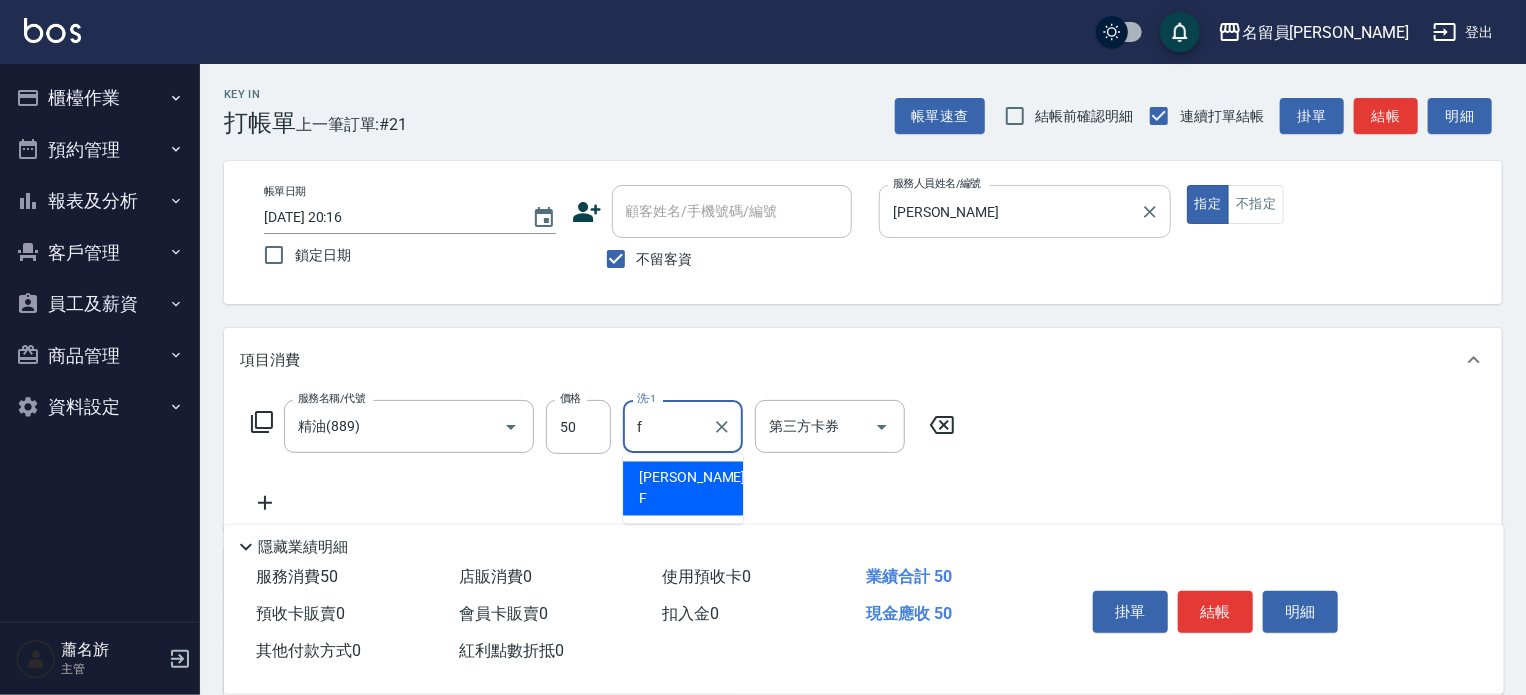type on "[PERSON_NAME]-F" 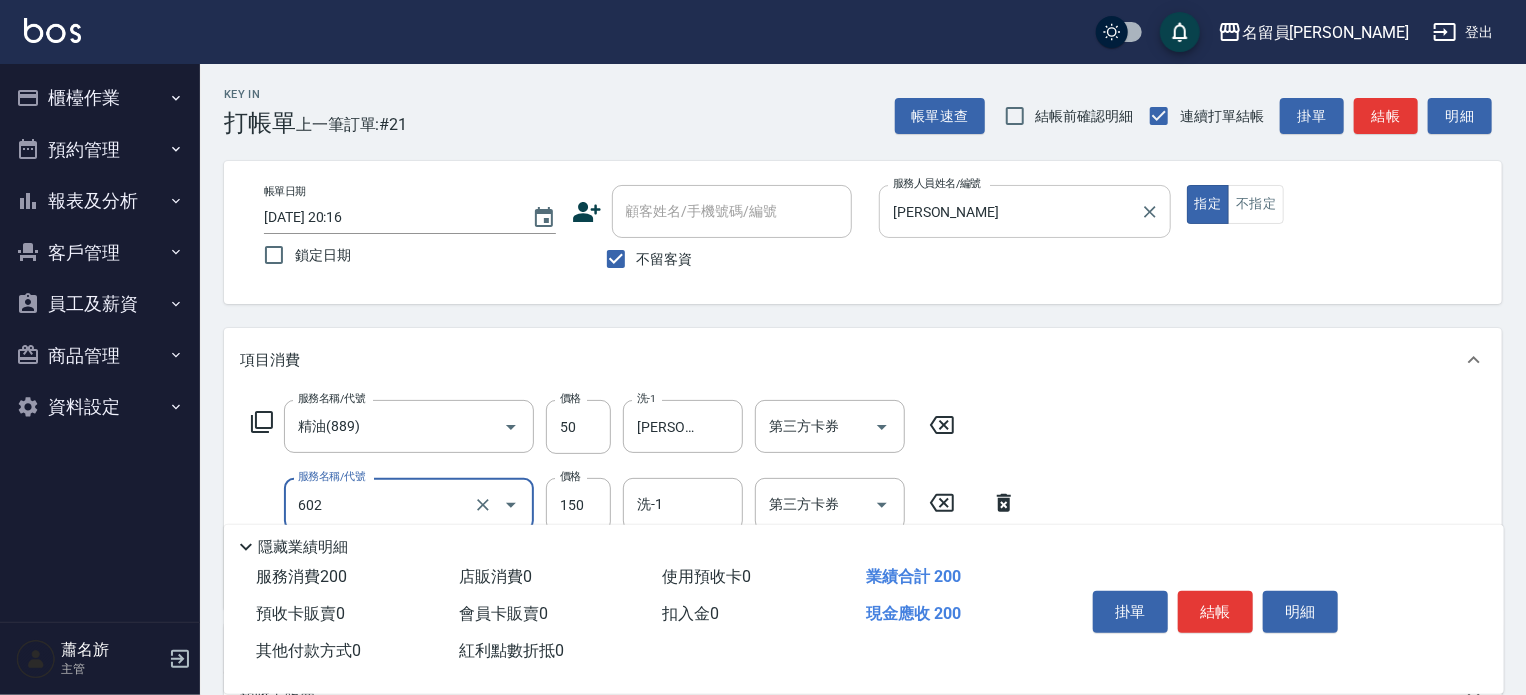 type on "一般洗髮(602)" 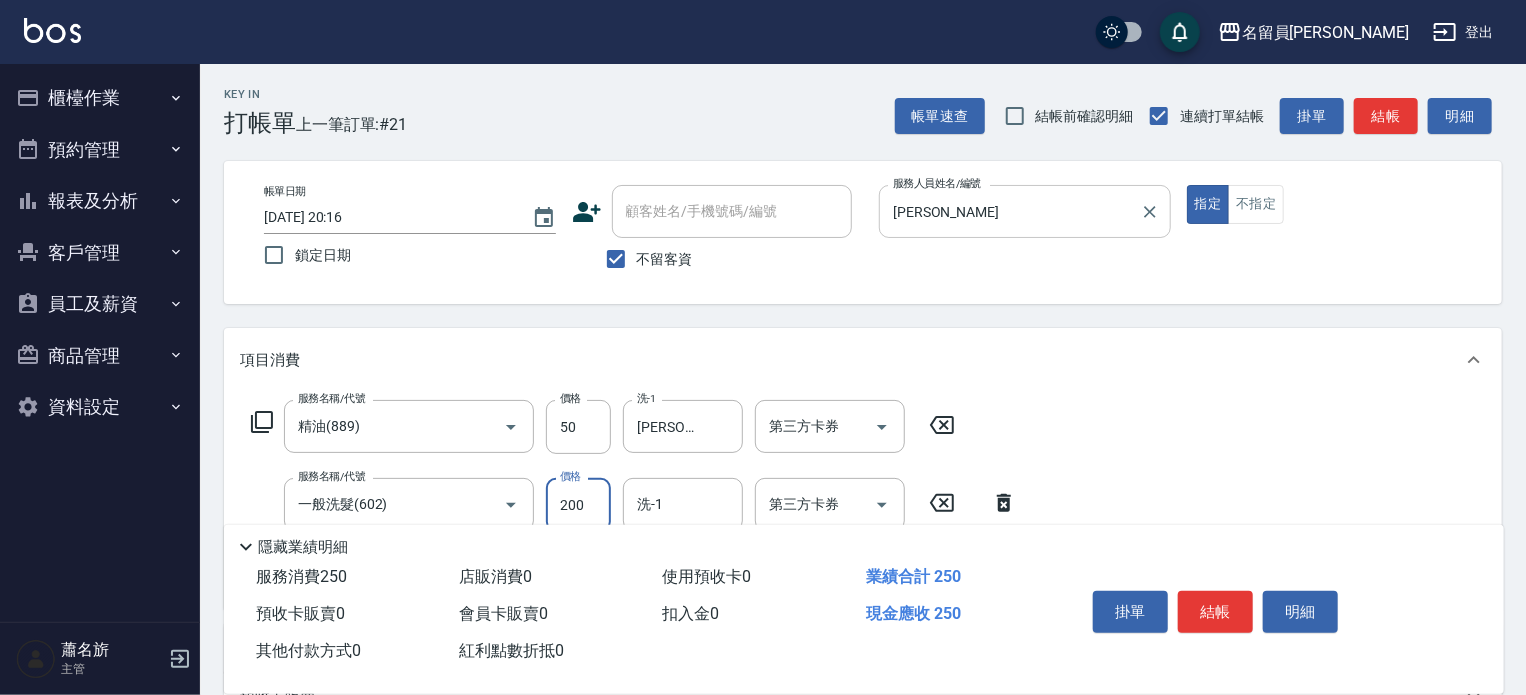 type on "200" 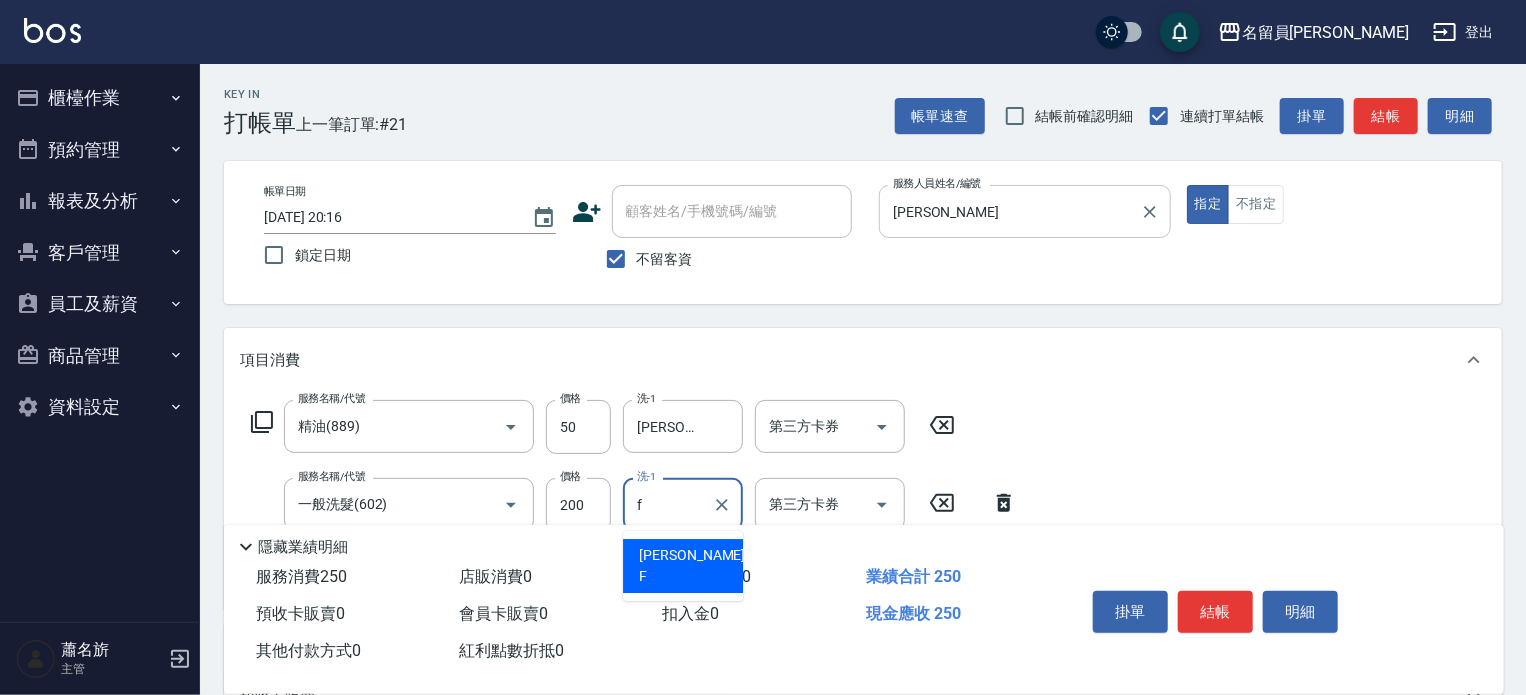 type on "[PERSON_NAME]-F" 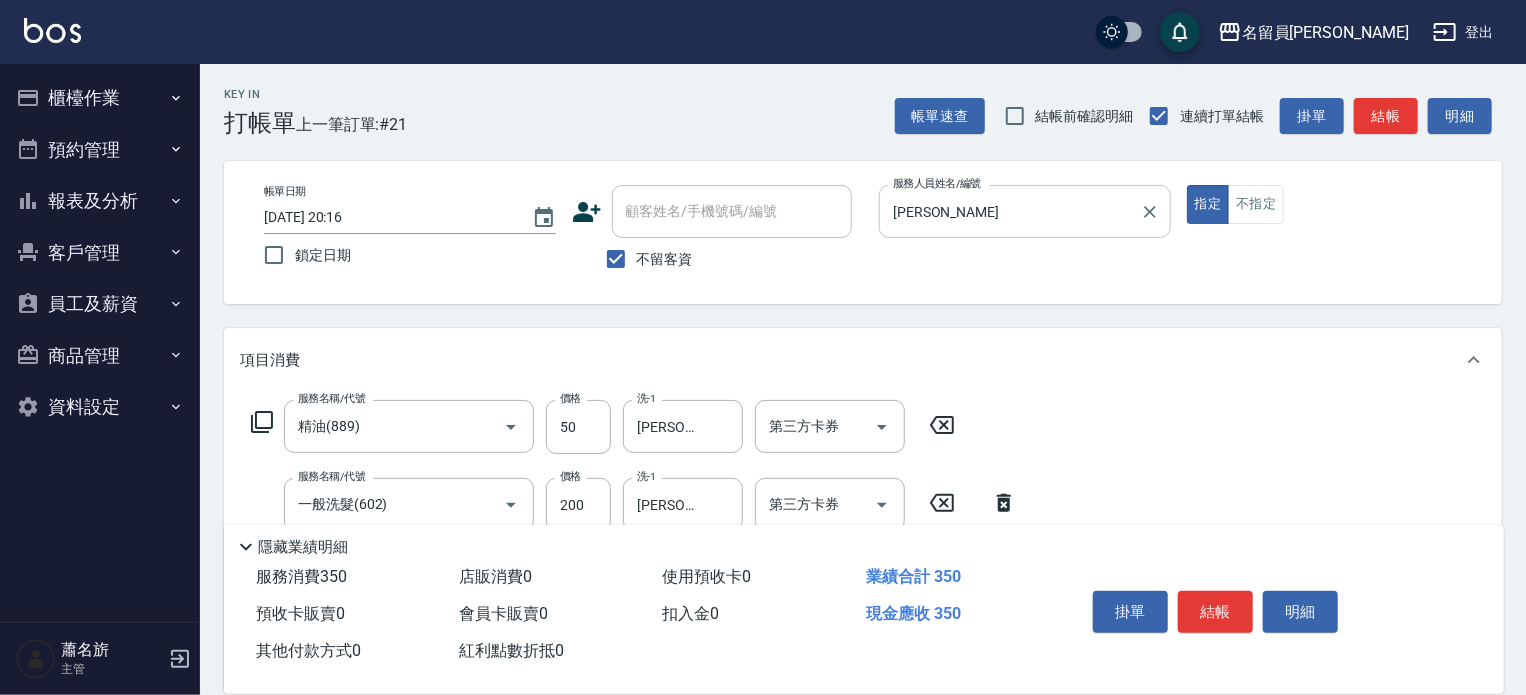 type on "剪髮(302)" 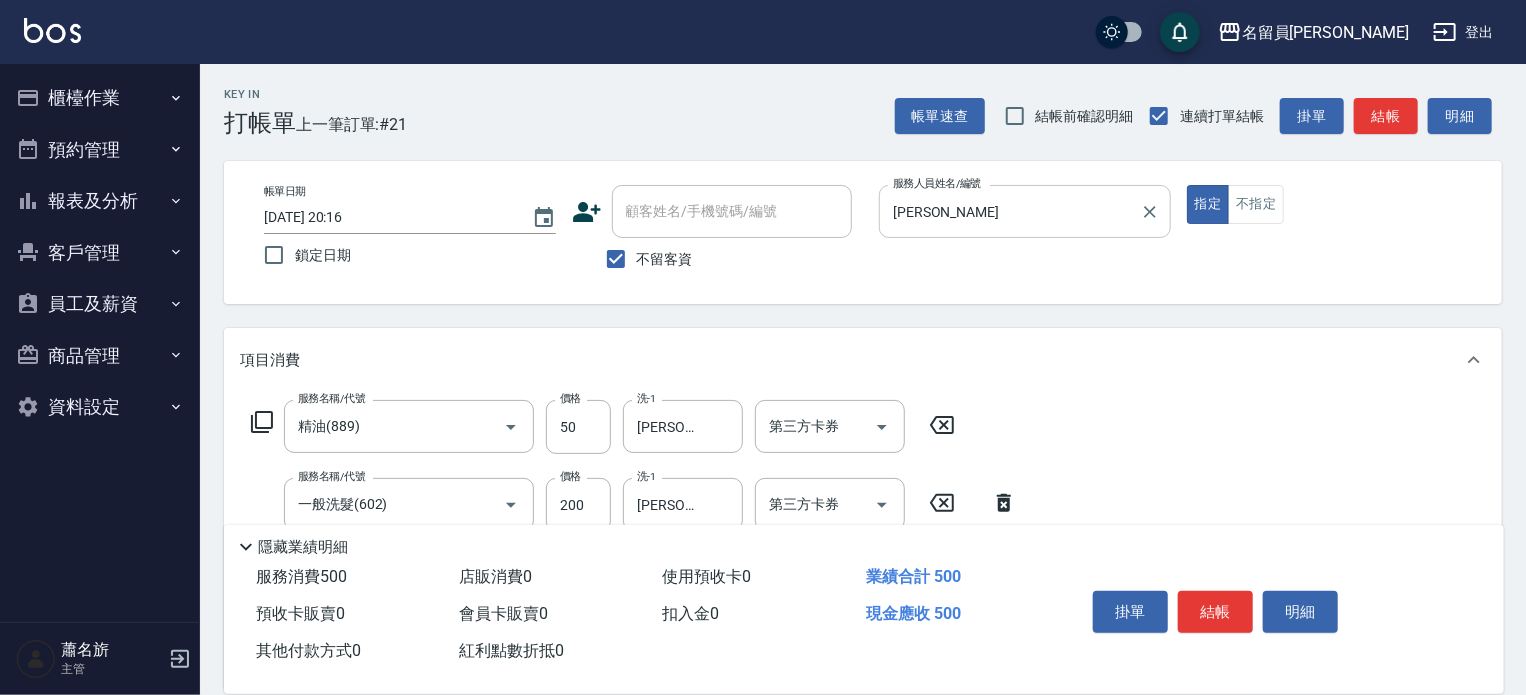 type on "250" 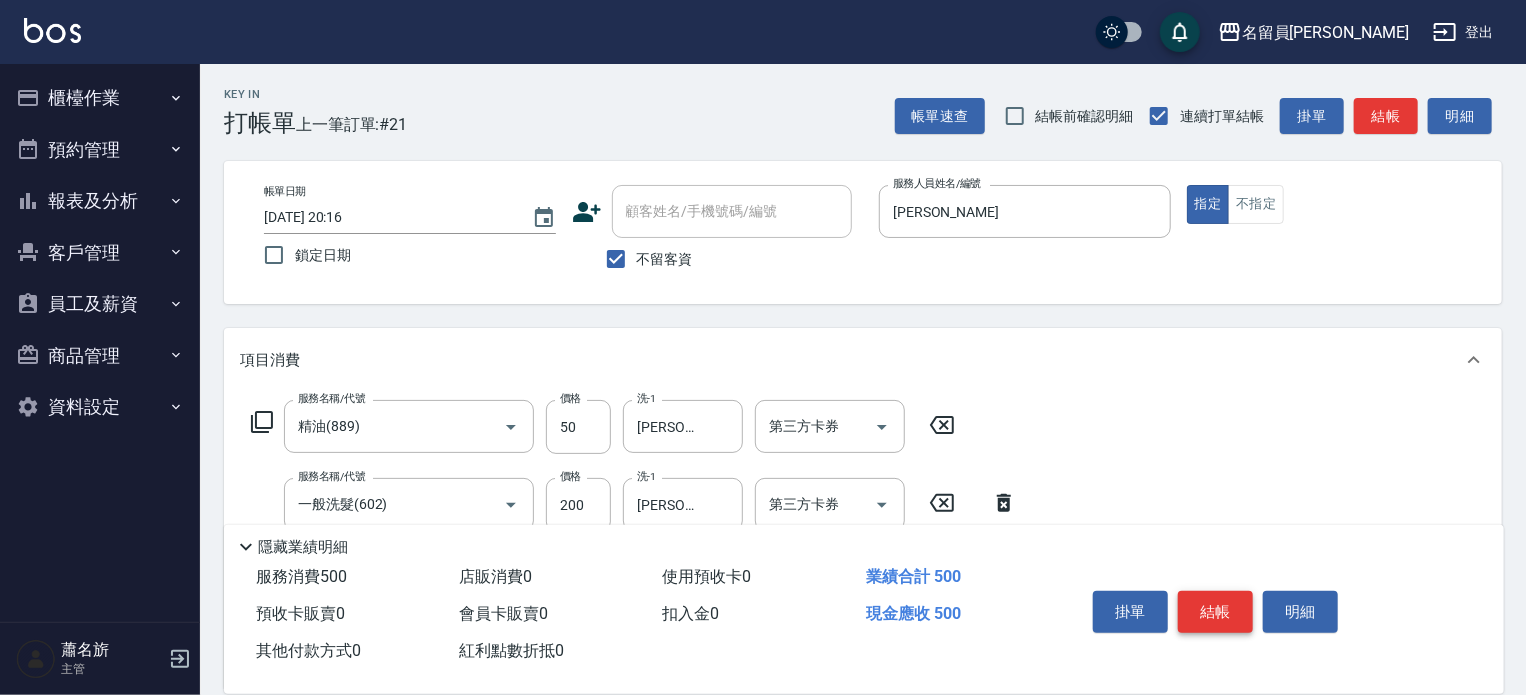 click on "結帳" at bounding box center (1215, 612) 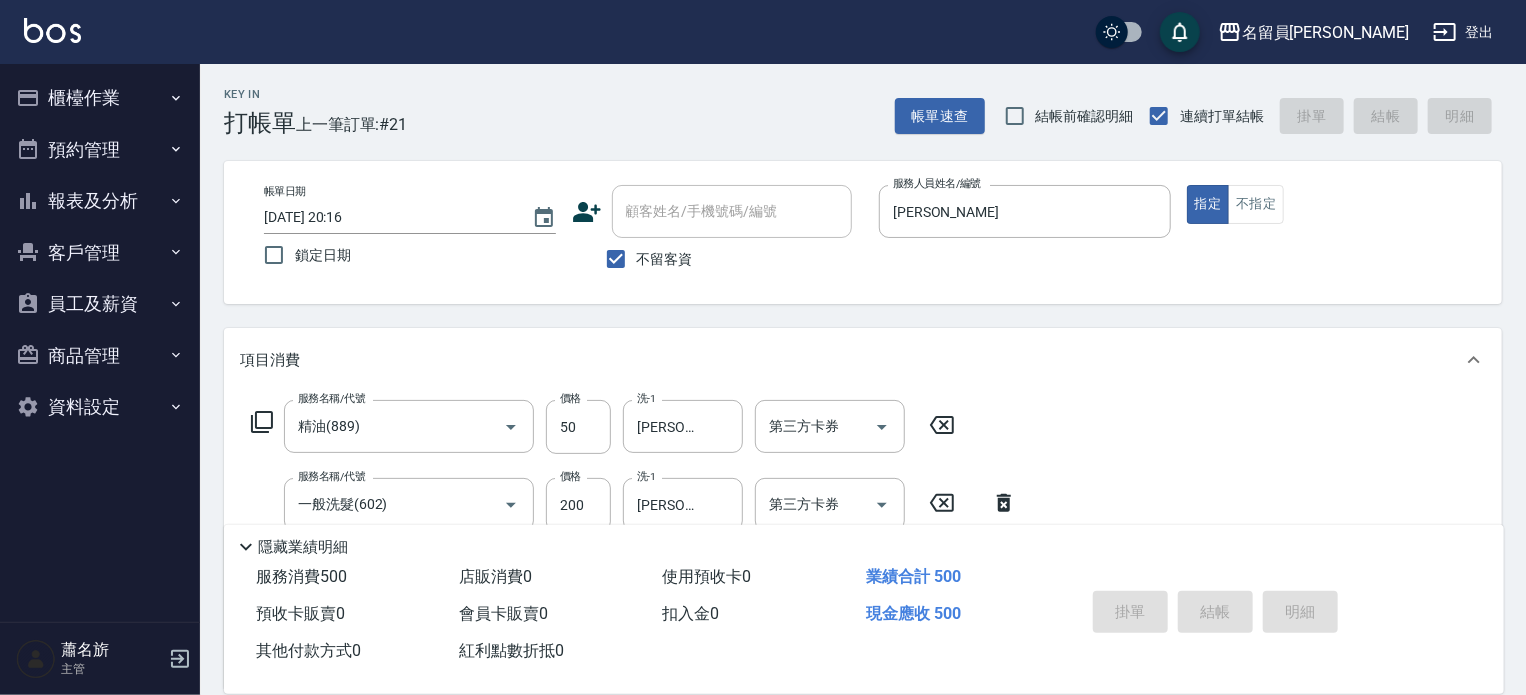 type 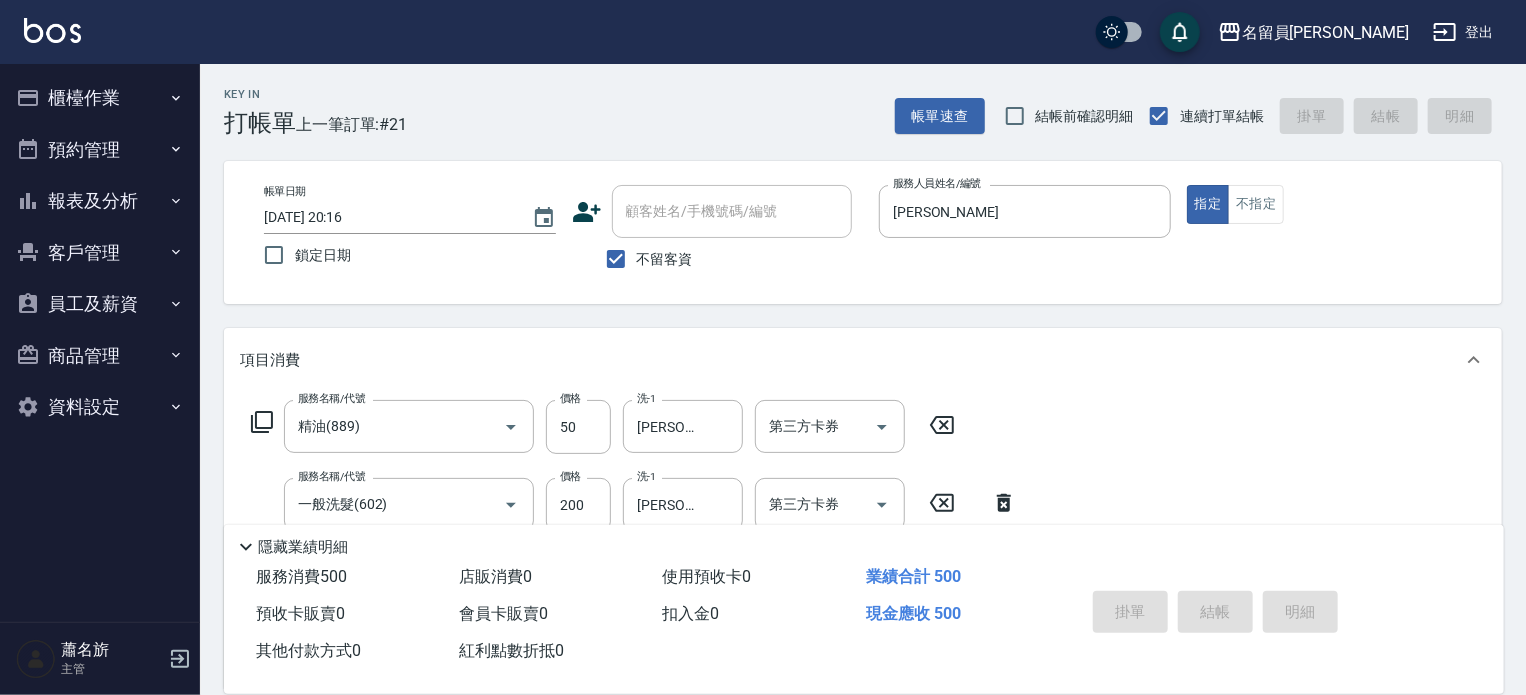 type 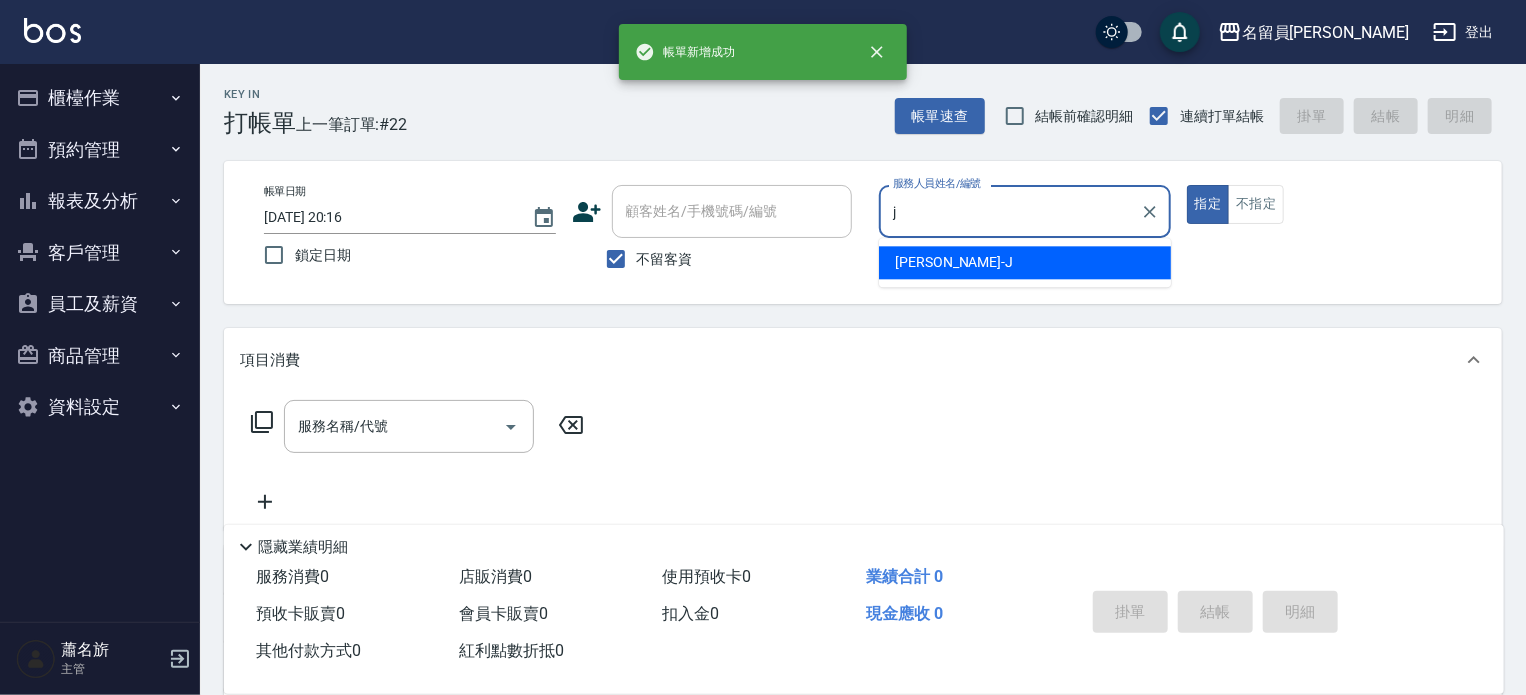 type on "[PERSON_NAME]" 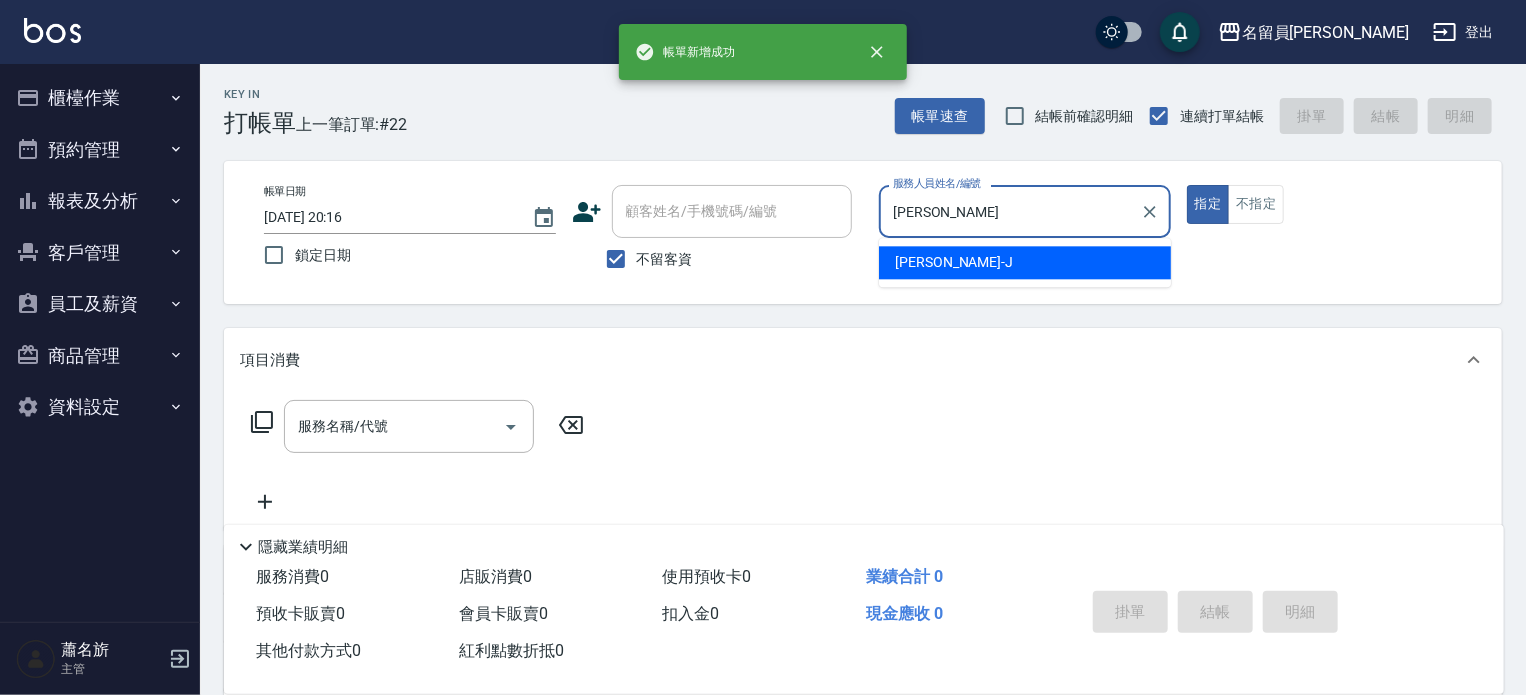 type on "true" 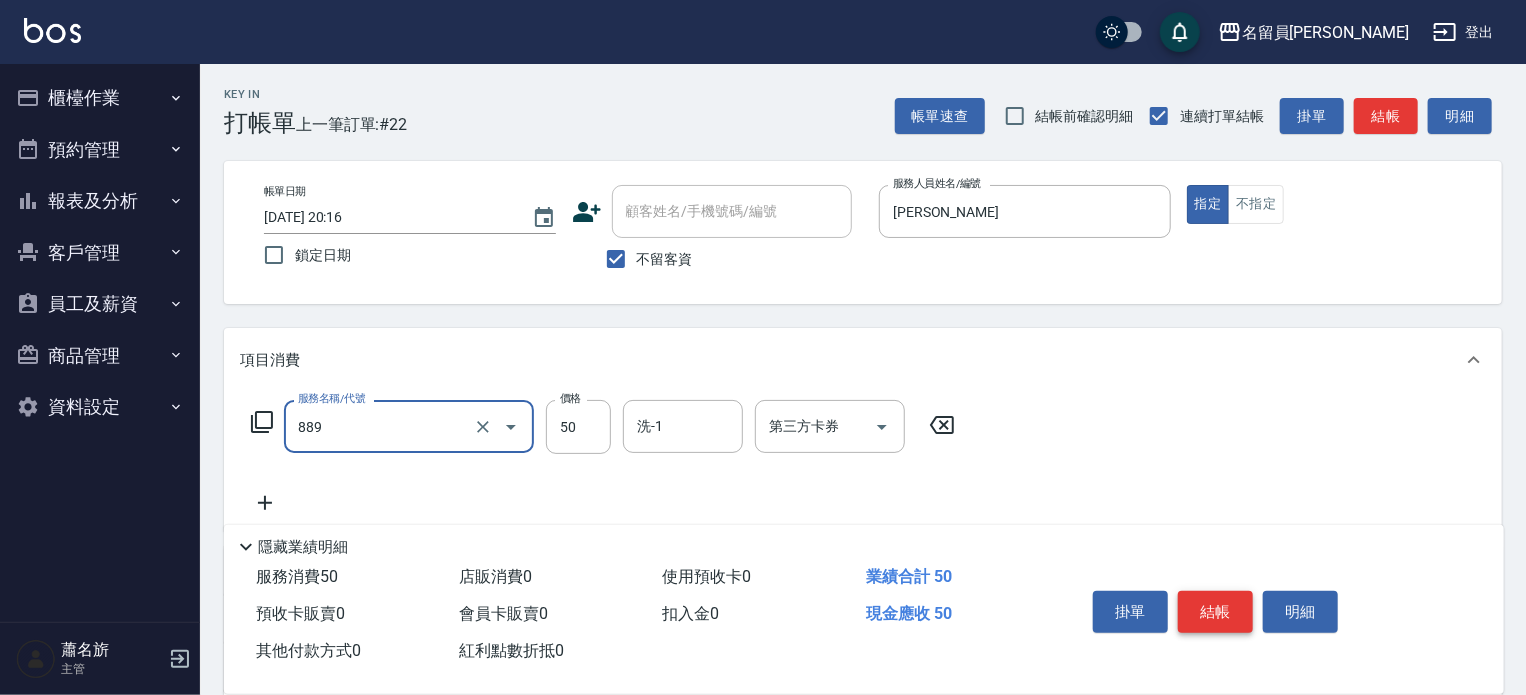 type on "精油(889)" 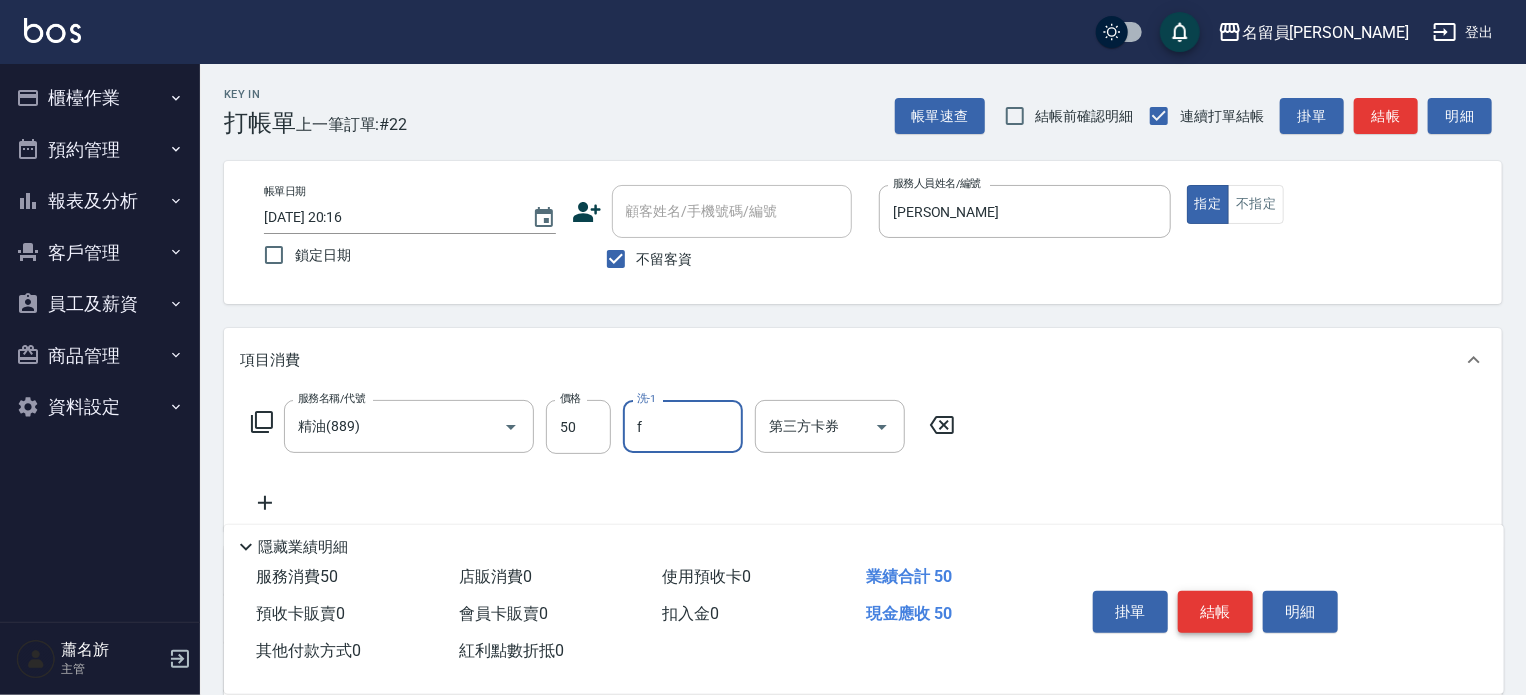 type on "[PERSON_NAME]-F" 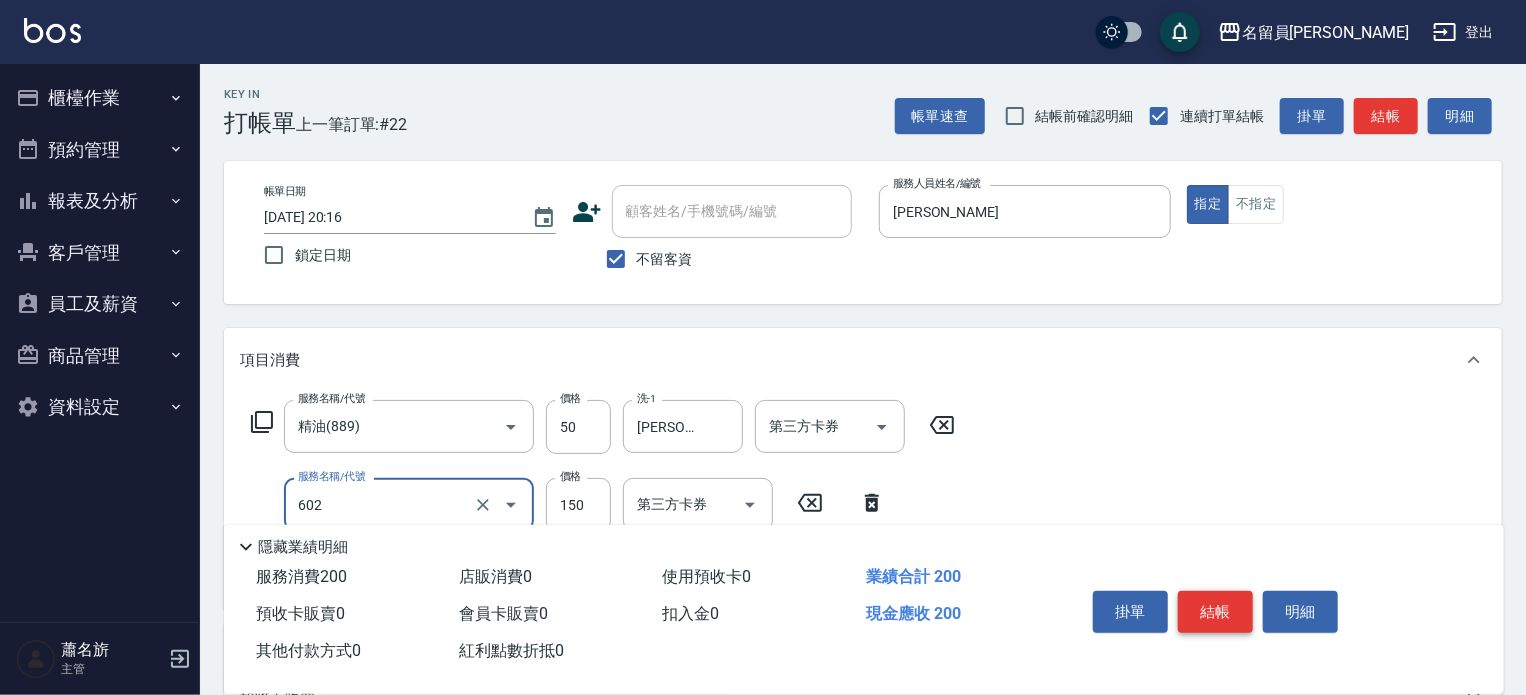 type on "一般洗髮(602)" 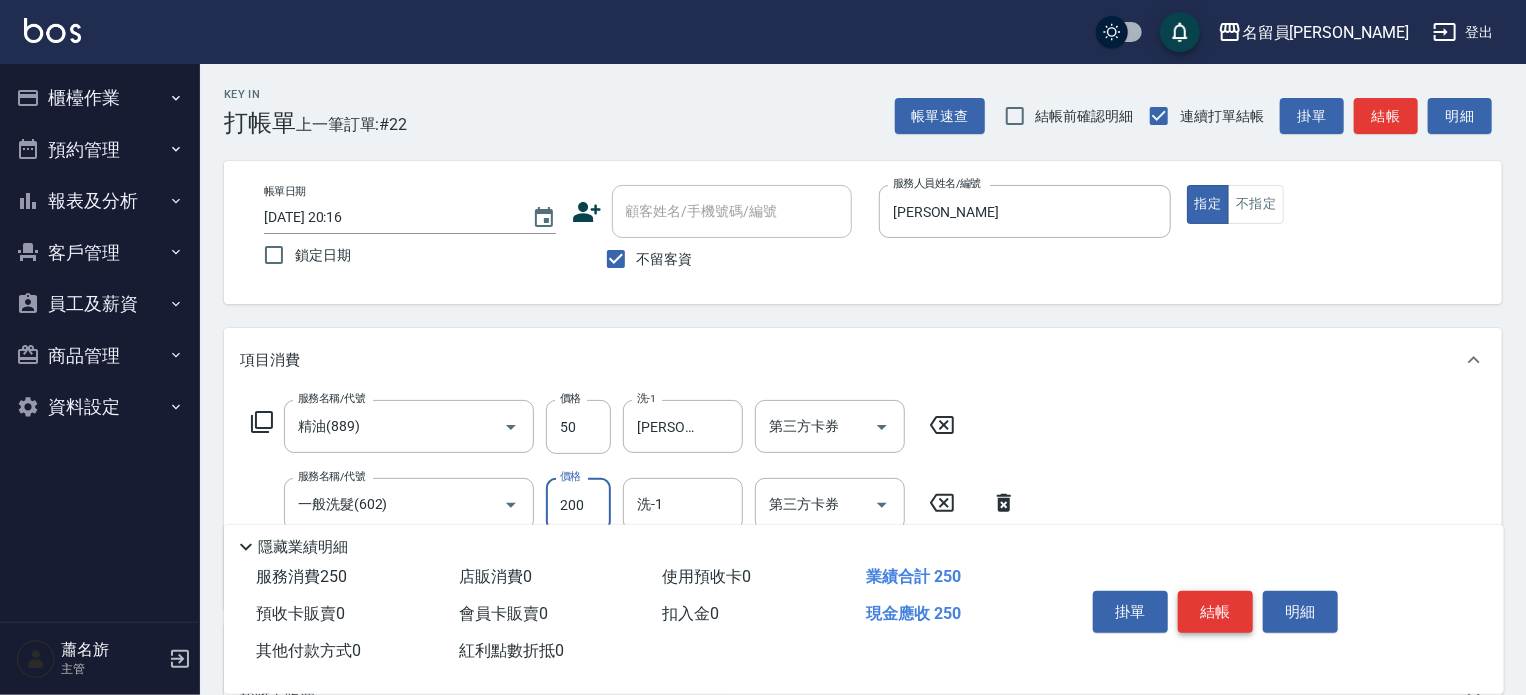 type on "200" 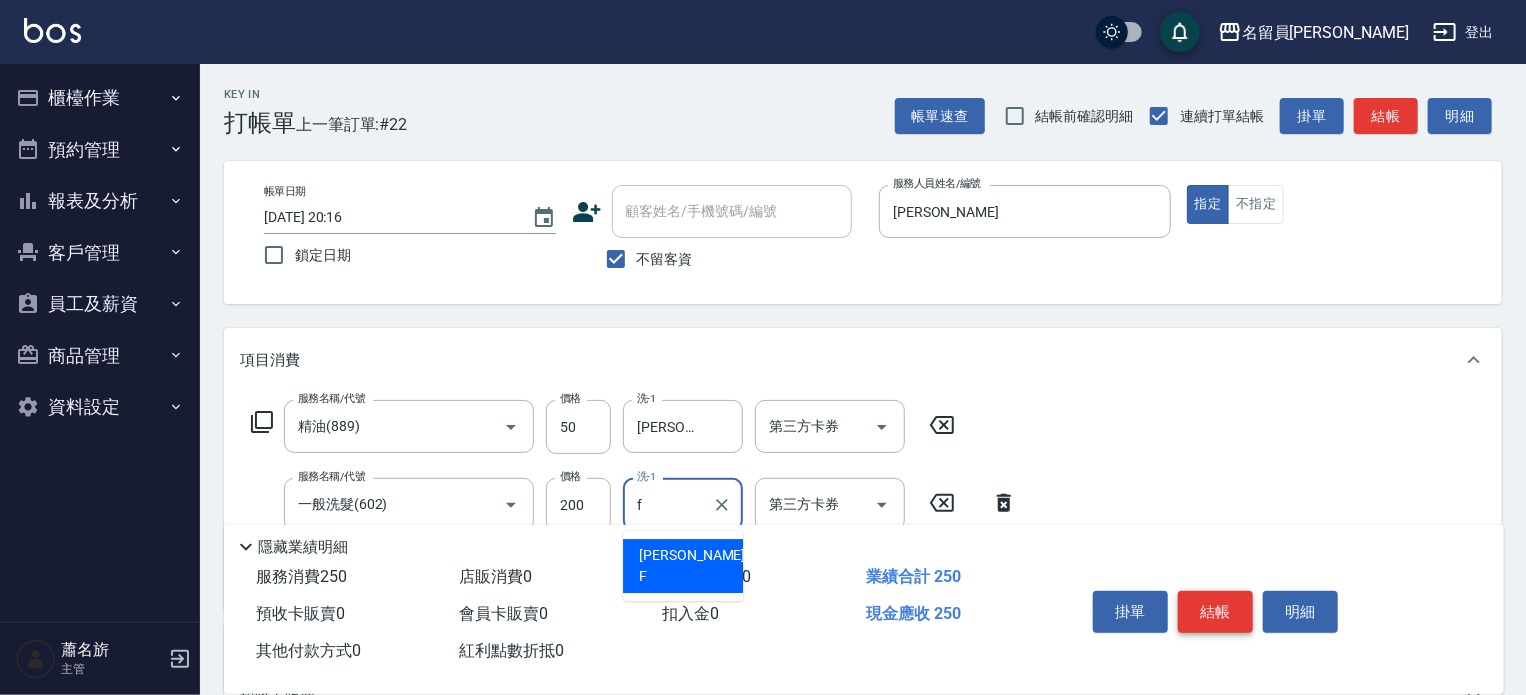 type on "[PERSON_NAME]-F" 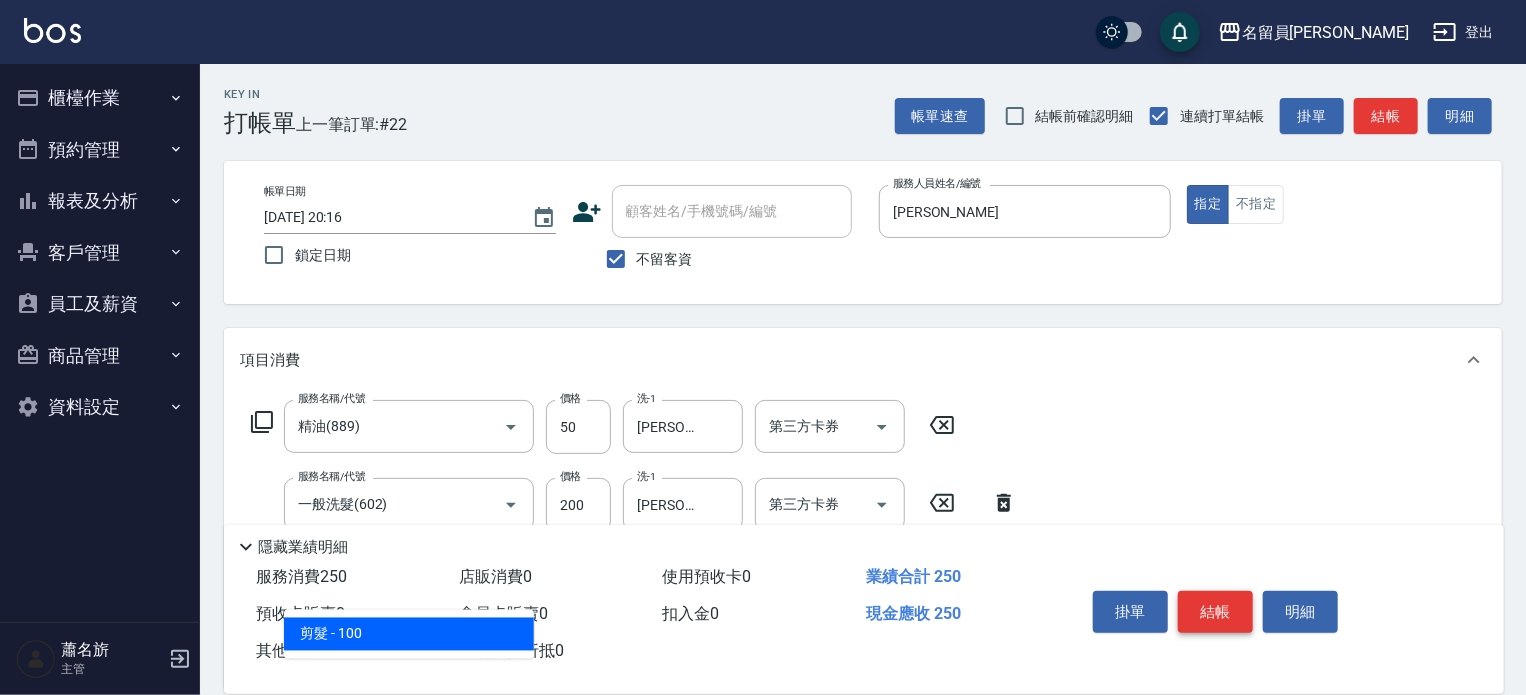 type on "剪髮(302)" 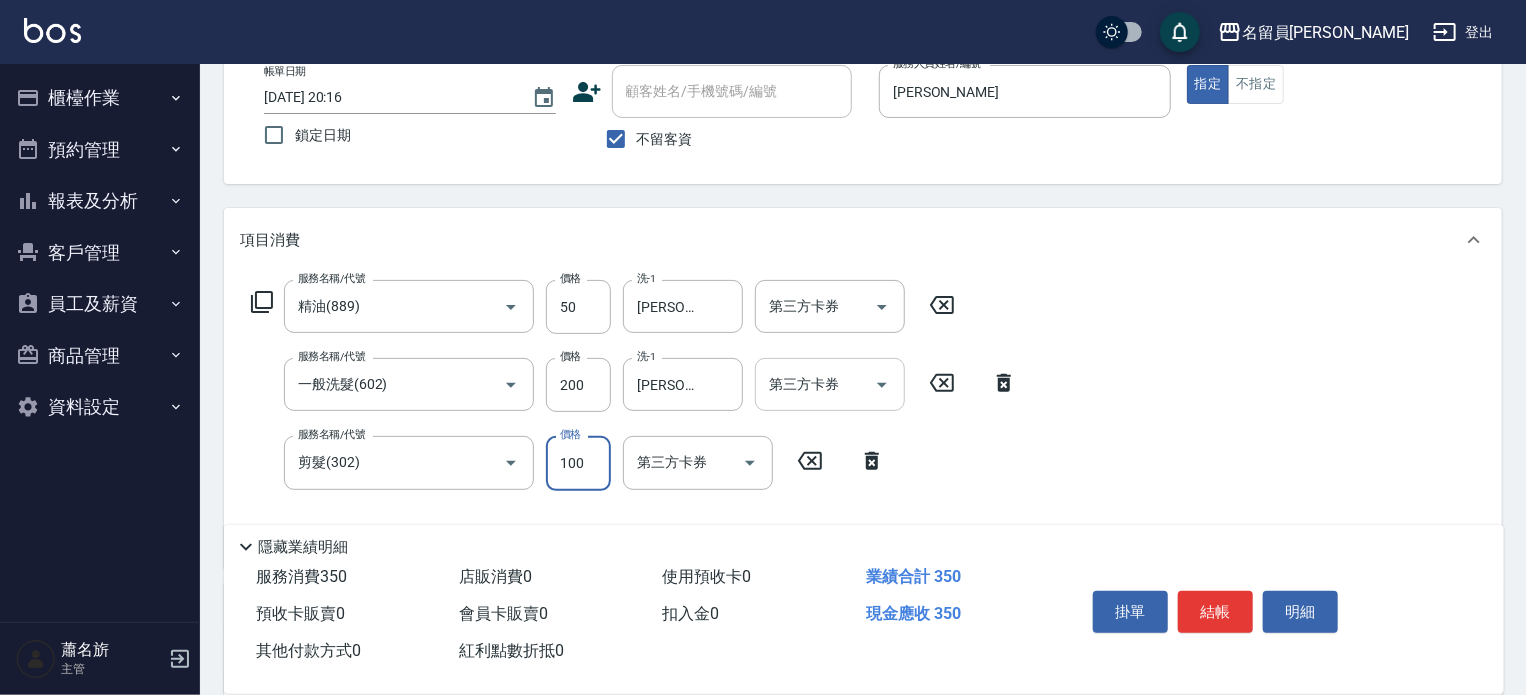 scroll, scrollTop: 200, scrollLeft: 0, axis: vertical 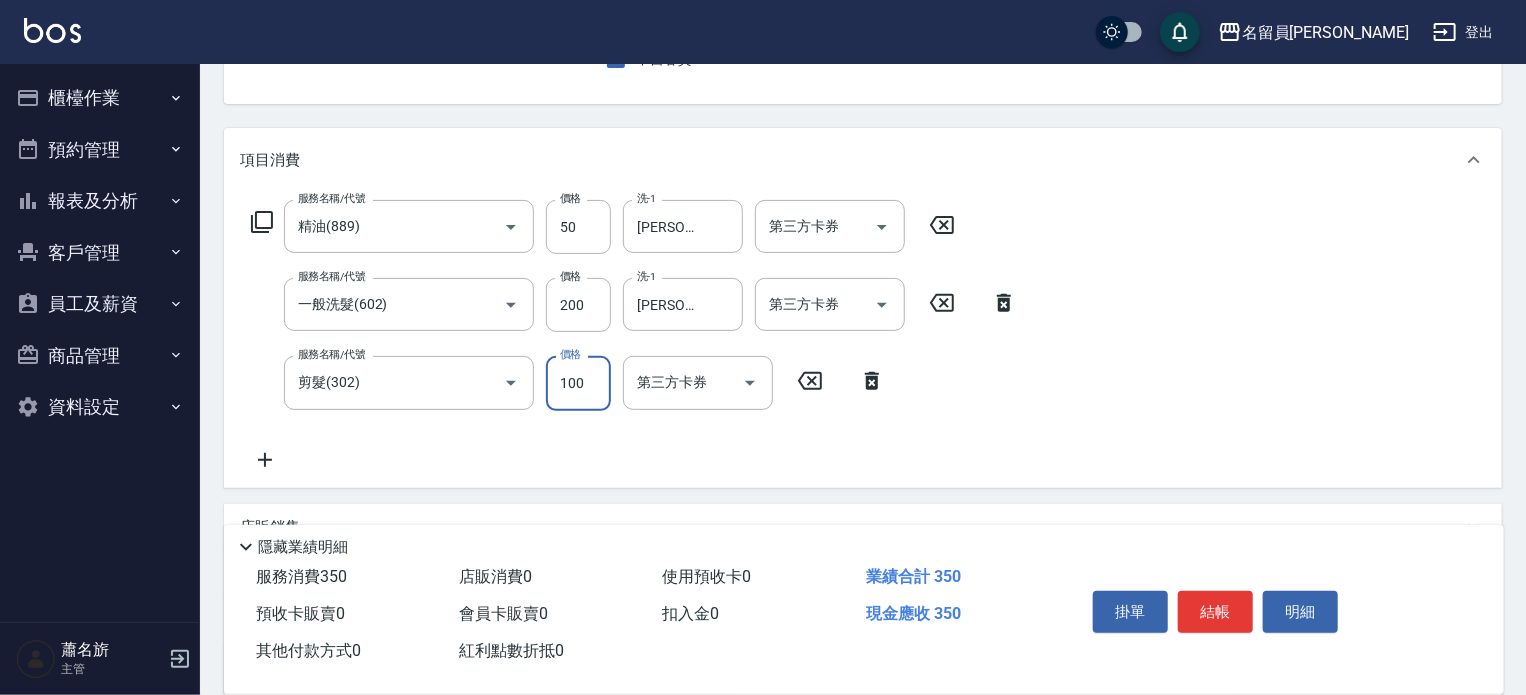 click 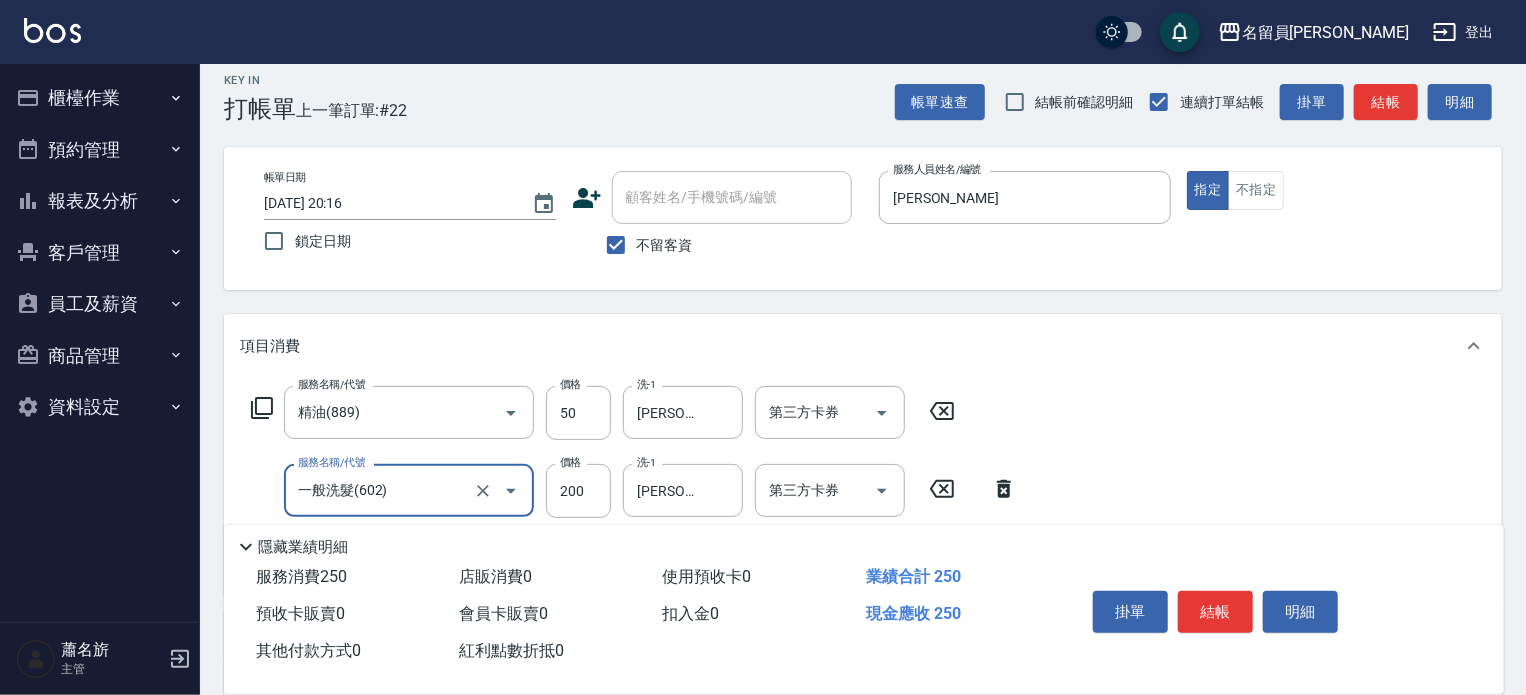 scroll, scrollTop: 0, scrollLeft: 0, axis: both 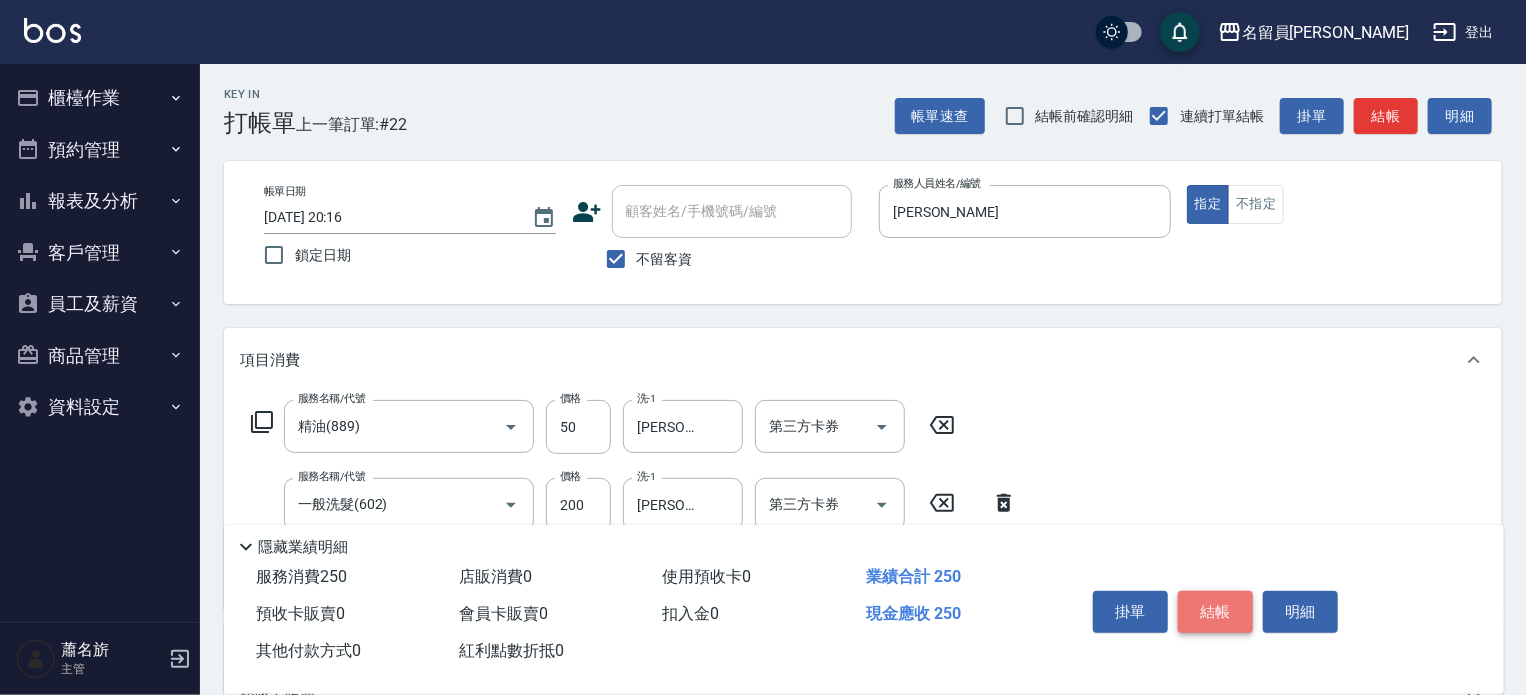 click on "結帳" at bounding box center [1215, 612] 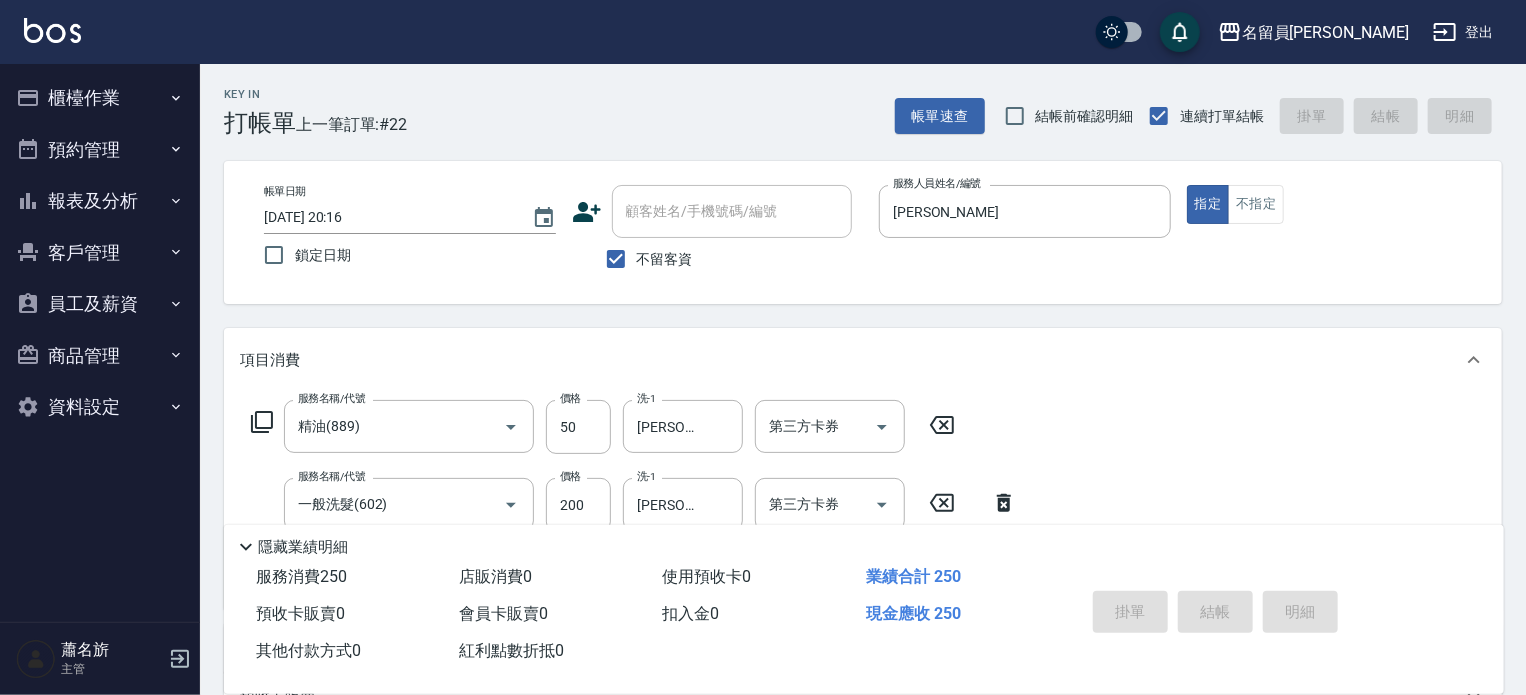 type 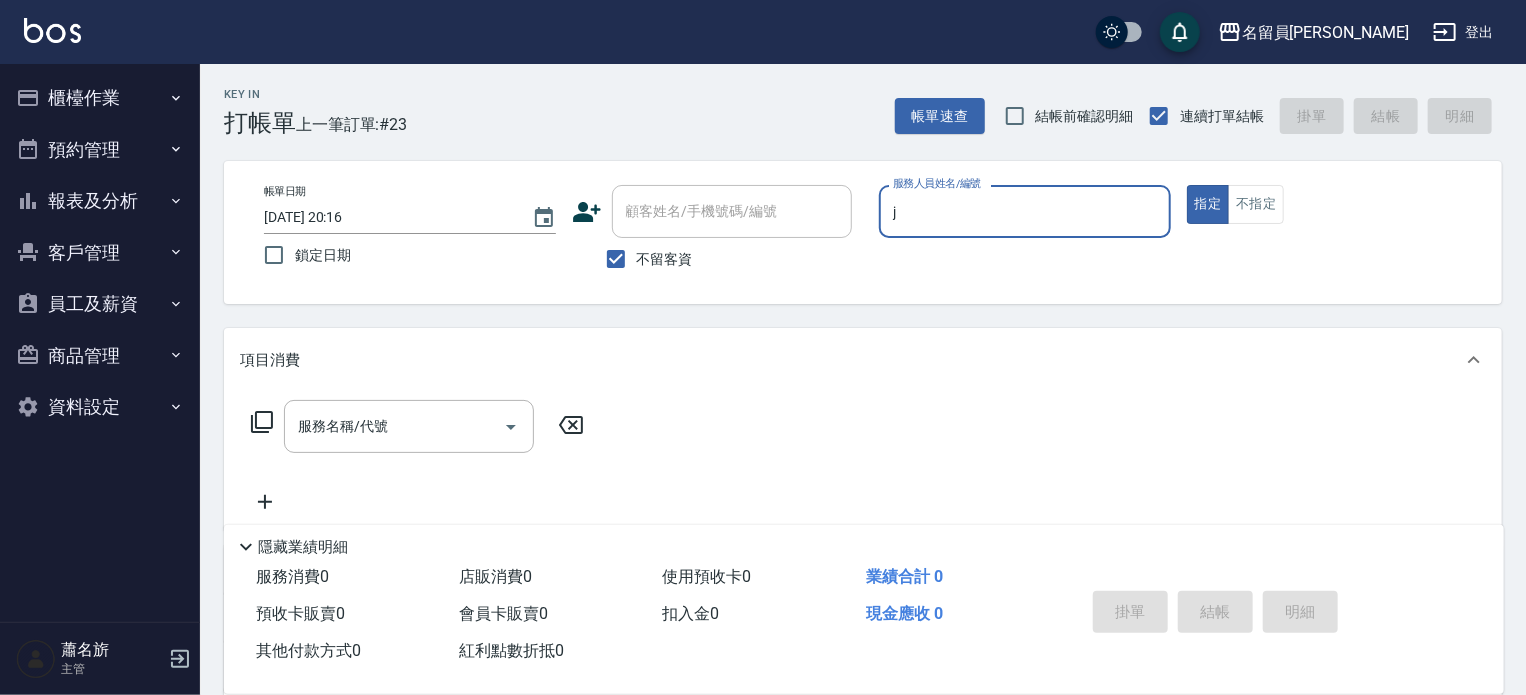 type on "[PERSON_NAME]" 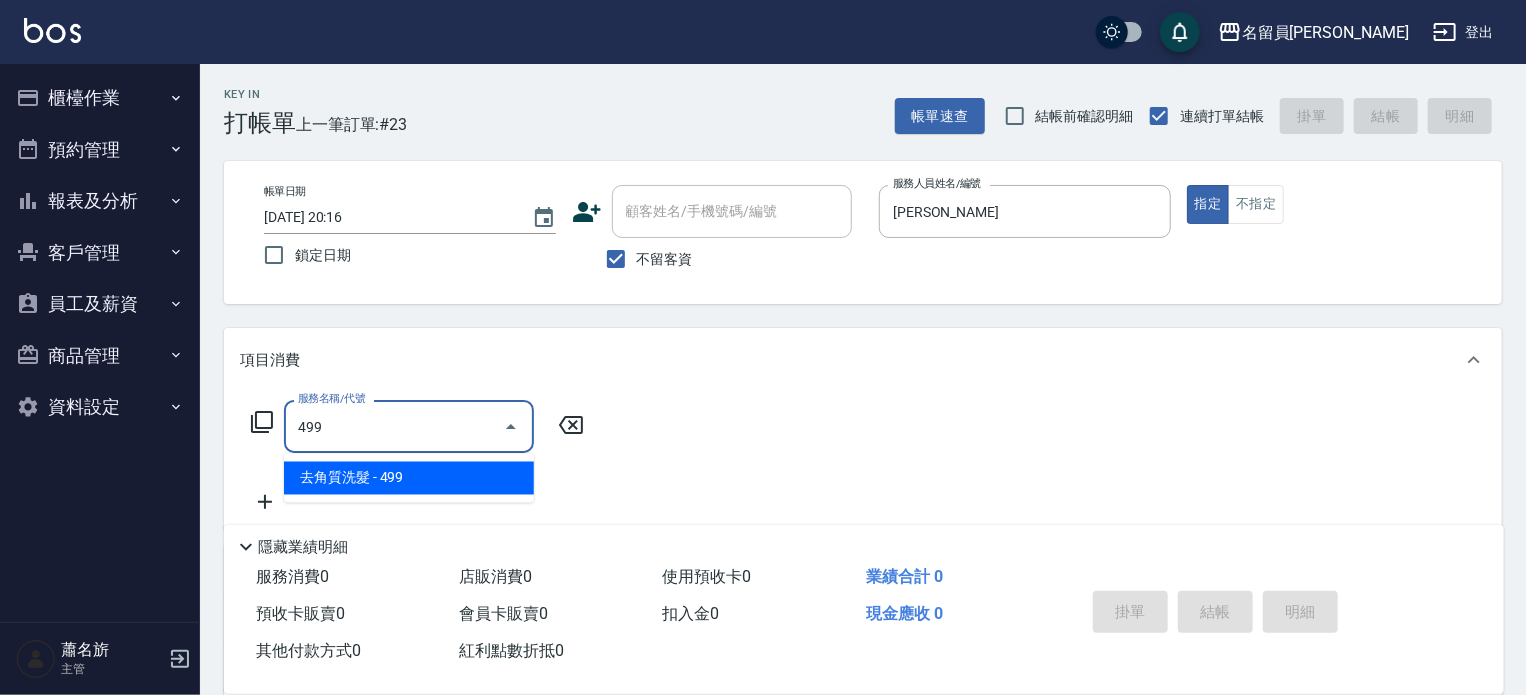type on "去角質洗髮(499)" 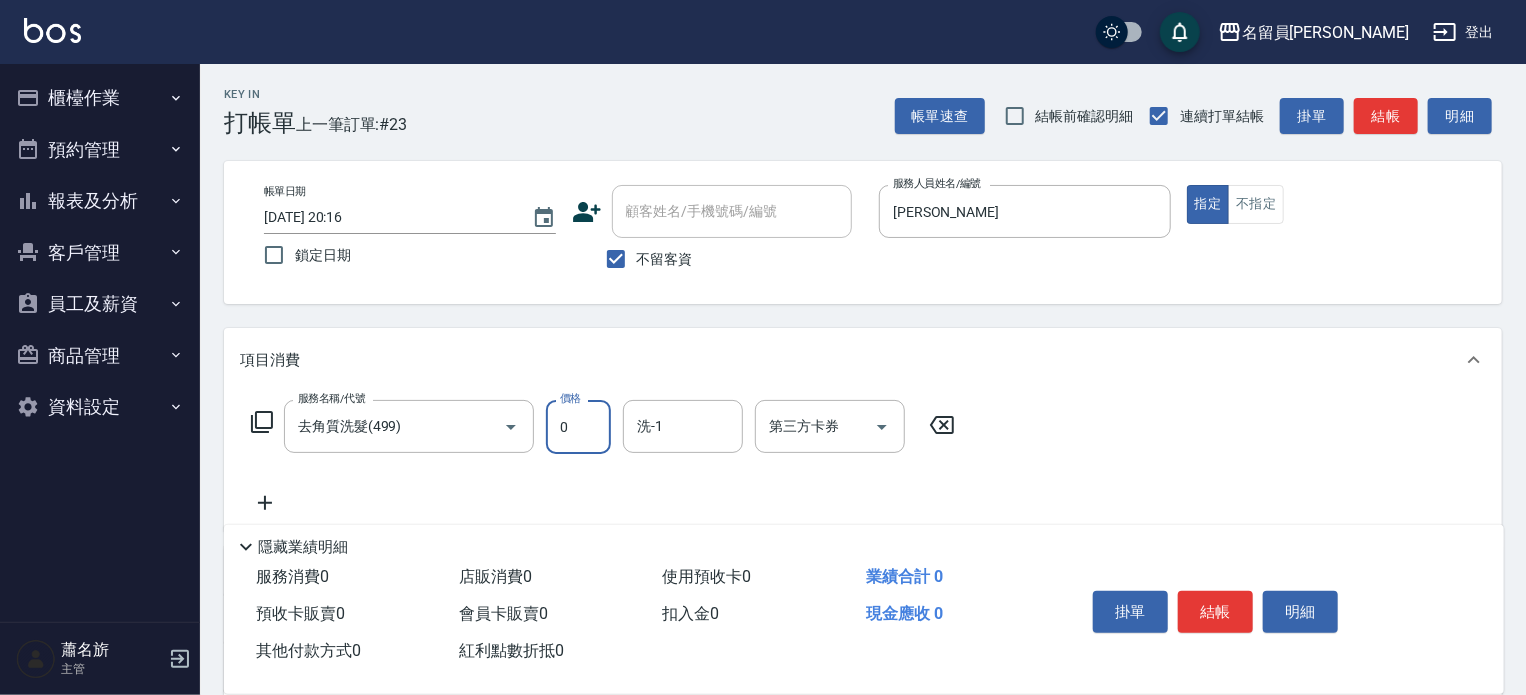 type on "0" 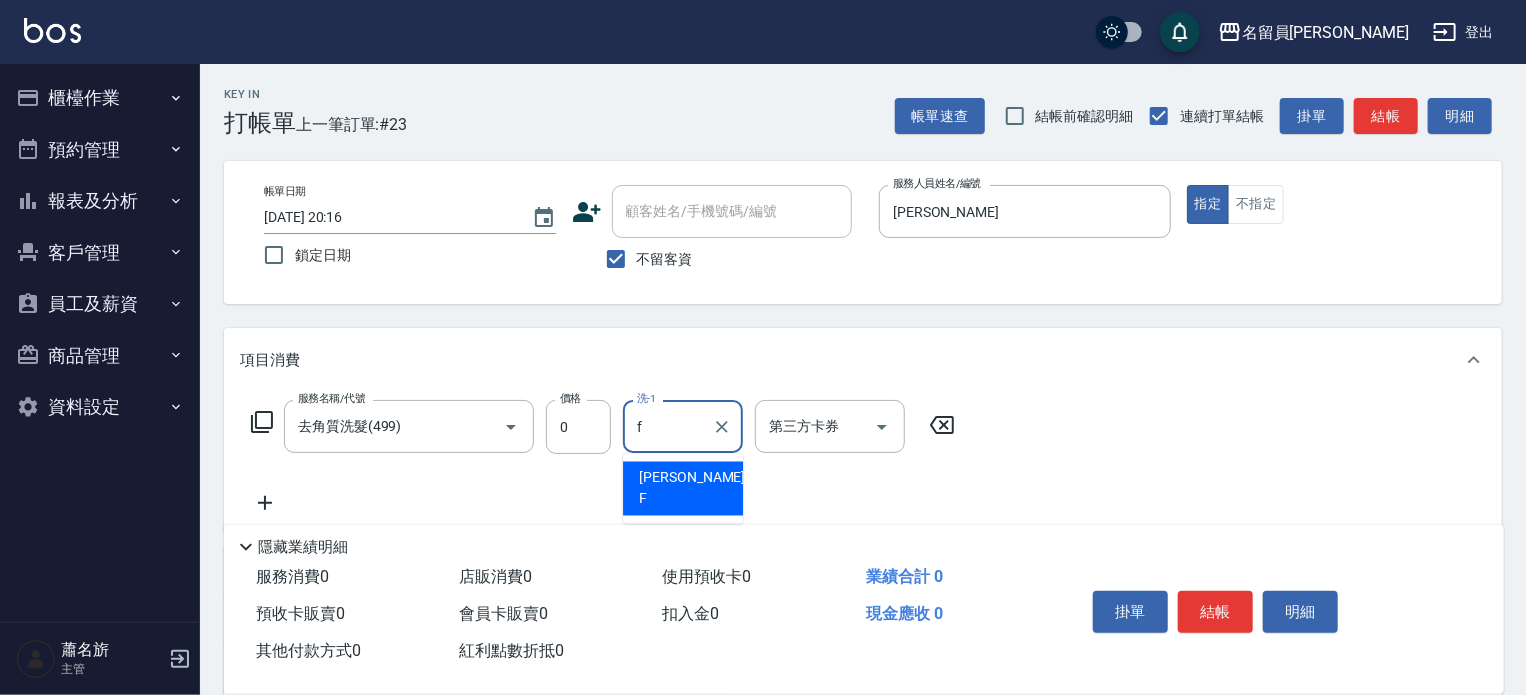 type on "[PERSON_NAME]-F" 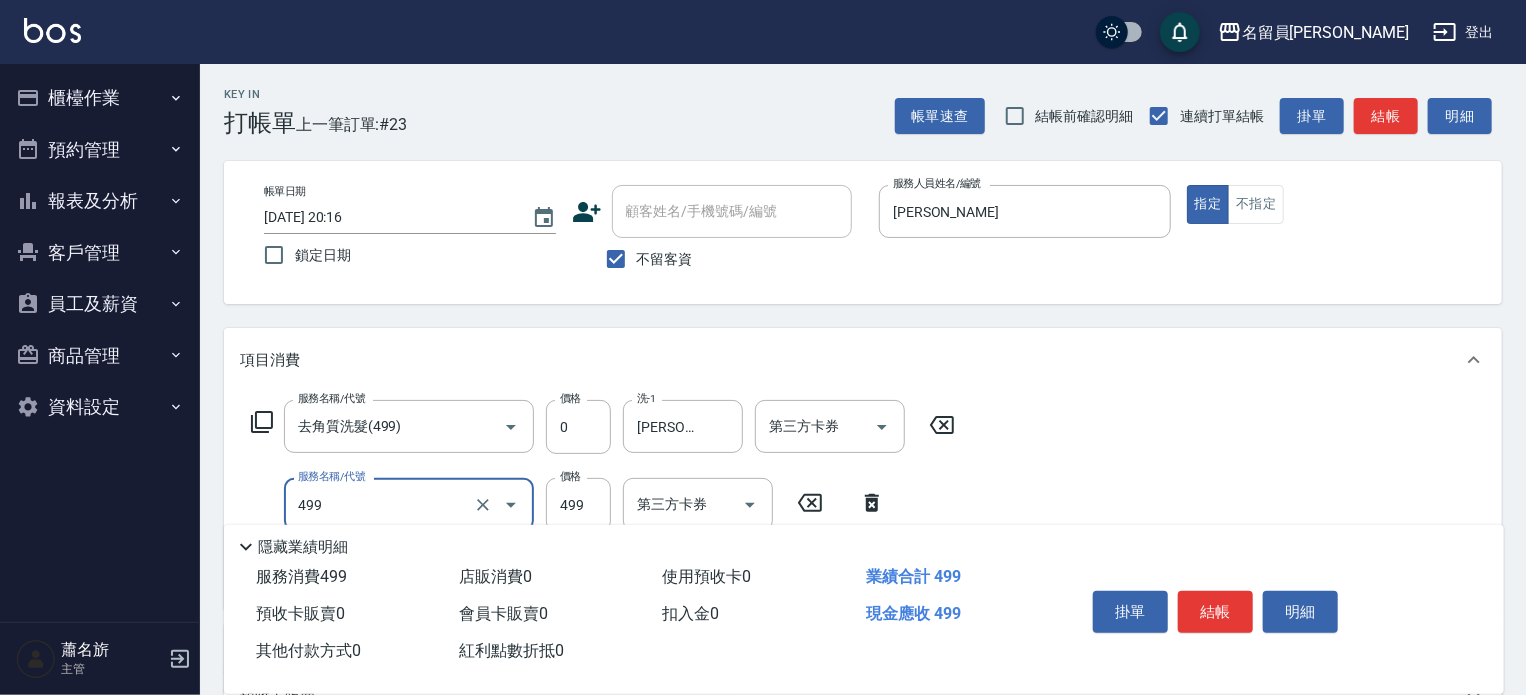 type on "去角質洗髮(499)" 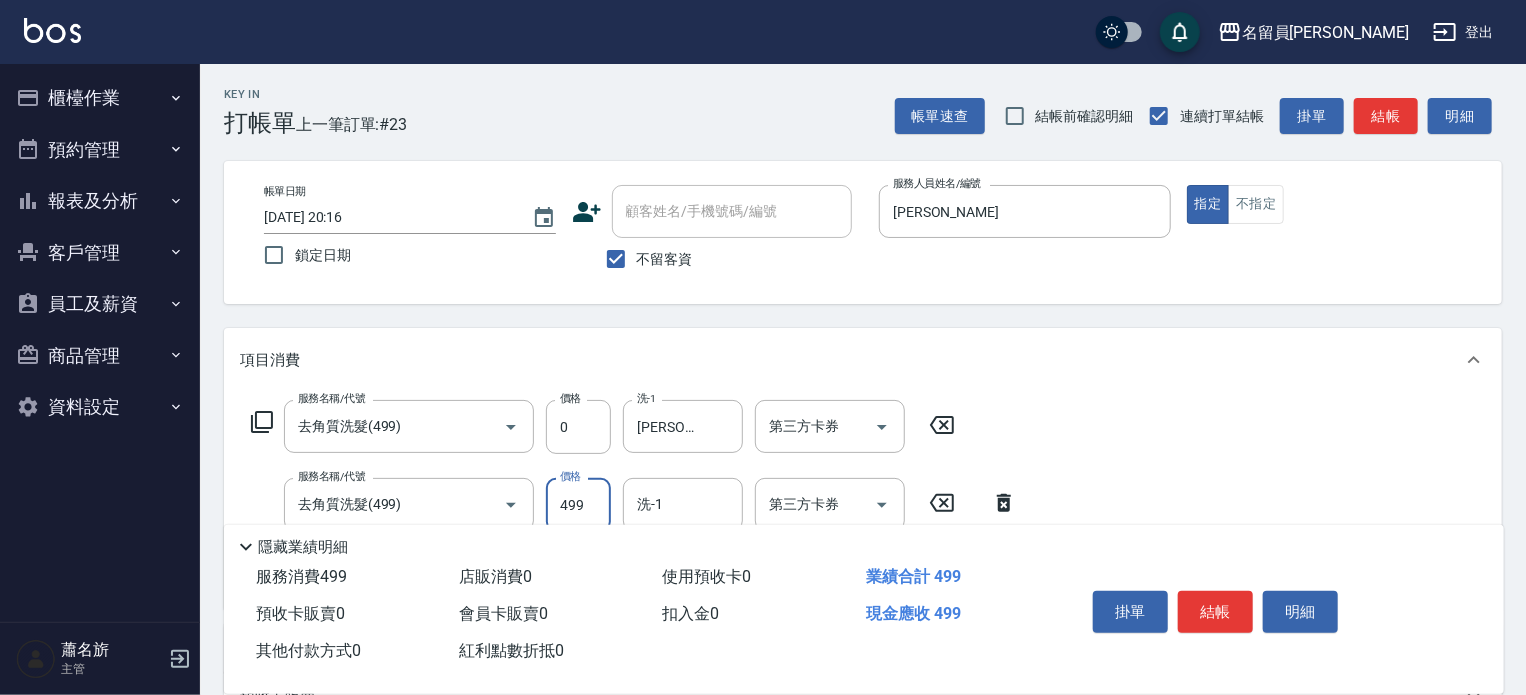 click on "499" at bounding box center [578, 505] 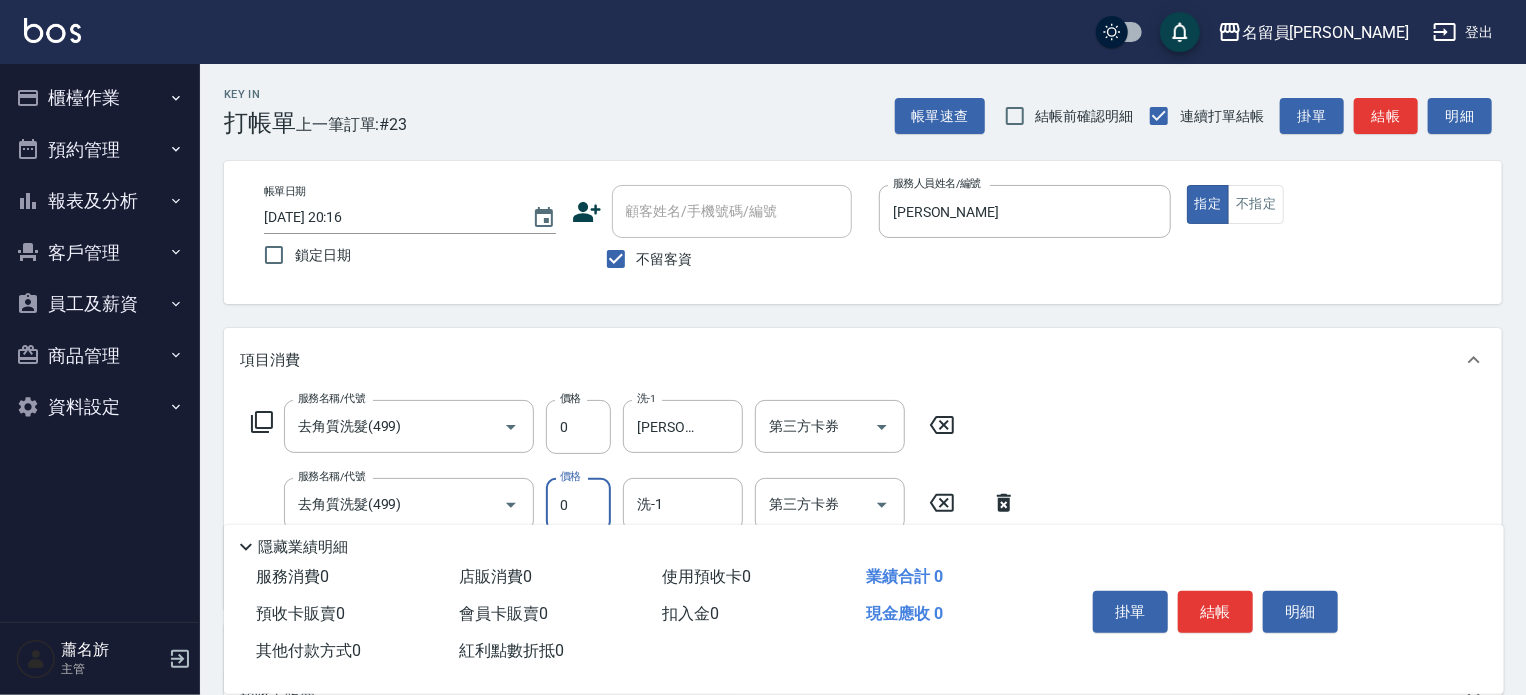 type on "0" 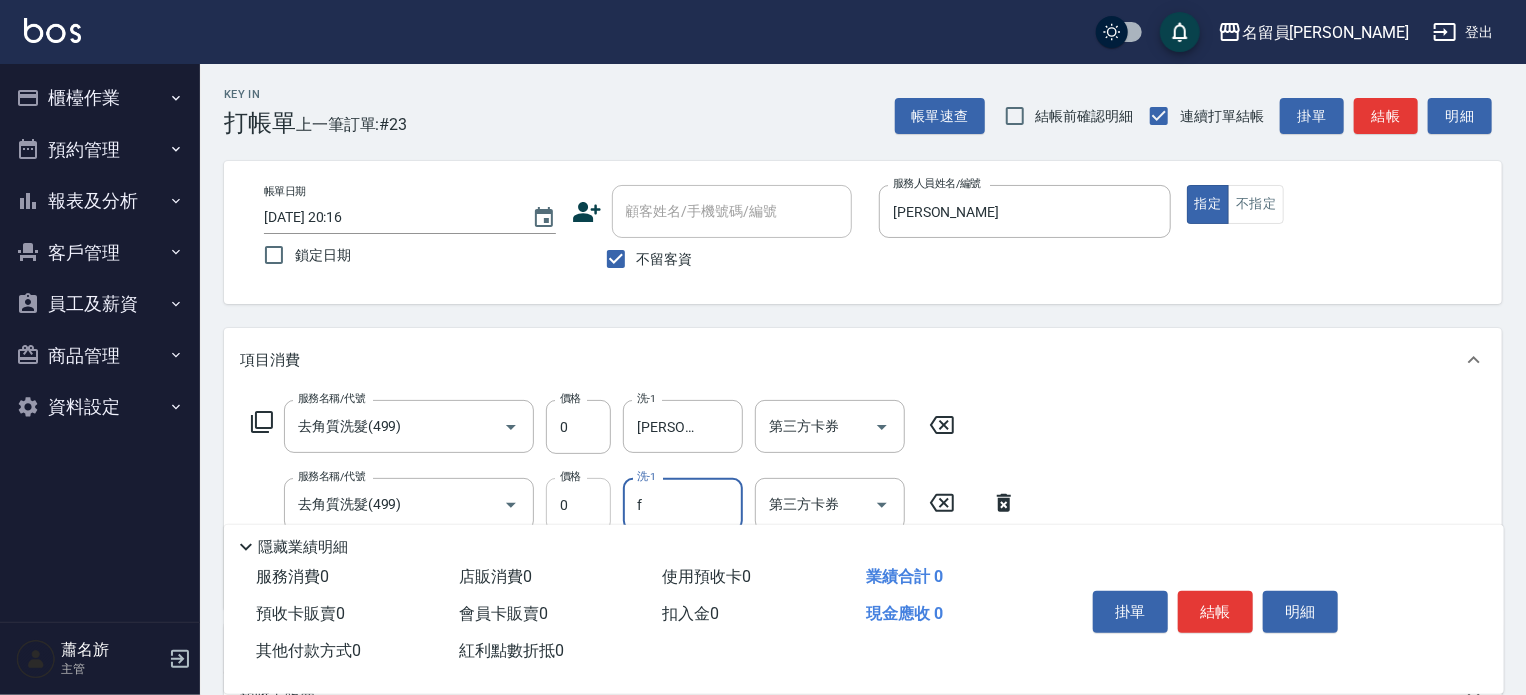 type on "[PERSON_NAME]-F" 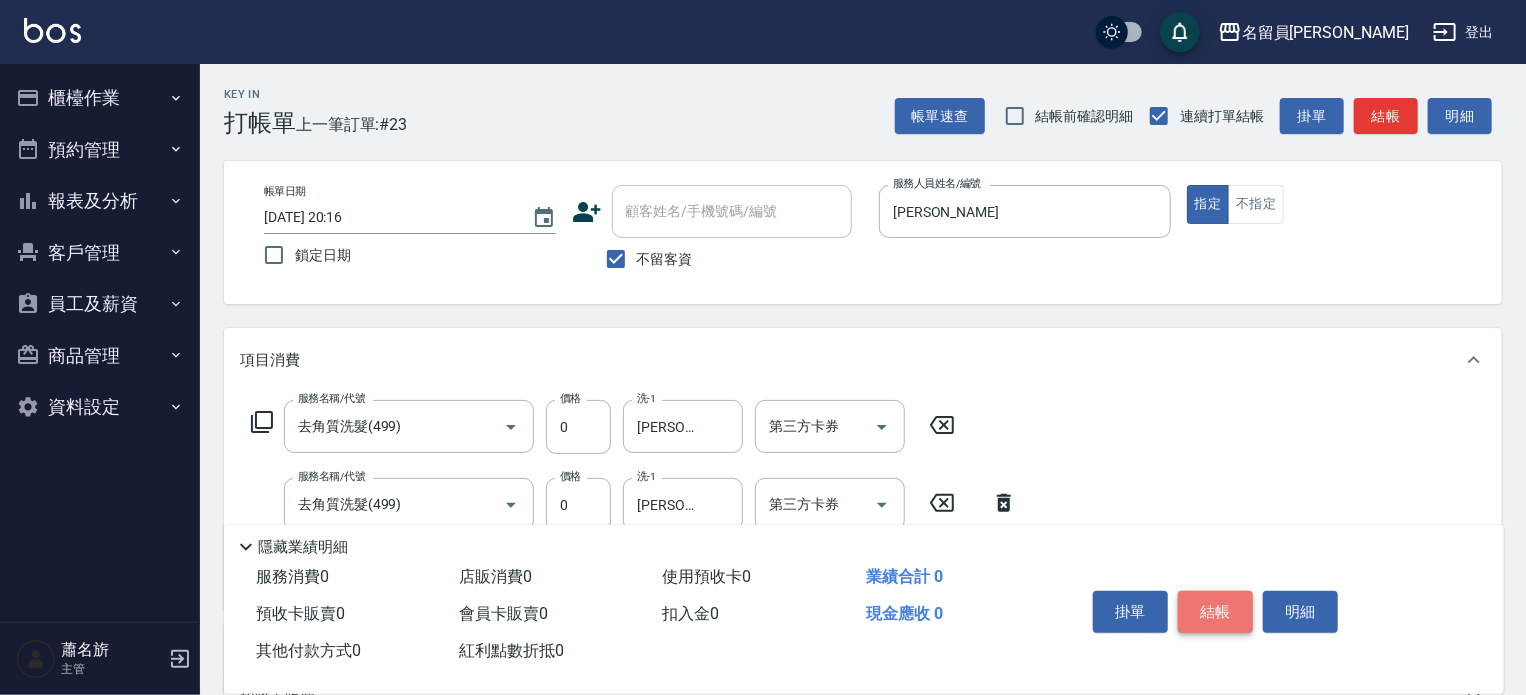 click on "結帳" at bounding box center (1215, 612) 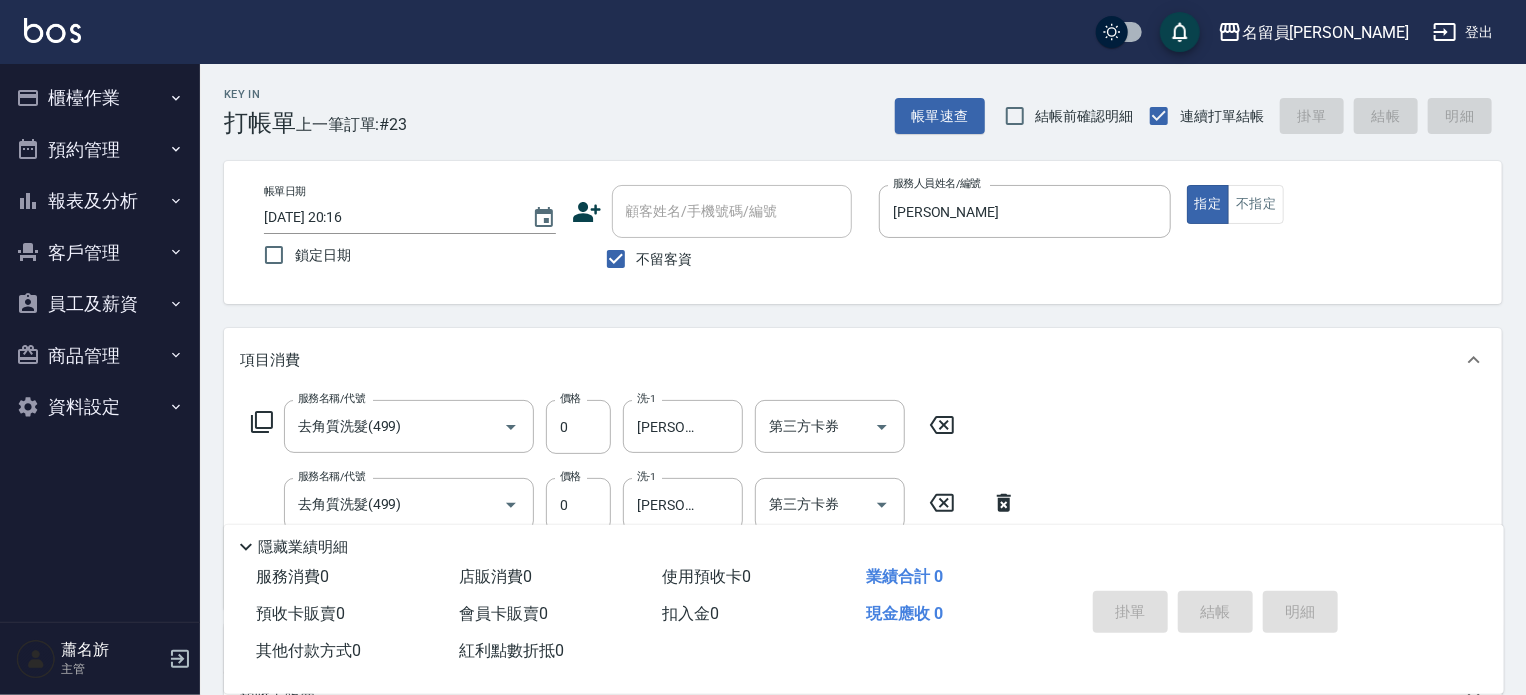 type on "[DATE] 20:17" 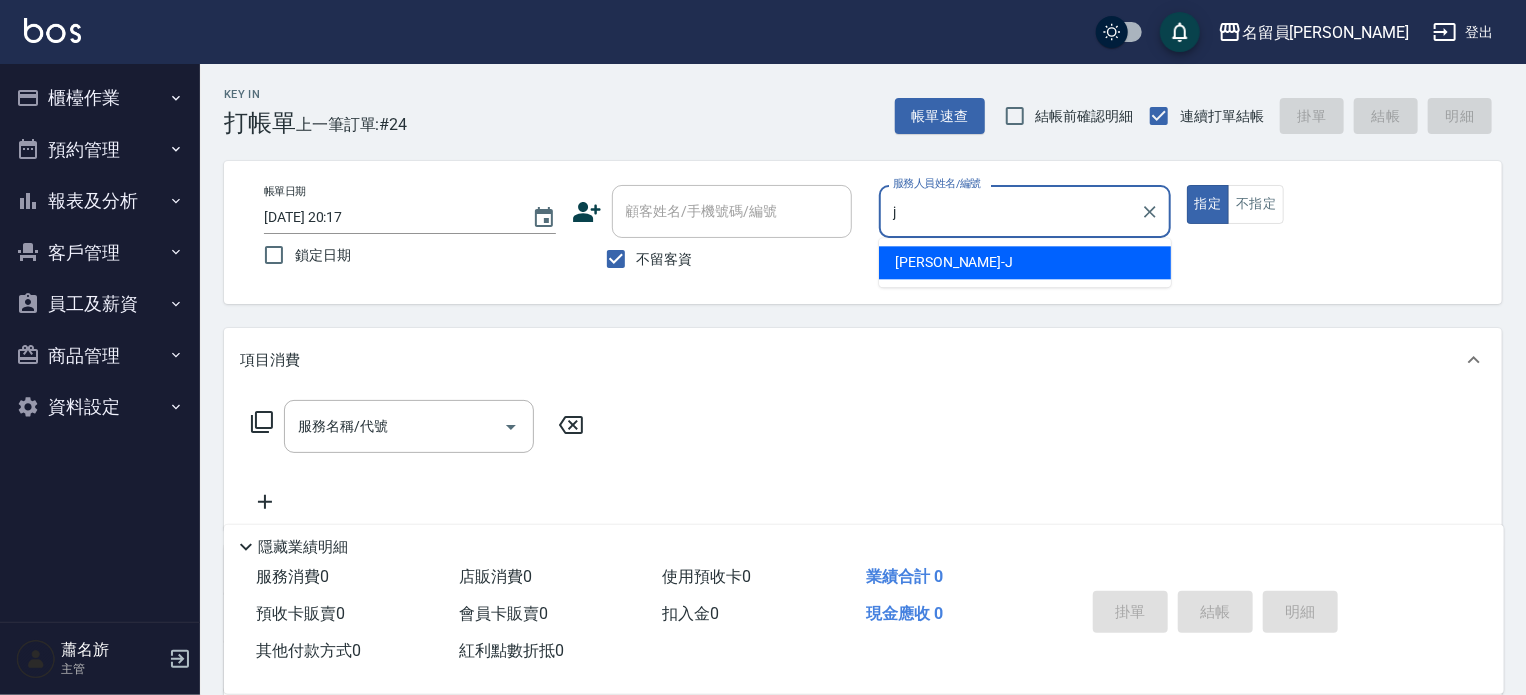 type on "[PERSON_NAME]" 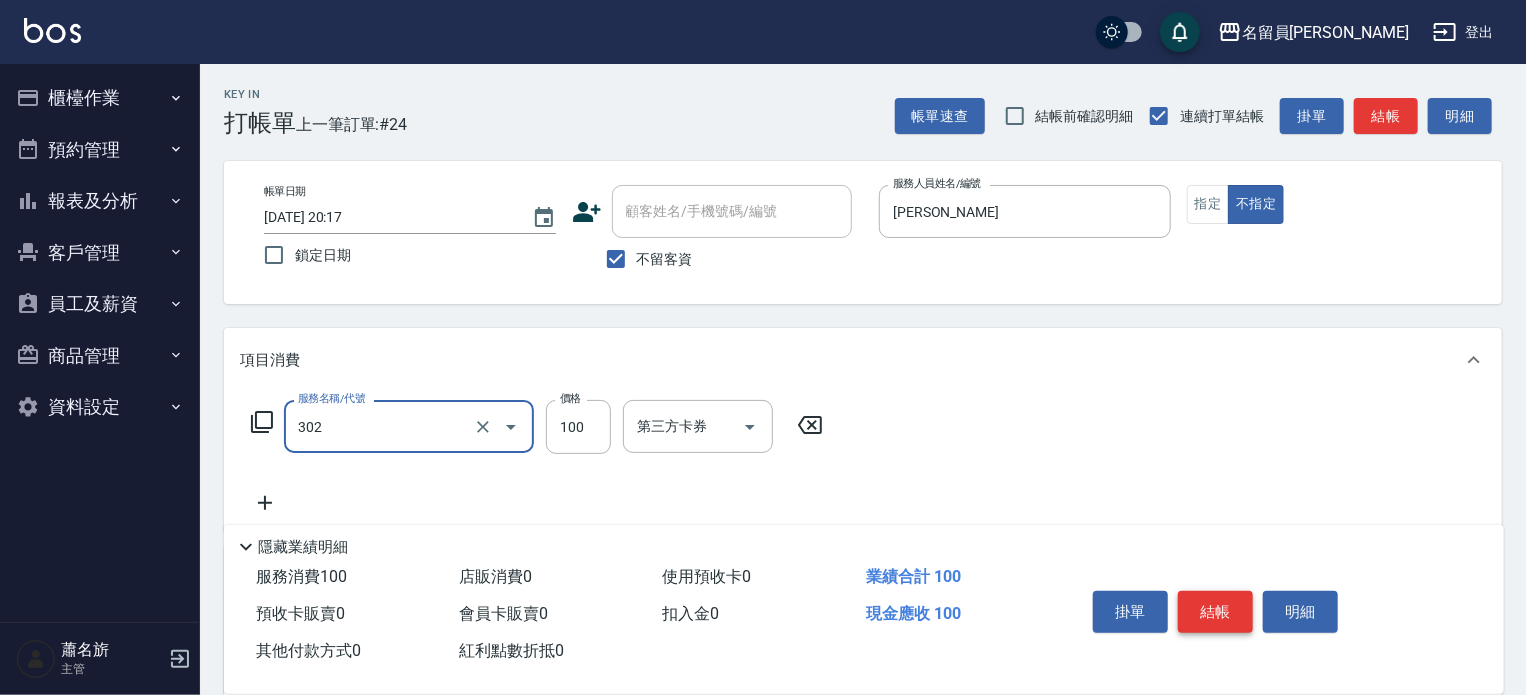type on "剪髮(302)" 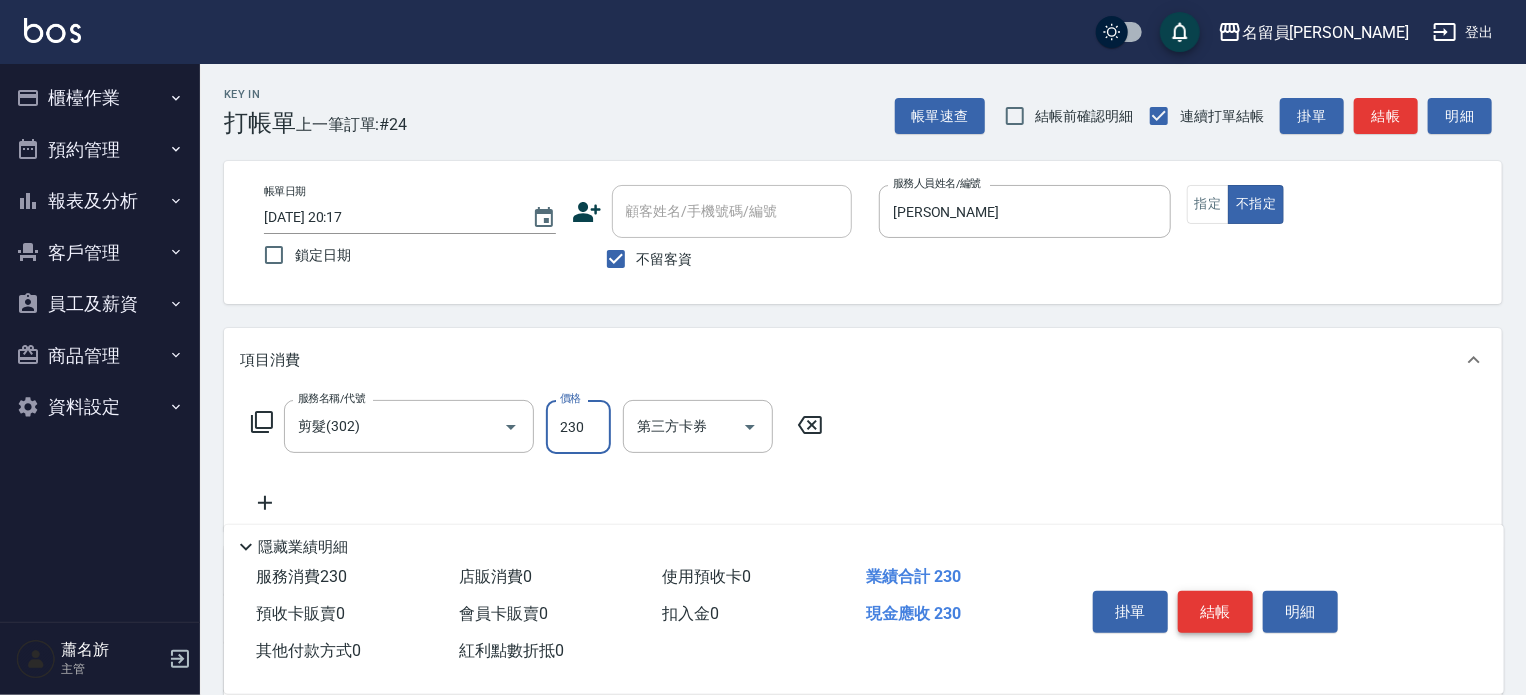 type on "230" 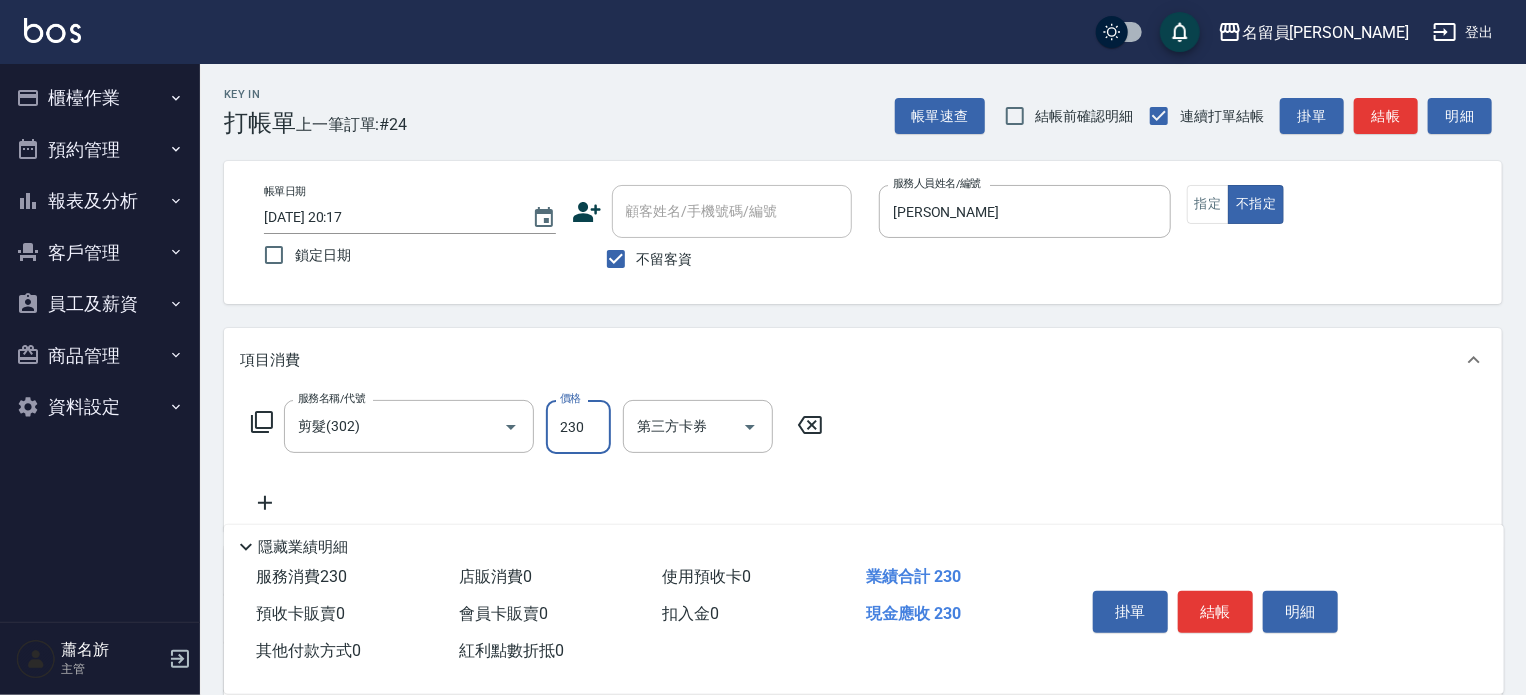 drag, startPoint x: 1187, startPoint y: 615, endPoint x: 1188, endPoint y: 629, distance: 14.035668 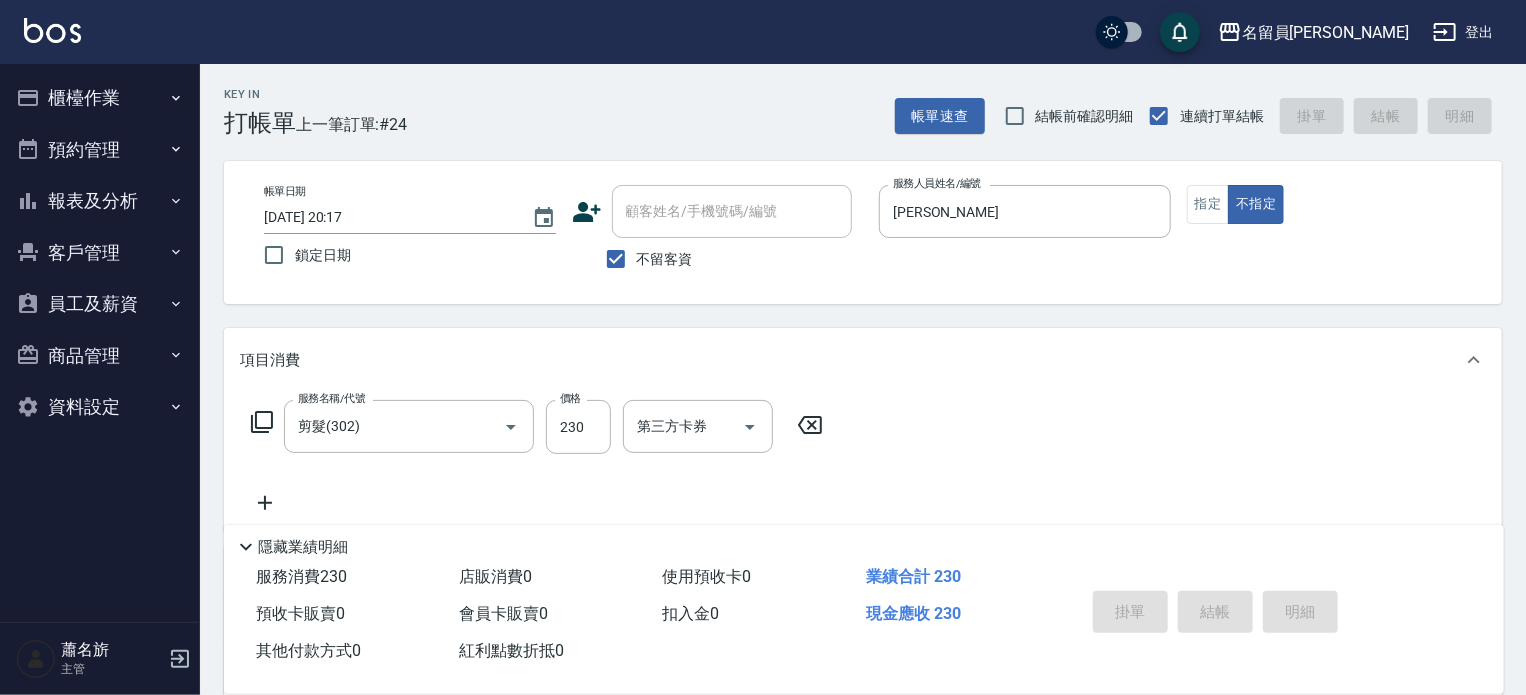 type 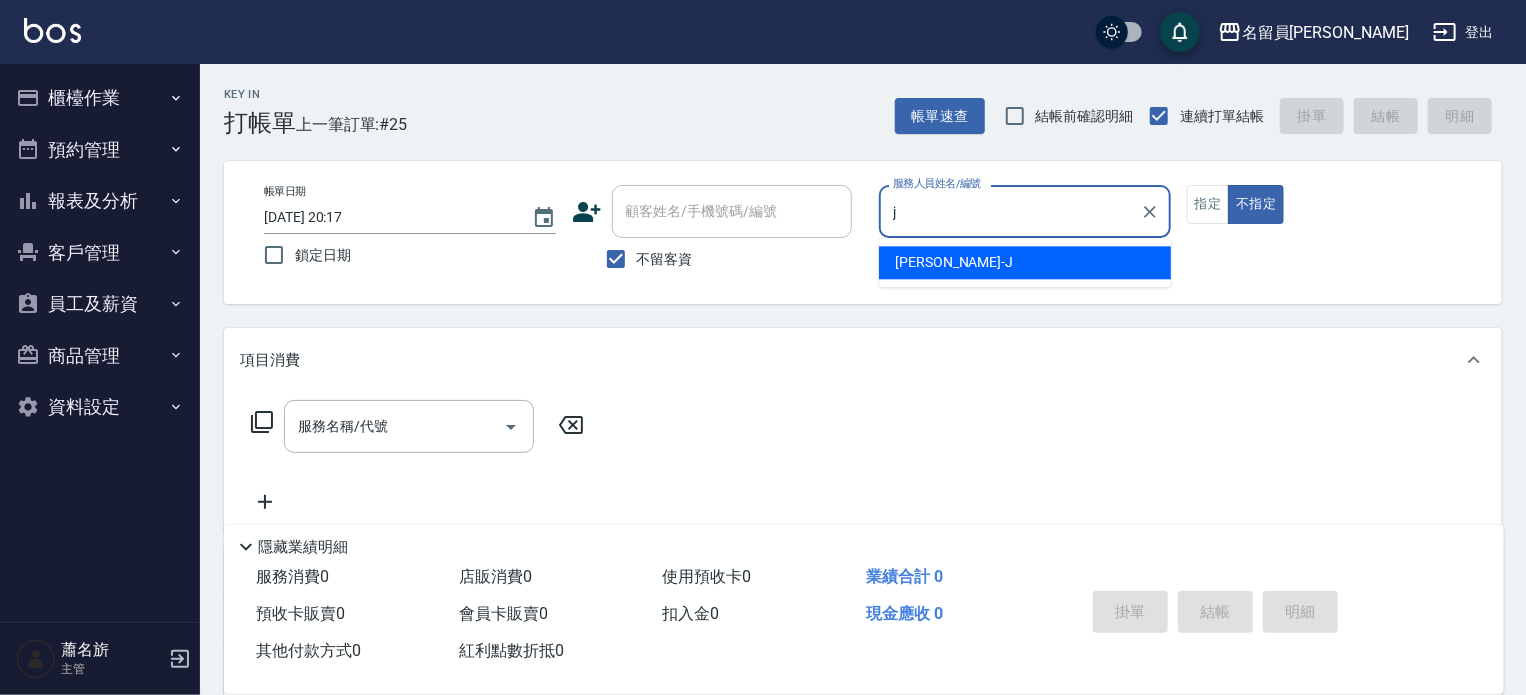 type on "[PERSON_NAME]" 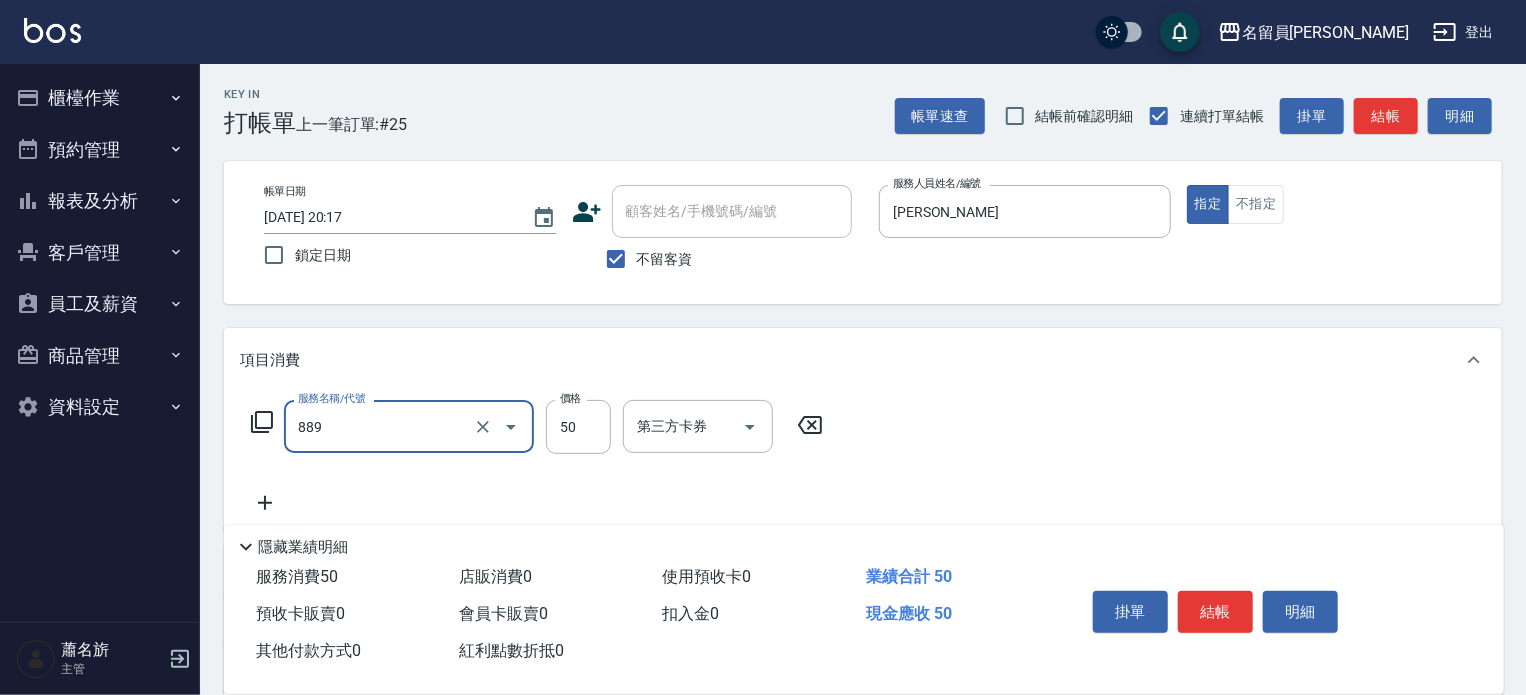 type on "精油(889)" 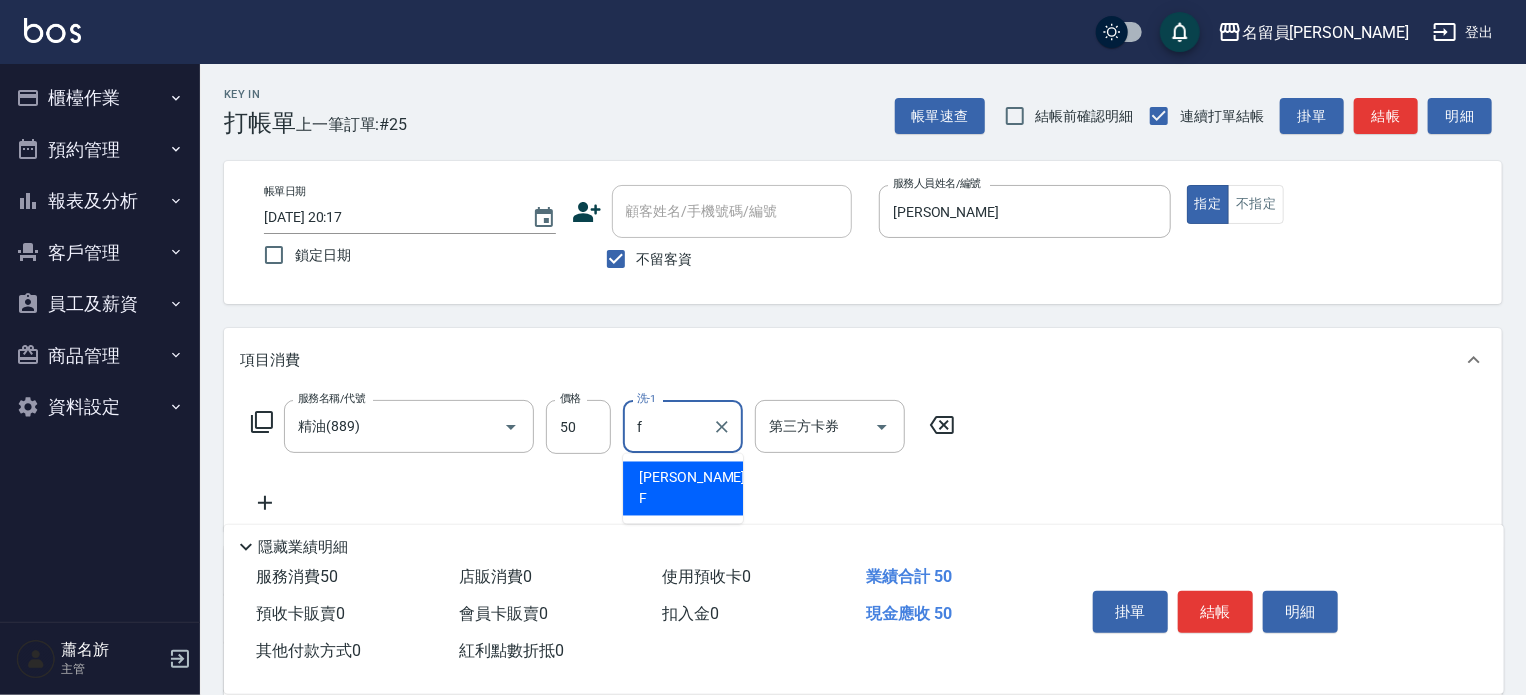 type on "[PERSON_NAME]-F" 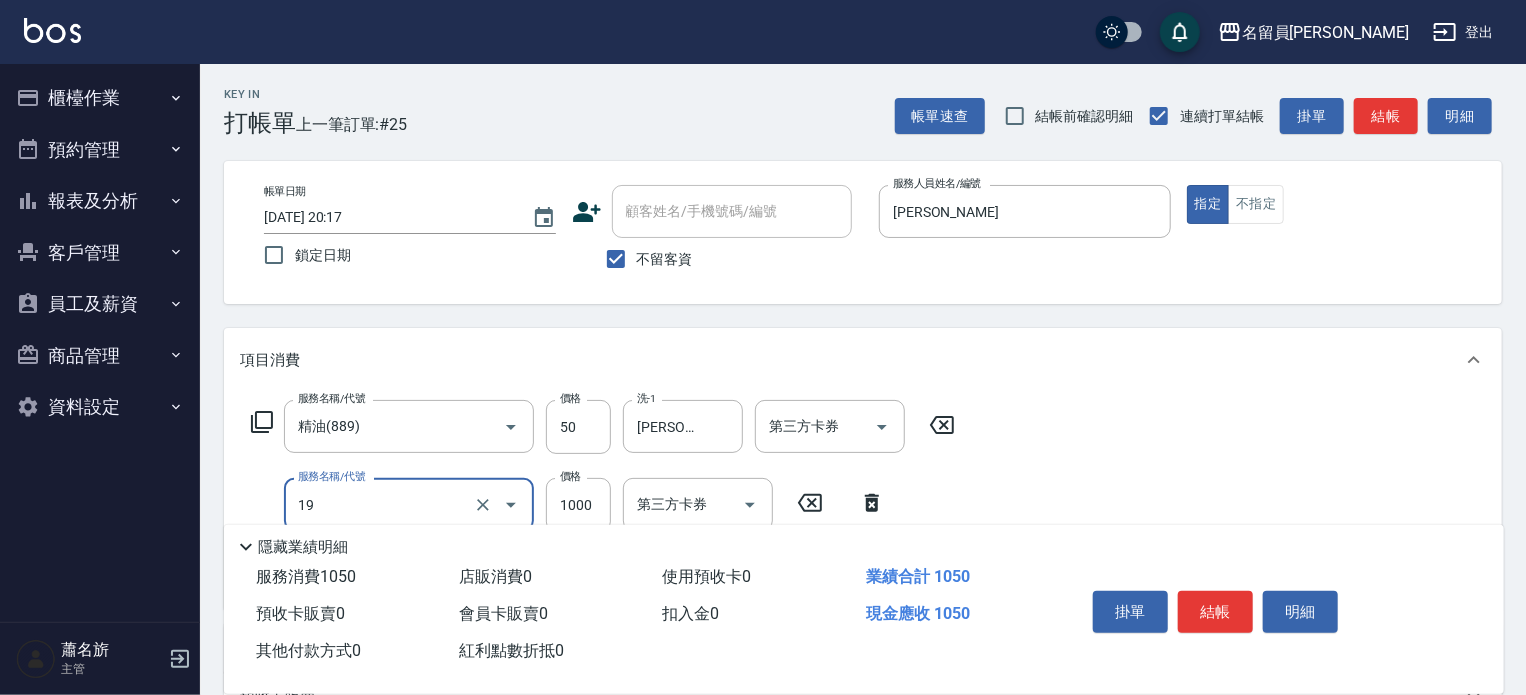 type on "一般燙髮(19)" 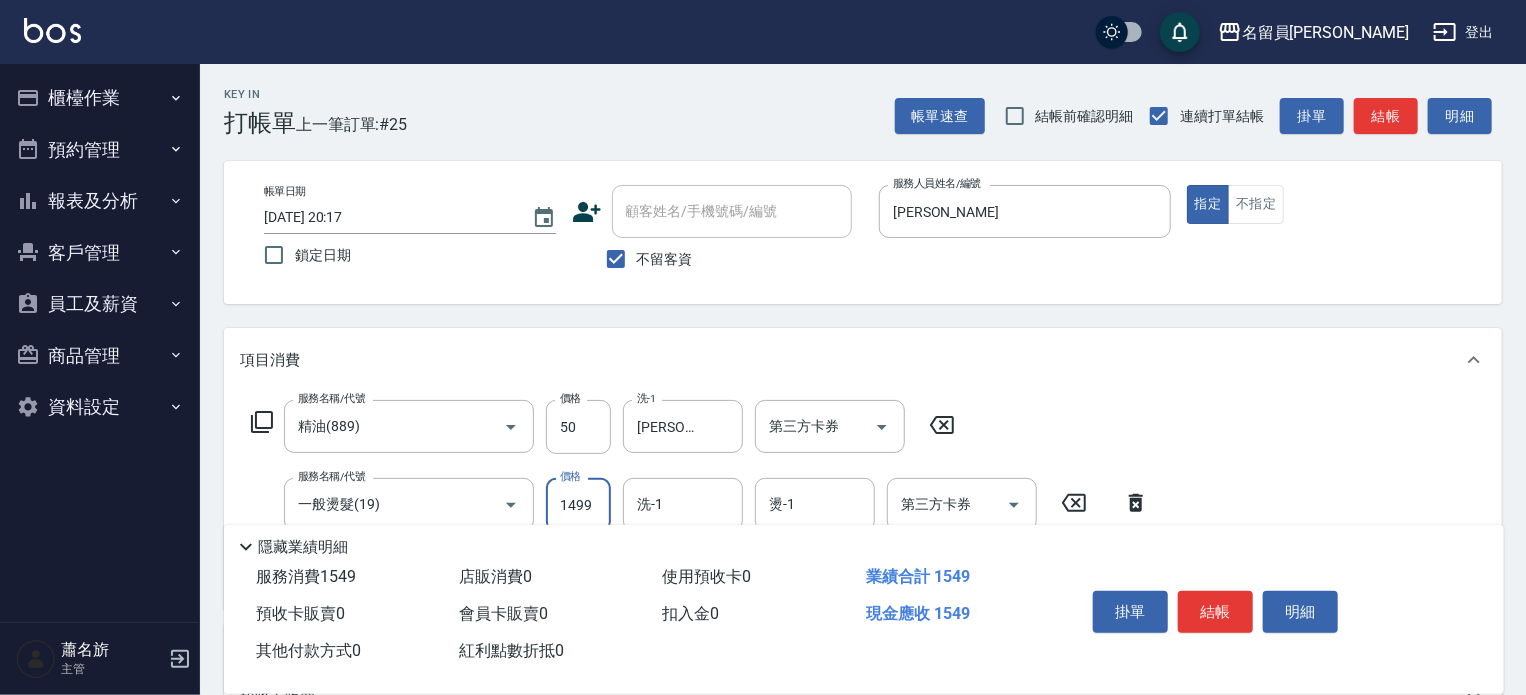 type on "1499" 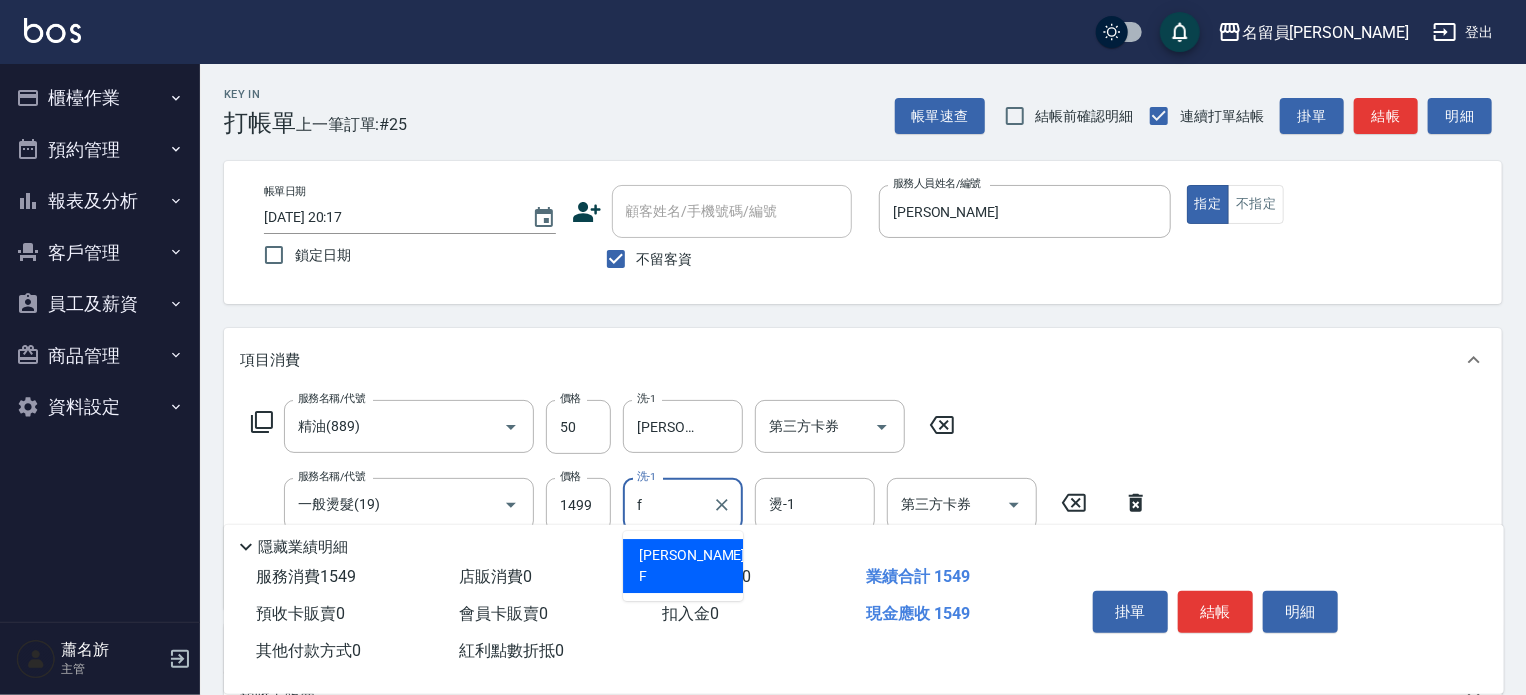 type on "[PERSON_NAME]-F" 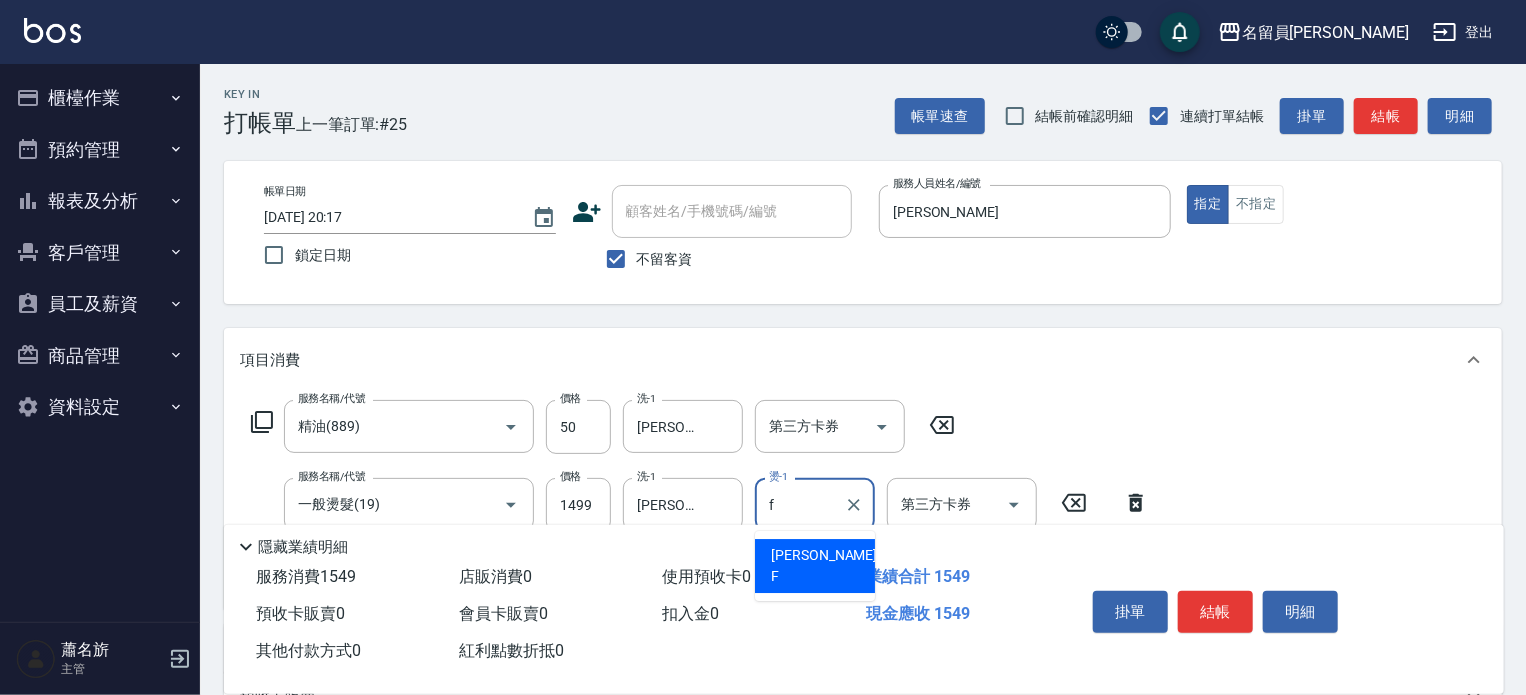 type on "[PERSON_NAME]-F" 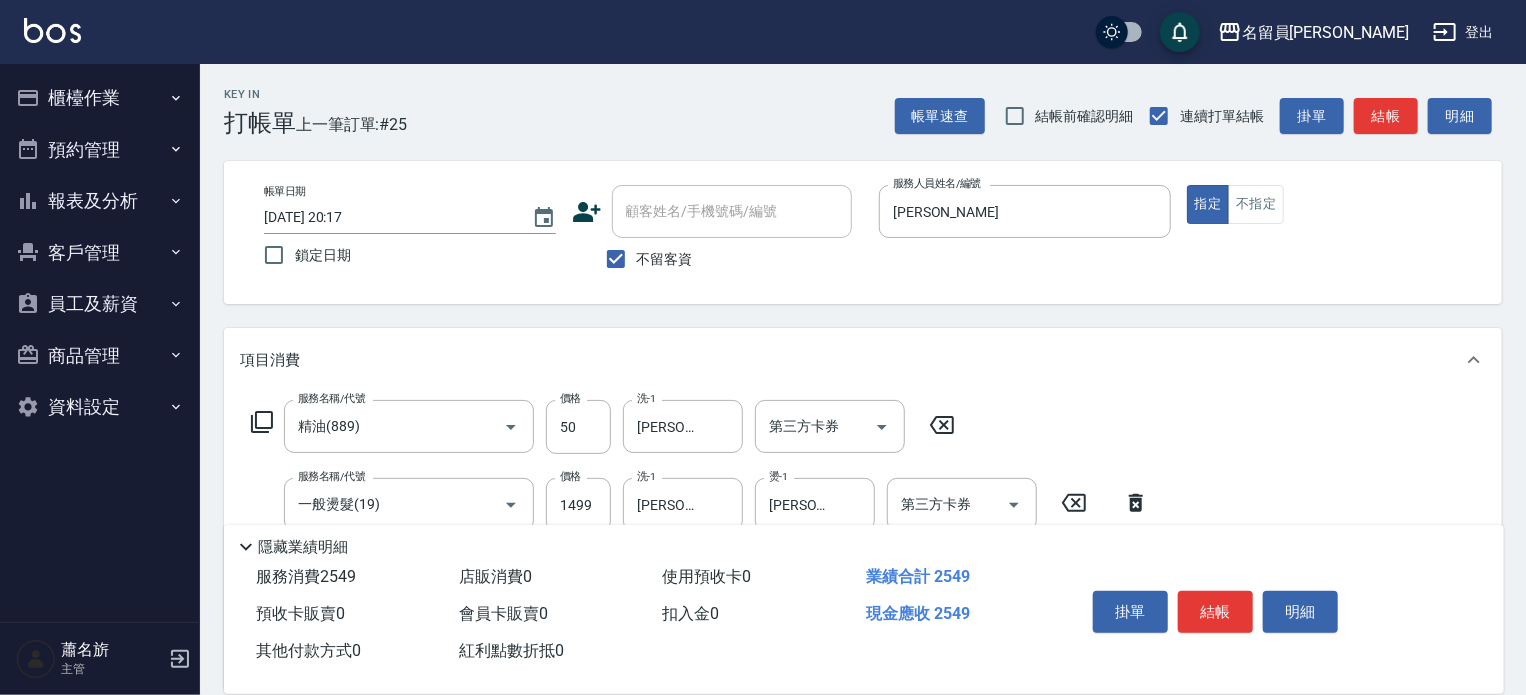 type on "酵素護髮(1000)" 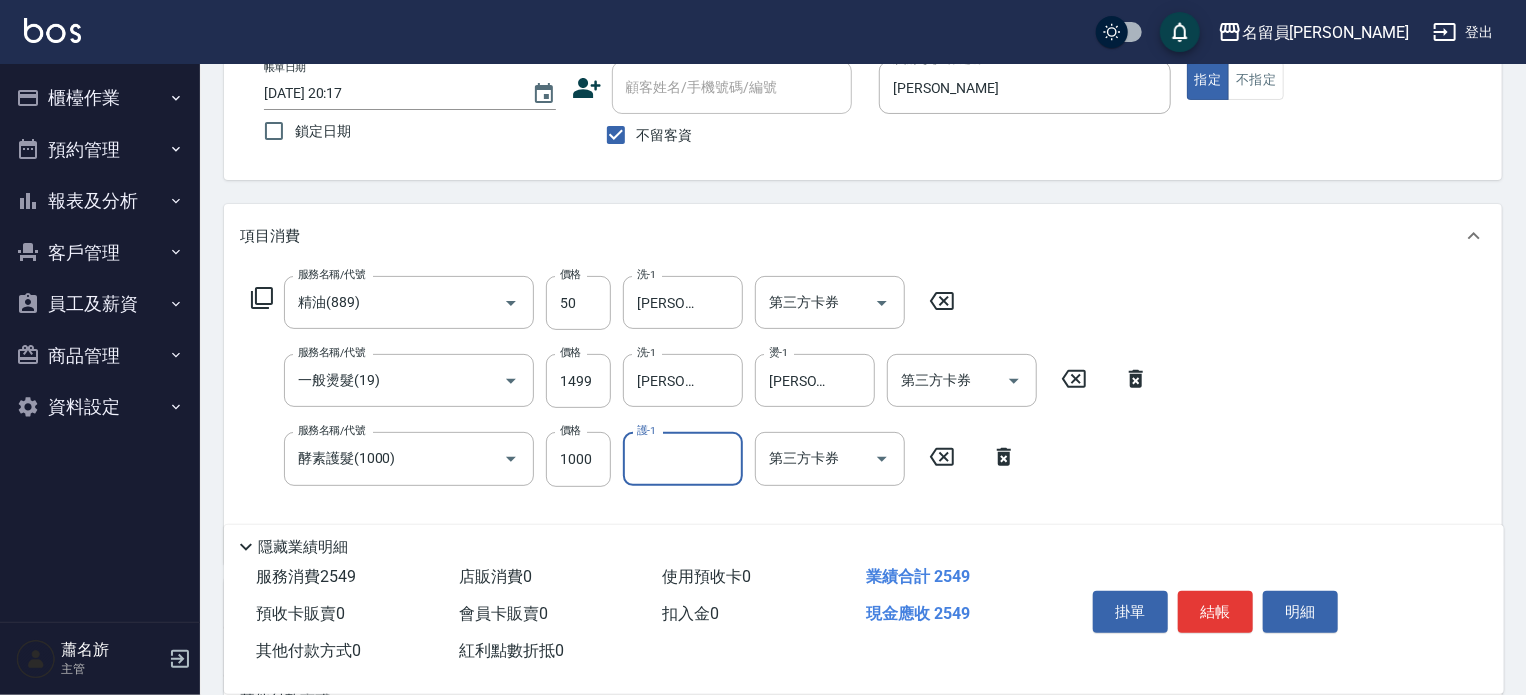 scroll, scrollTop: 300, scrollLeft: 0, axis: vertical 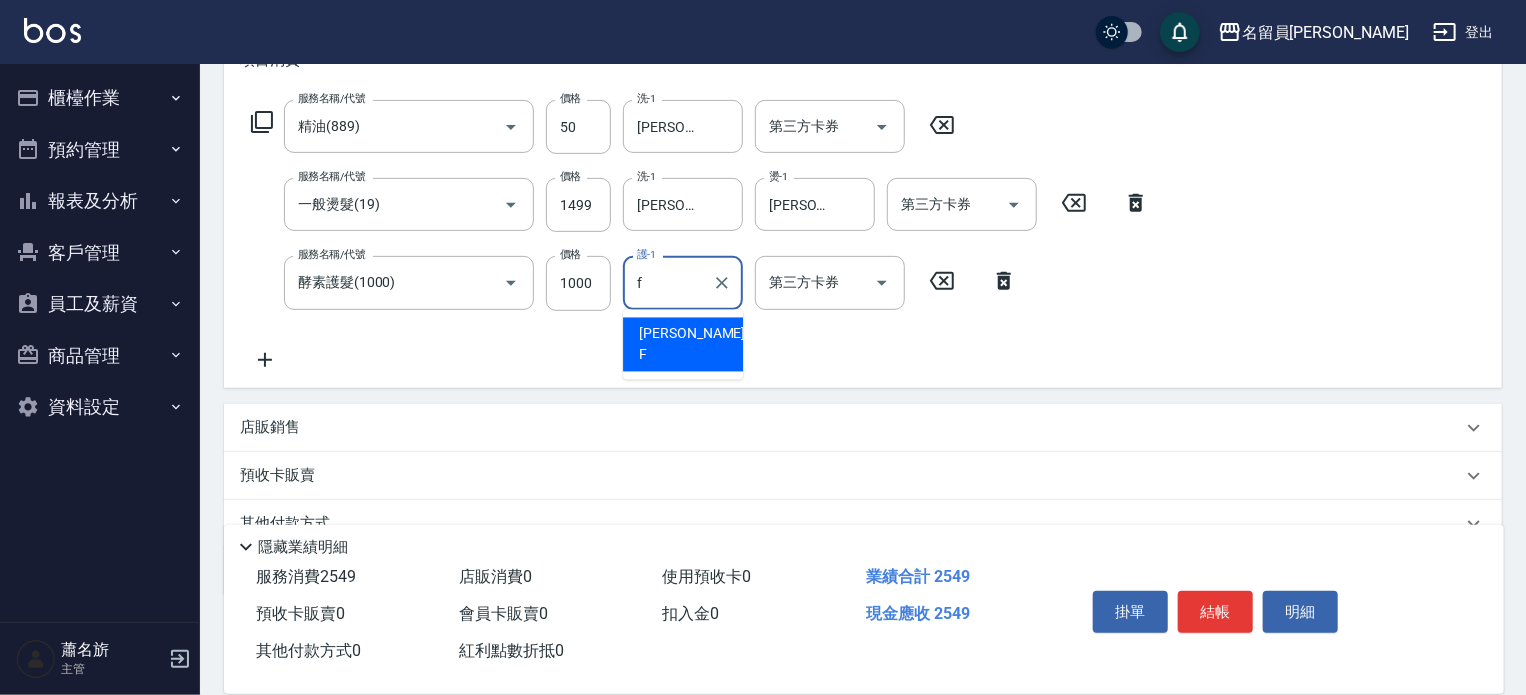 type on "[PERSON_NAME]-F" 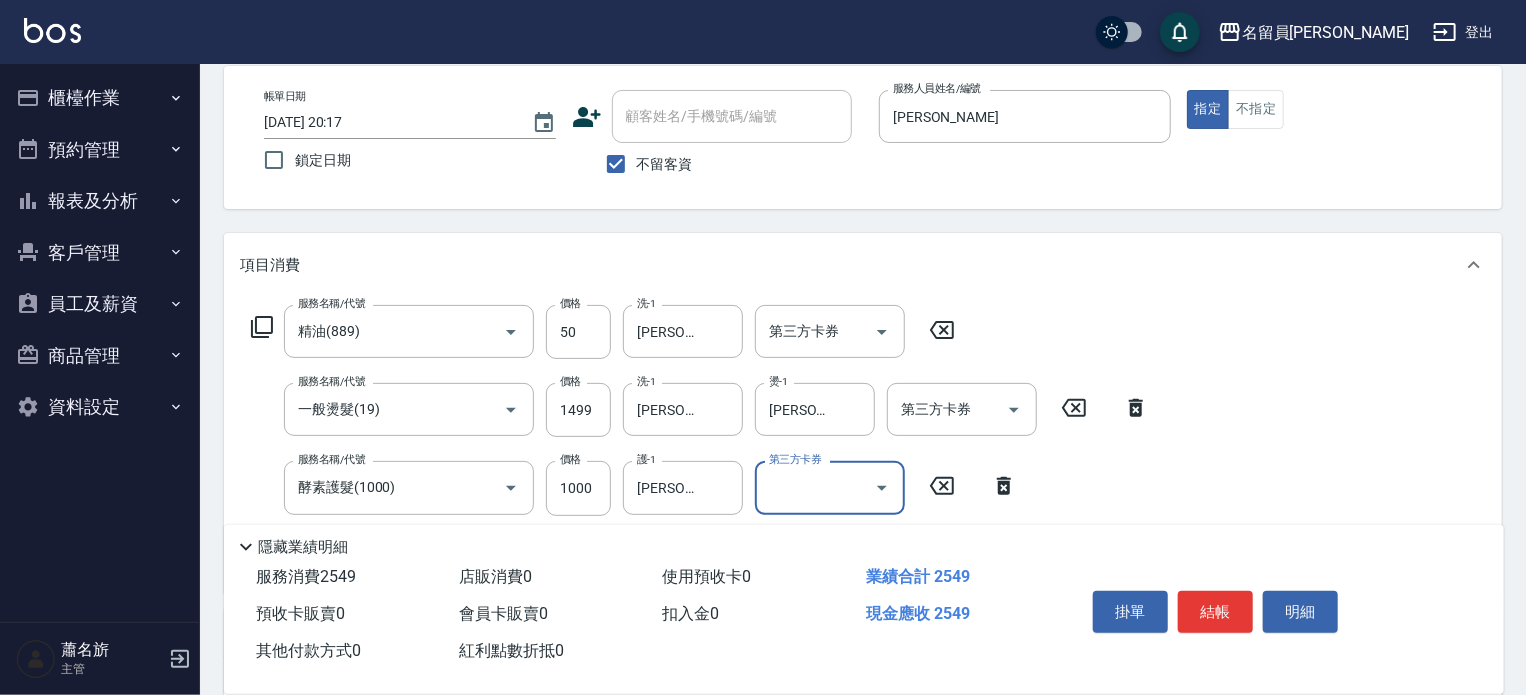 scroll, scrollTop: 0, scrollLeft: 0, axis: both 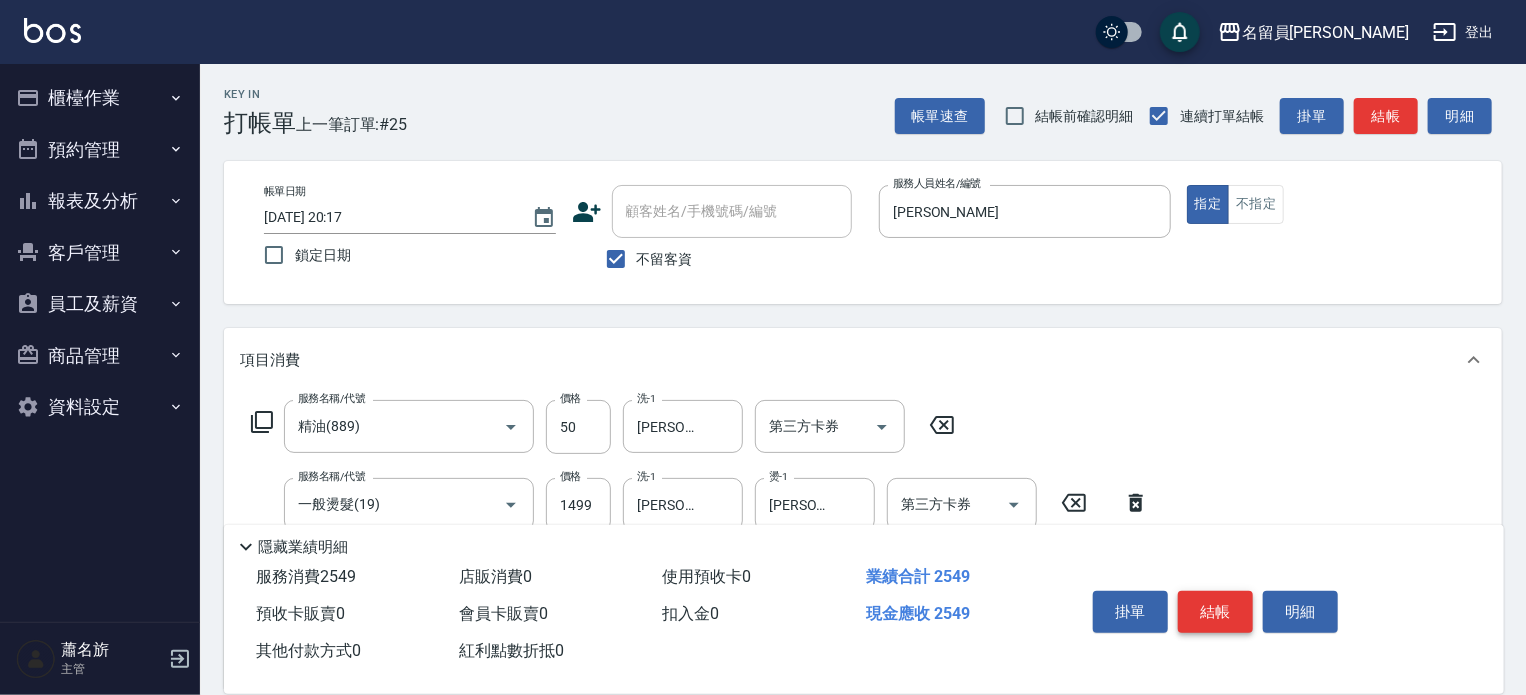 click on "結帳" at bounding box center (1215, 612) 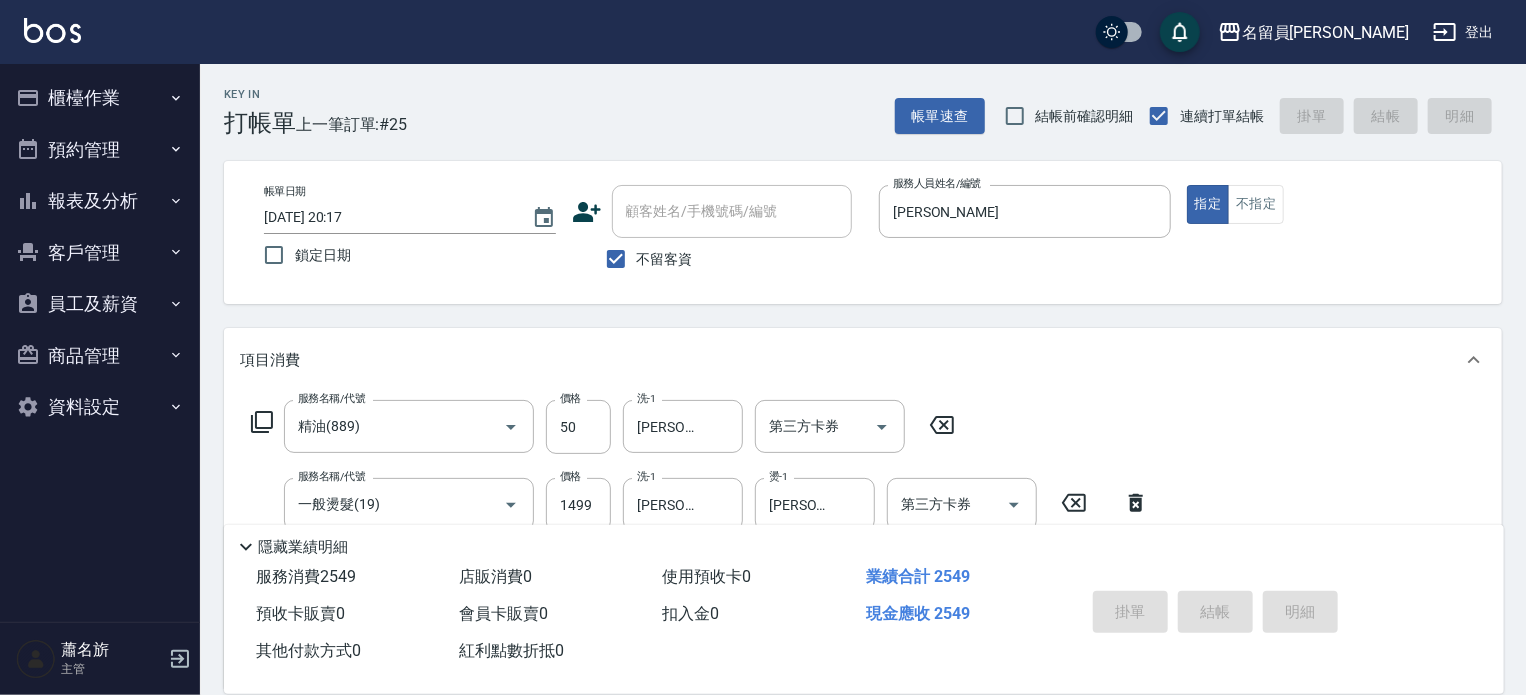 type 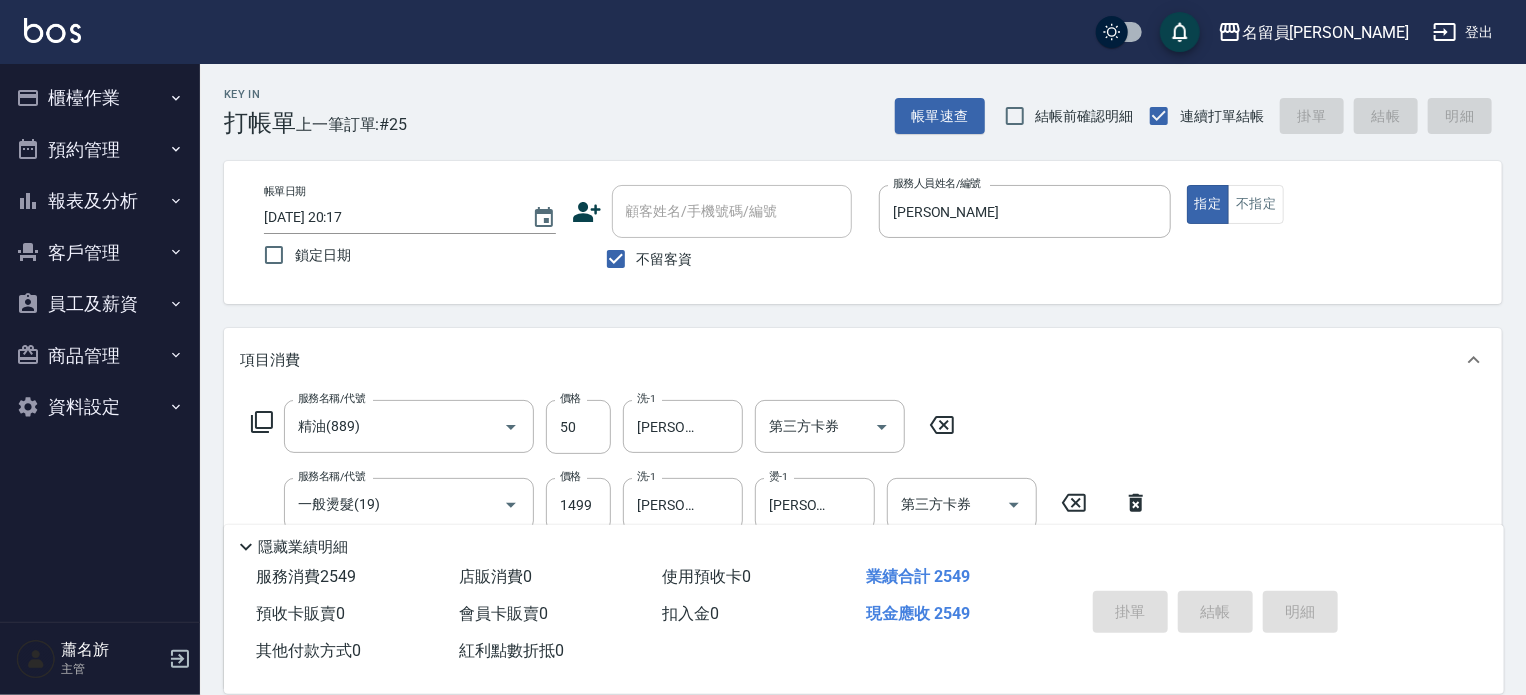 type 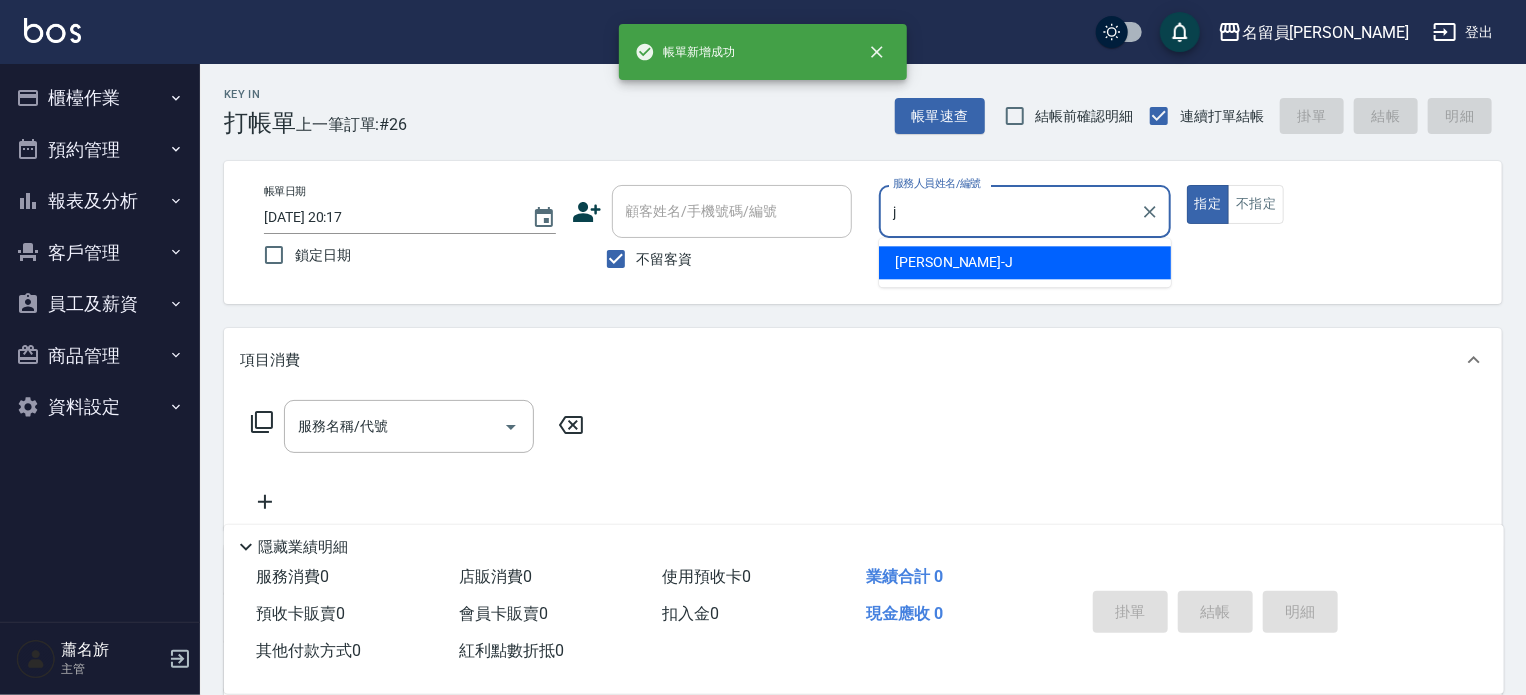 type on "[PERSON_NAME]" 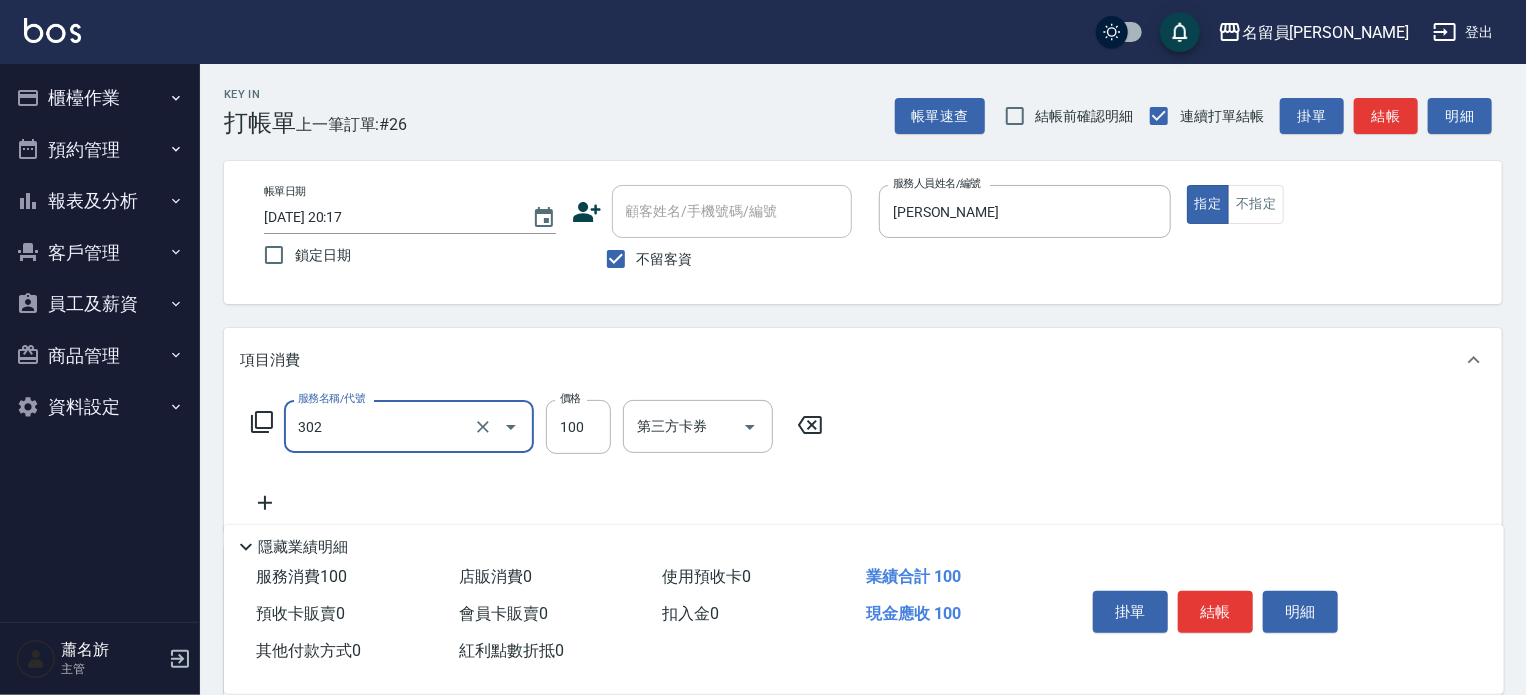 type on "剪髮(302)" 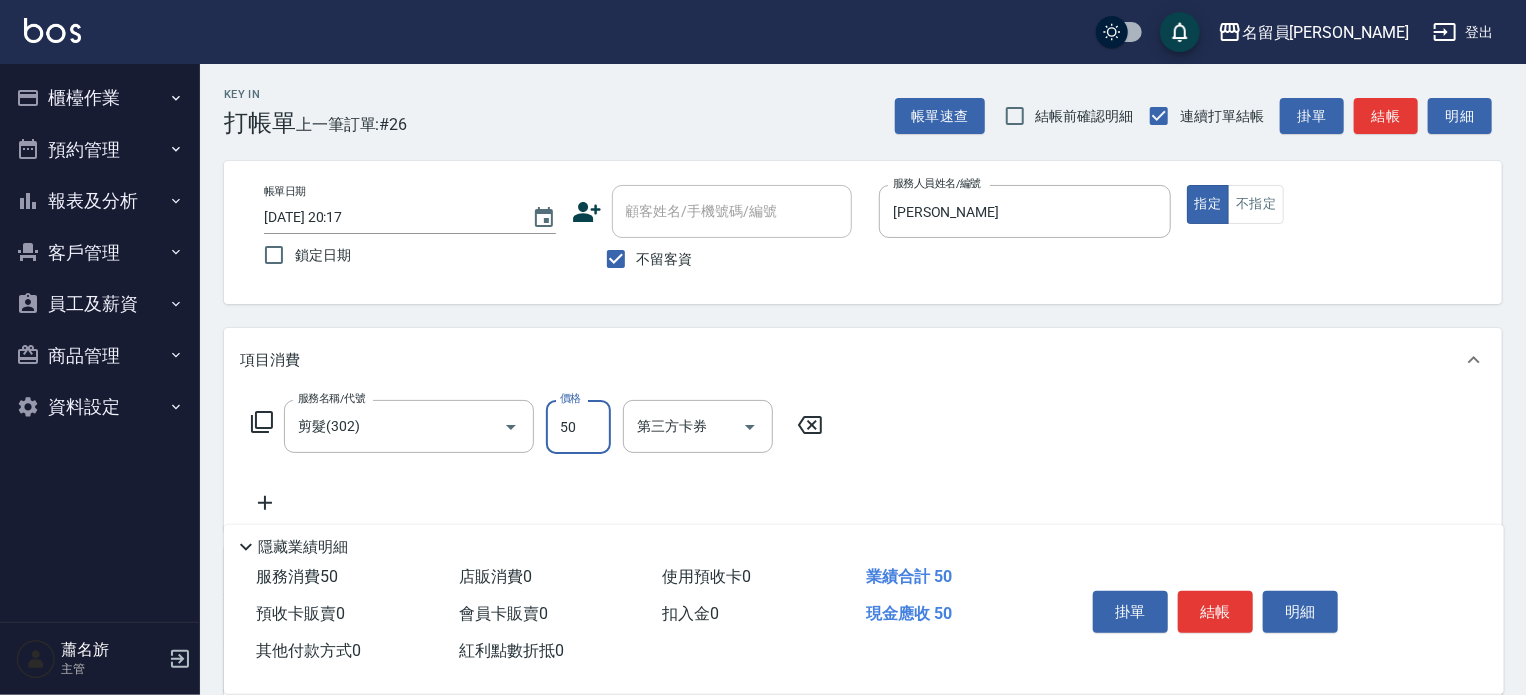 type on "50" 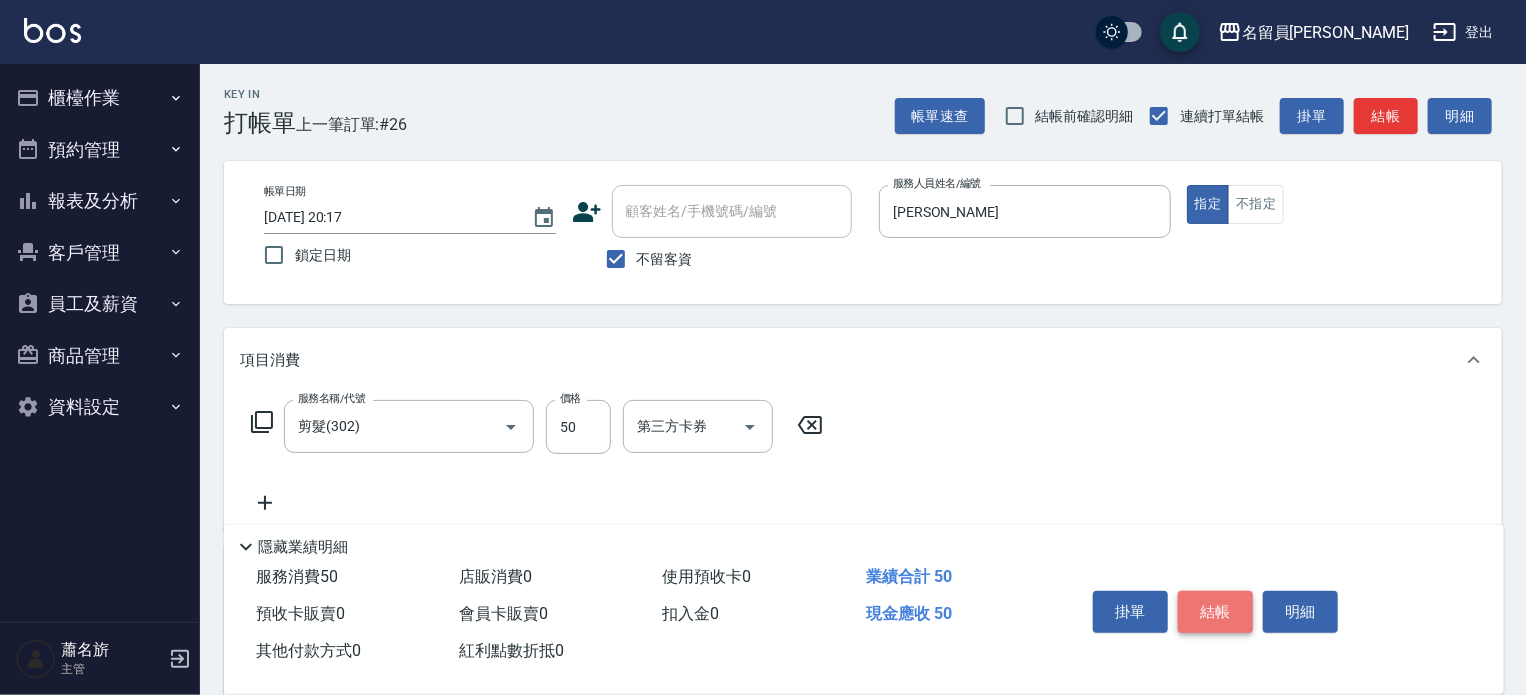 click on "結帳" at bounding box center [1215, 612] 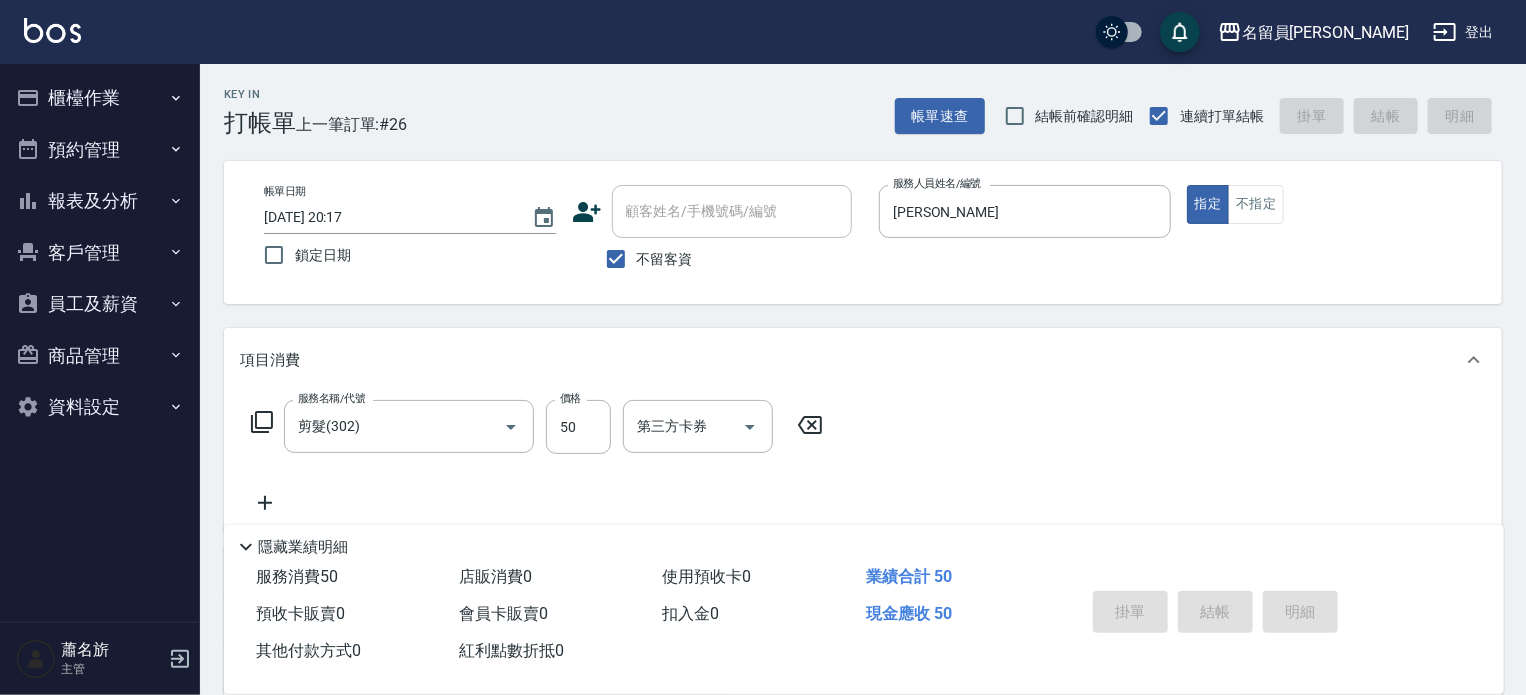 type 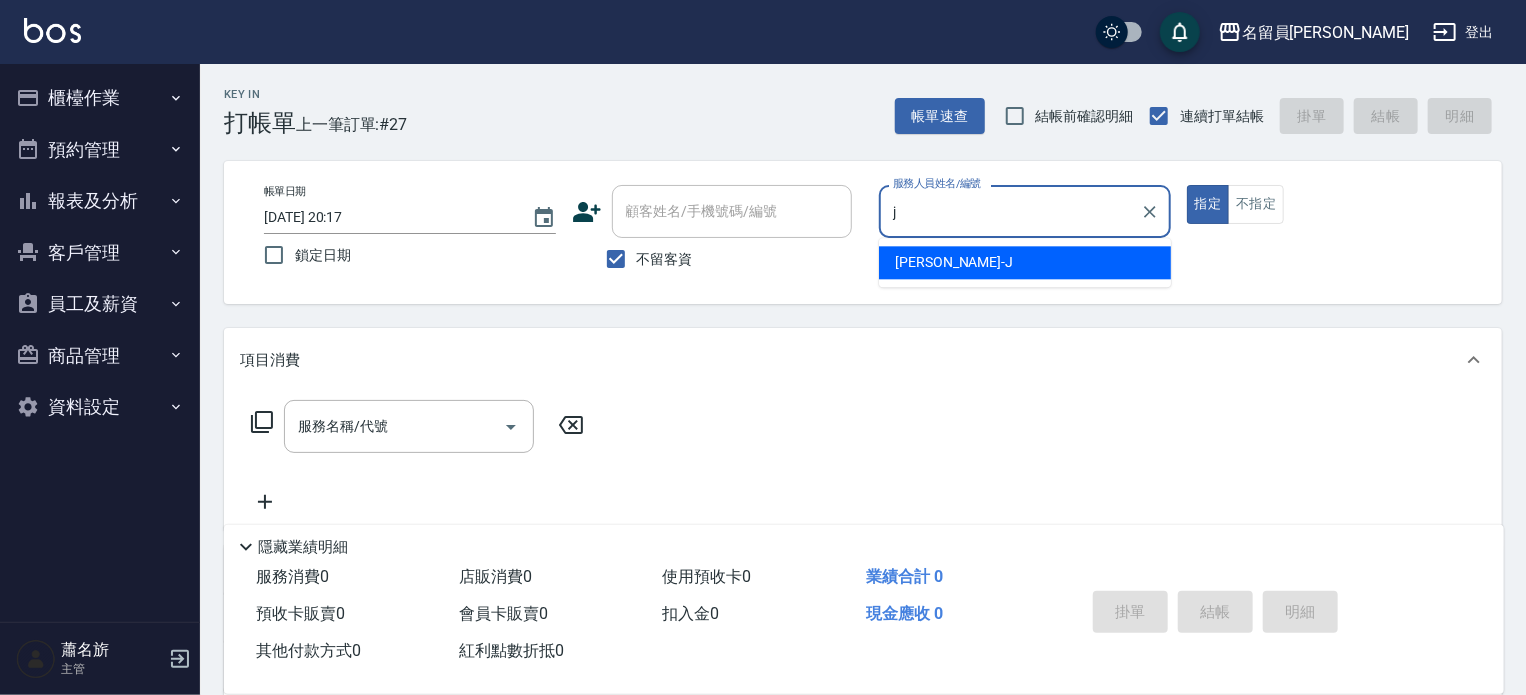 type on "[PERSON_NAME]" 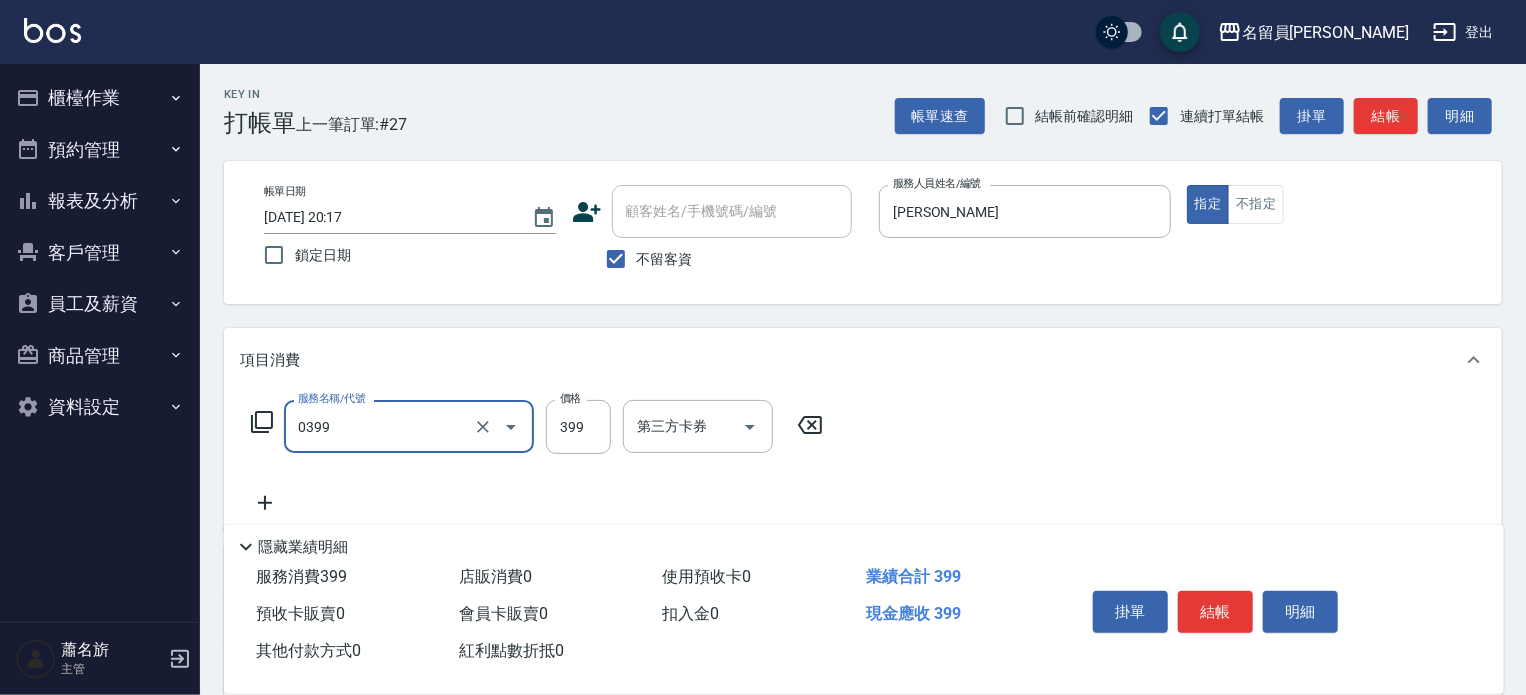 type on "海鹽SPA(0399)" 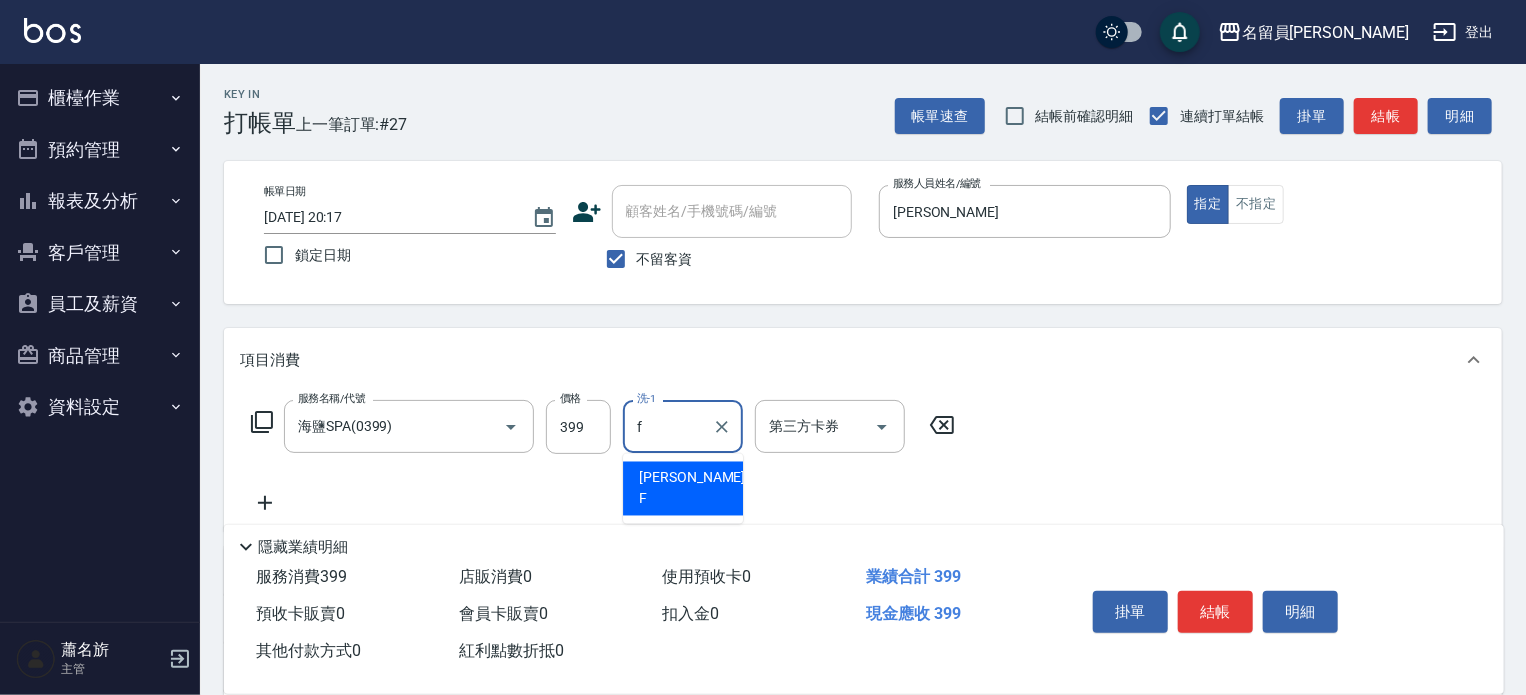 type on "[PERSON_NAME]-F" 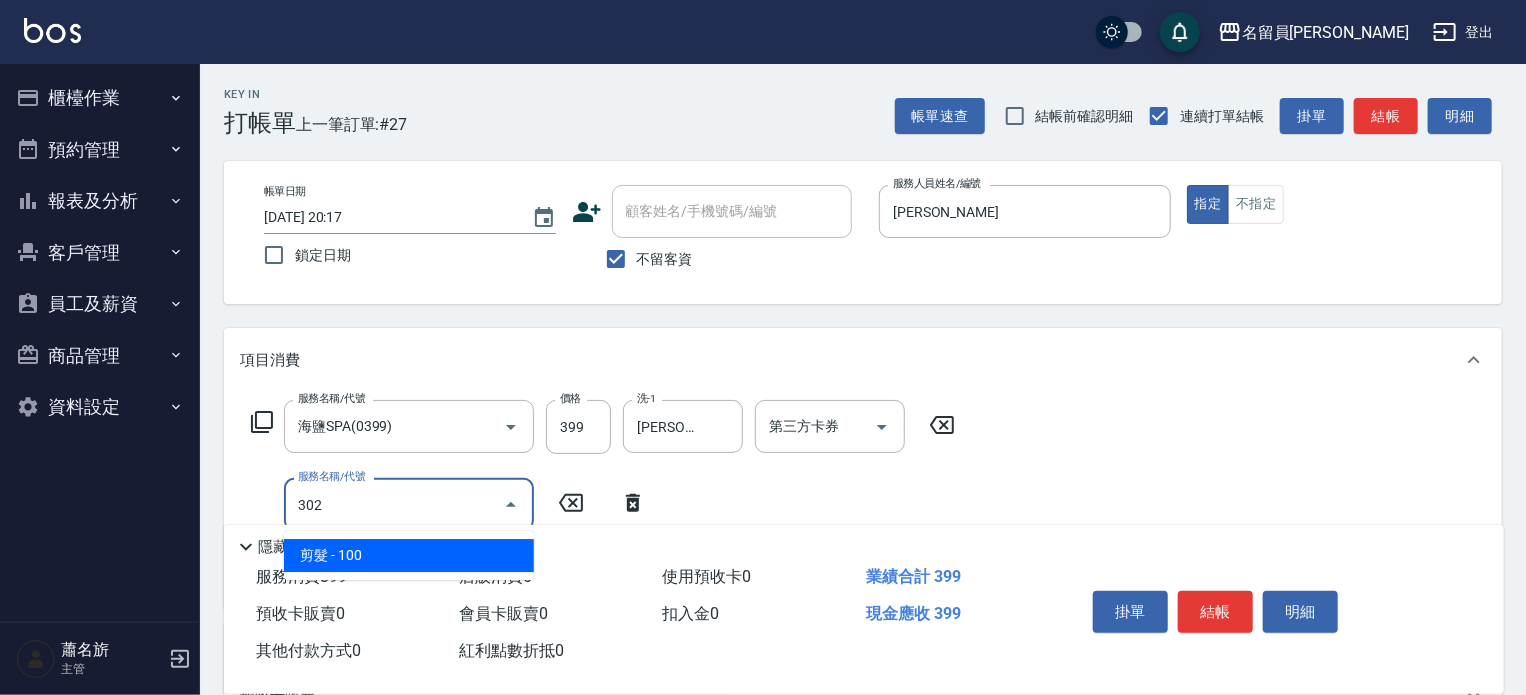 type on "剪髮(302)" 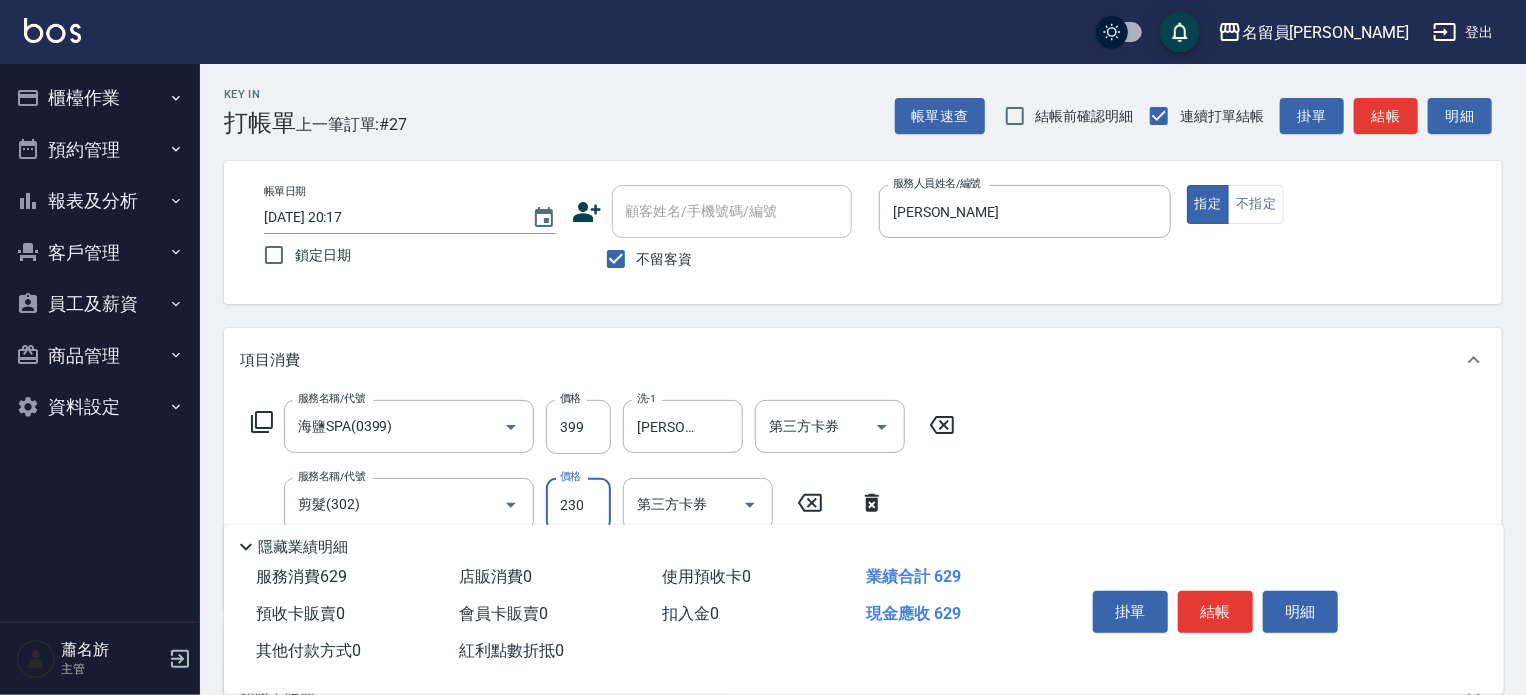type on "230" 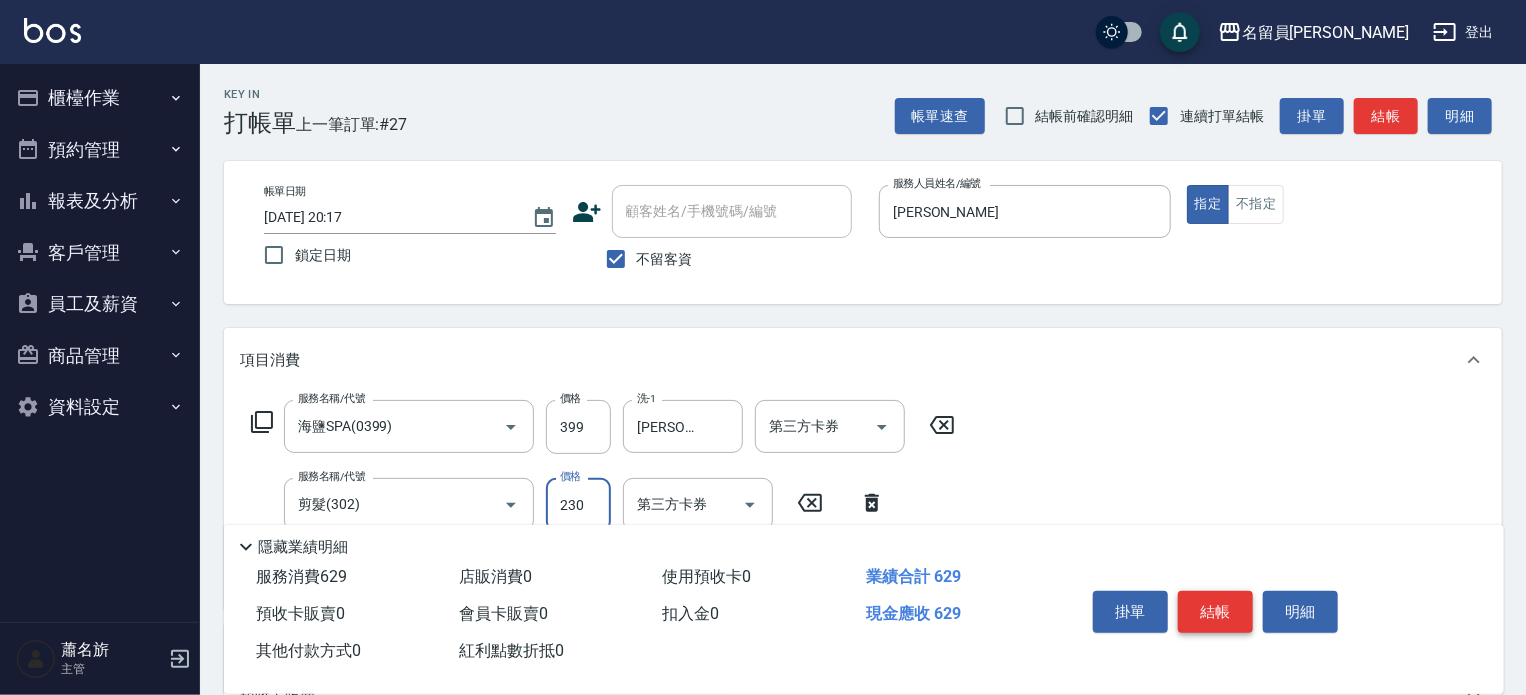 click on "結帳" at bounding box center (1215, 612) 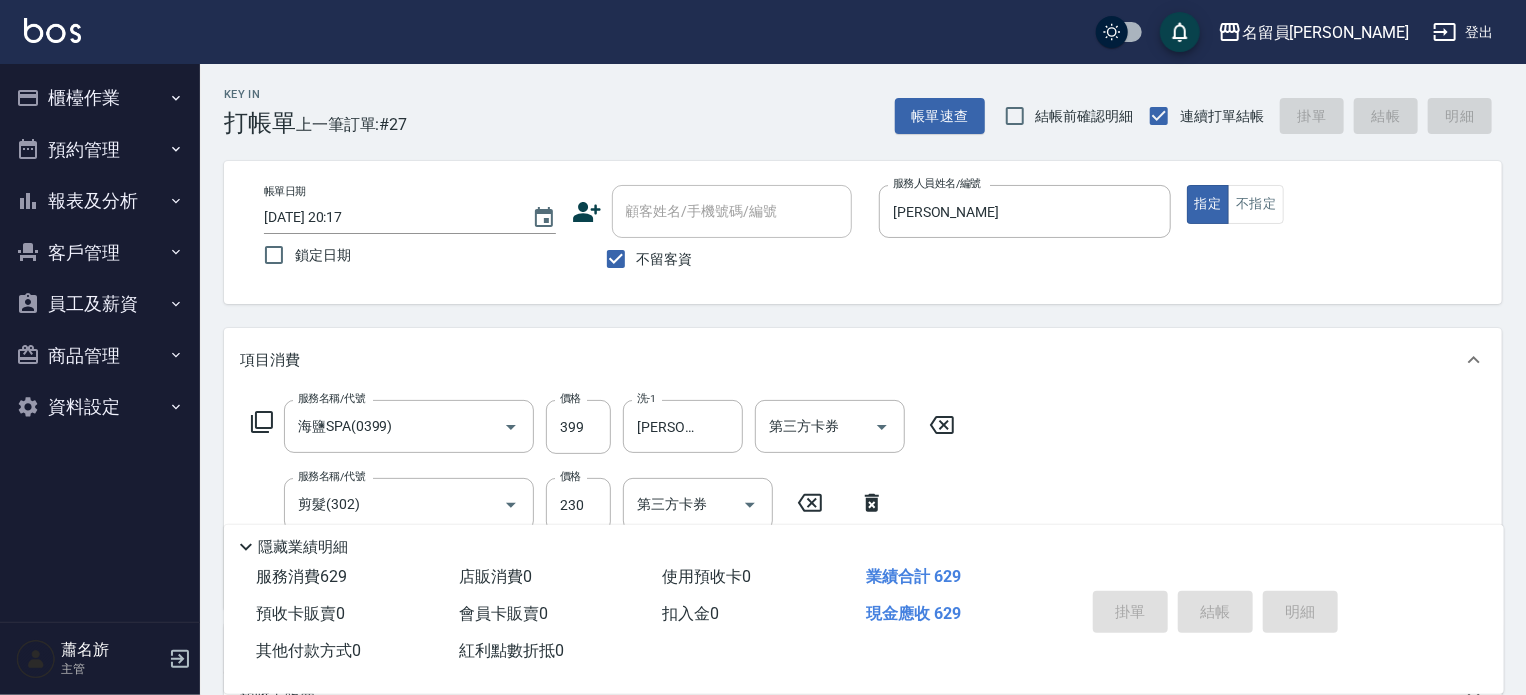 type 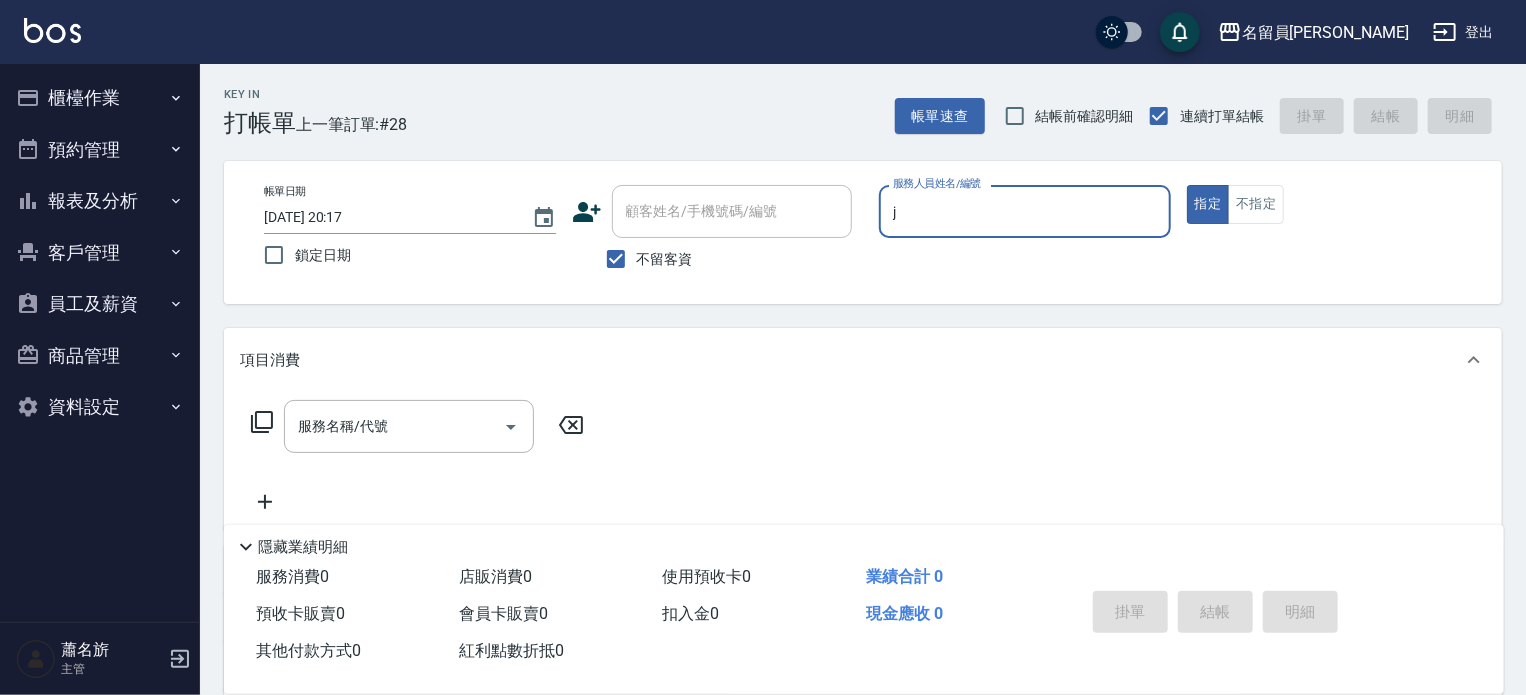 type on "[PERSON_NAME]" 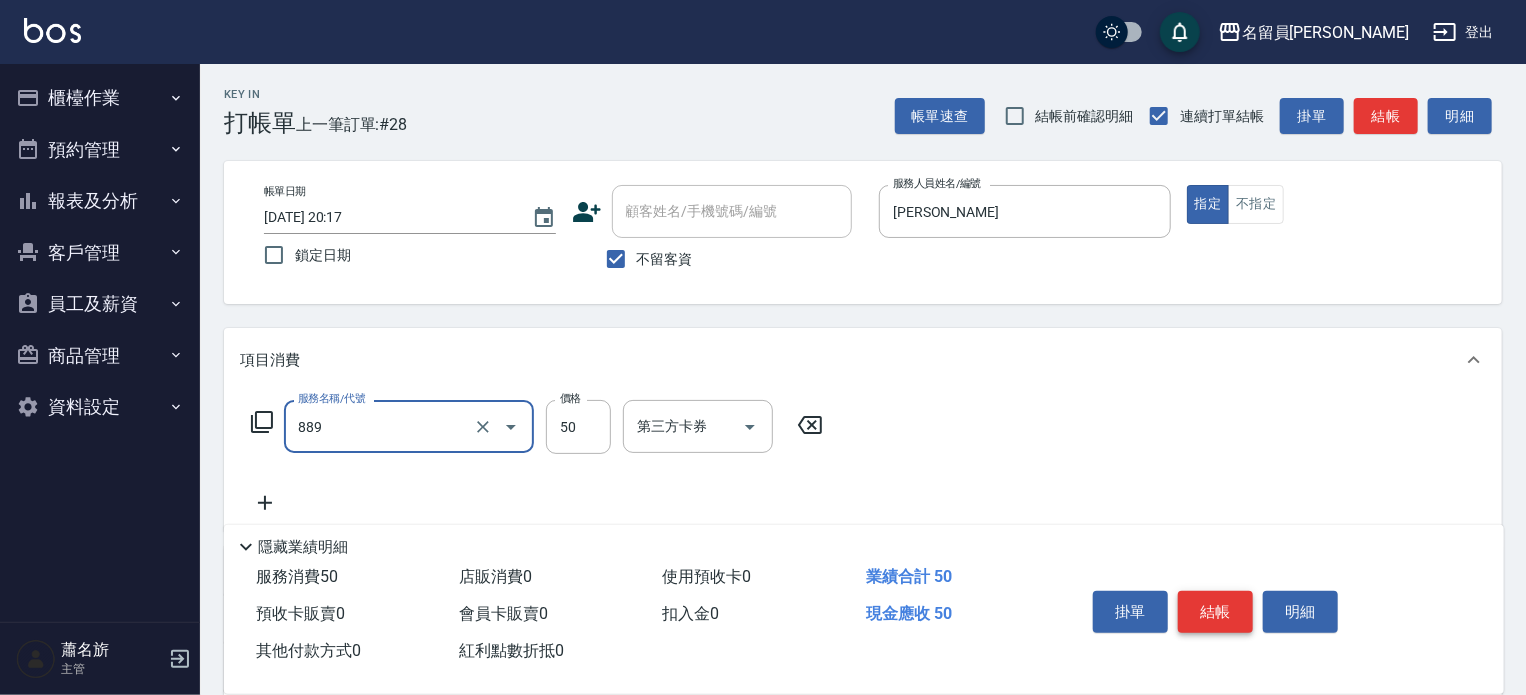 type on "精油(889)" 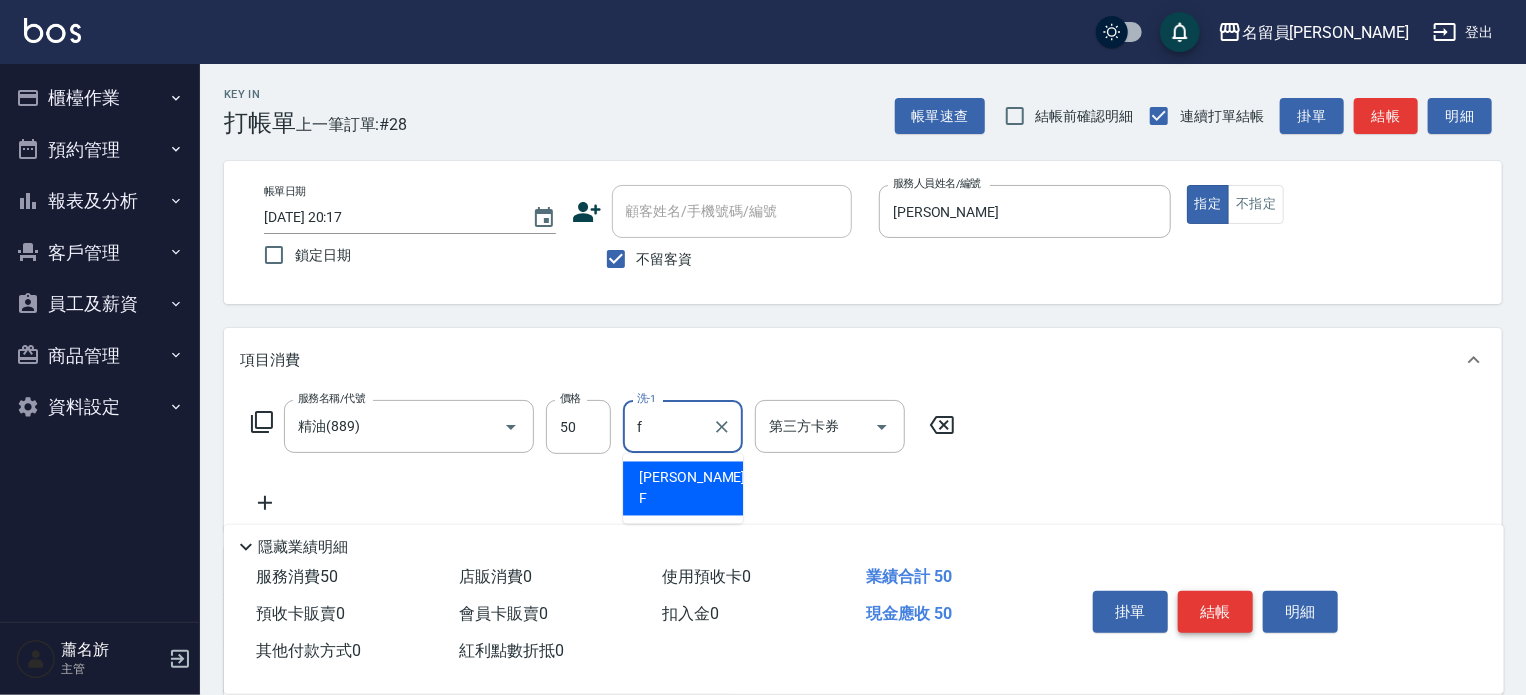 type on "[PERSON_NAME]-F" 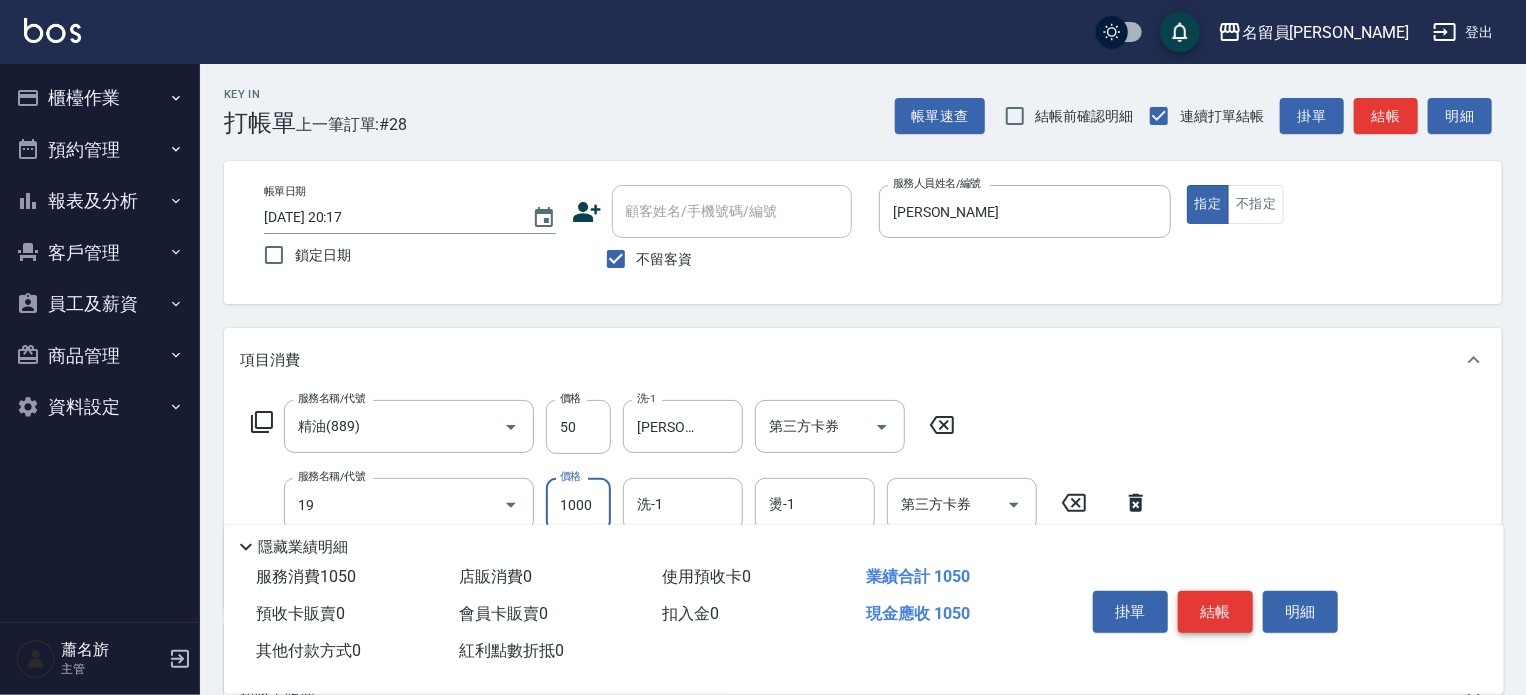 type on "一般燙髮(19)" 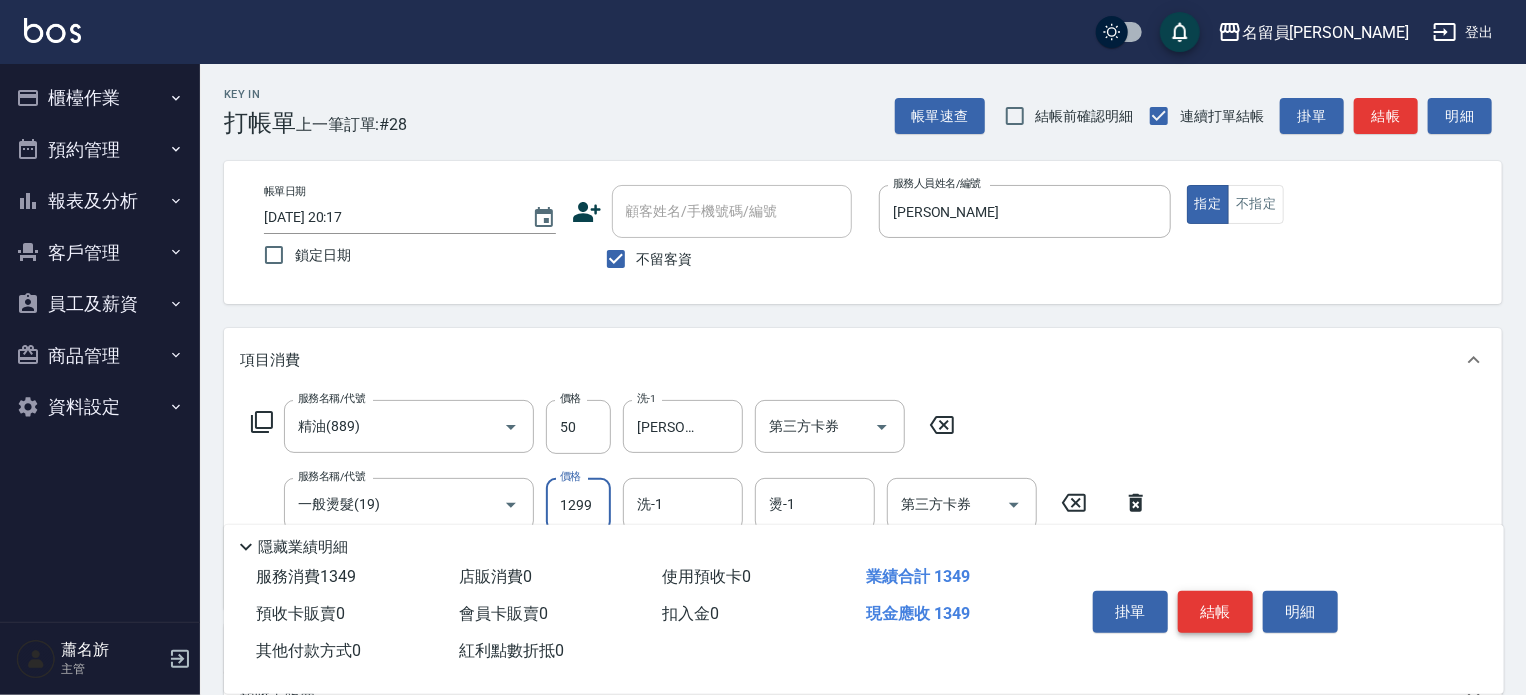 type on "1299" 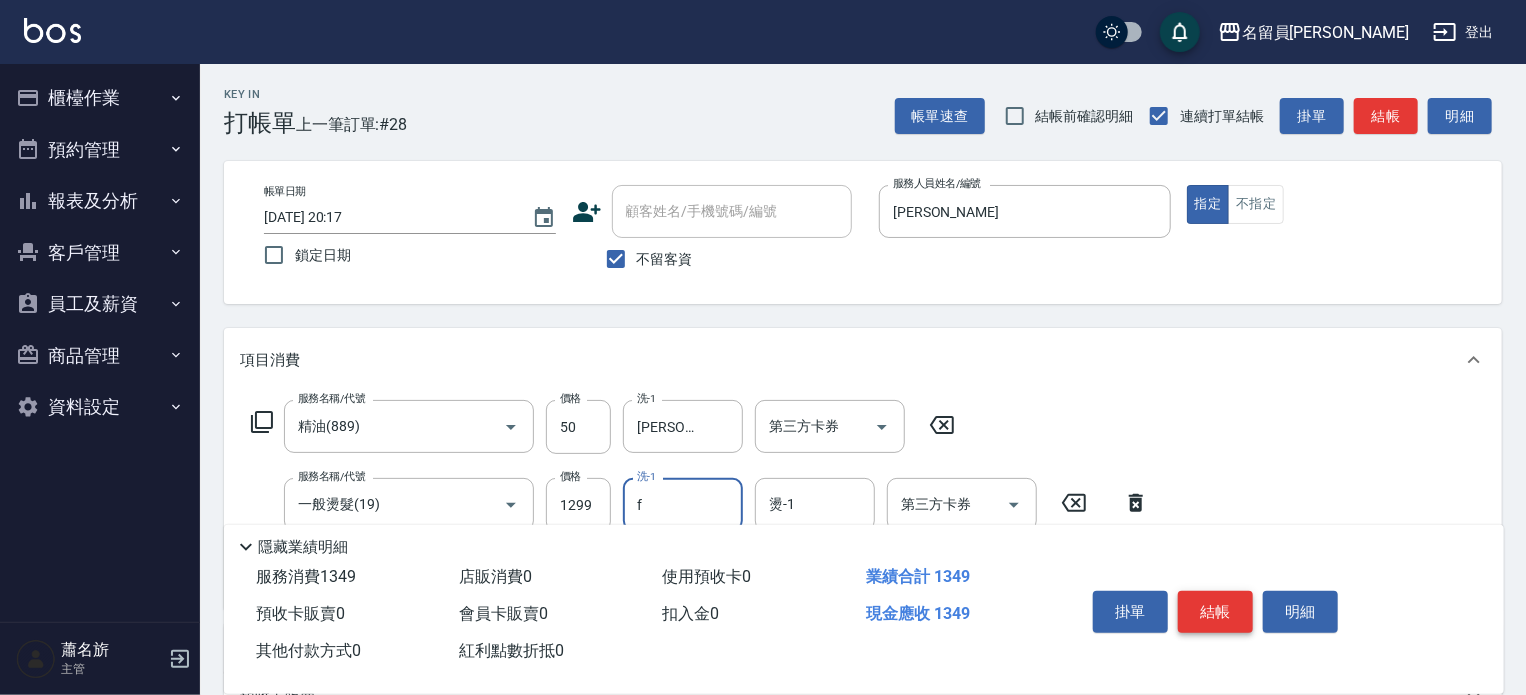 type on "[PERSON_NAME]-F" 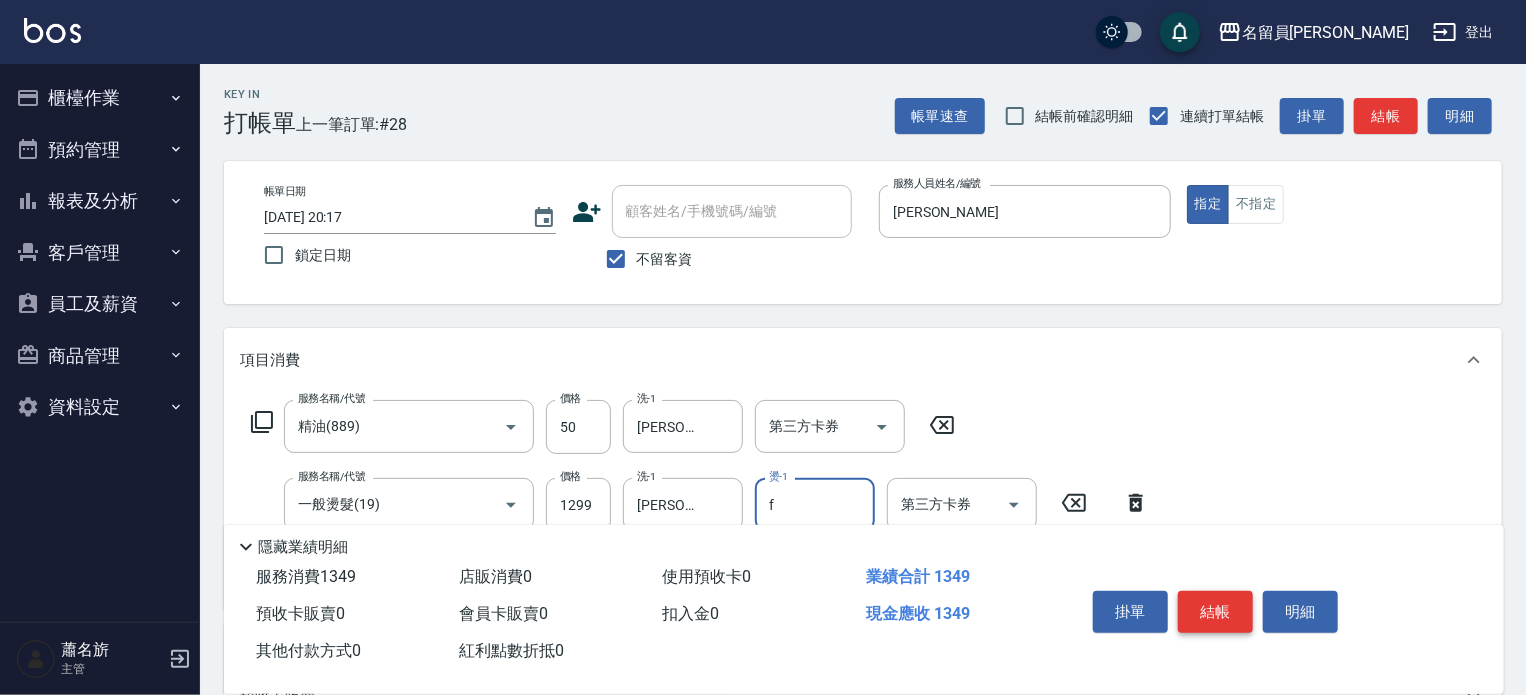type on "[PERSON_NAME]-F" 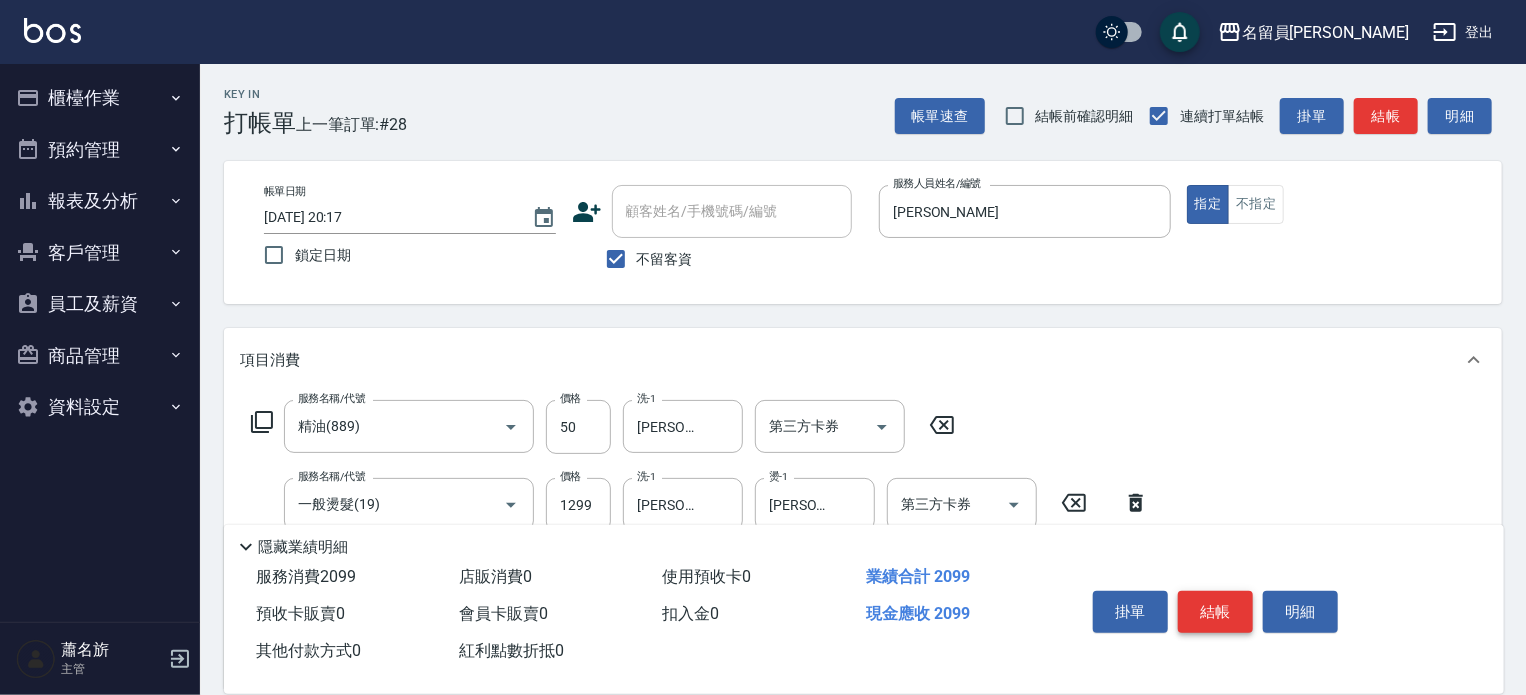 type on "日本精漾護髮(750)" 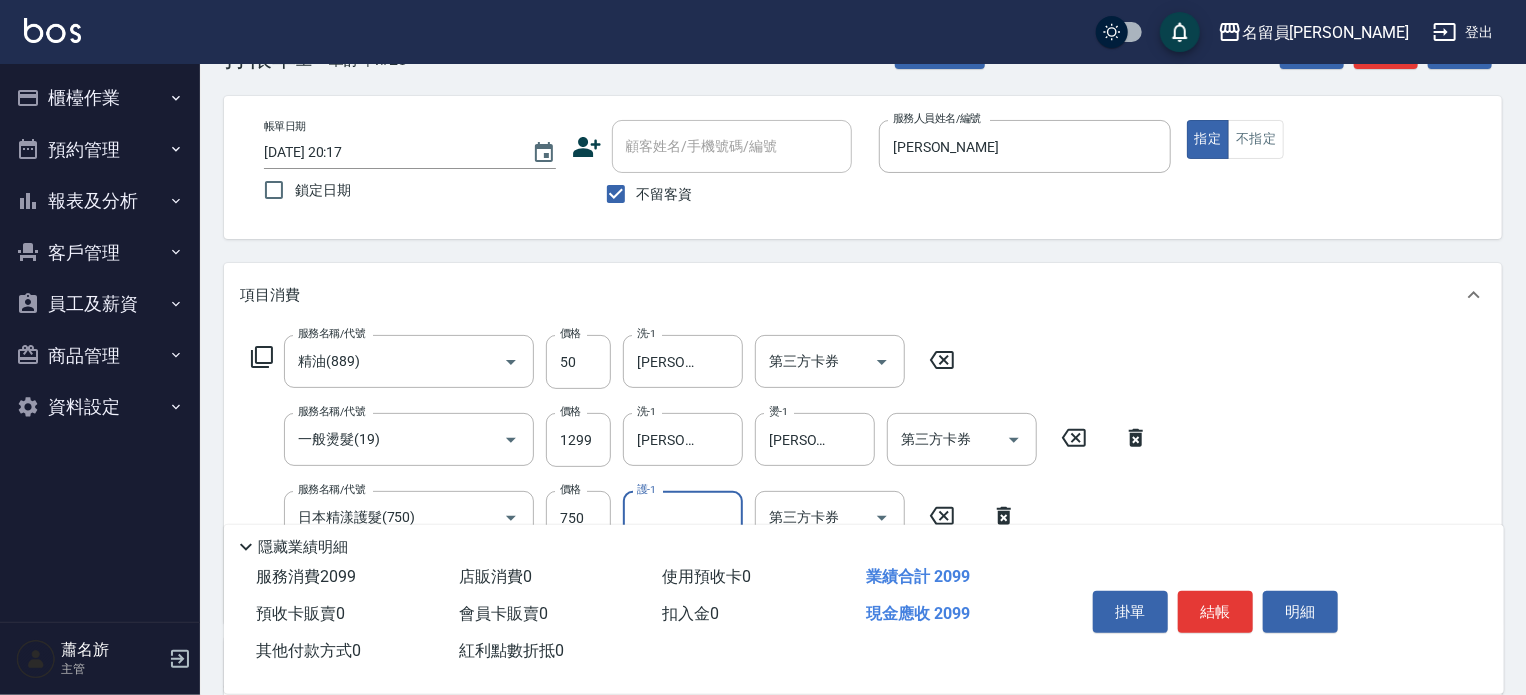 scroll, scrollTop: 100, scrollLeft: 0, axis: vertical 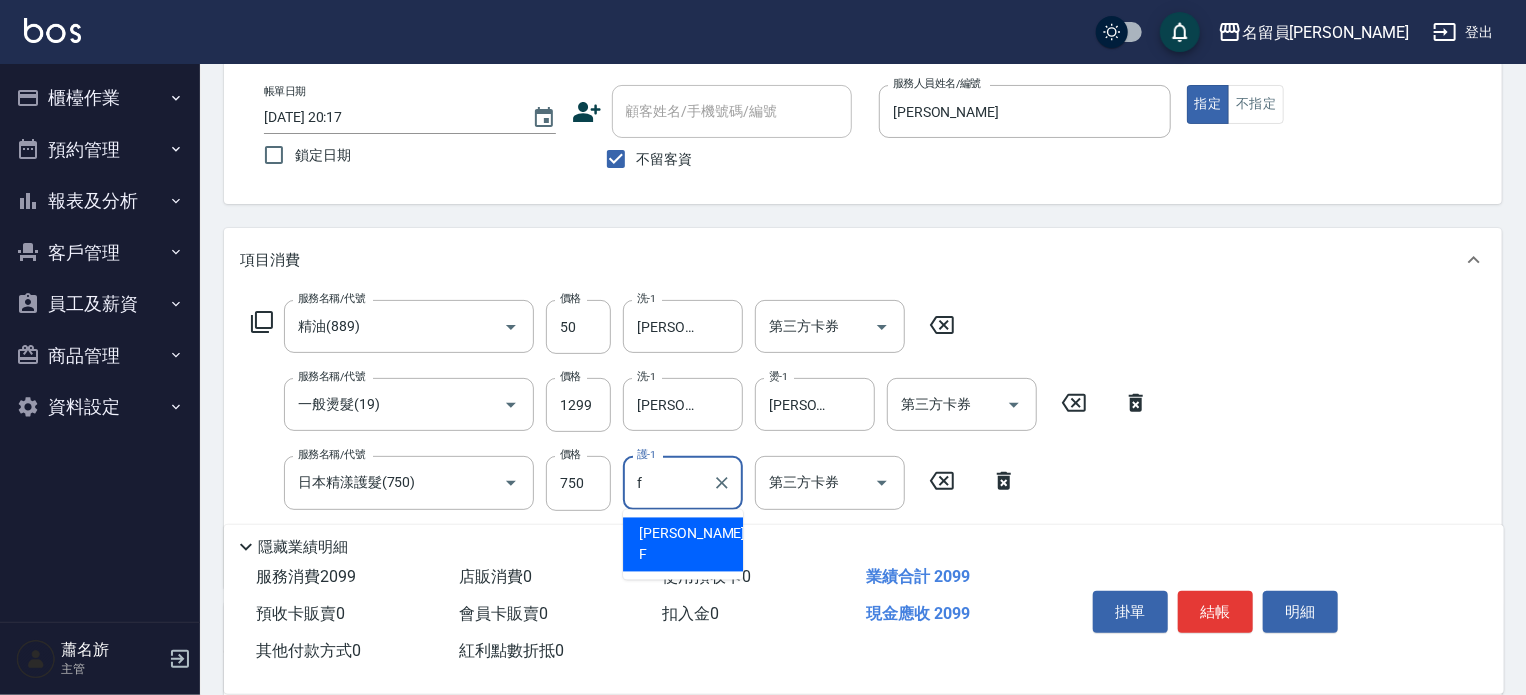 type on "[PERSON_NAME]-F" 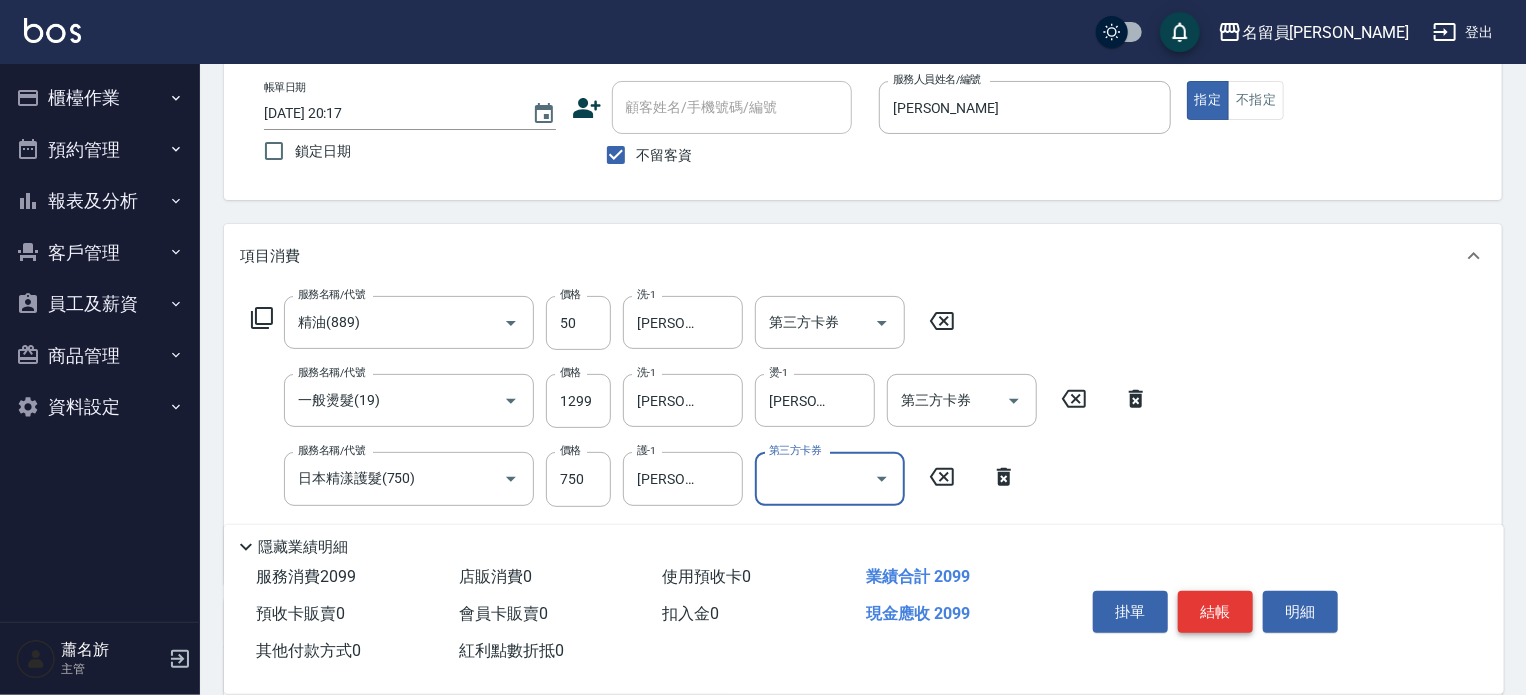 scroll, scrollTop: 100, scrollLeft: 0, axis: vertical 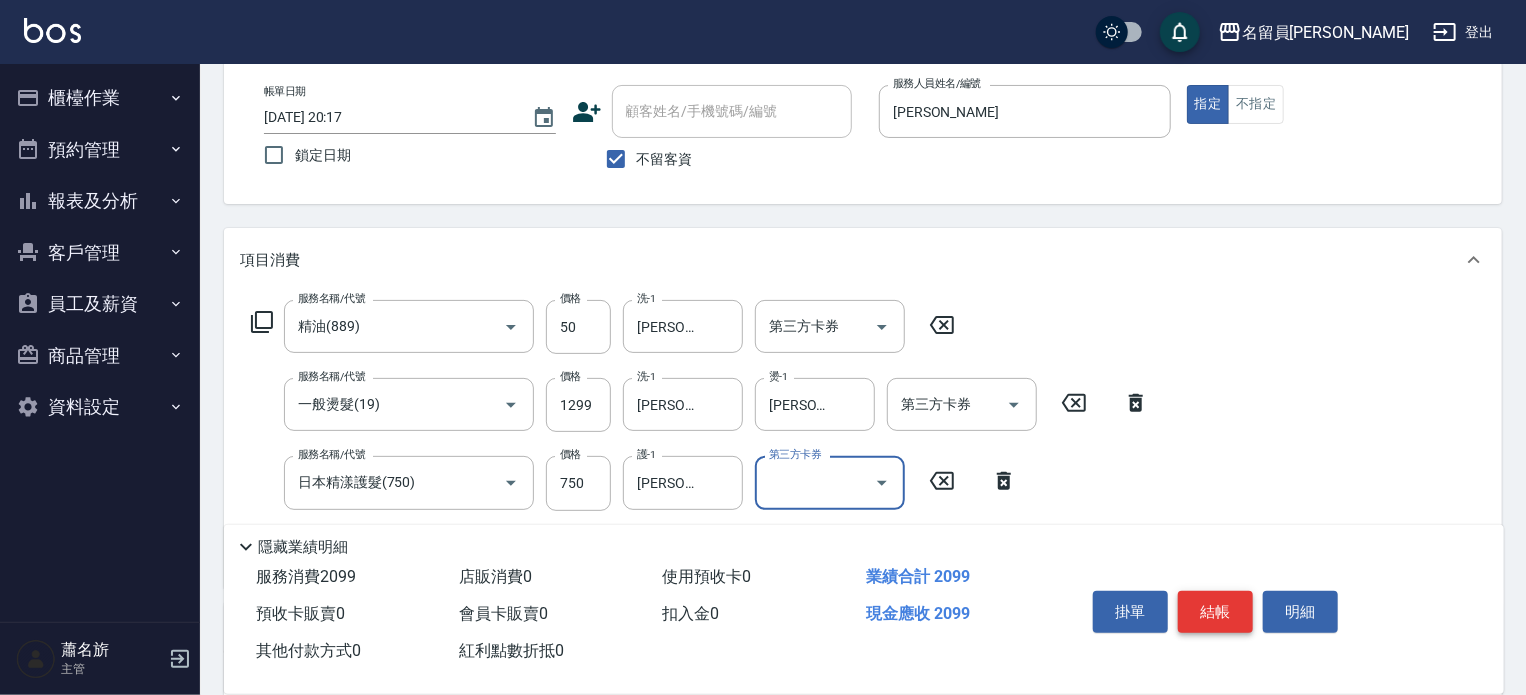 click on "結帳" at bounding box center (1215, 612) 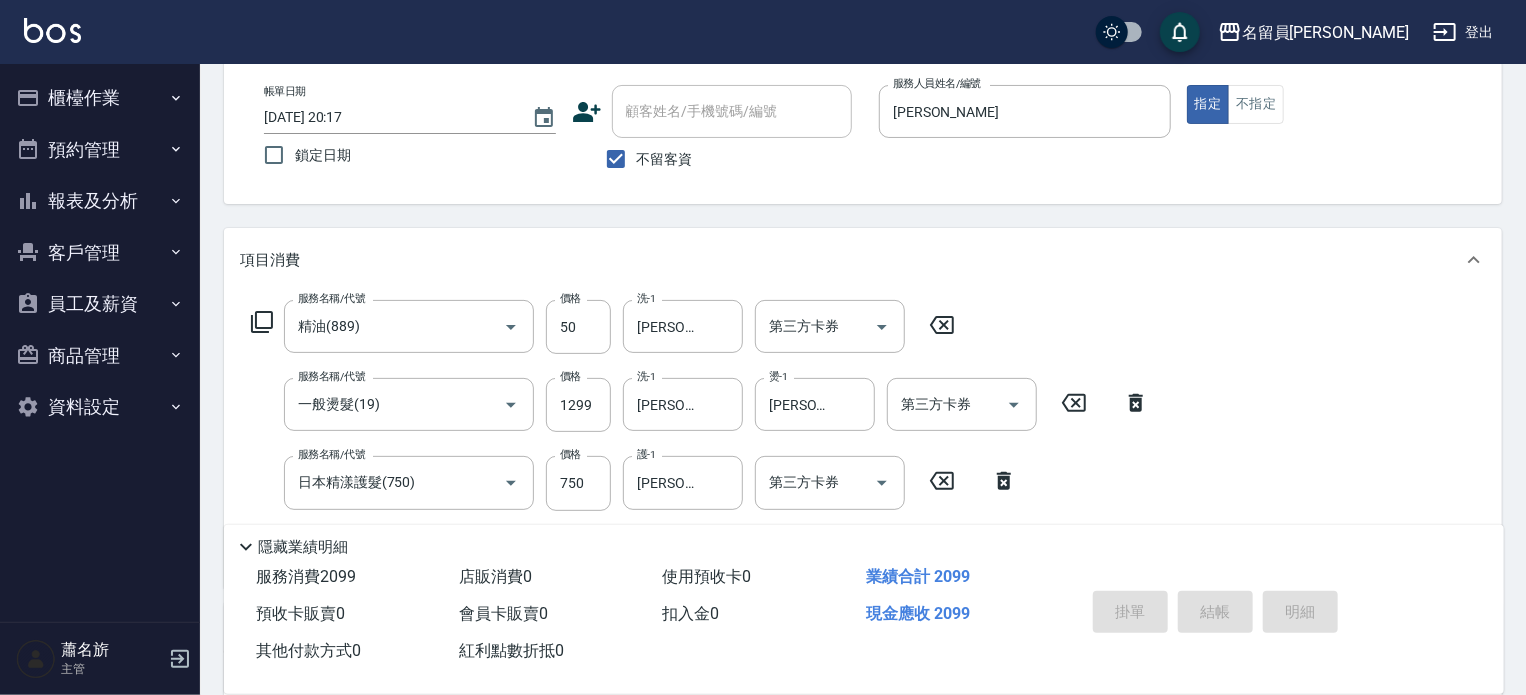 scroll, scrollTop: 98, scrollLeft: 0, axis: vertical 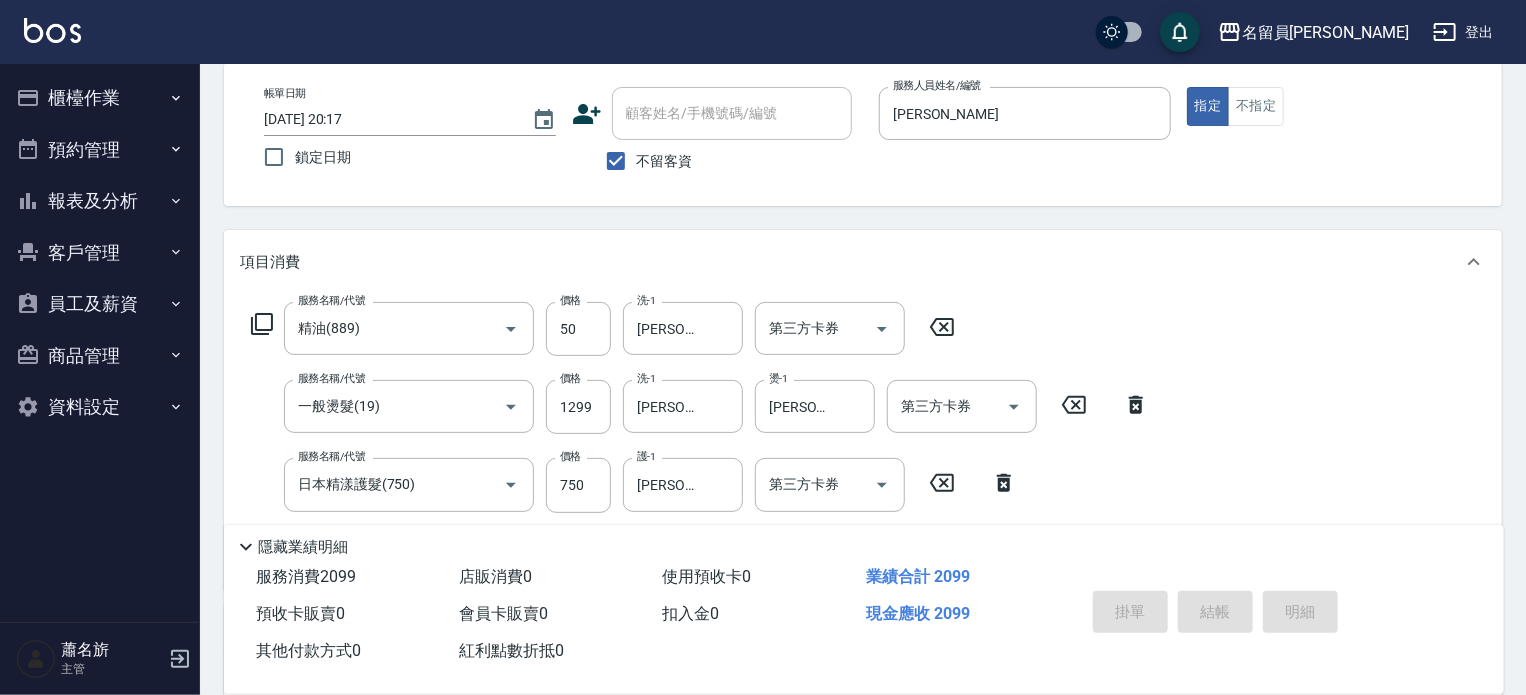 type on "[DATE] 20:18" 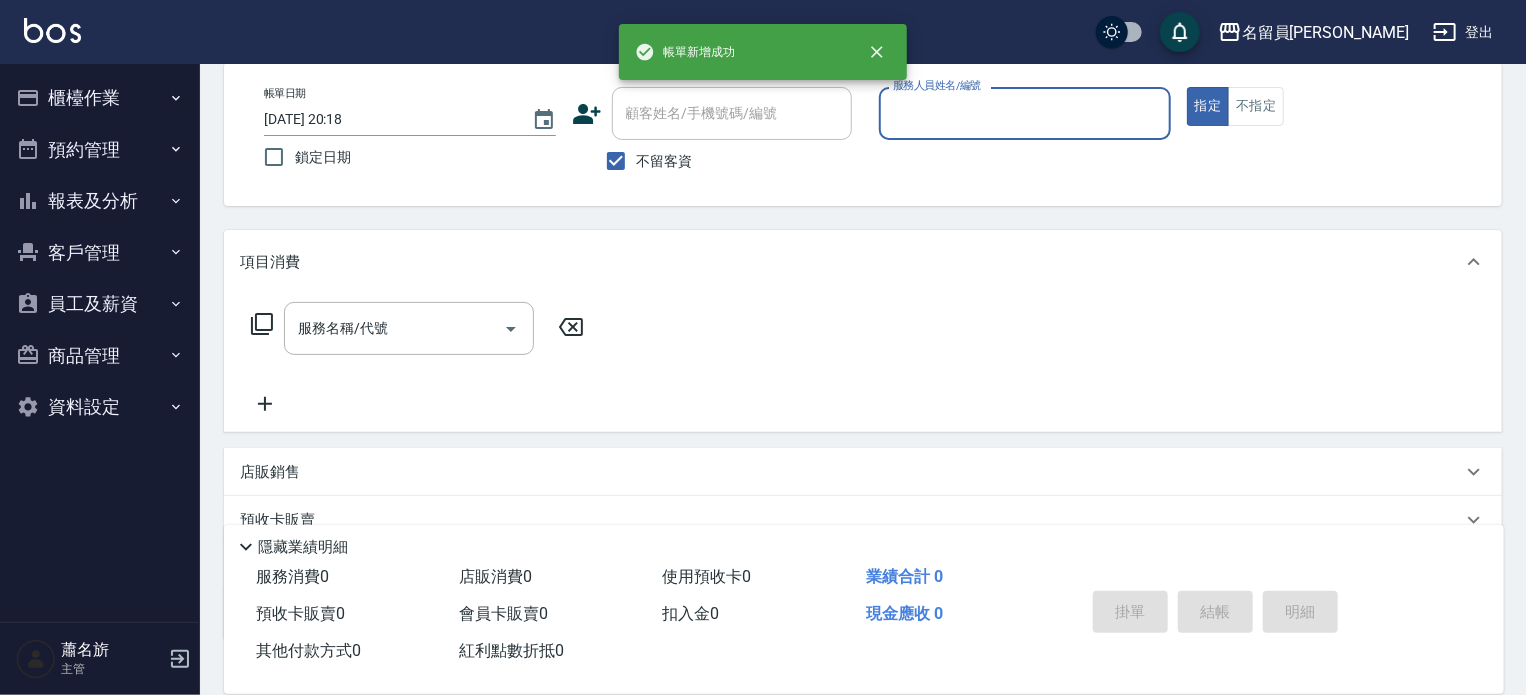 scroll, scrollTop: 0, scrollLeft: 0, axis: both 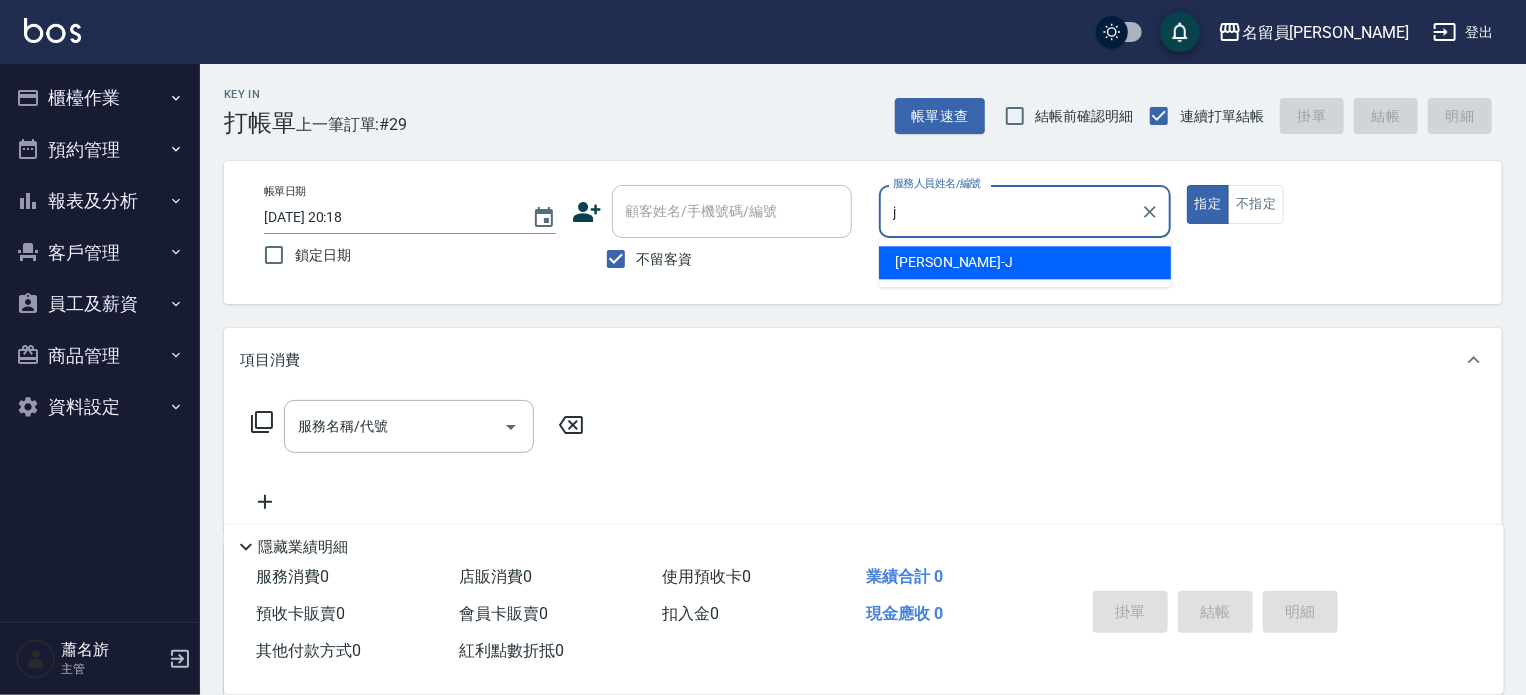 type on "[PERSON_NAME]" 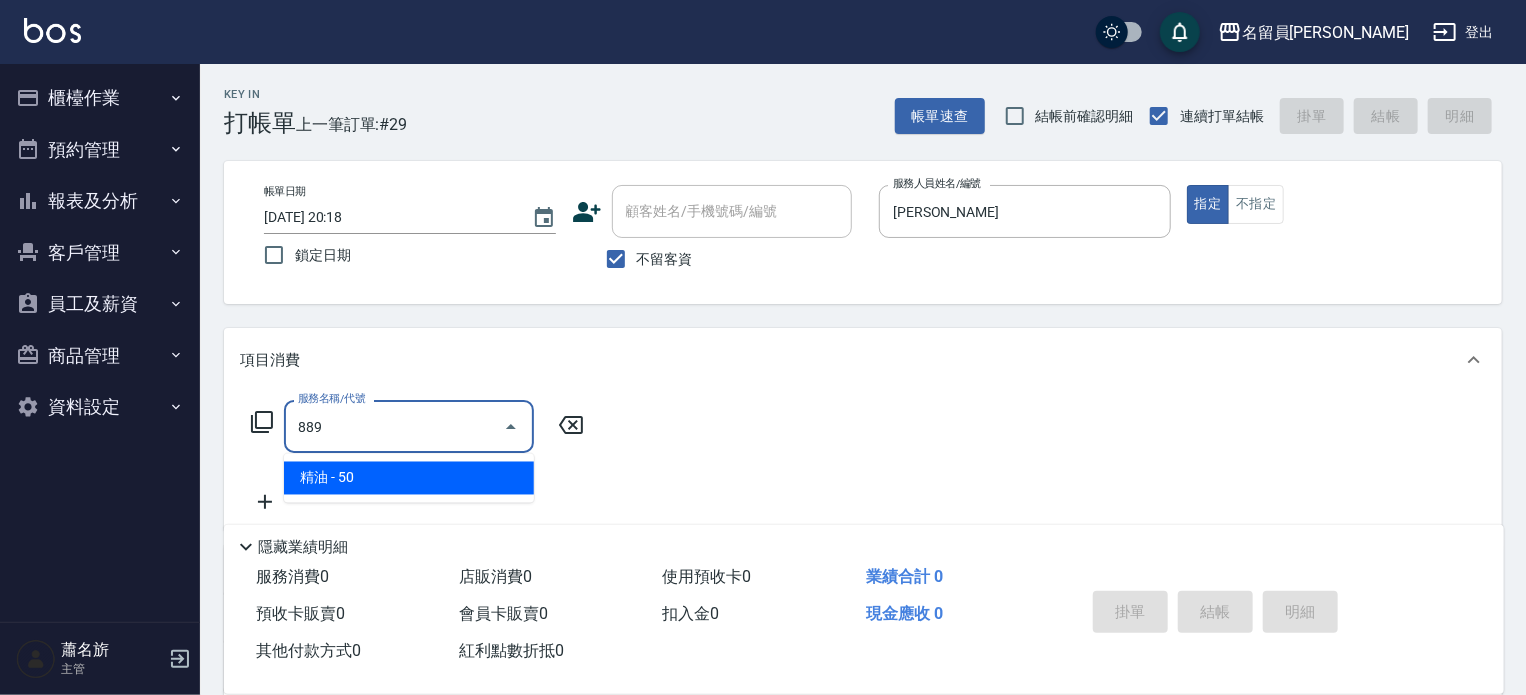 type on "精油(889)" 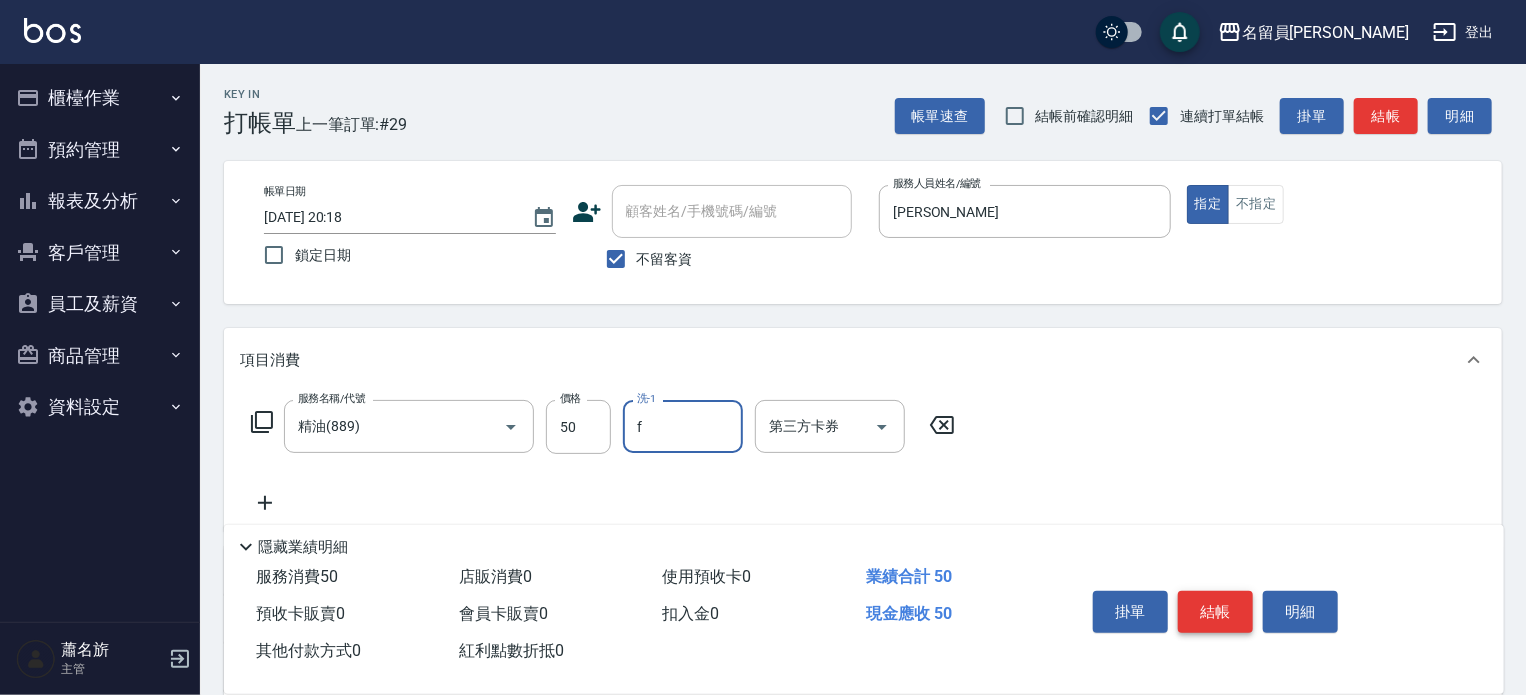 type on "[PERSON_NAME]-F" 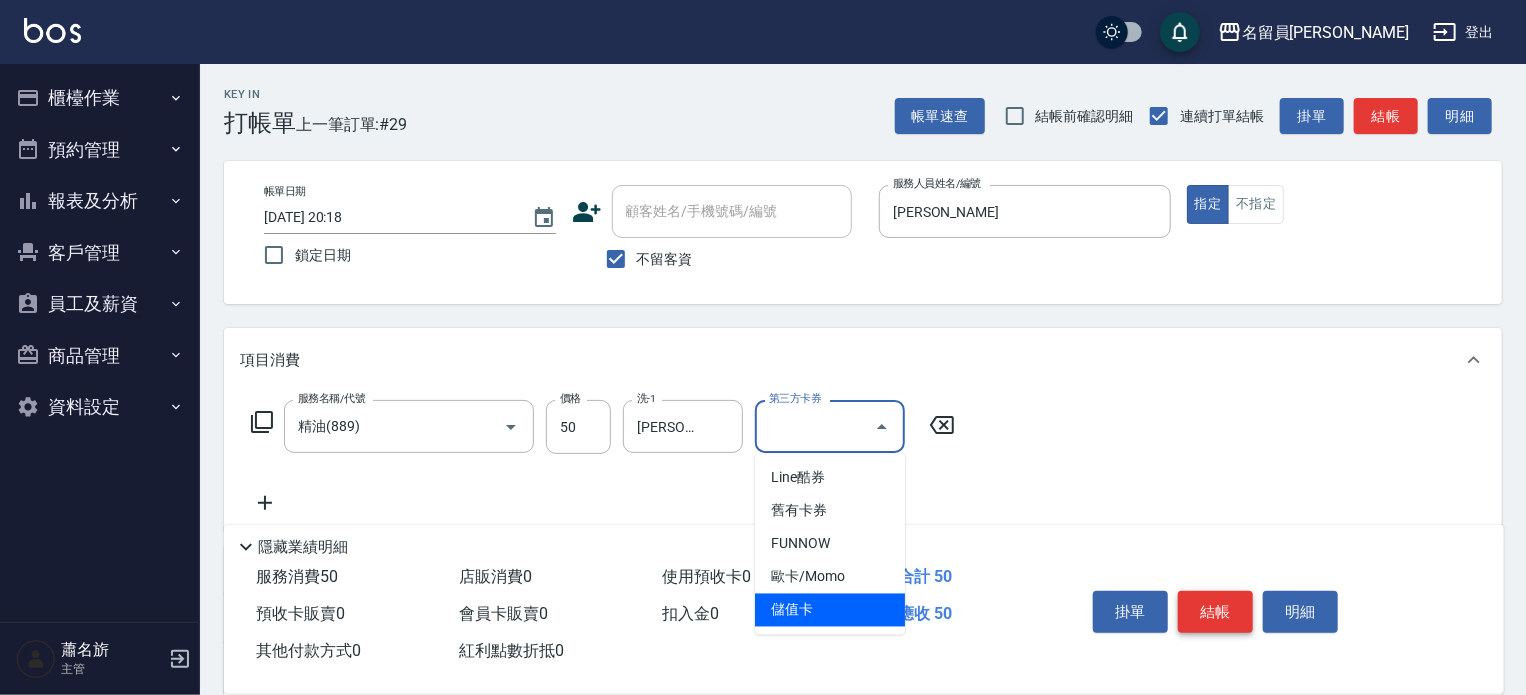 type on "儲值卡" 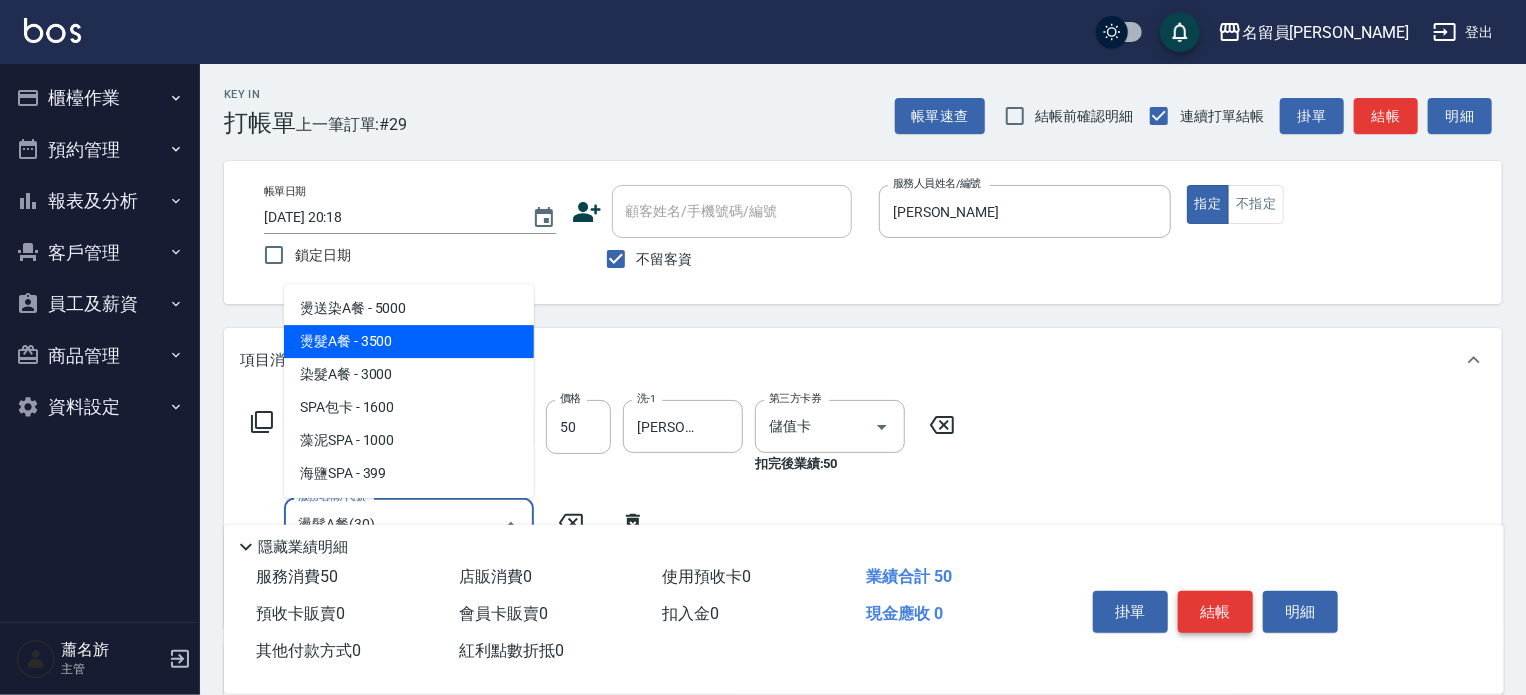 type on "燙髮A餐(30)" 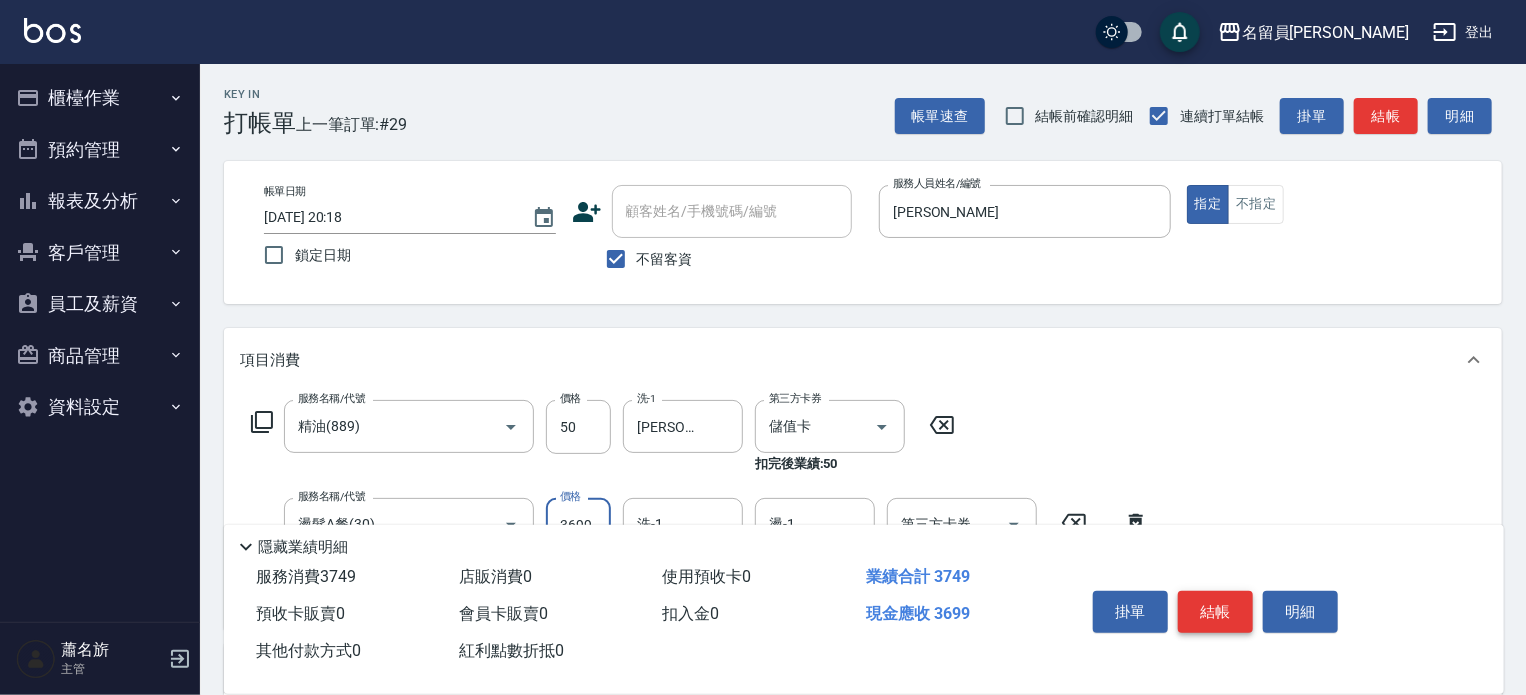 type on "3699" 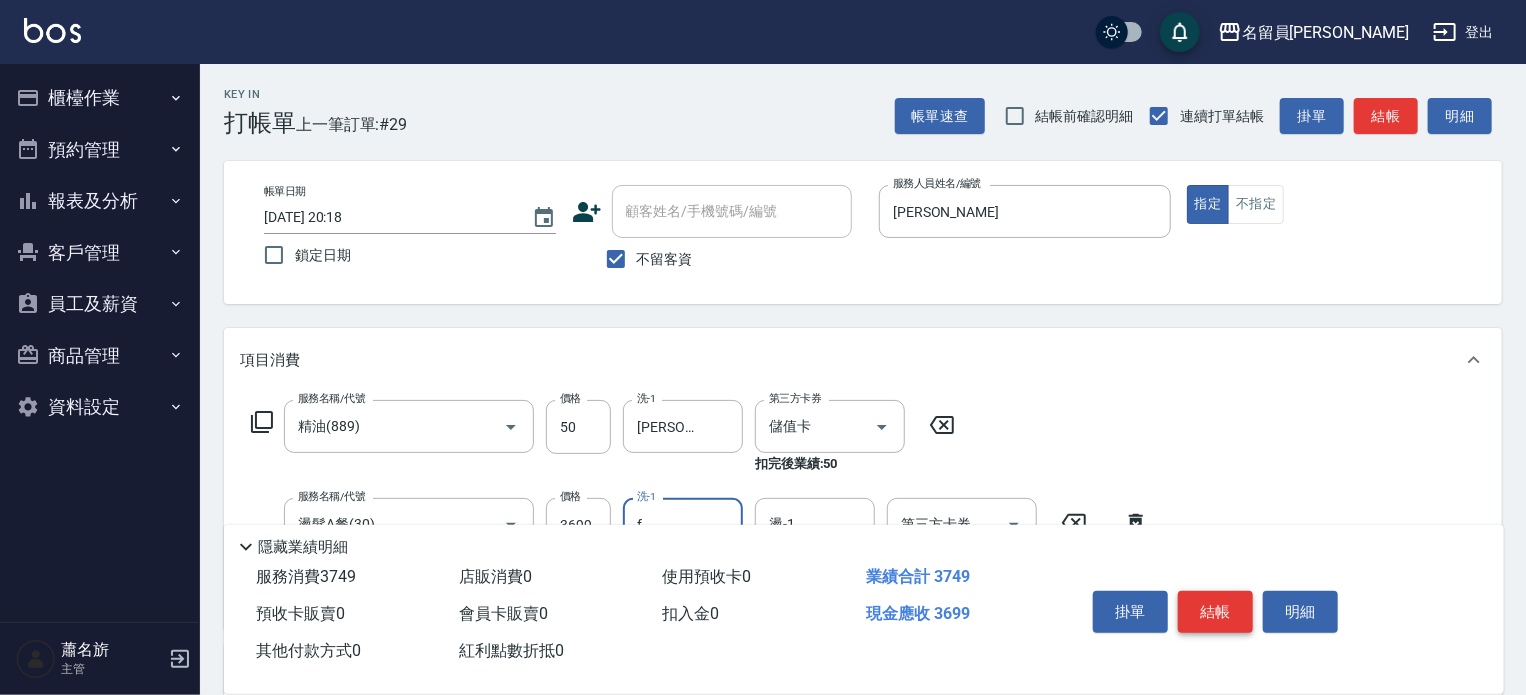 type on "[PERSON_NAME]-F" 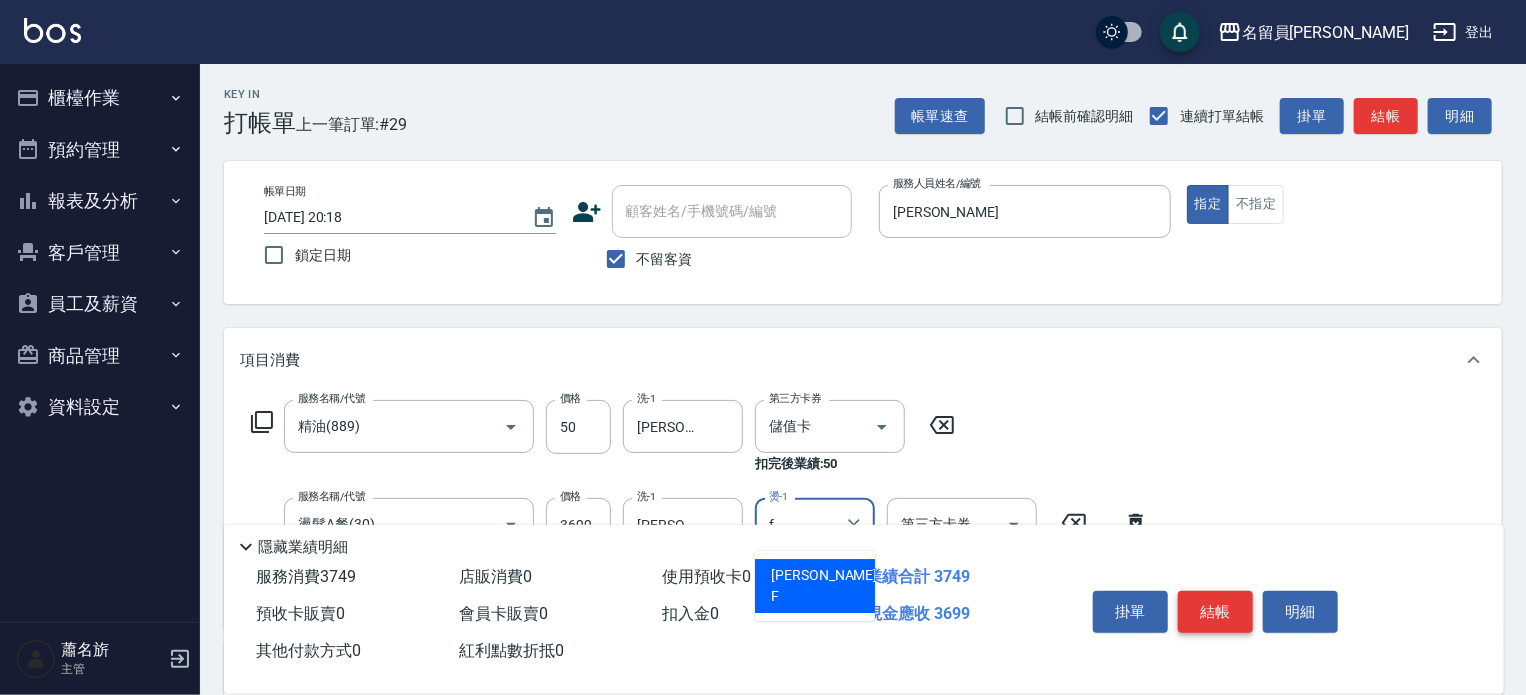 type on "[PERSON_NAME]-F" 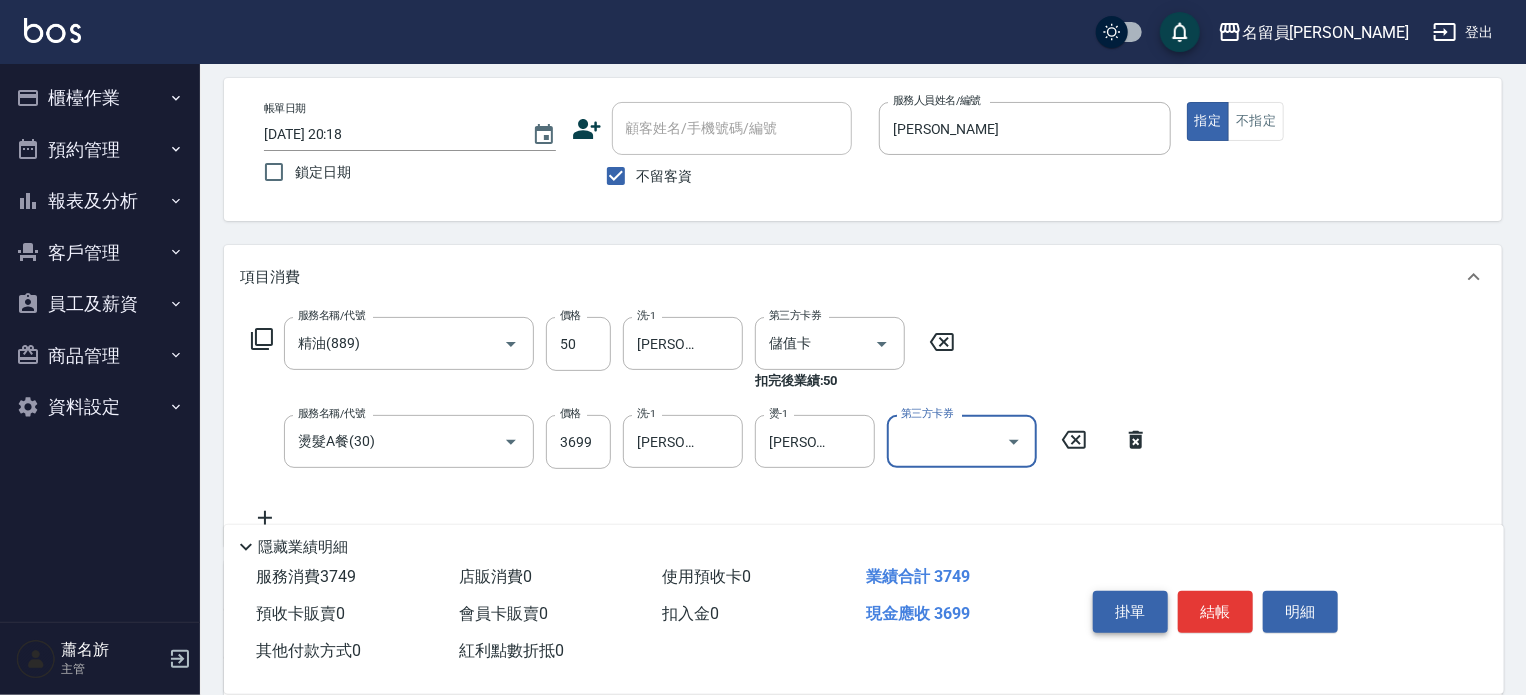 scroll, scrollTop: 332, scrollLeft: 0, axis: vertical 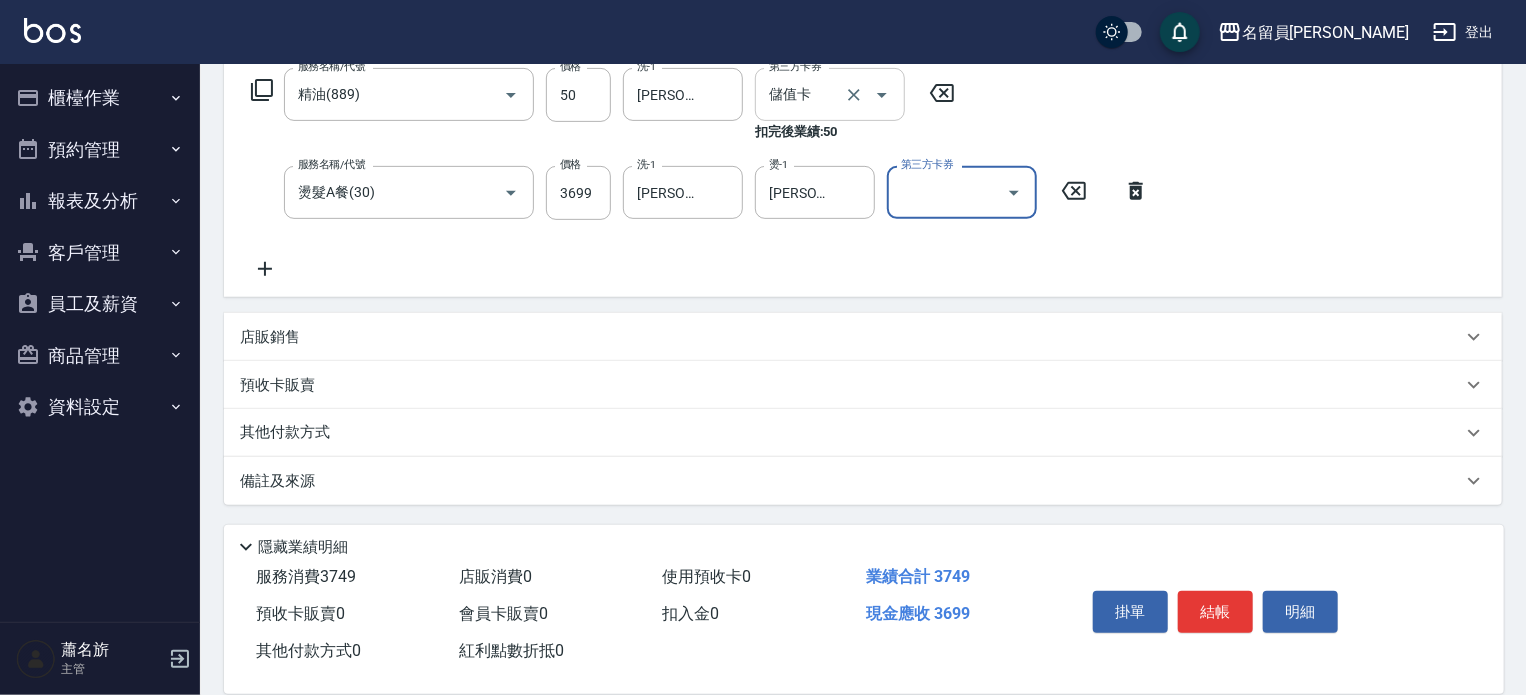 click 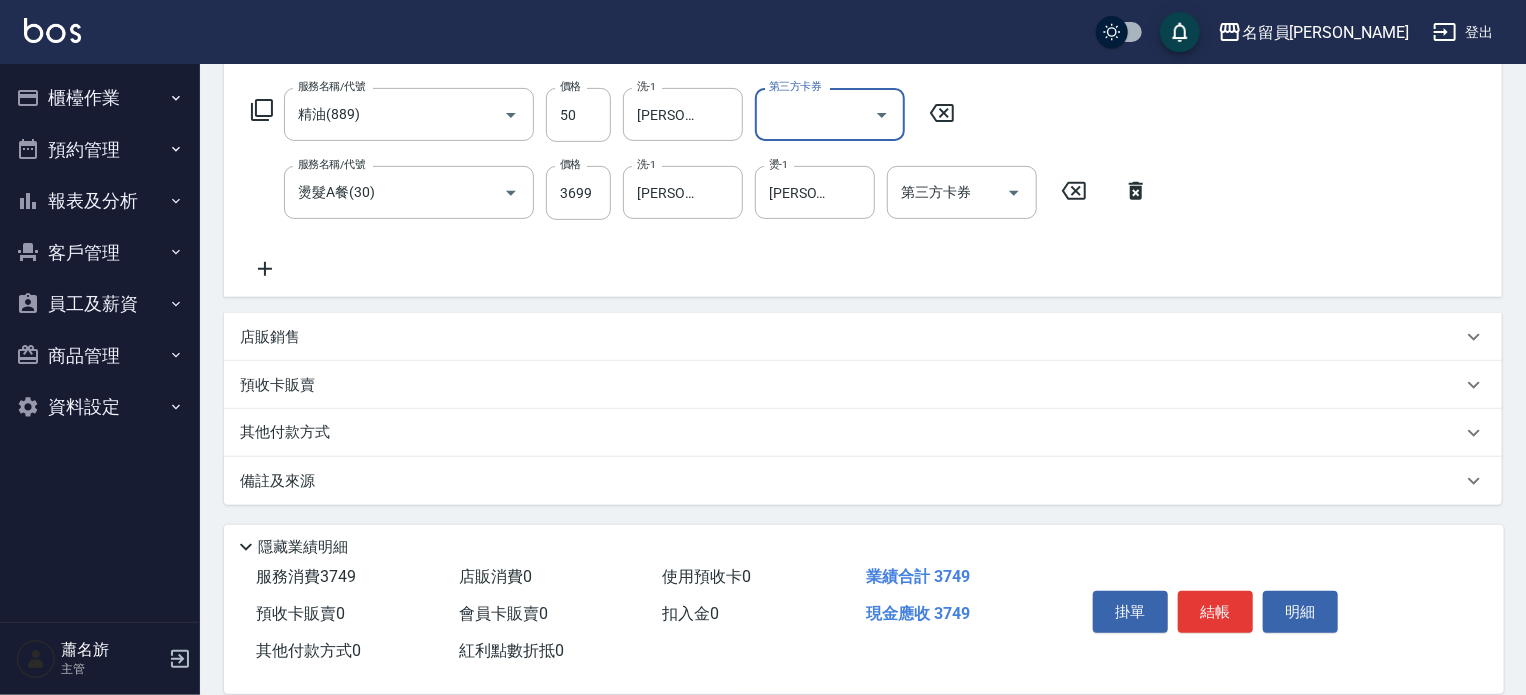 scroll, scrollTop: 312, scrollLeft: 0, axis: vertical 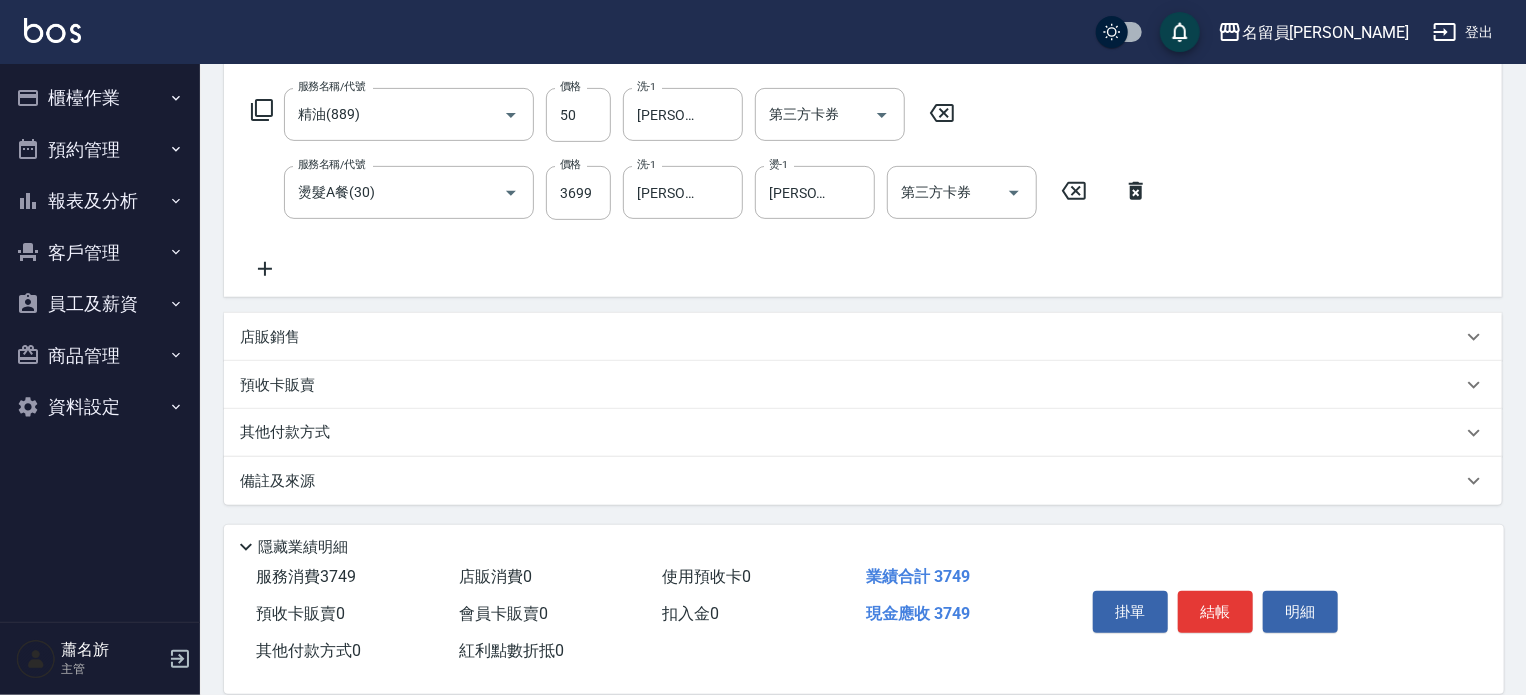 click on "其他付款方式" at bounding box center (851, 433) 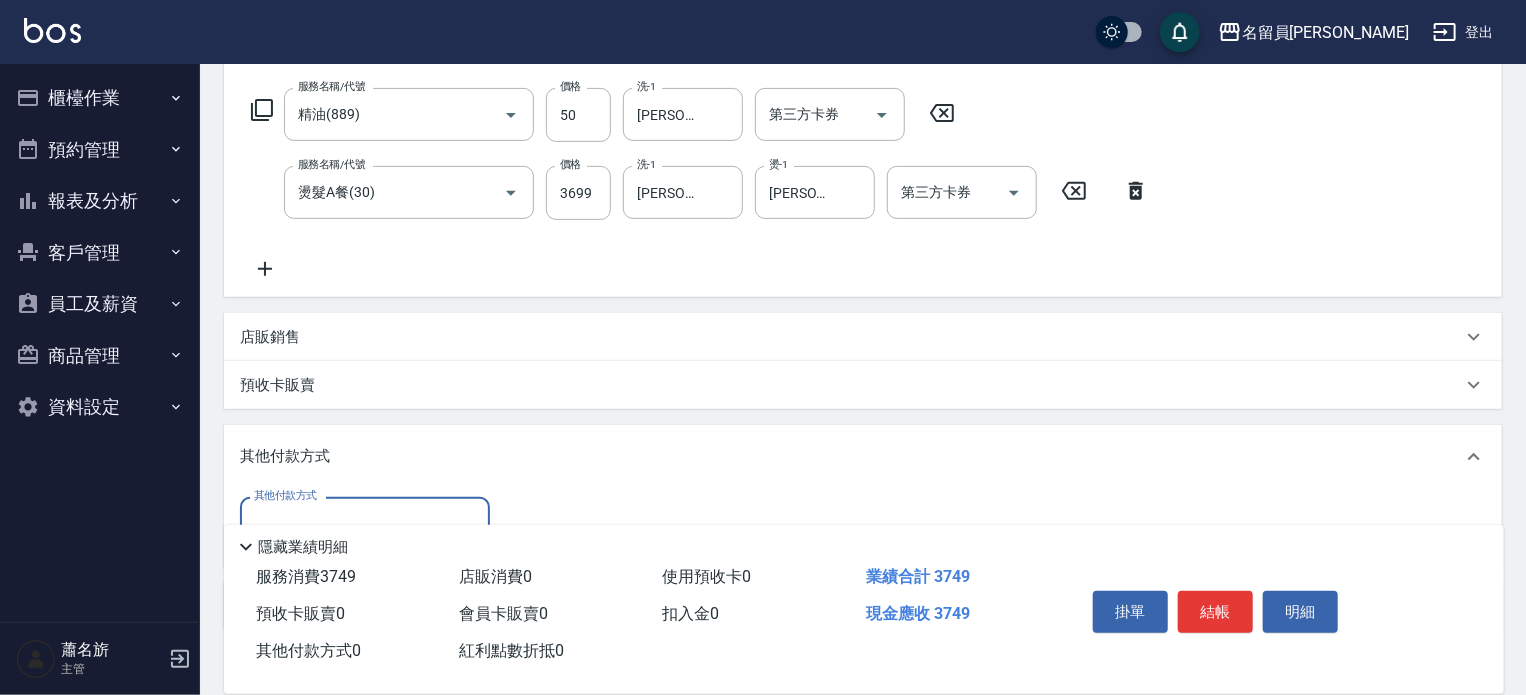 scroll, scrollTop: 0, scrollLeft: 0, axis: both 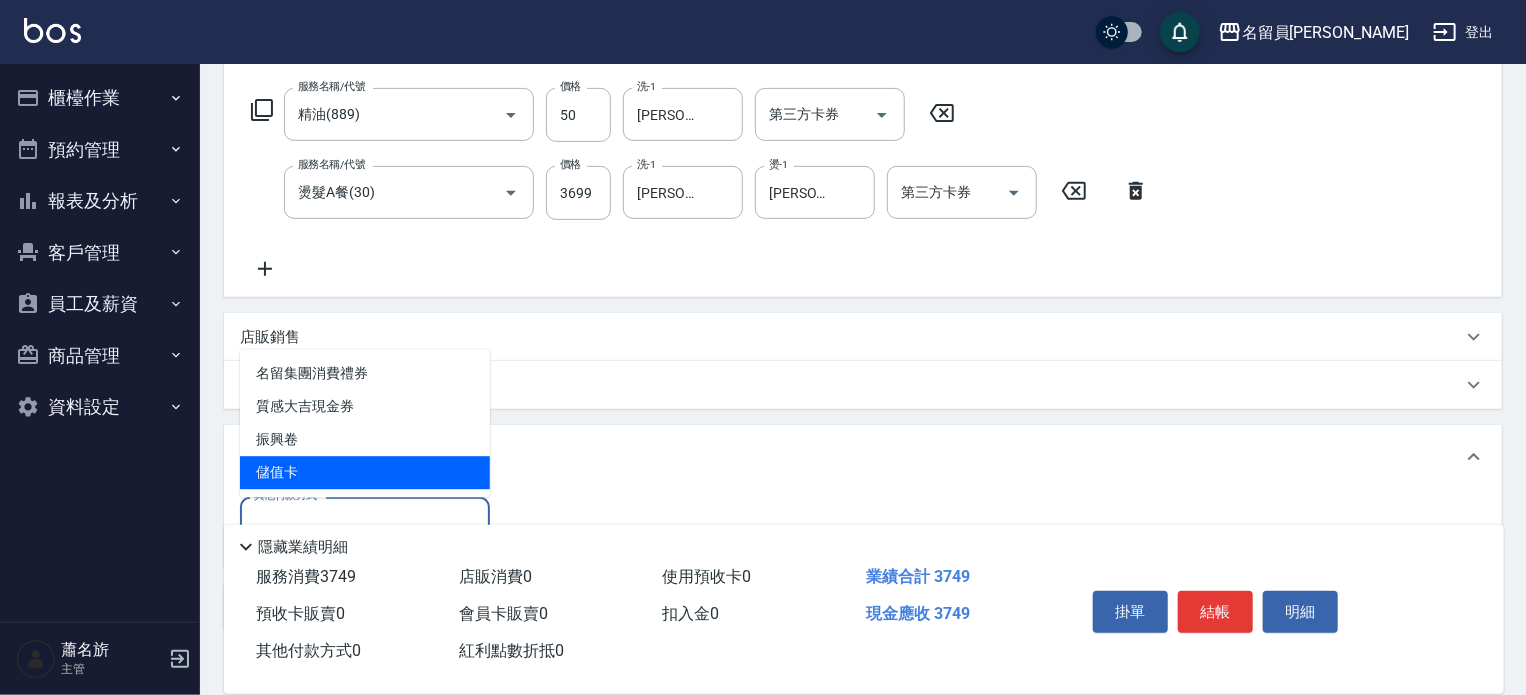 type on "儲值卡" 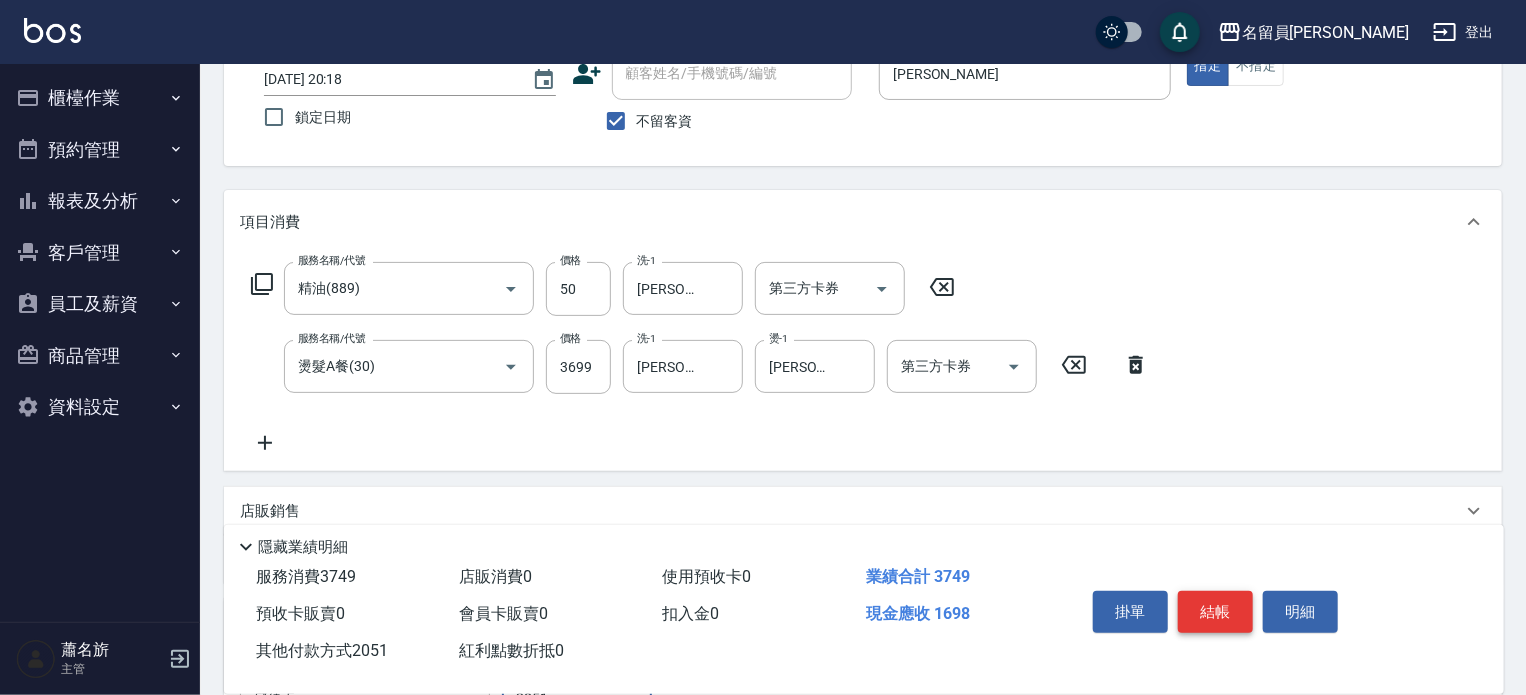 type on "2051" 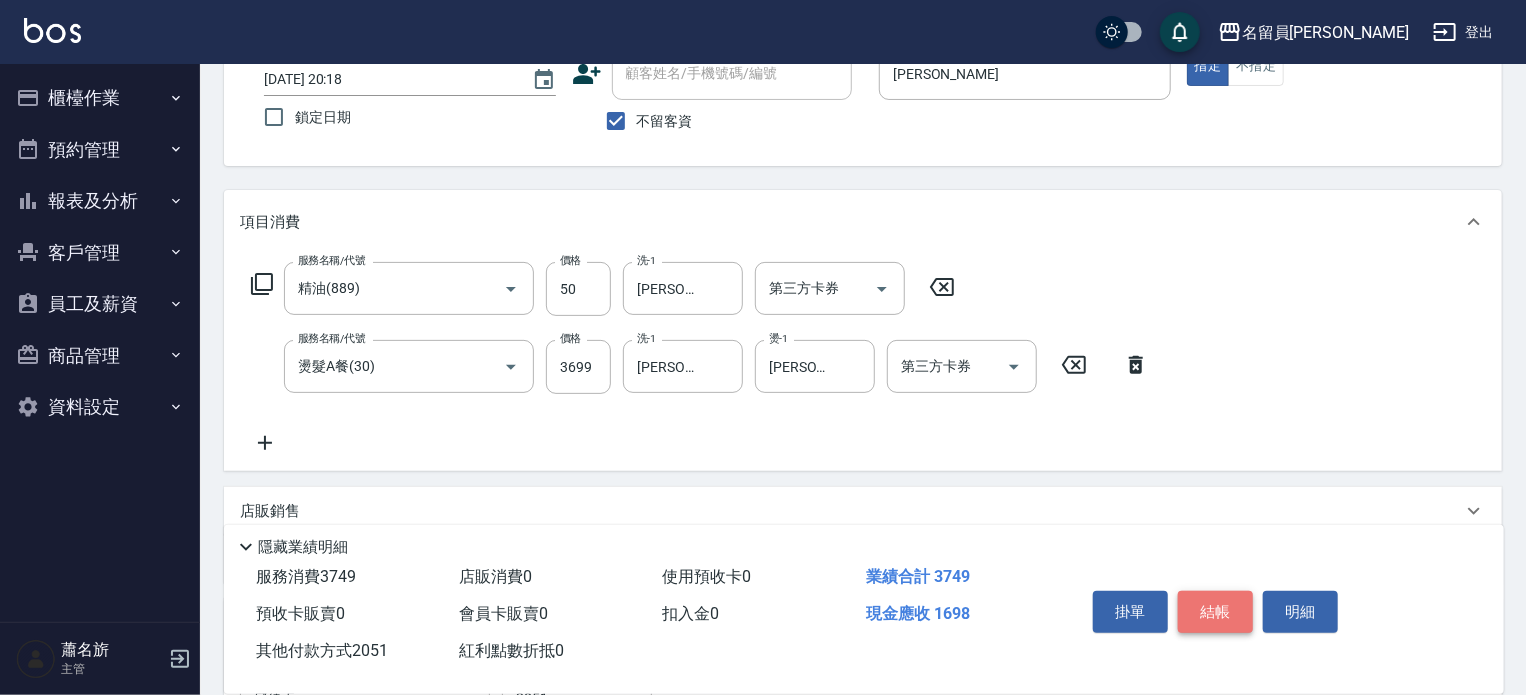 click on "結帳" at bounding box center [1215, 612] 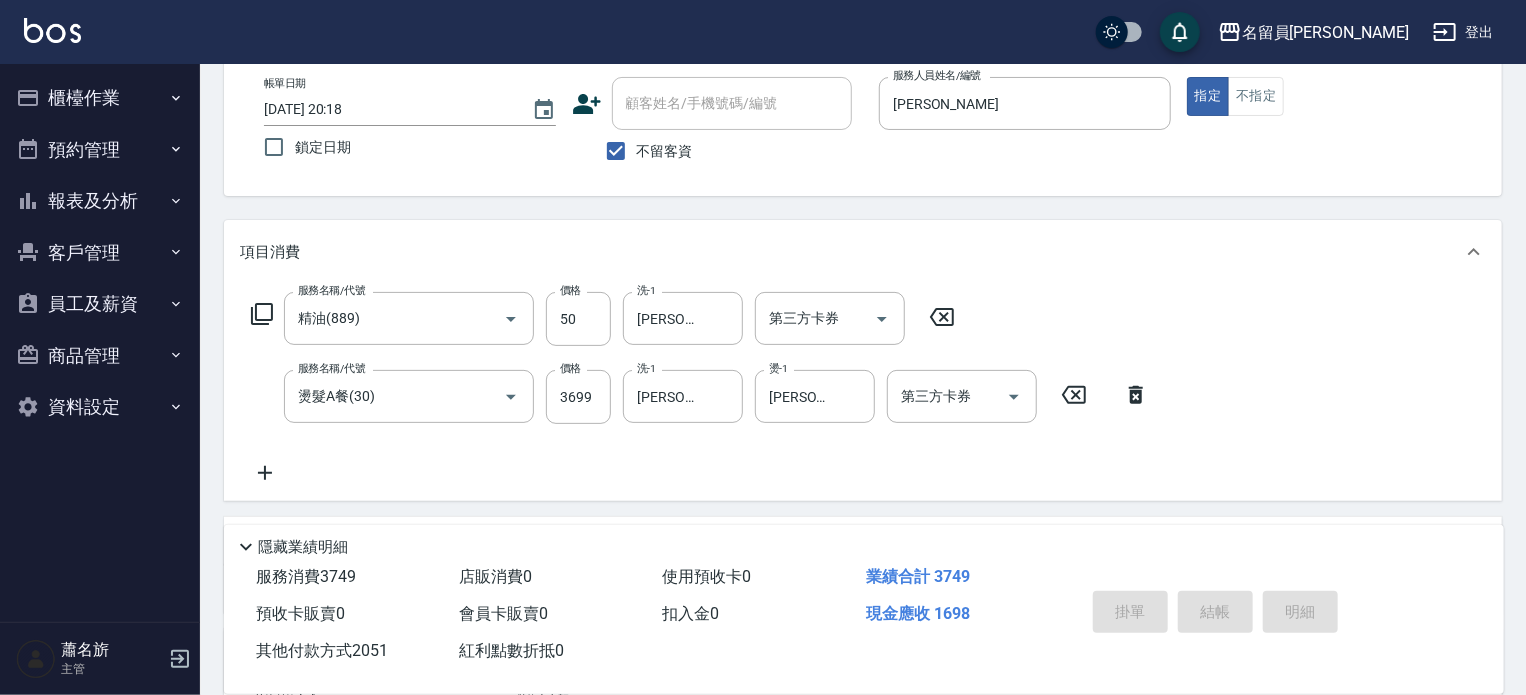 type 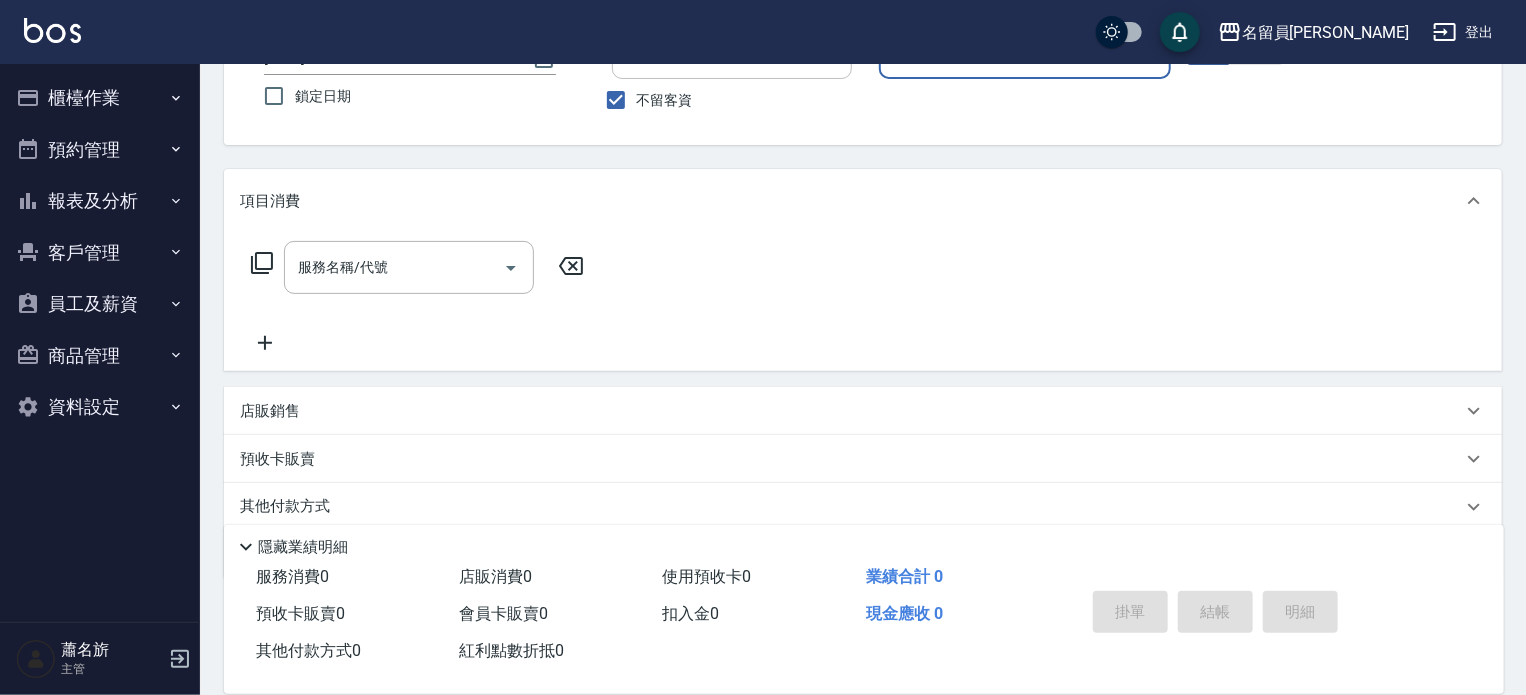 scroll, scrollTop: 32, scrollLeft: 0, axis: vertical 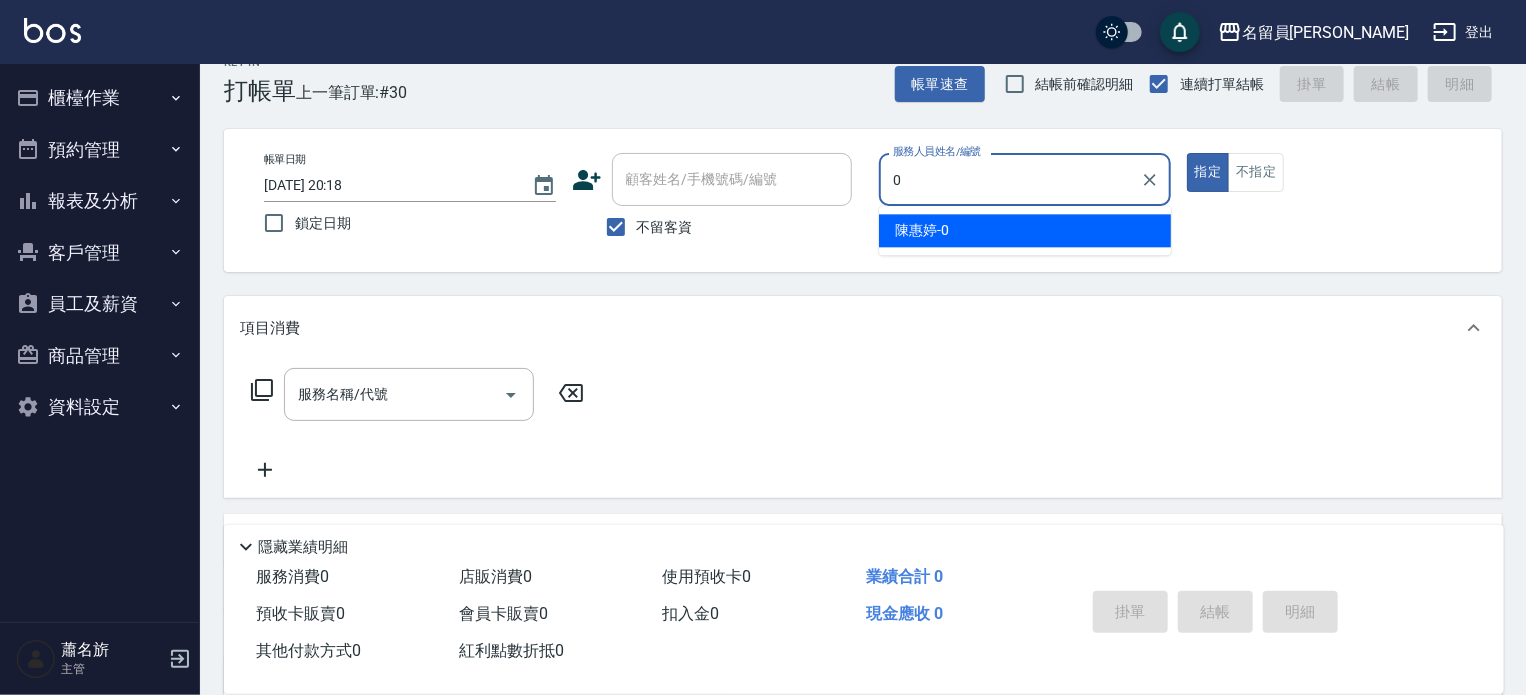type on "[PERSON_NAME]-0" 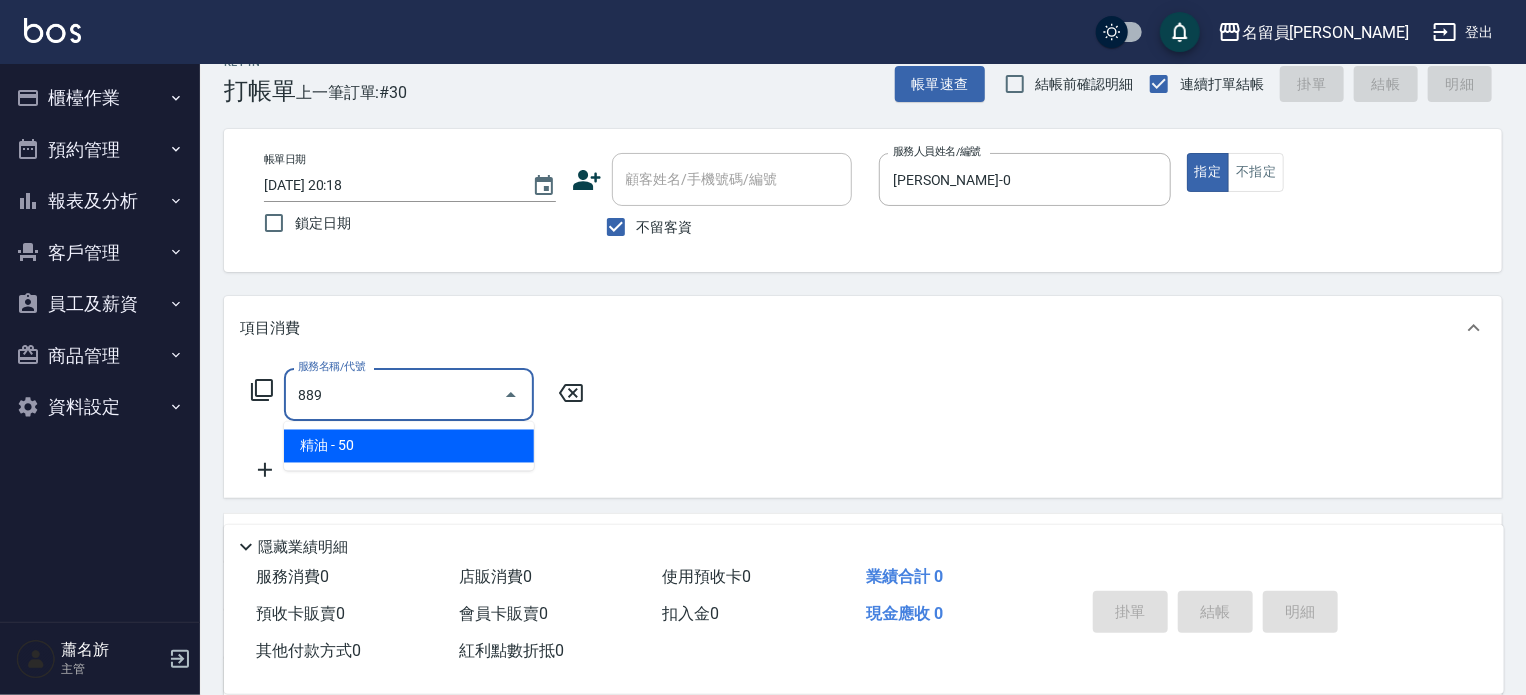 type on "精油(889)" 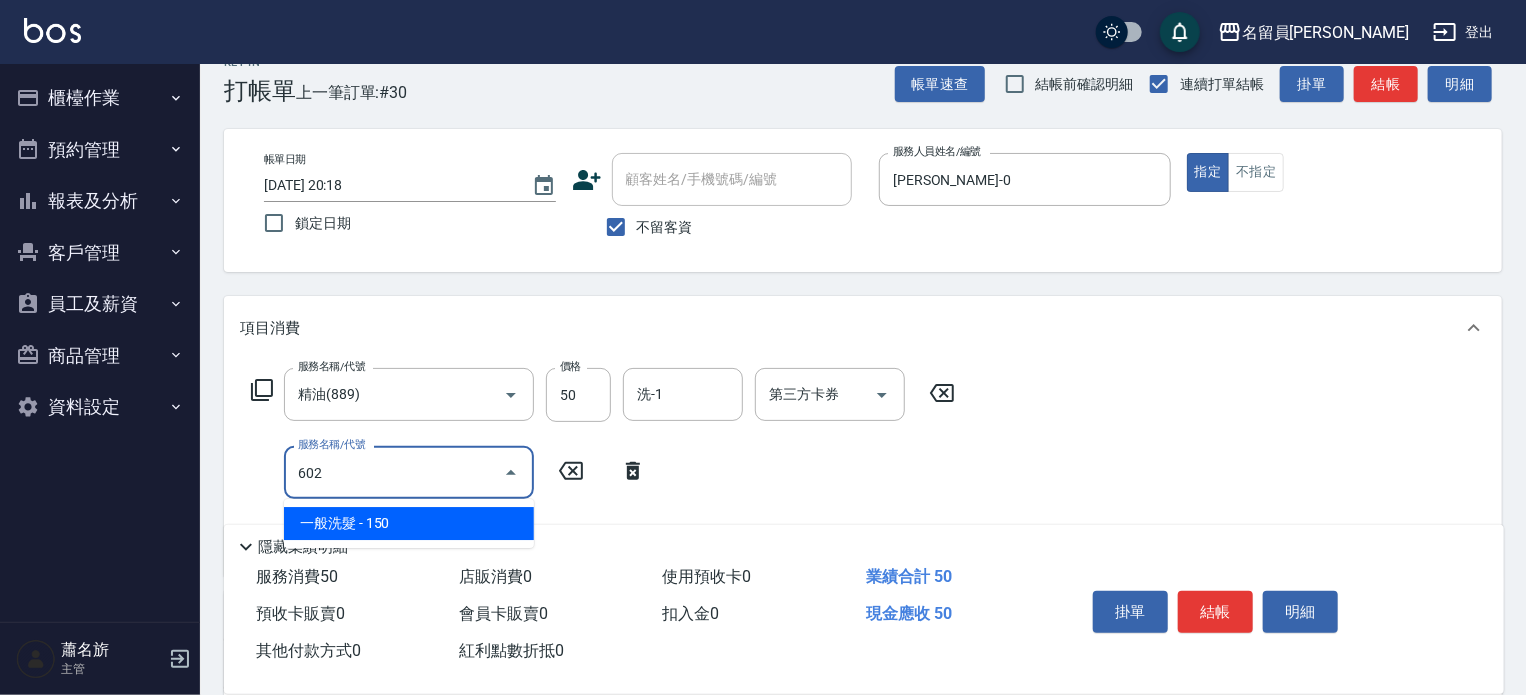 type on "一般洗髮(602)" 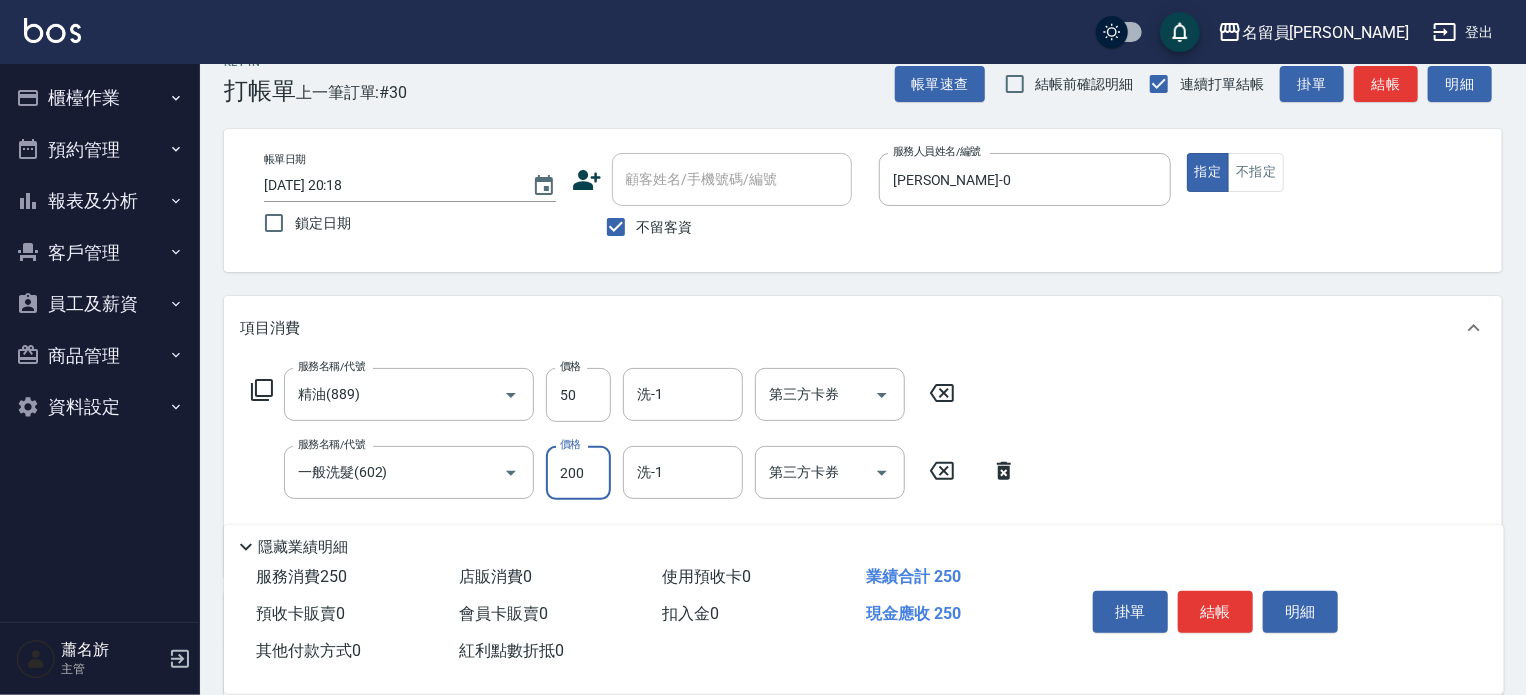 type on "200" 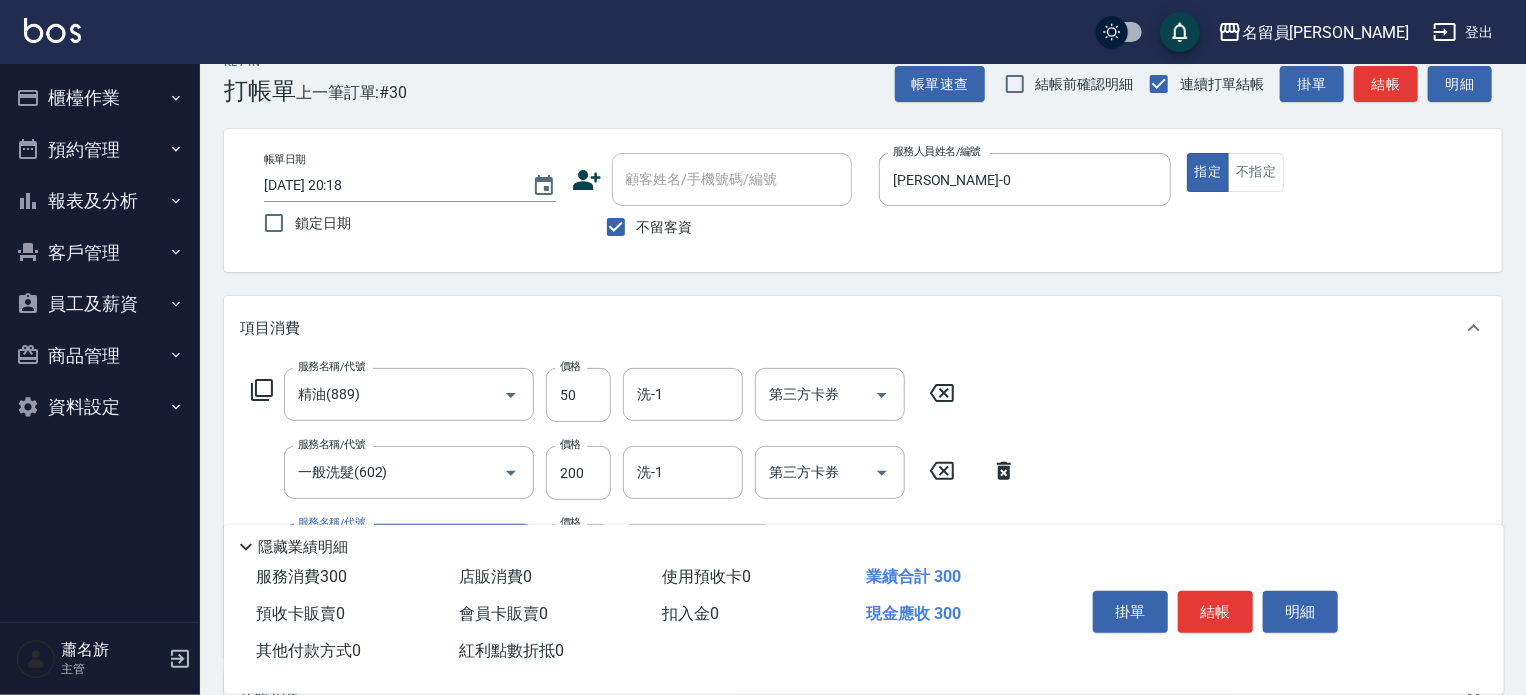 type on "瞬間保養(415)" 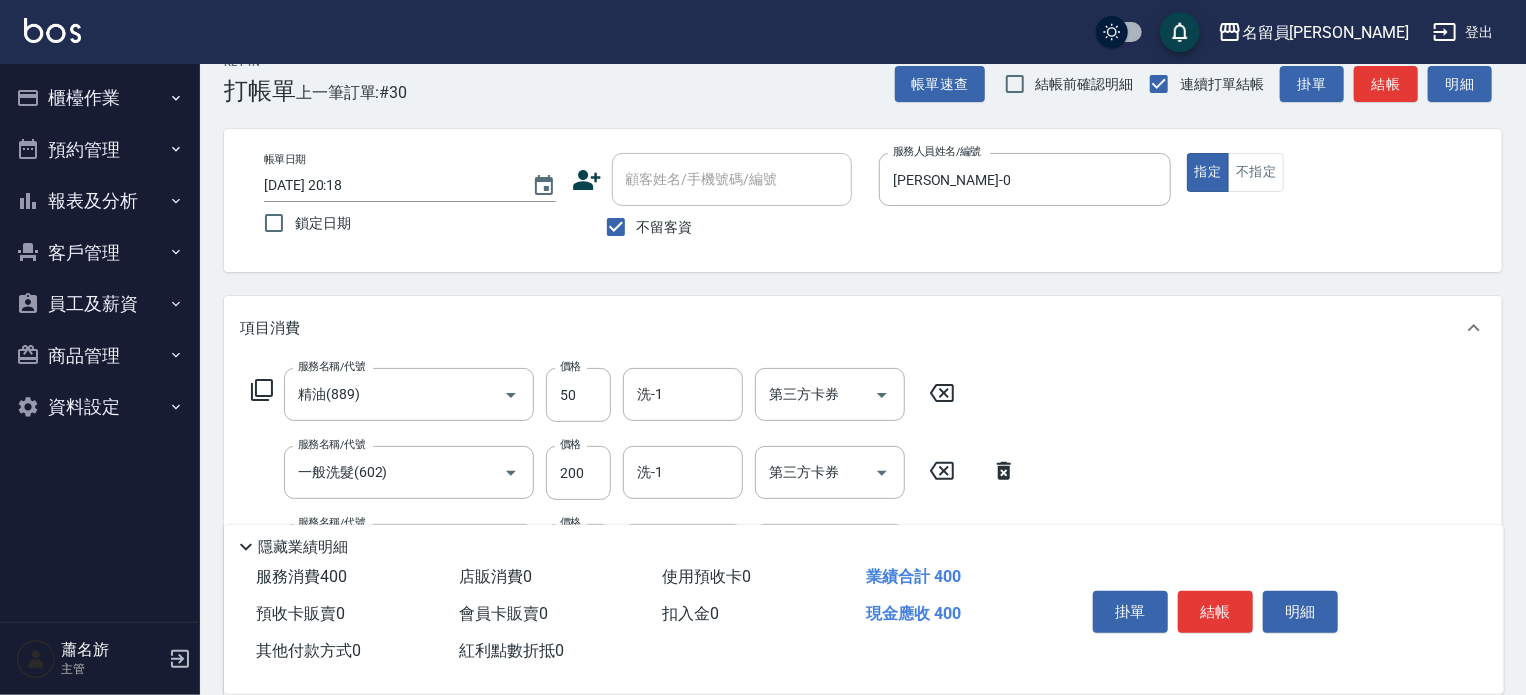 type on "剪髮(302)" 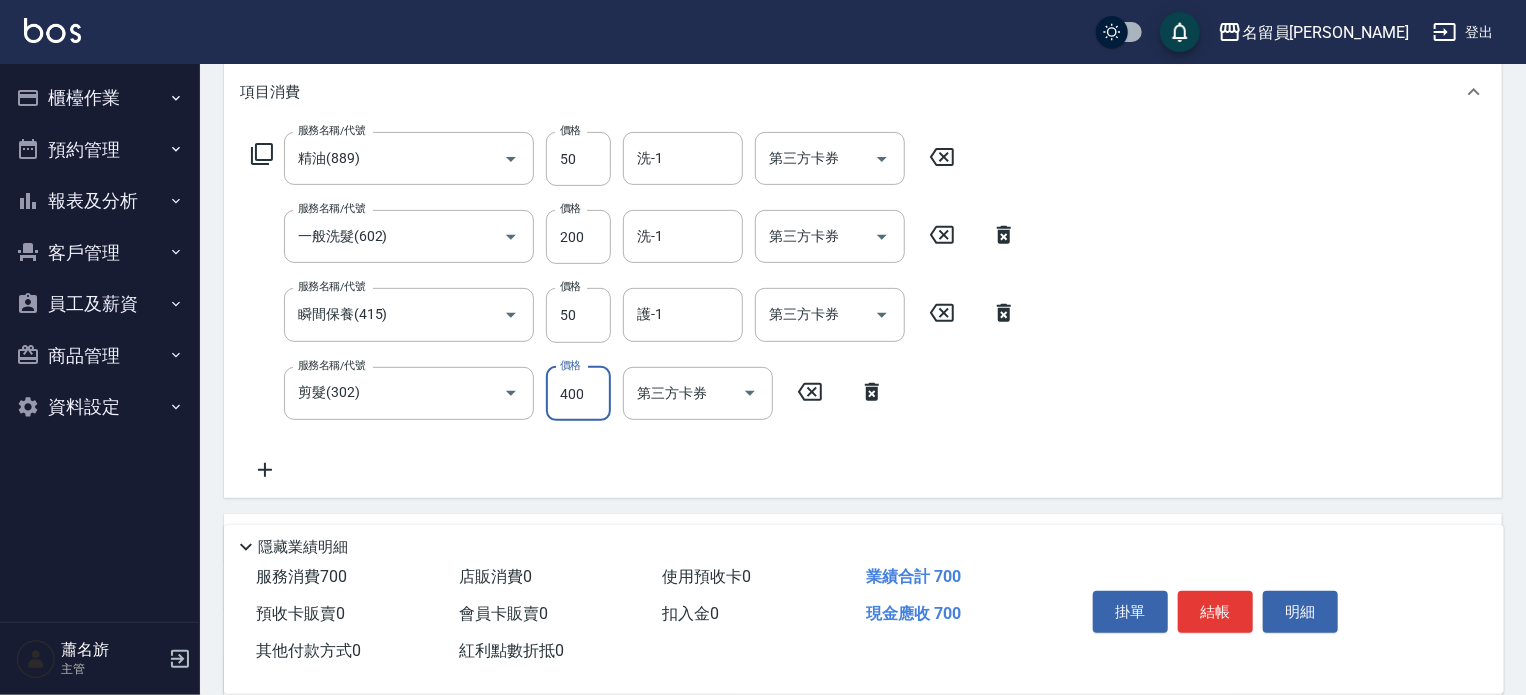 scroll, scrollTop: 0, scrollLeft: 0, axis: both 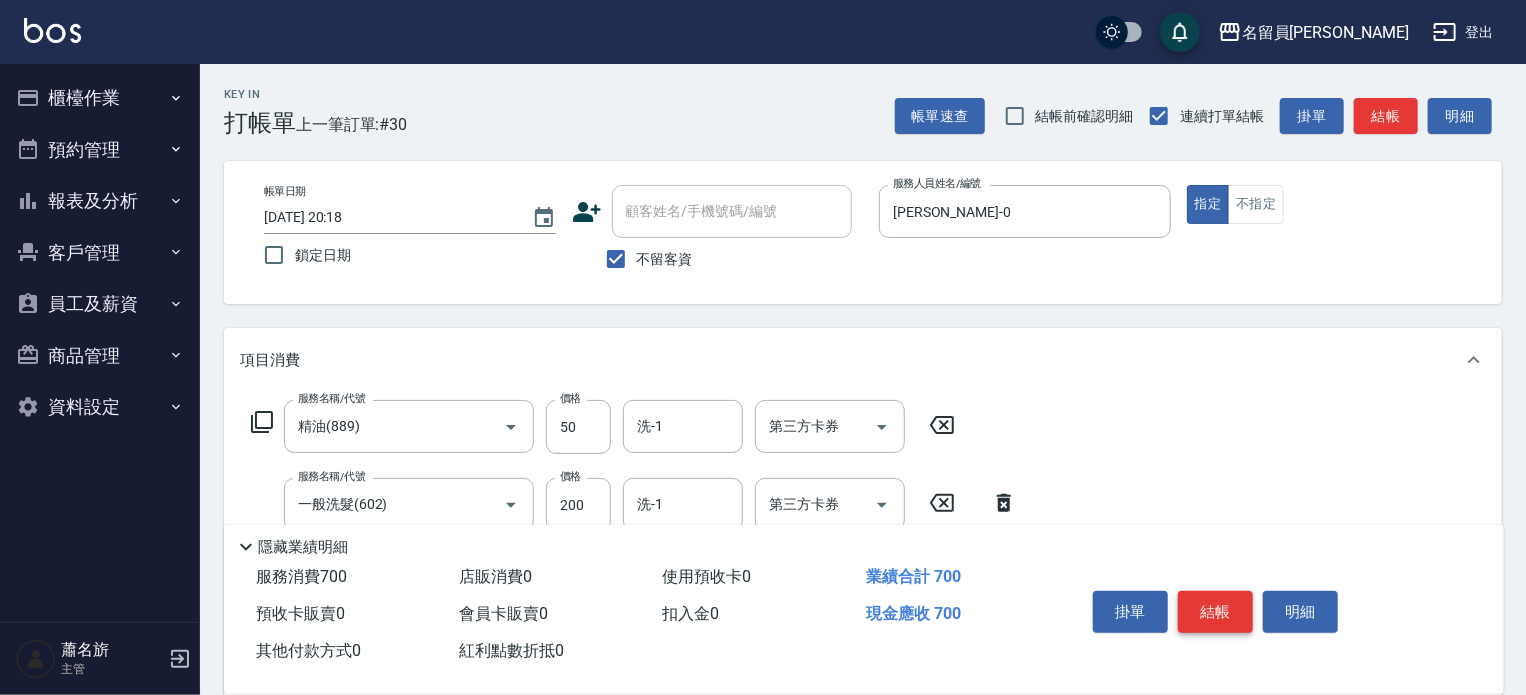 type on "400" 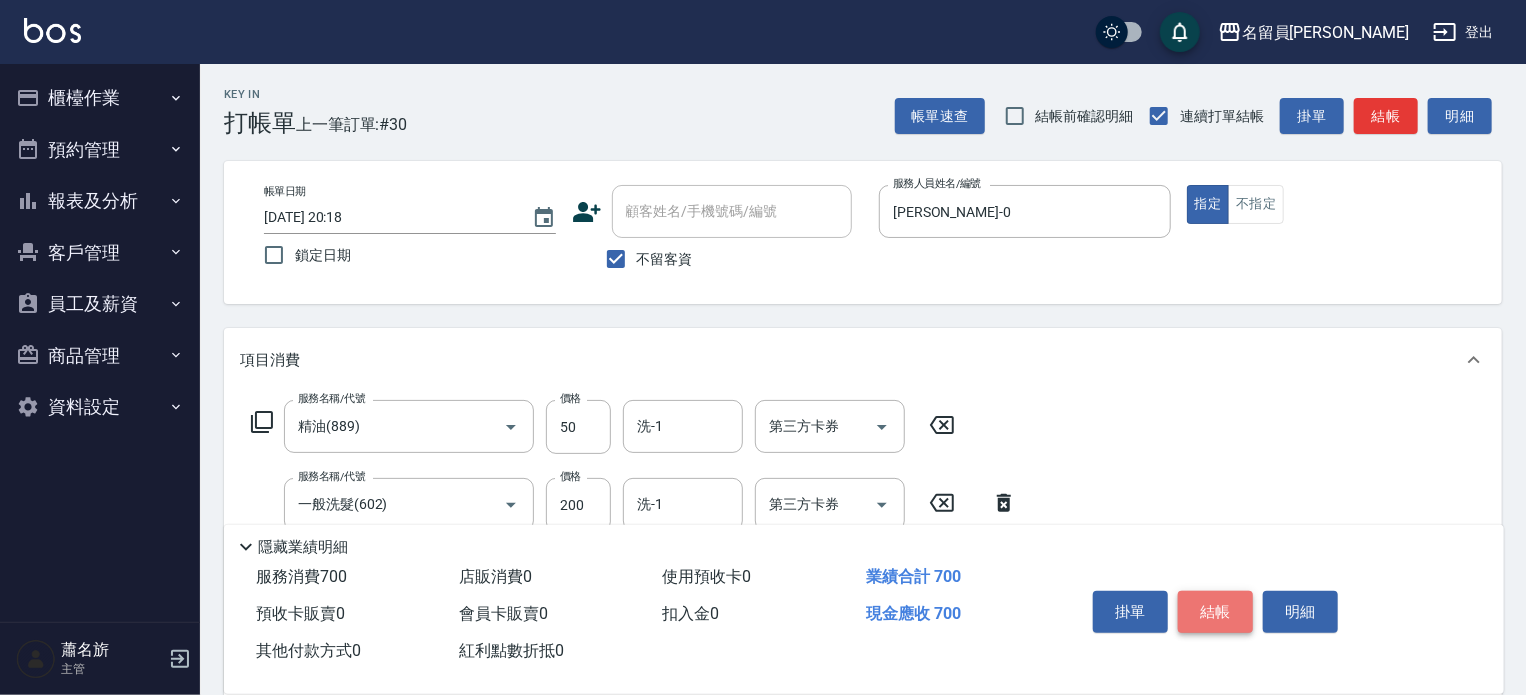 click on "結帳" at bounding box center [1215, 612] 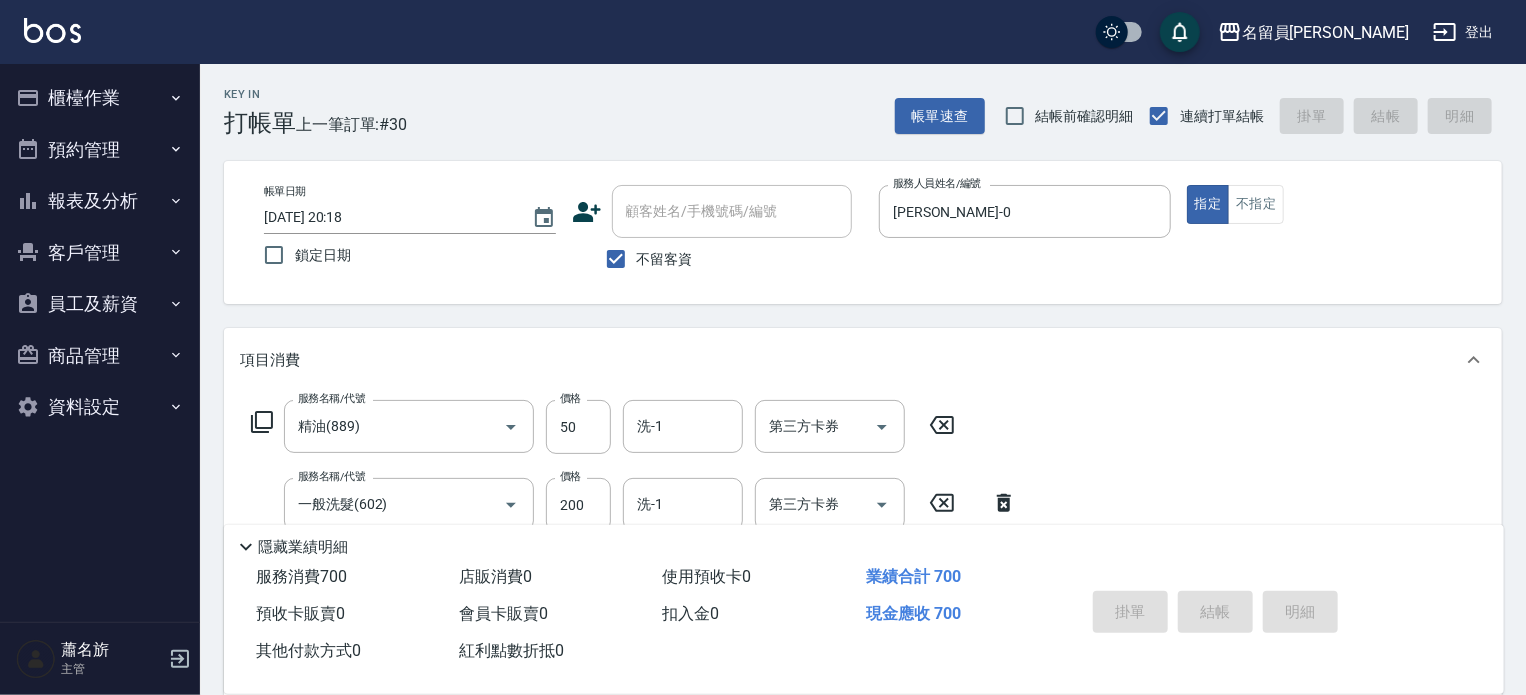type 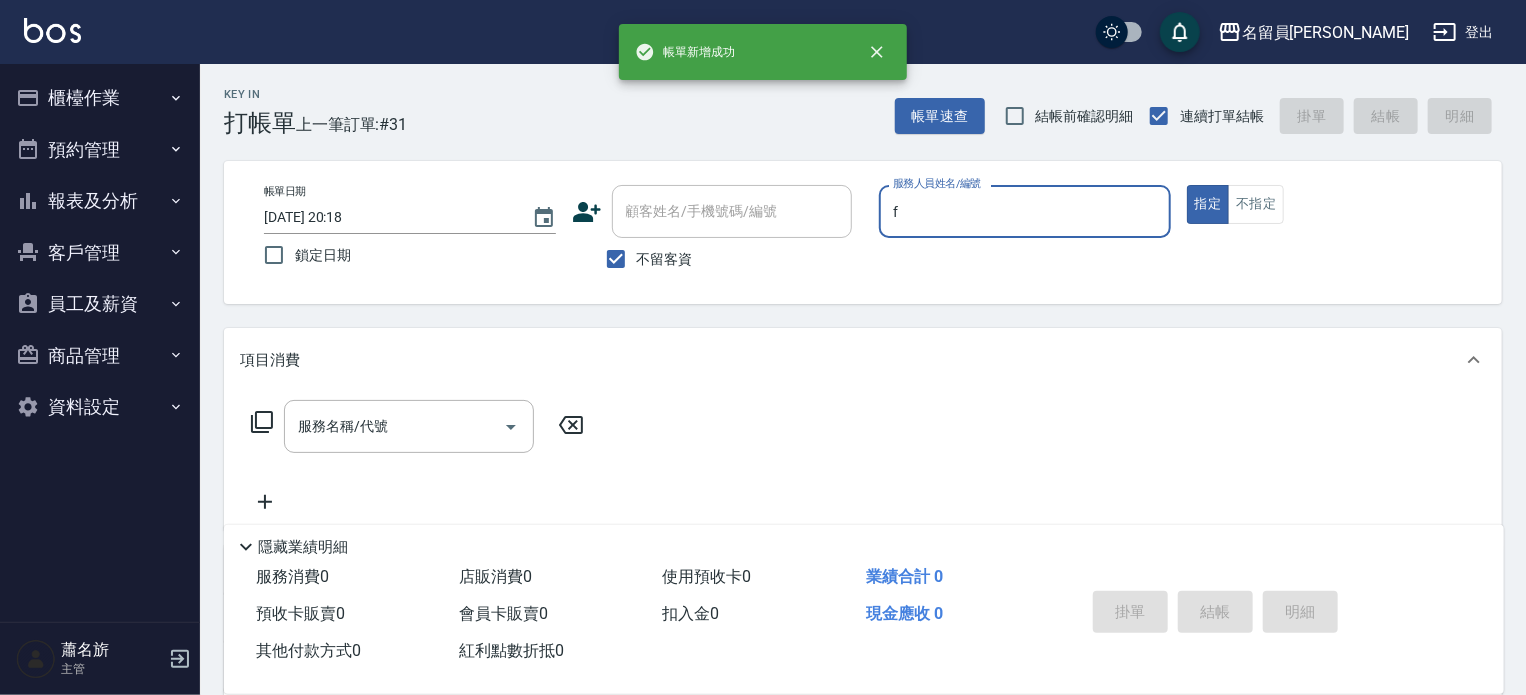type on "[PERSON_NAME]-F" 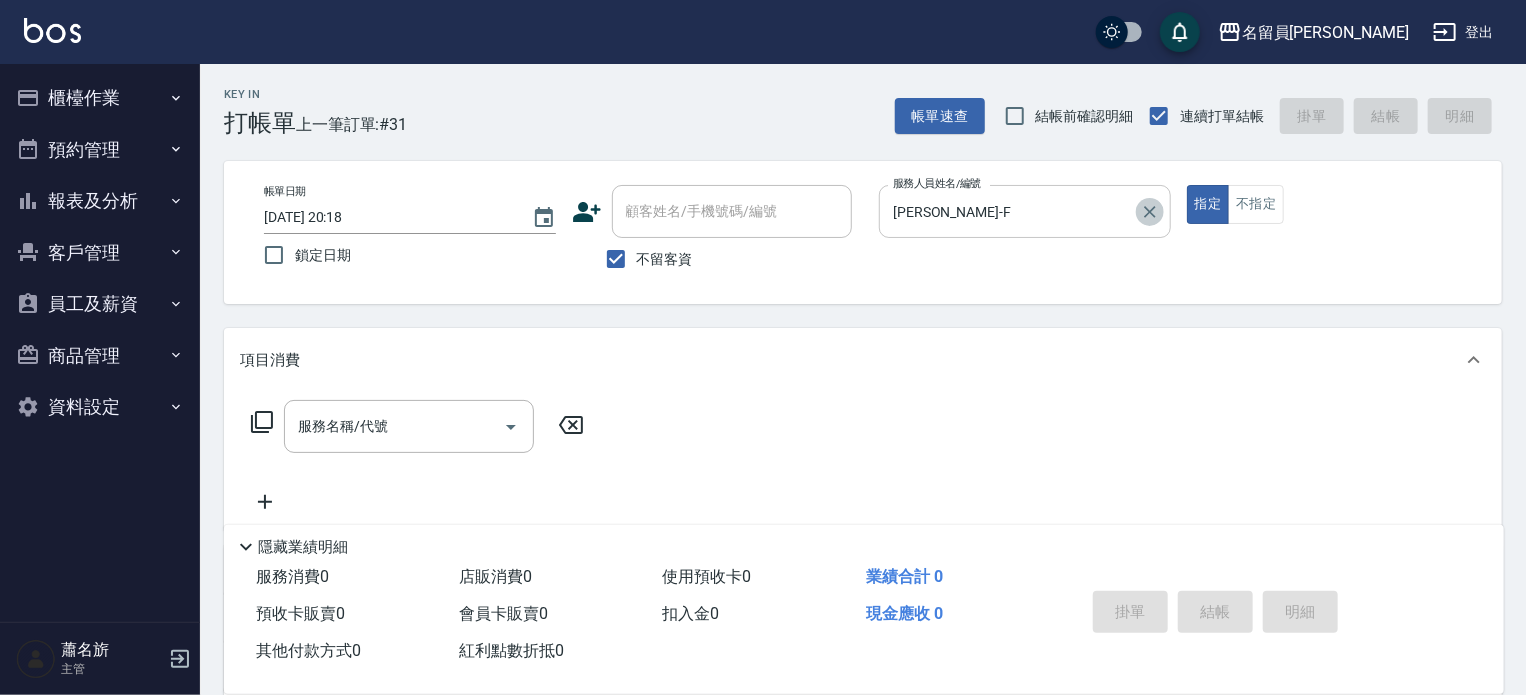 click 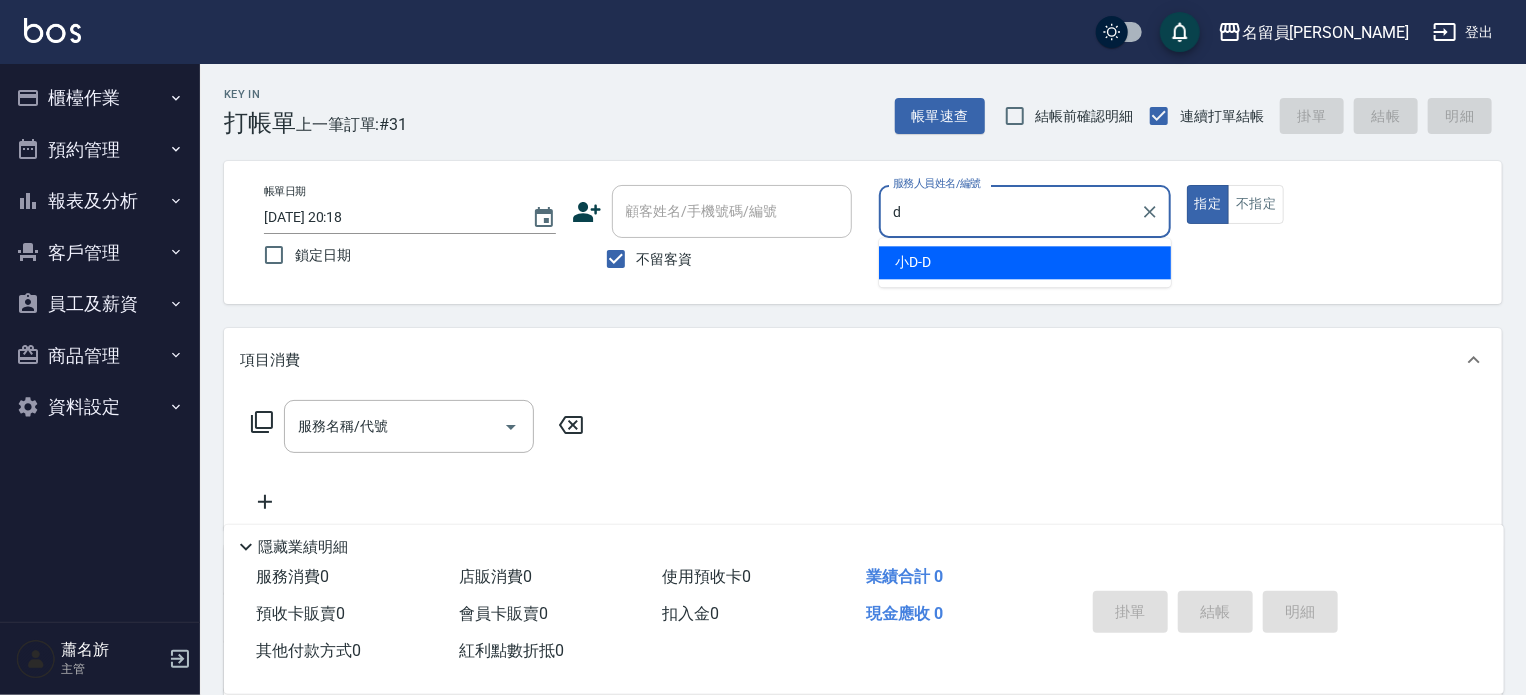 type on "小D-D" 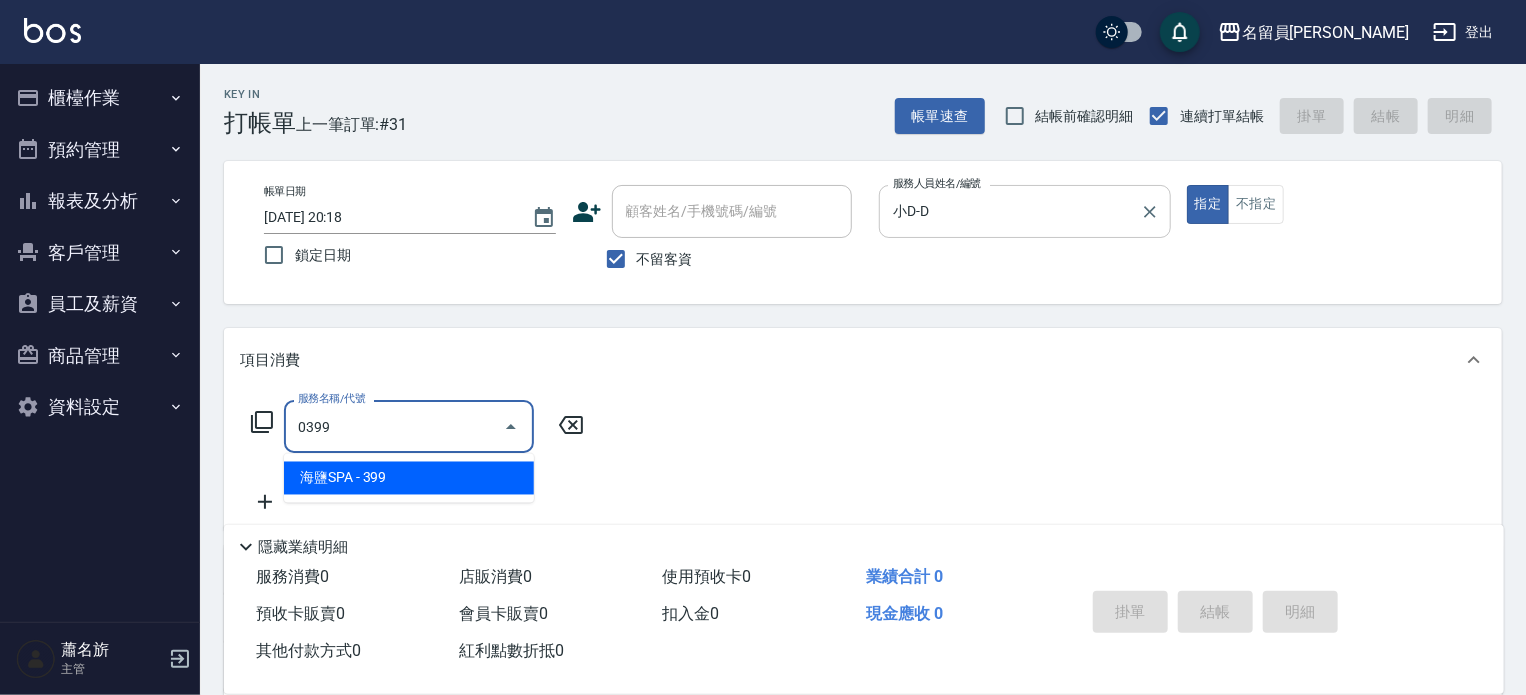 type on "海鹽SPA(0399)" 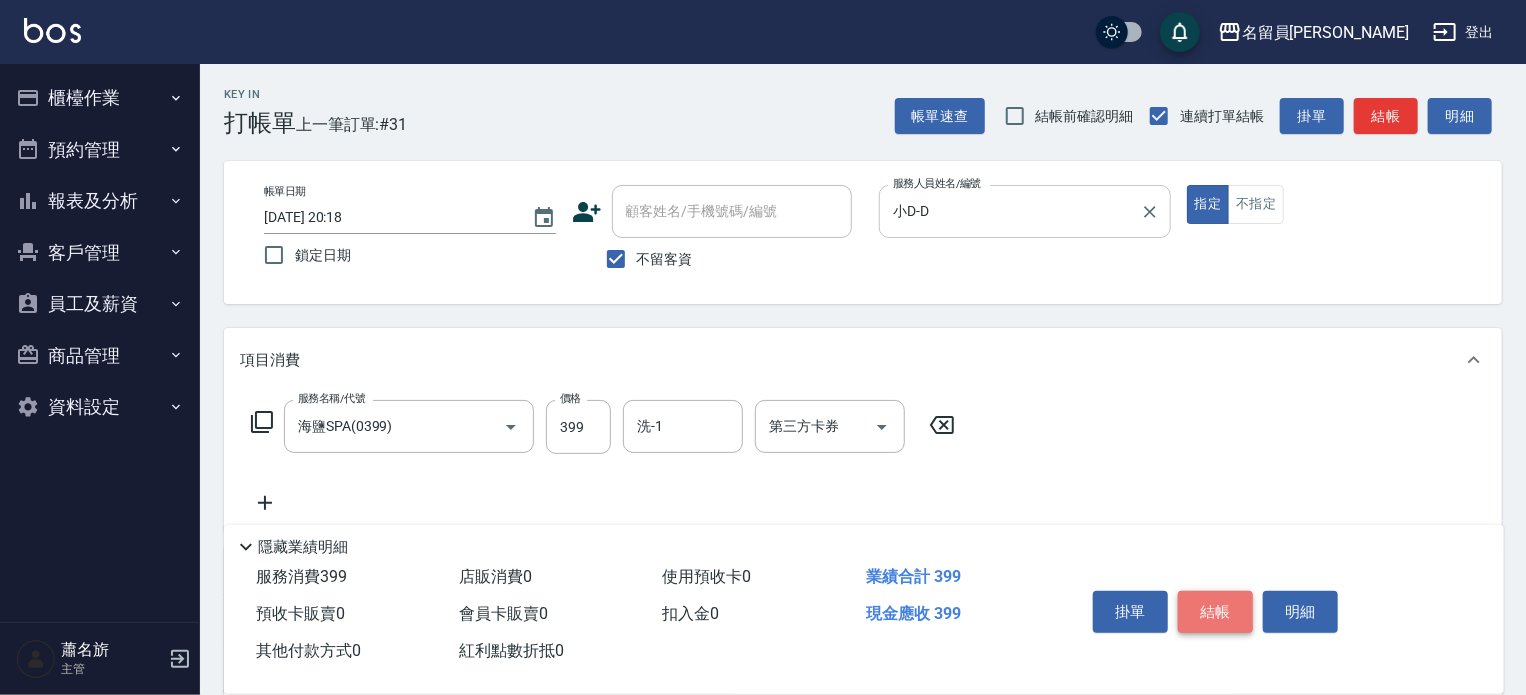 click on "結帳" at bounding box center (1215, 612) 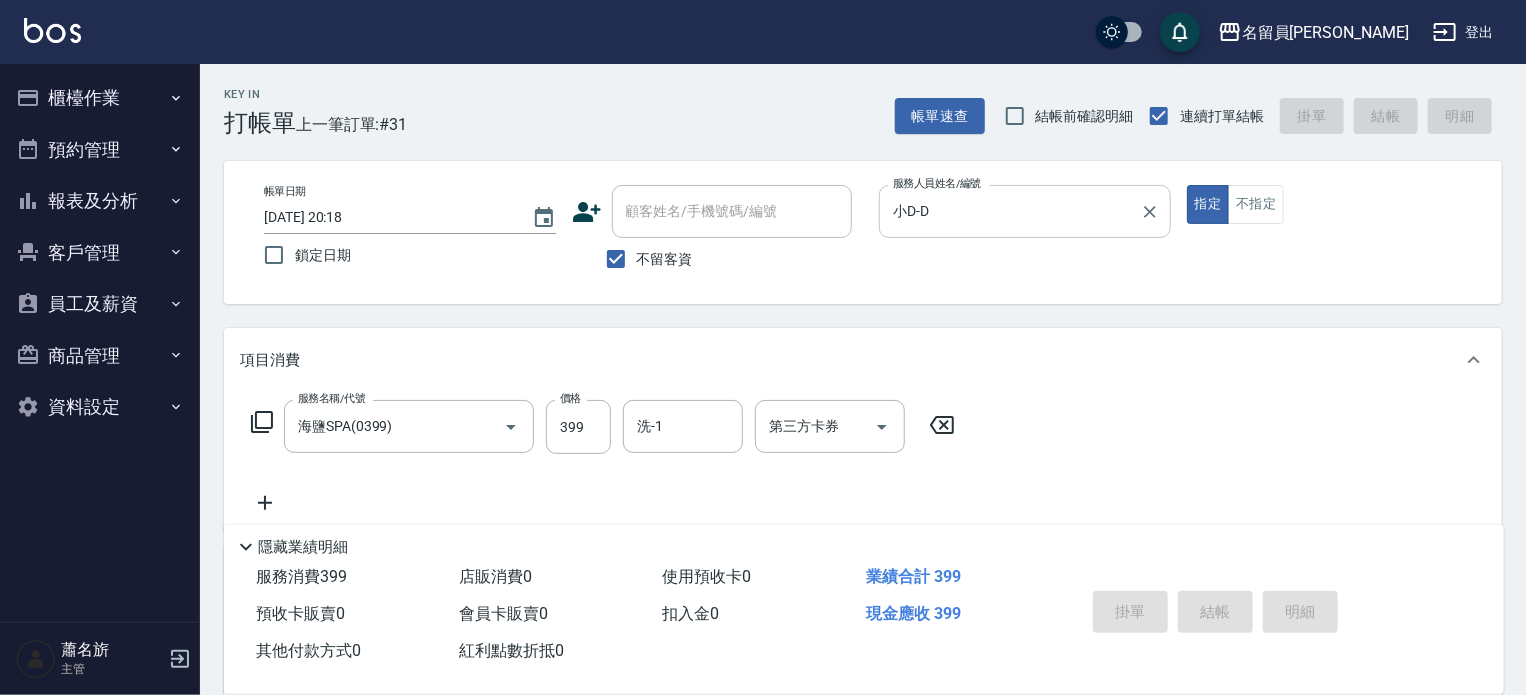 type 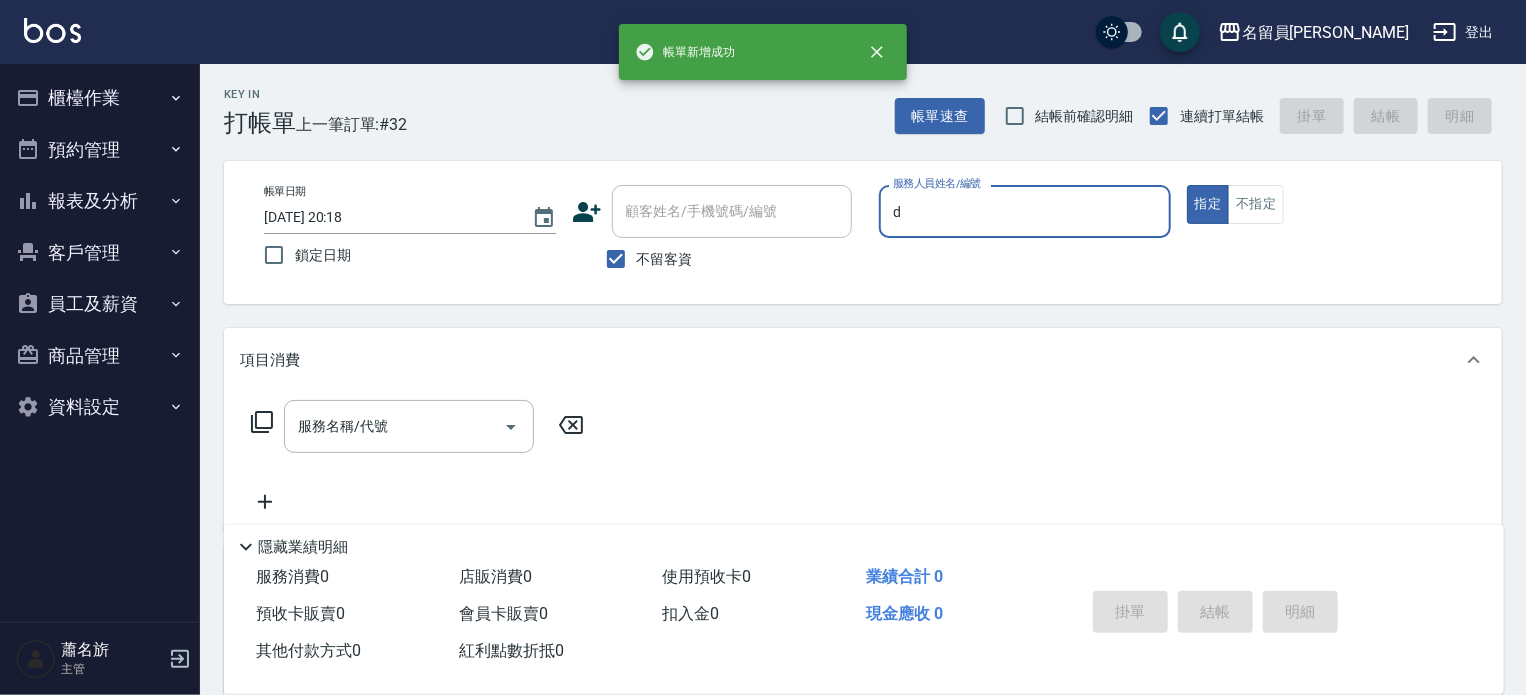 type on "小D-D" 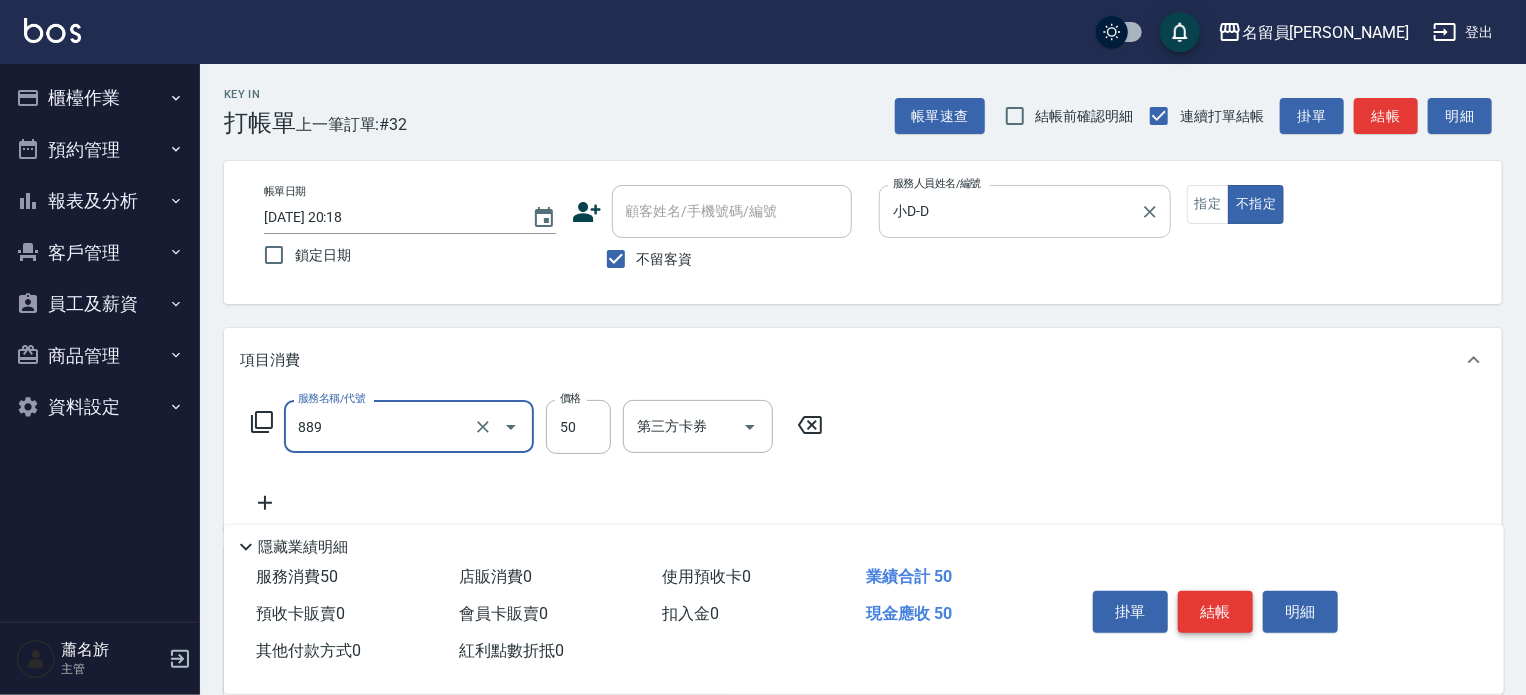 type on "精油(889)" 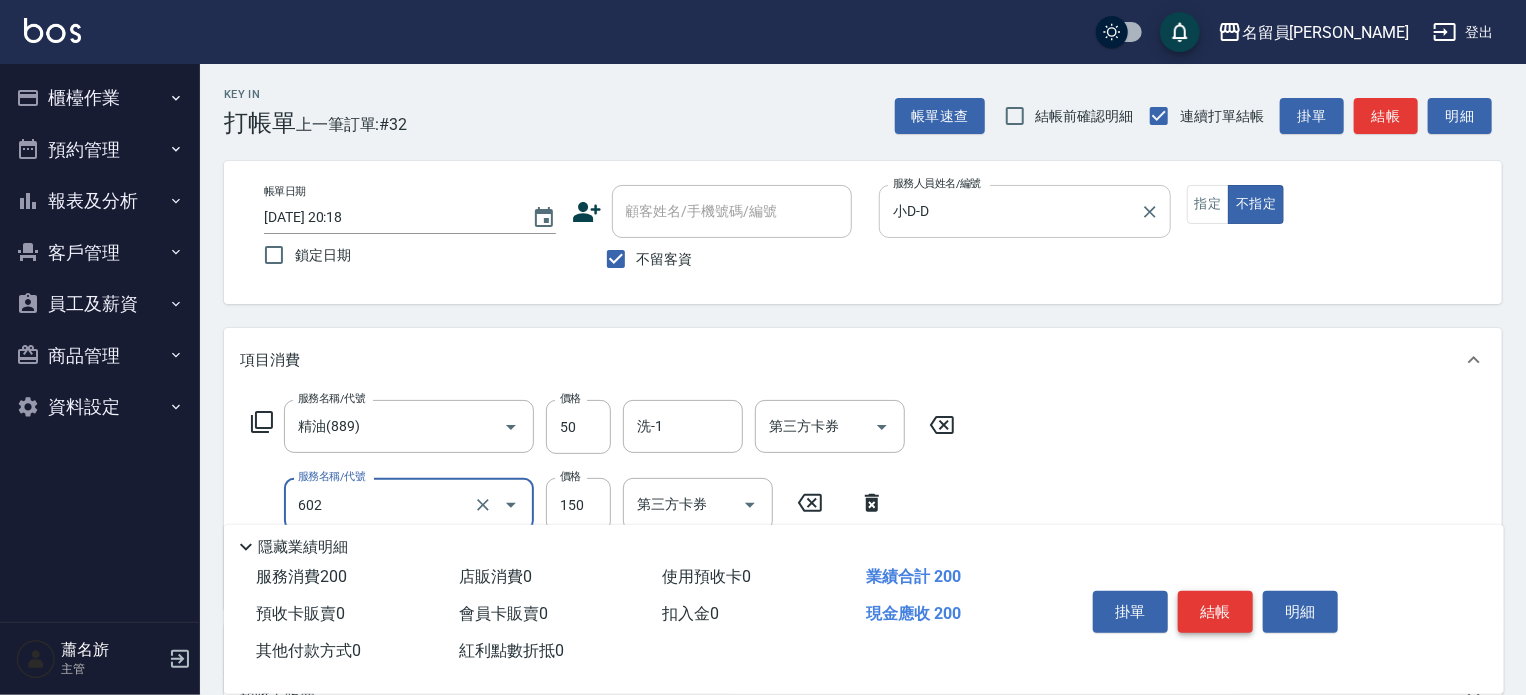 type on "一般洗髮(602)" 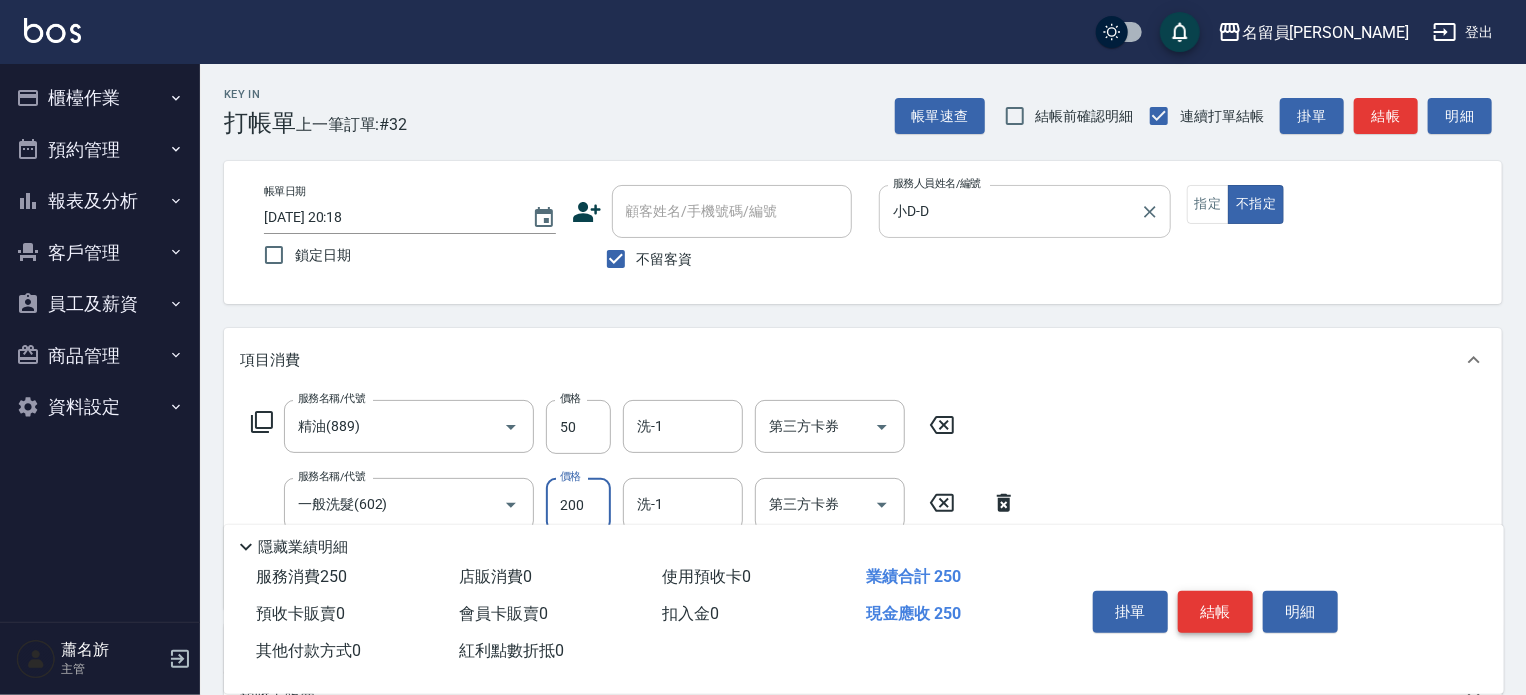type on "200" 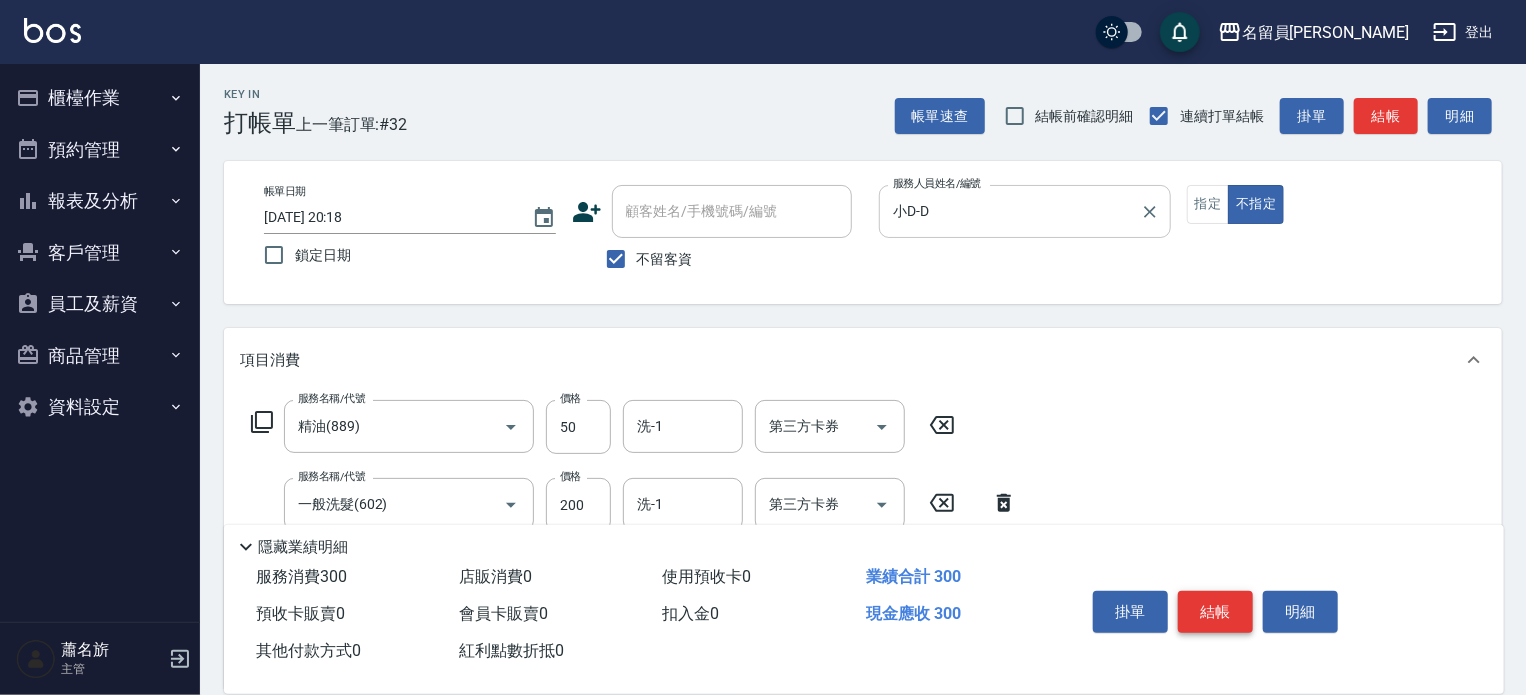 type on "瞬間保養(415)" 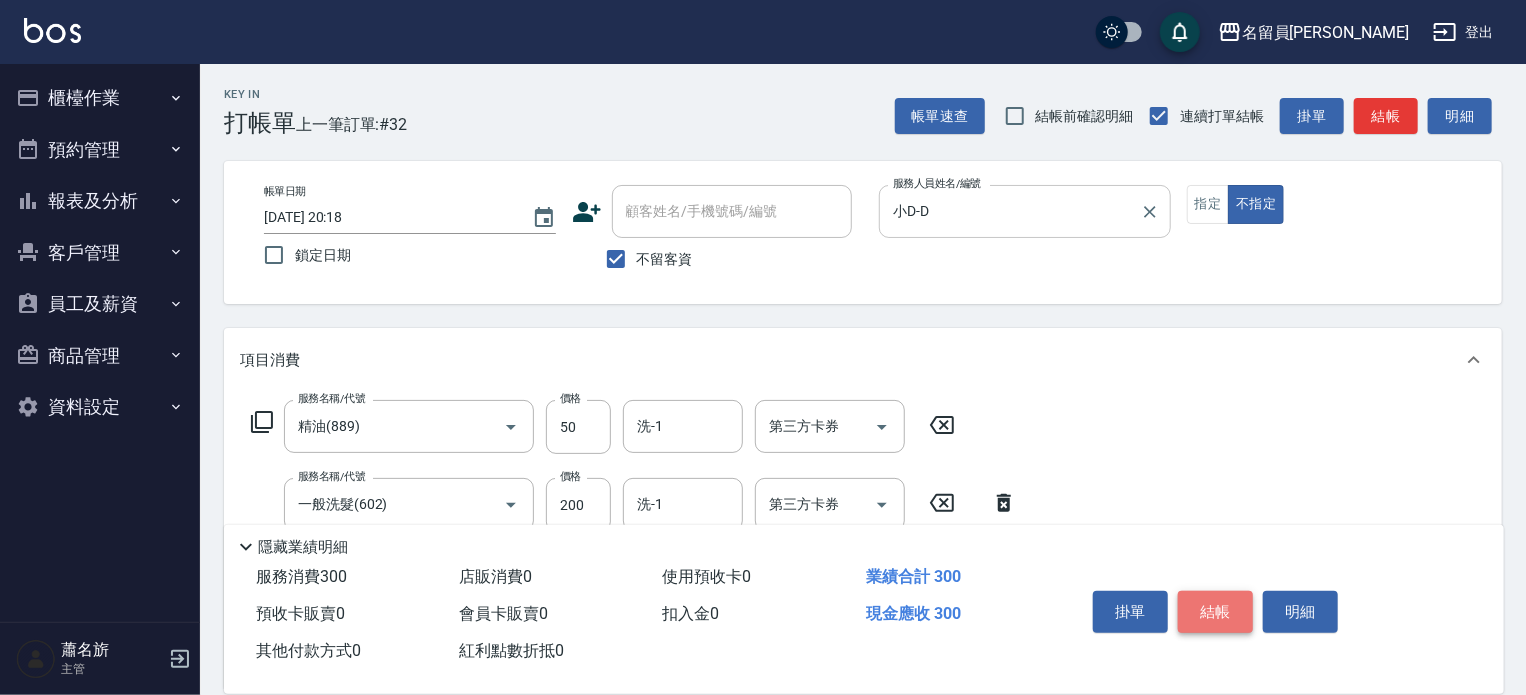 click on "結帳" at bounding box center [1215, 612] 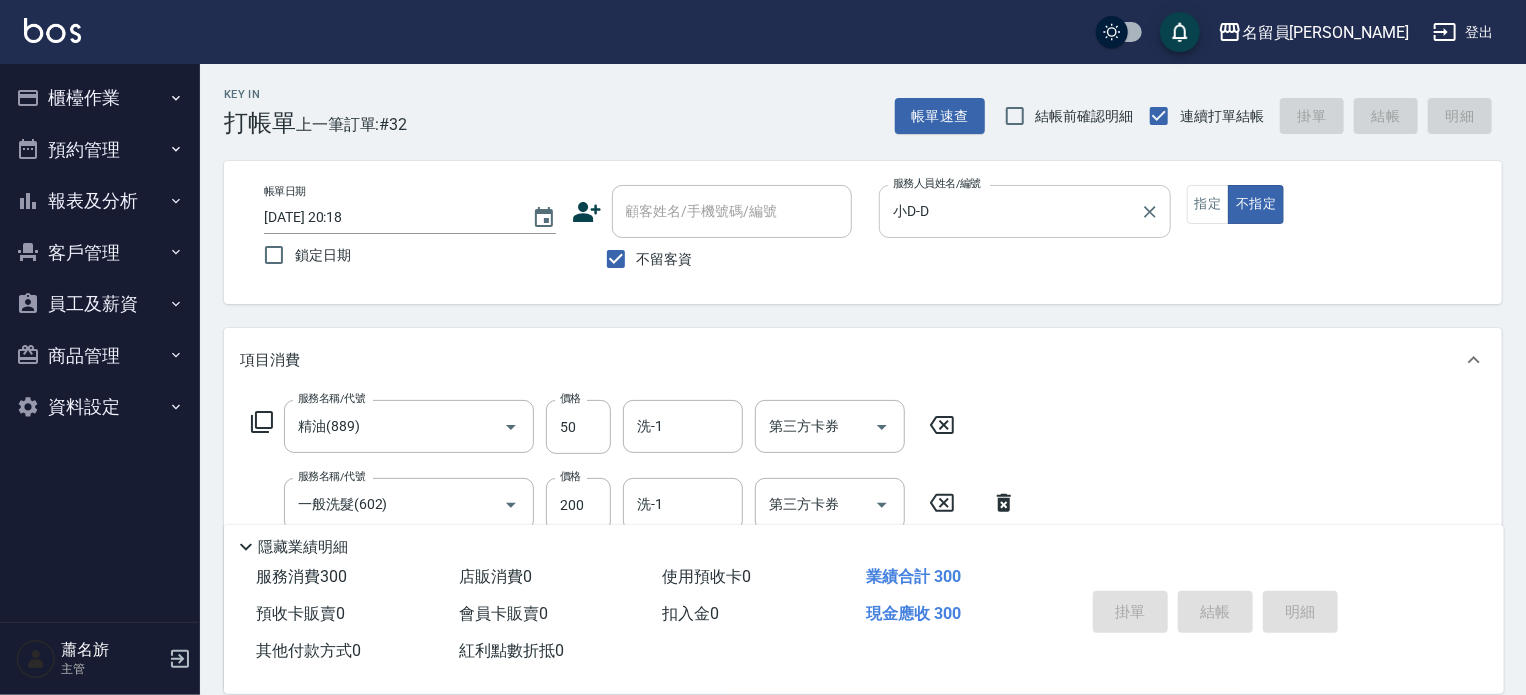 type on "[DATE] 20:19" 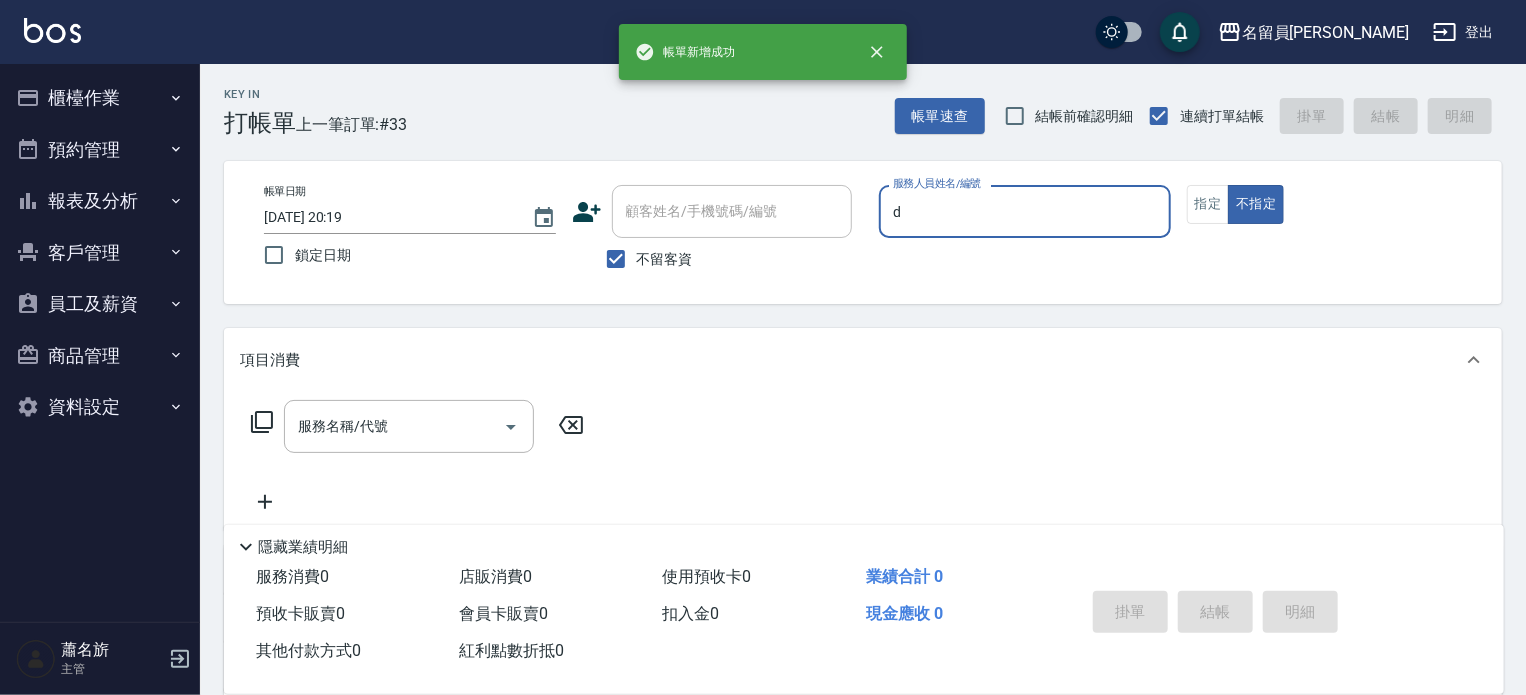 type on "小D-D" 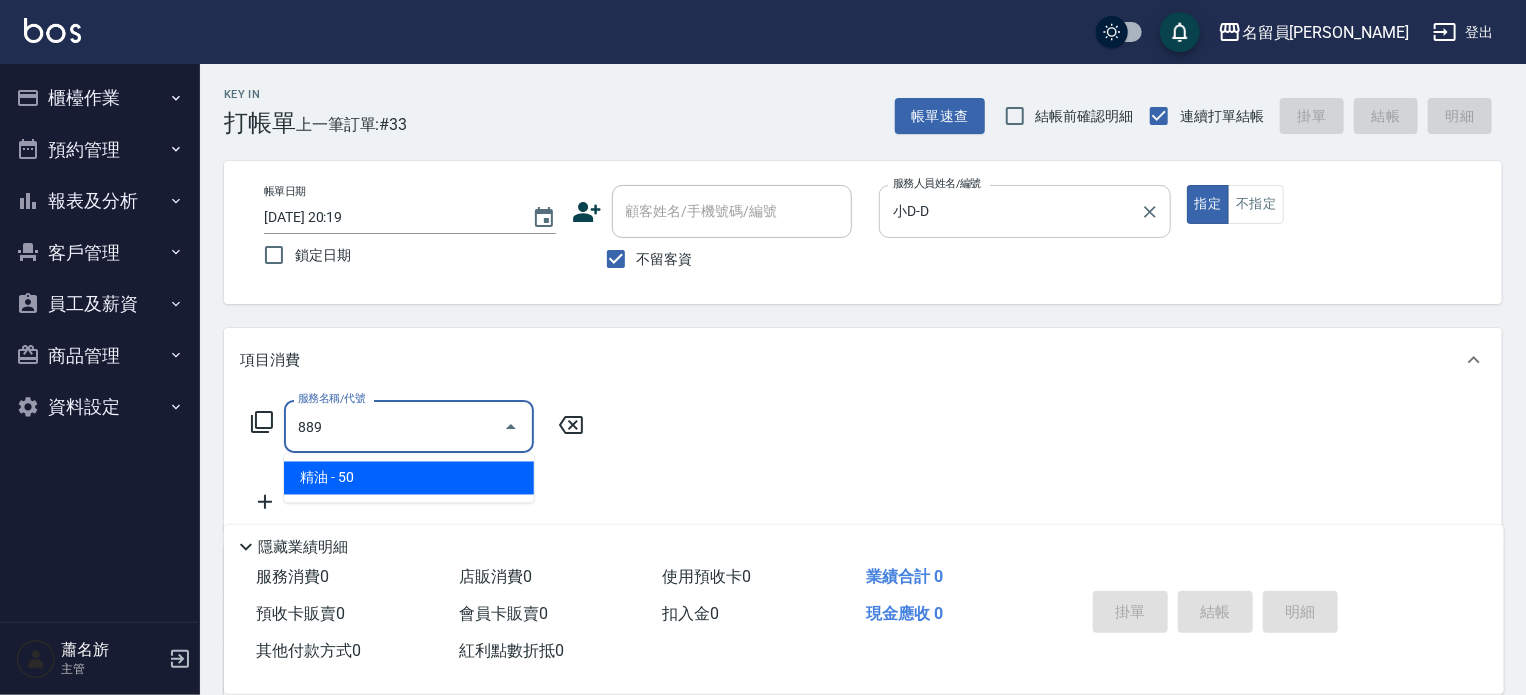 type on "精油(889)" 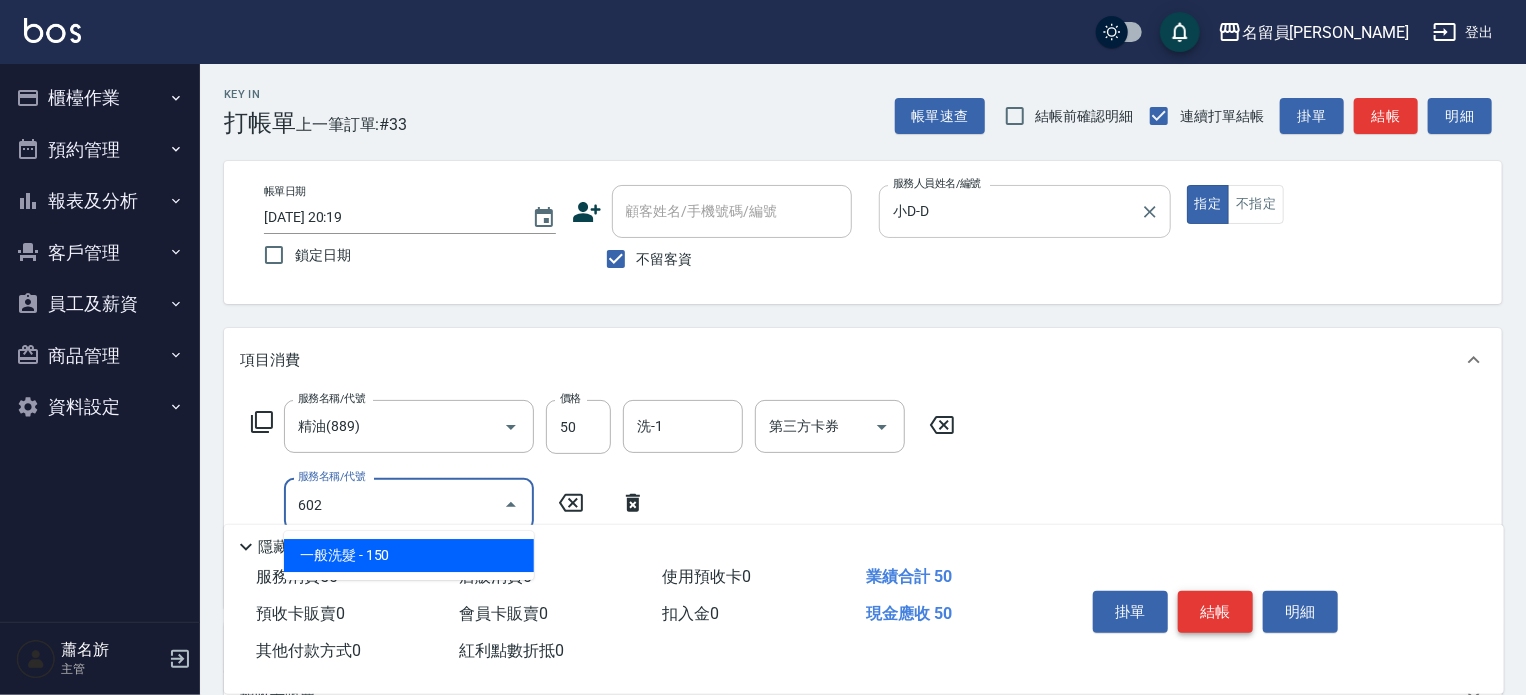 type on "一般洗髮(602)" 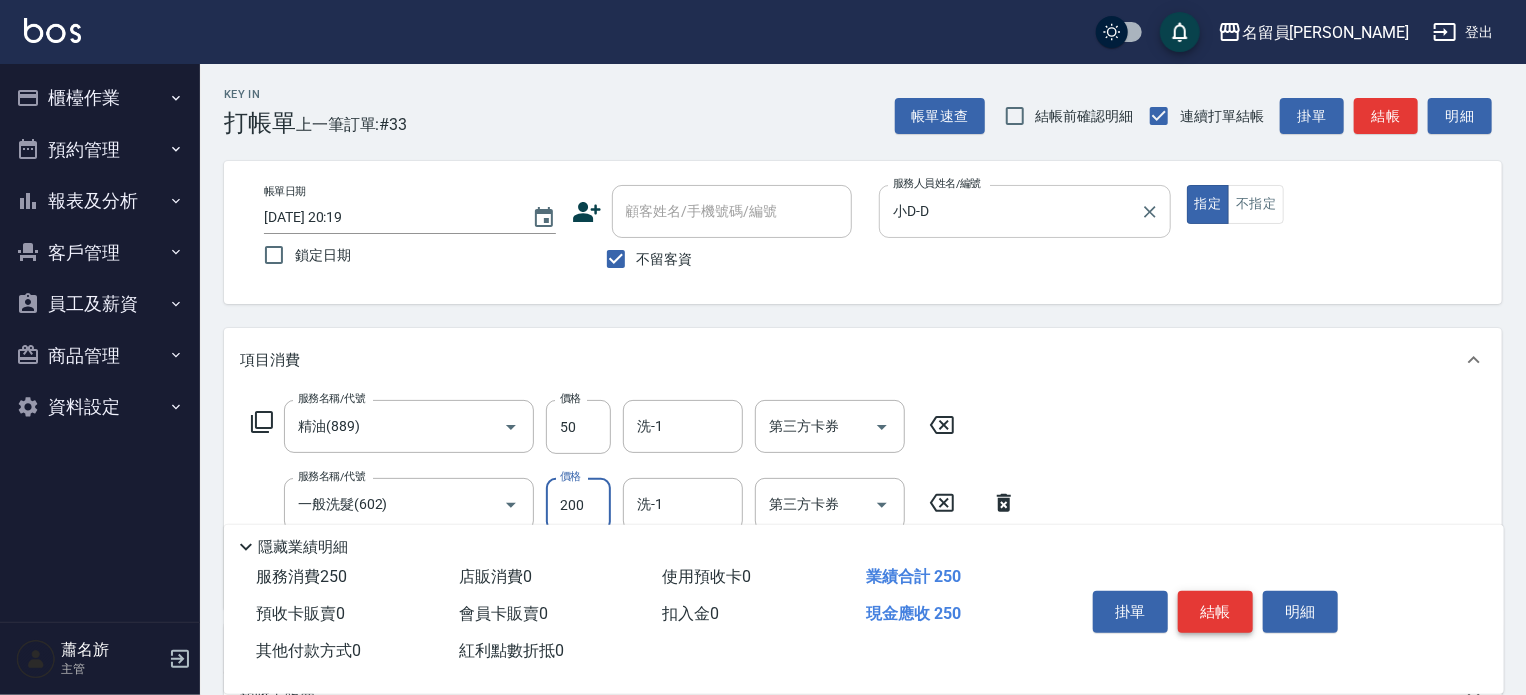 type on "200" 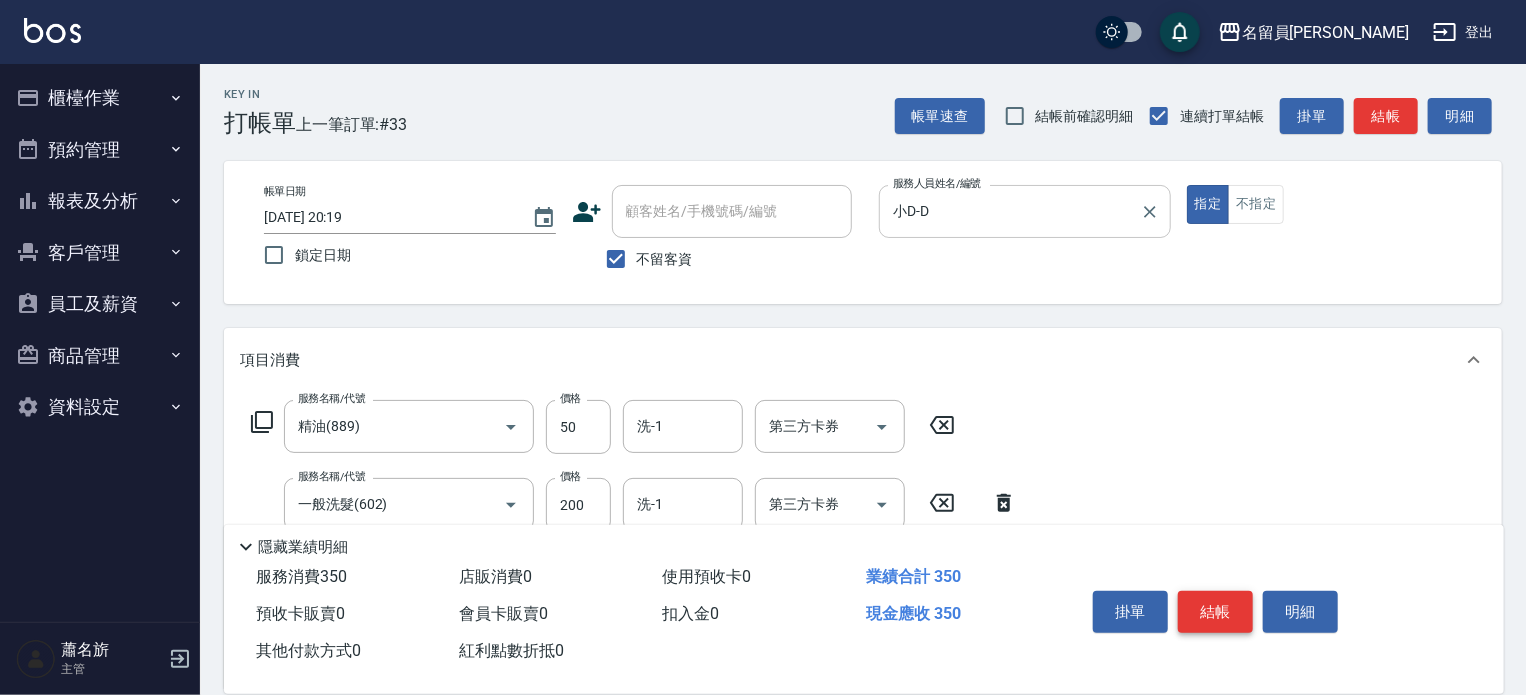 type on "剪髮(302)" 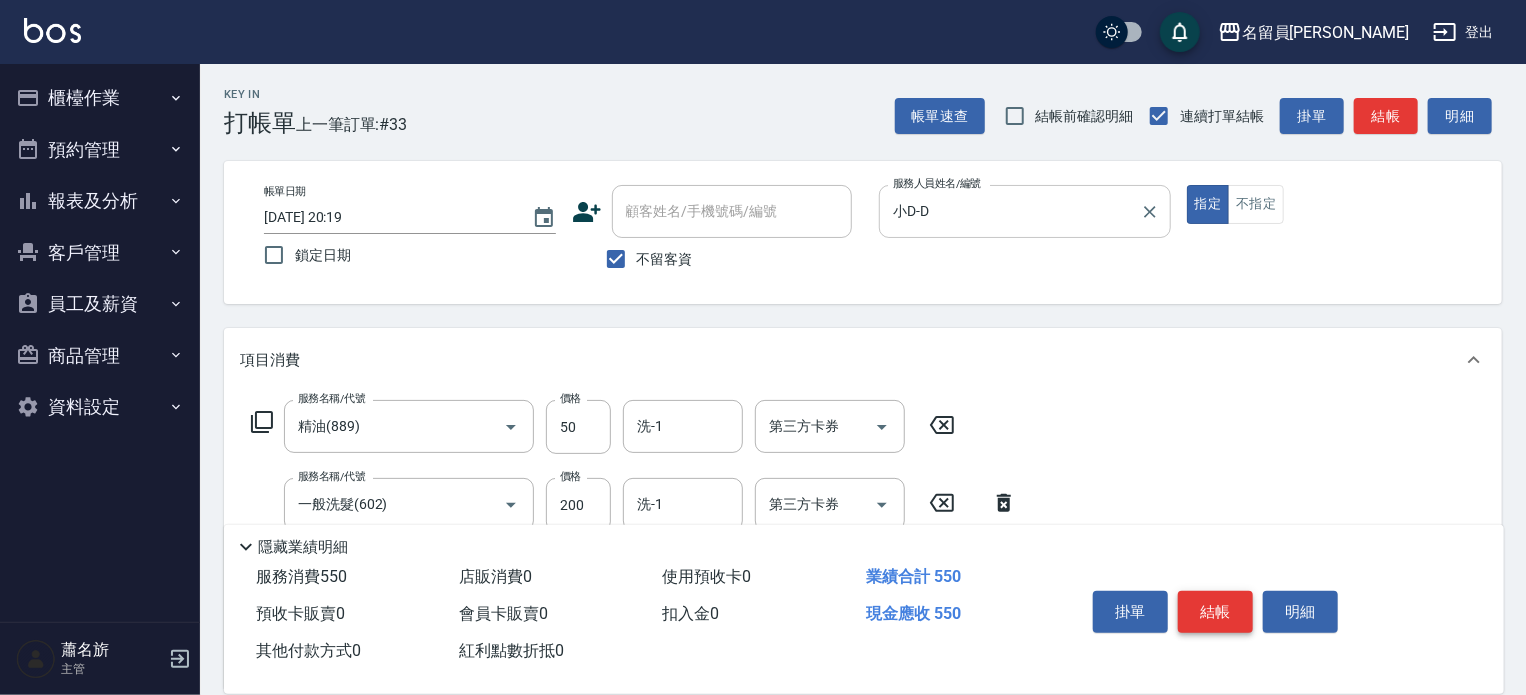 type on "300" 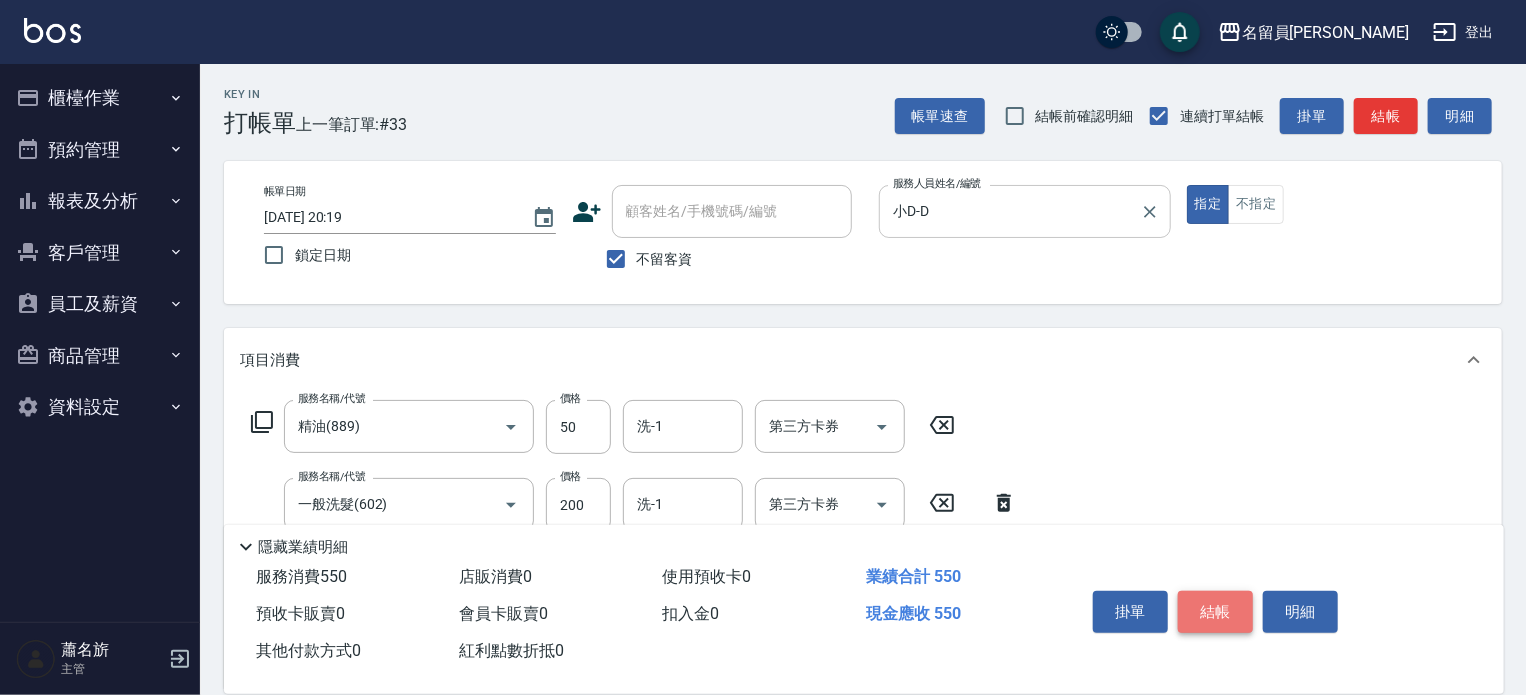 click on "結帳" at bounding box center [1215, 612] 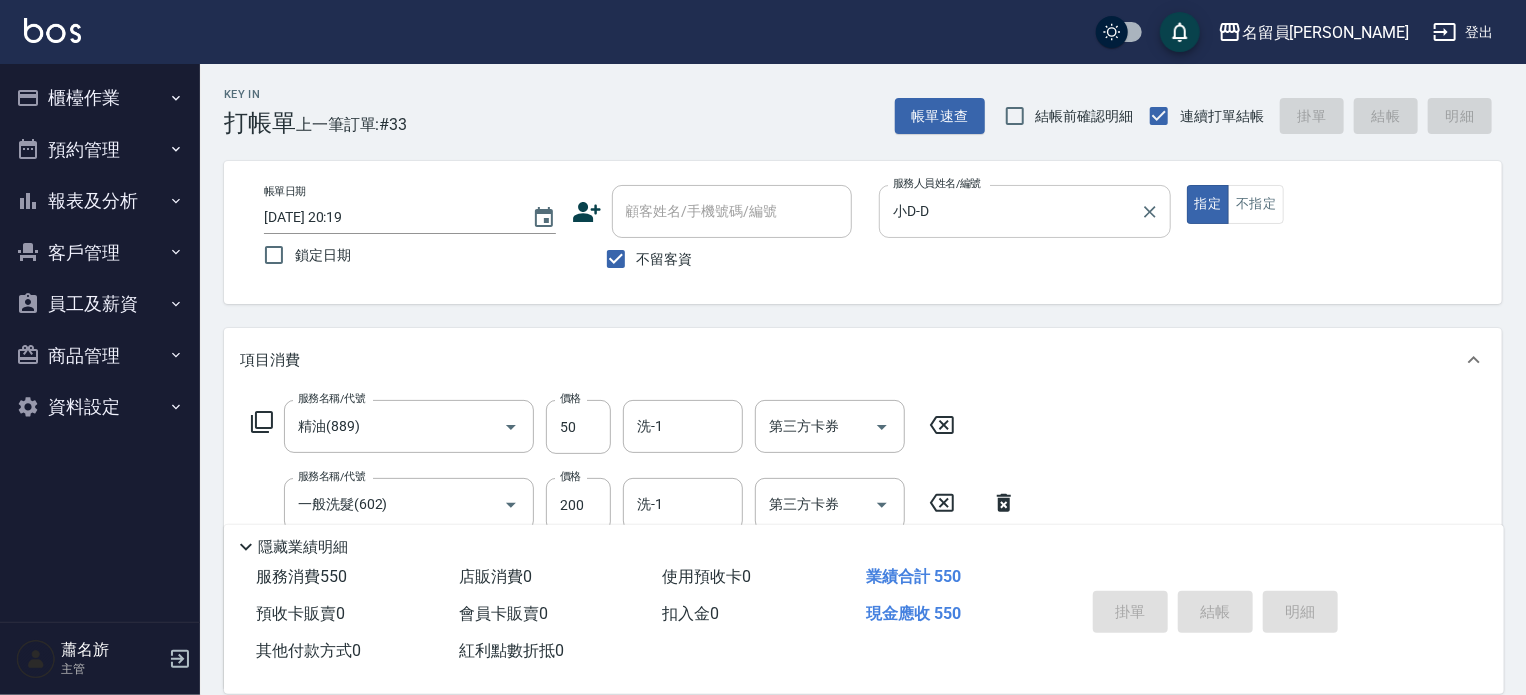 type 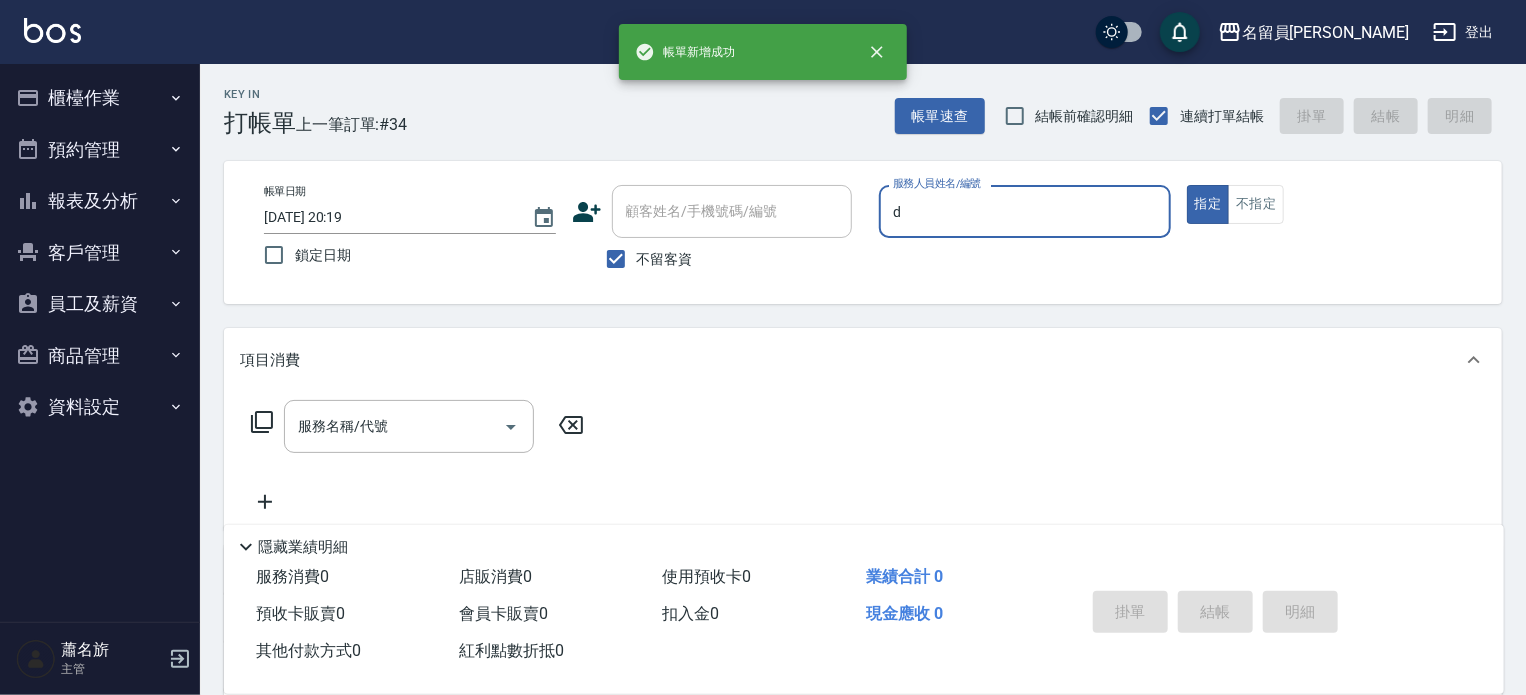 type on "小D-D" 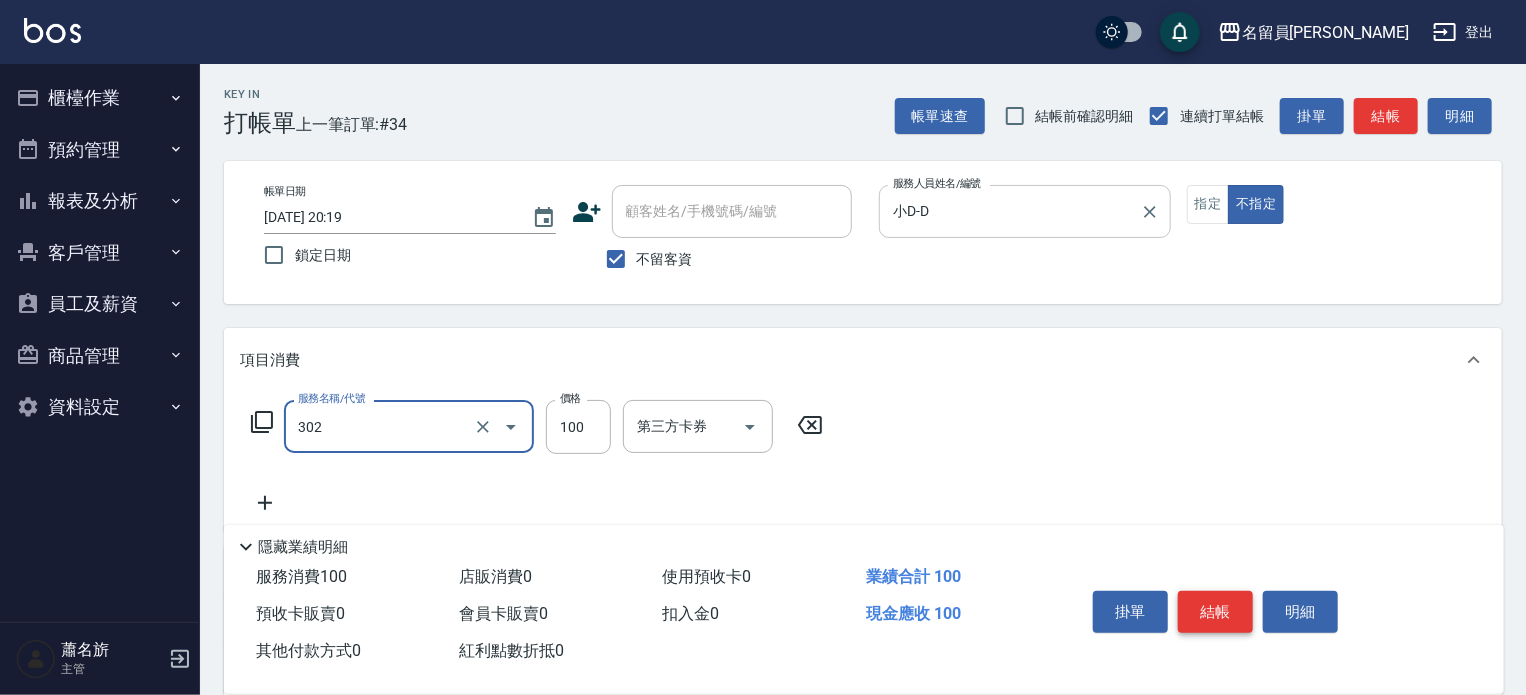 type on "剪髮(302)" 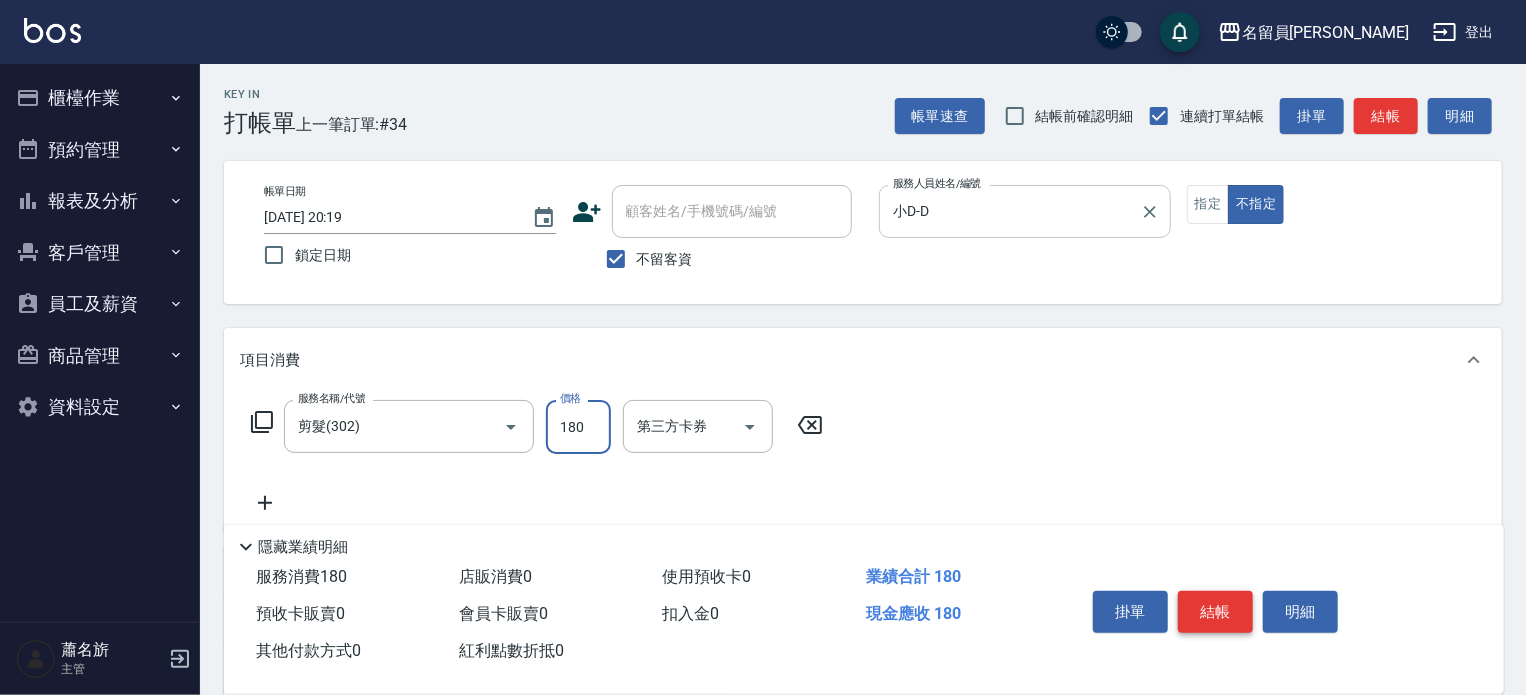 type on "180" 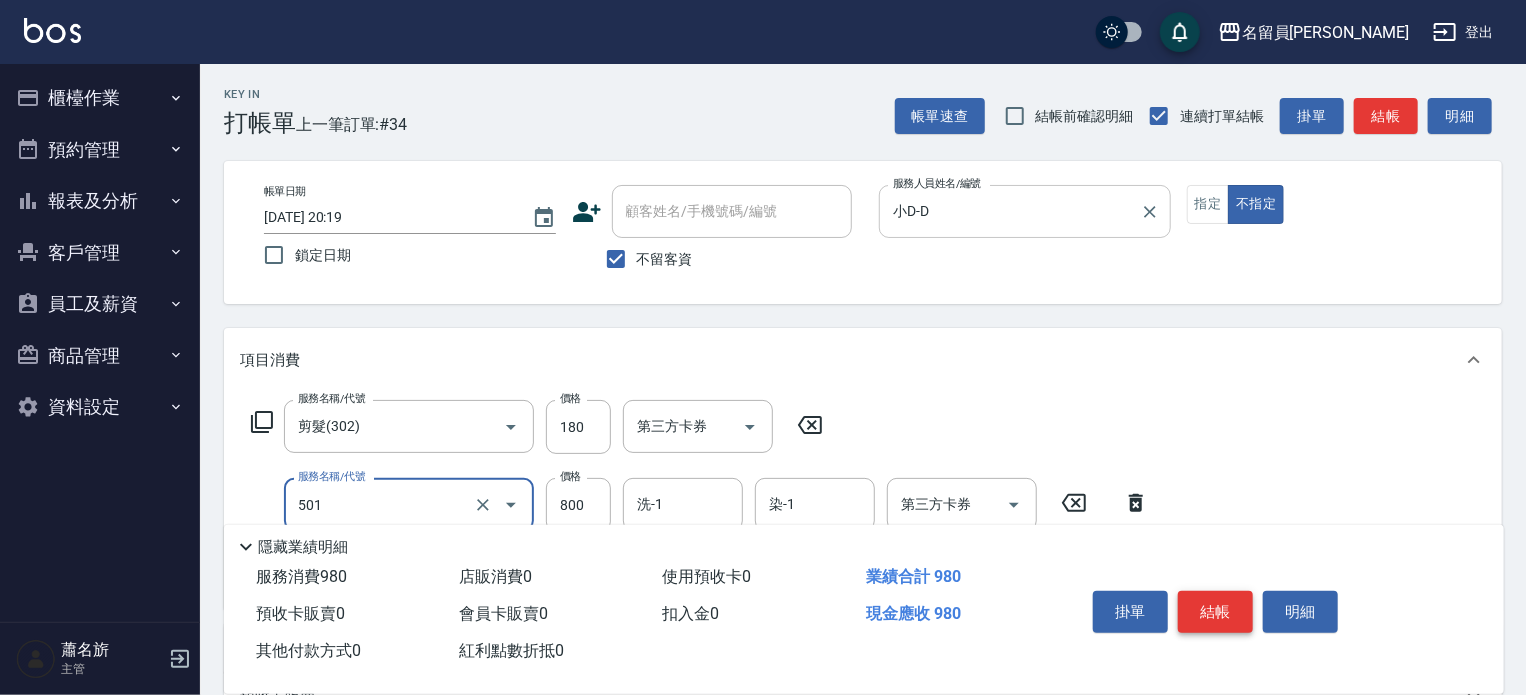 type on "染髮(501)" 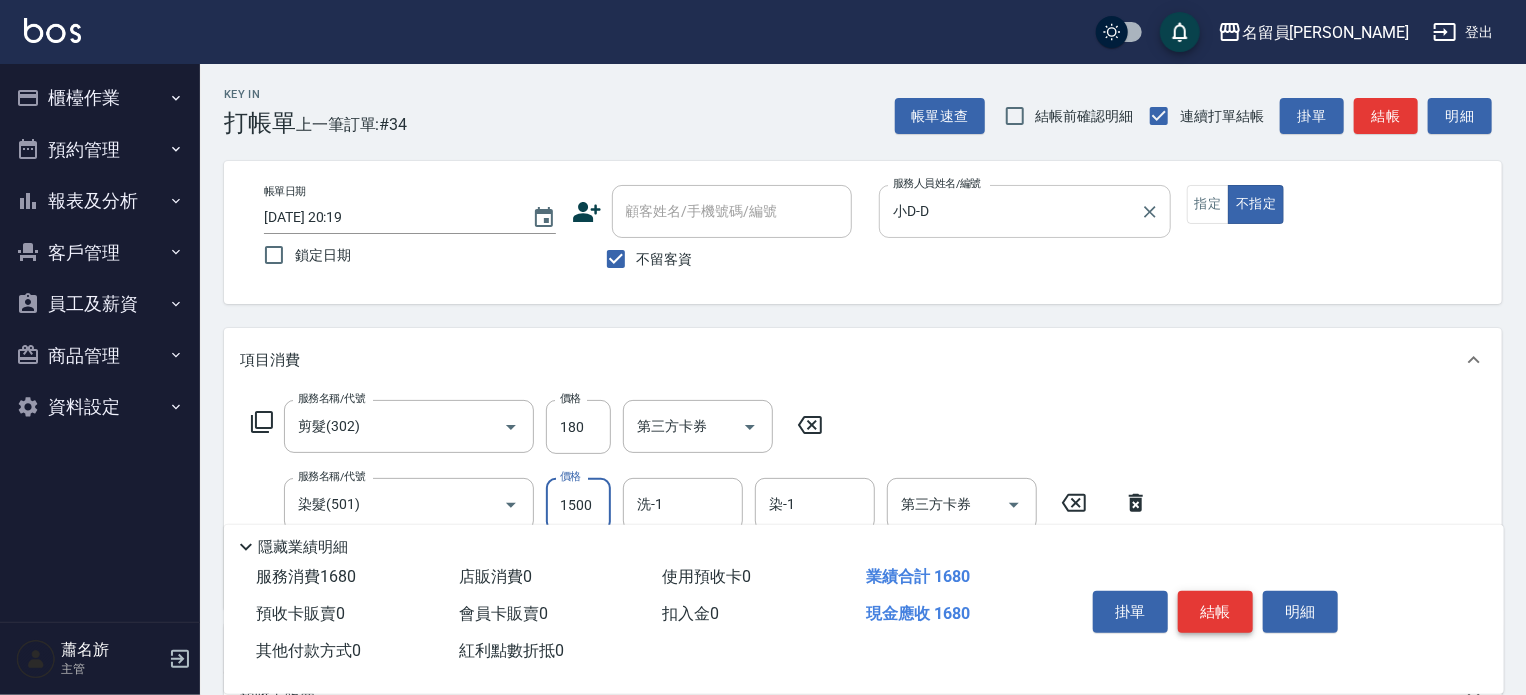 type on "1500" 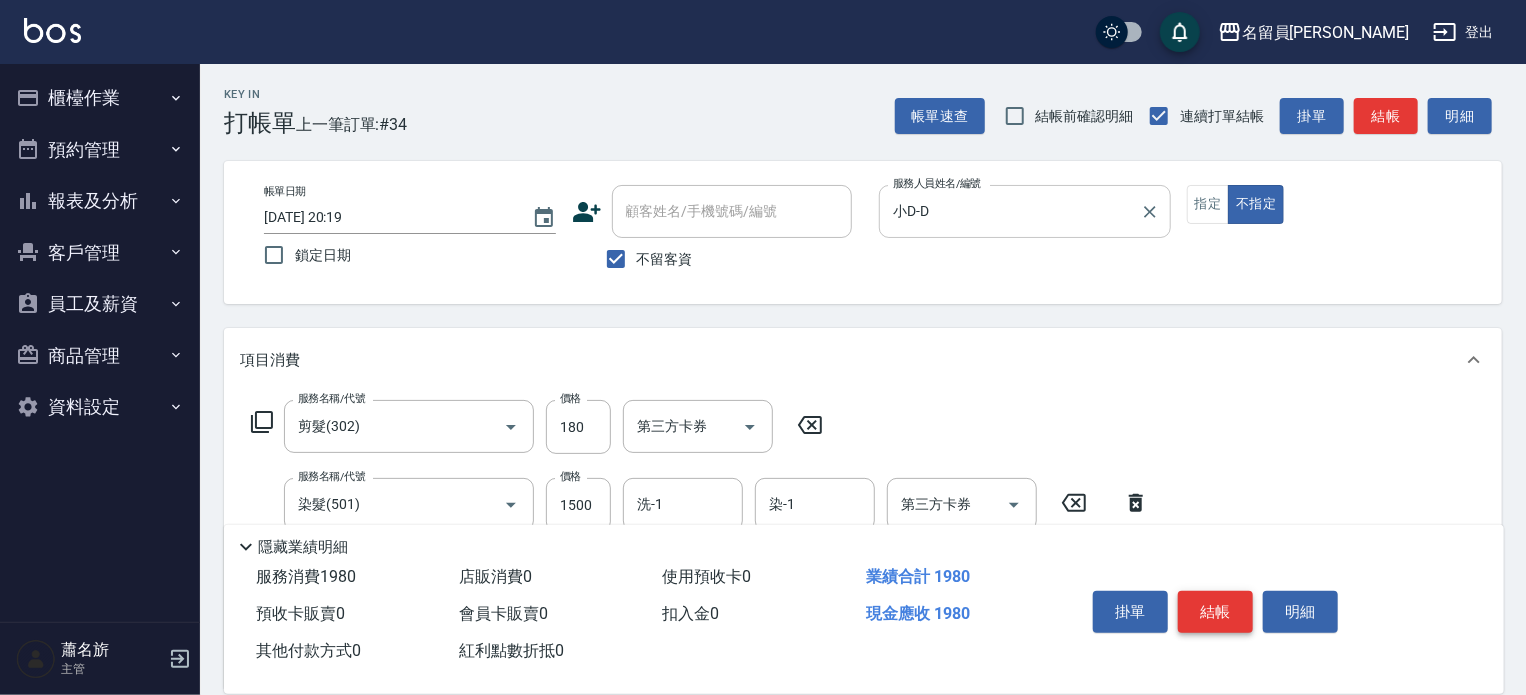 type on "還原酸護髮(300)" 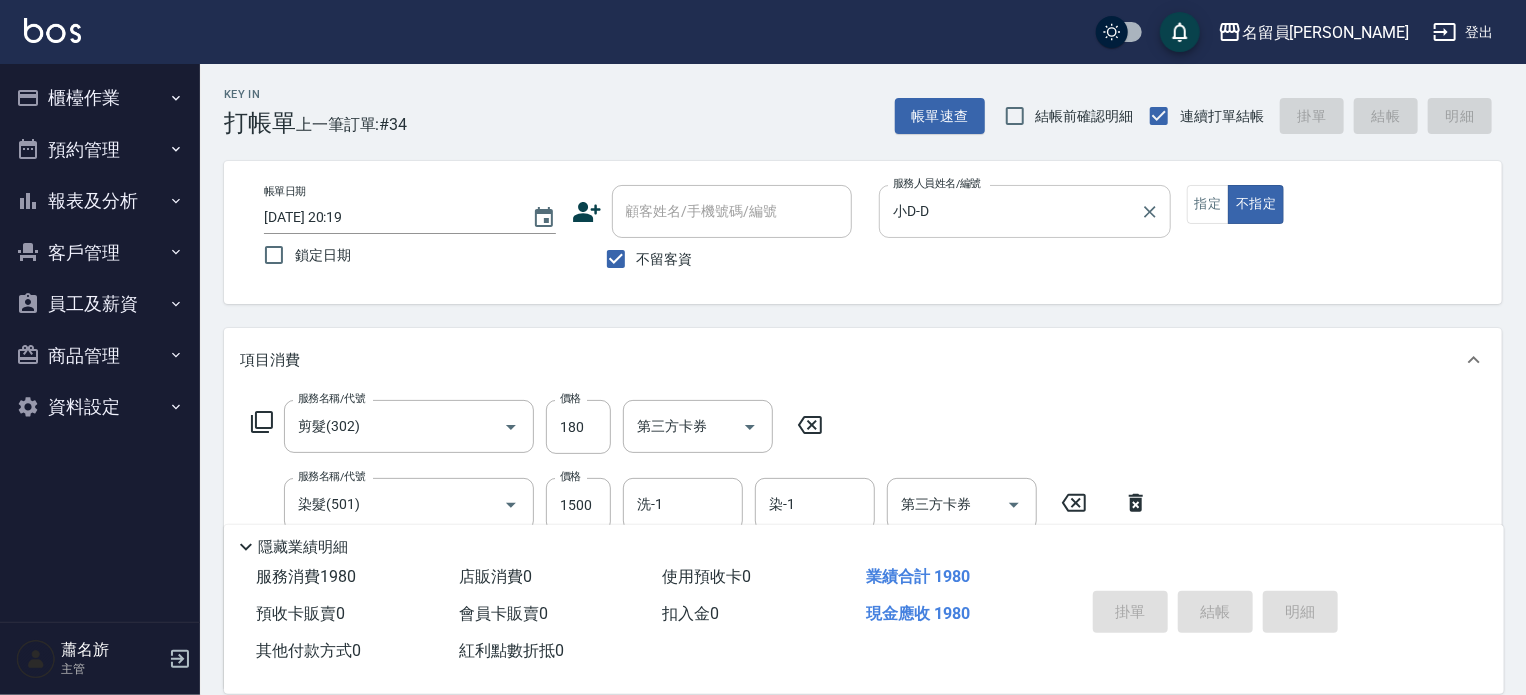 type 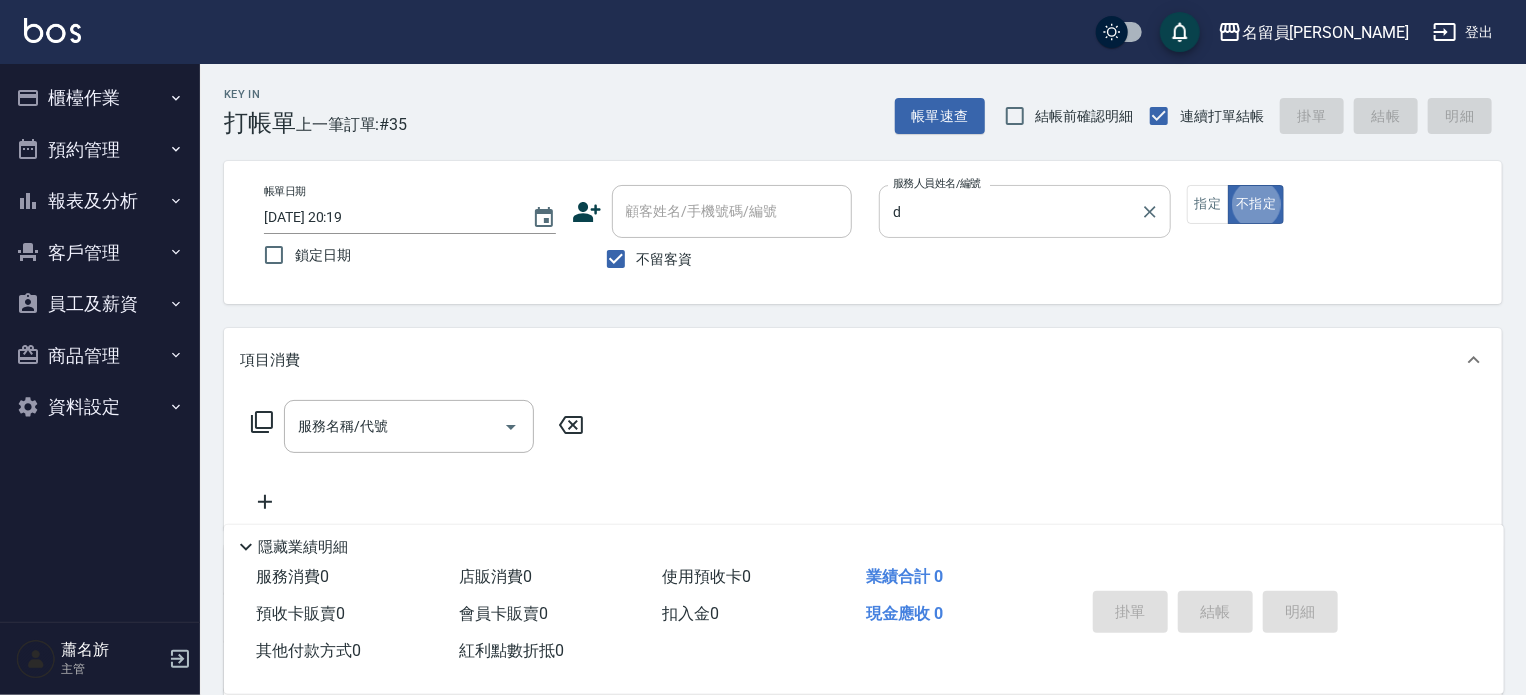 type on "小D-D" 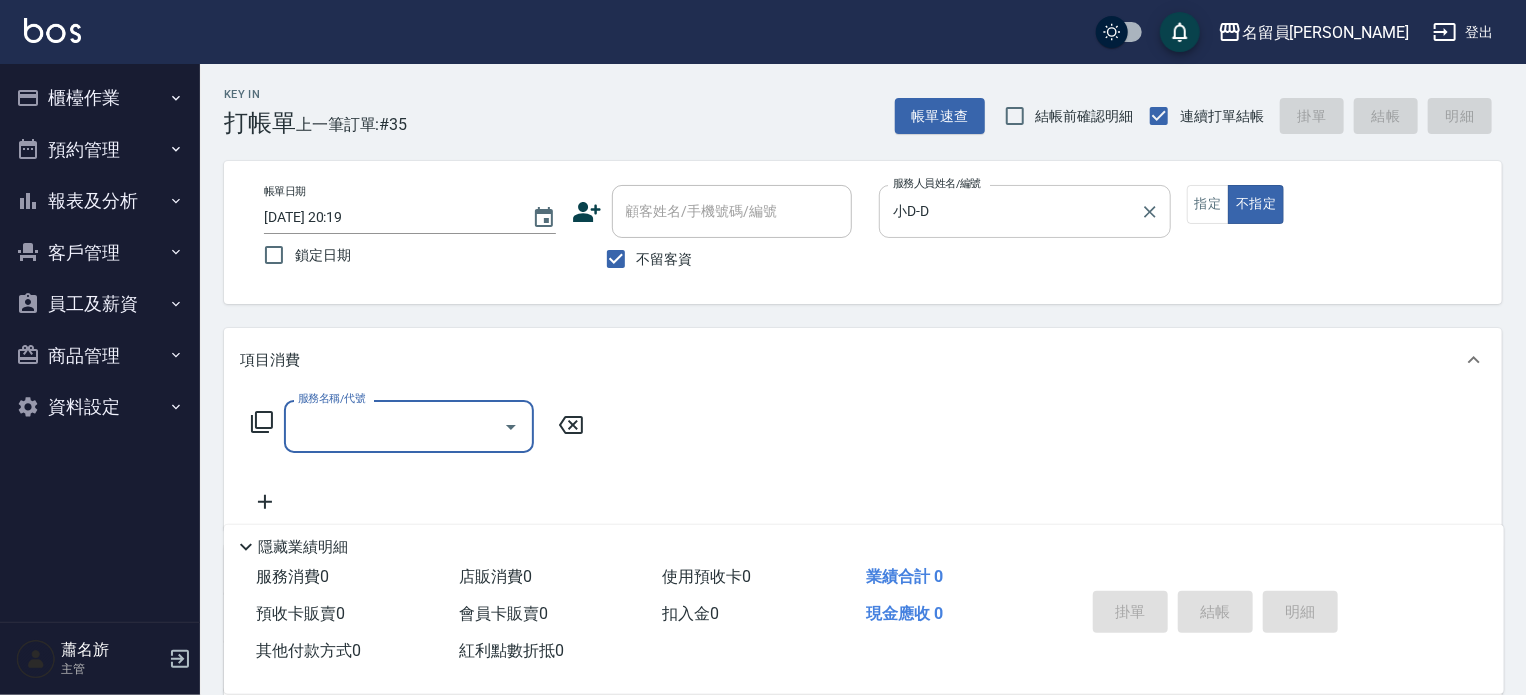type on "4" 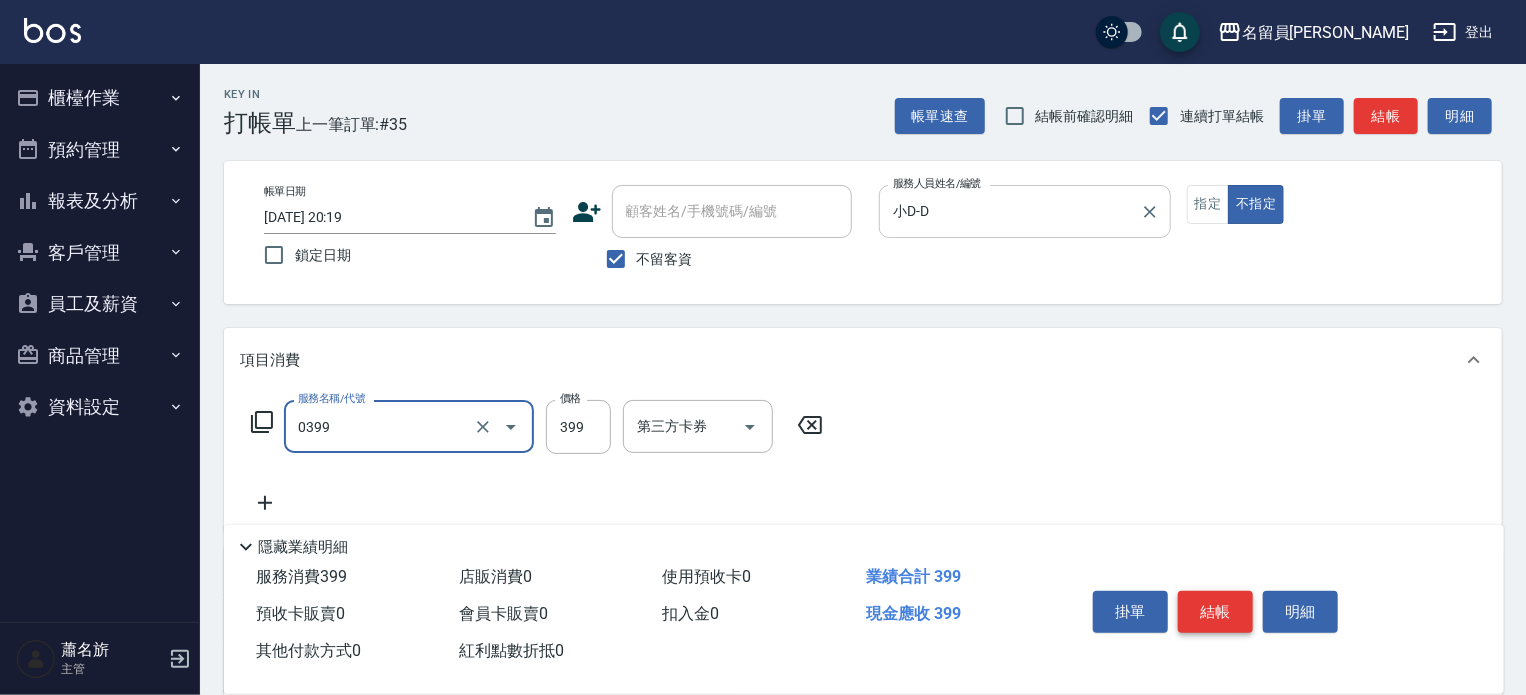 type on "海鹽SPA(0399)" 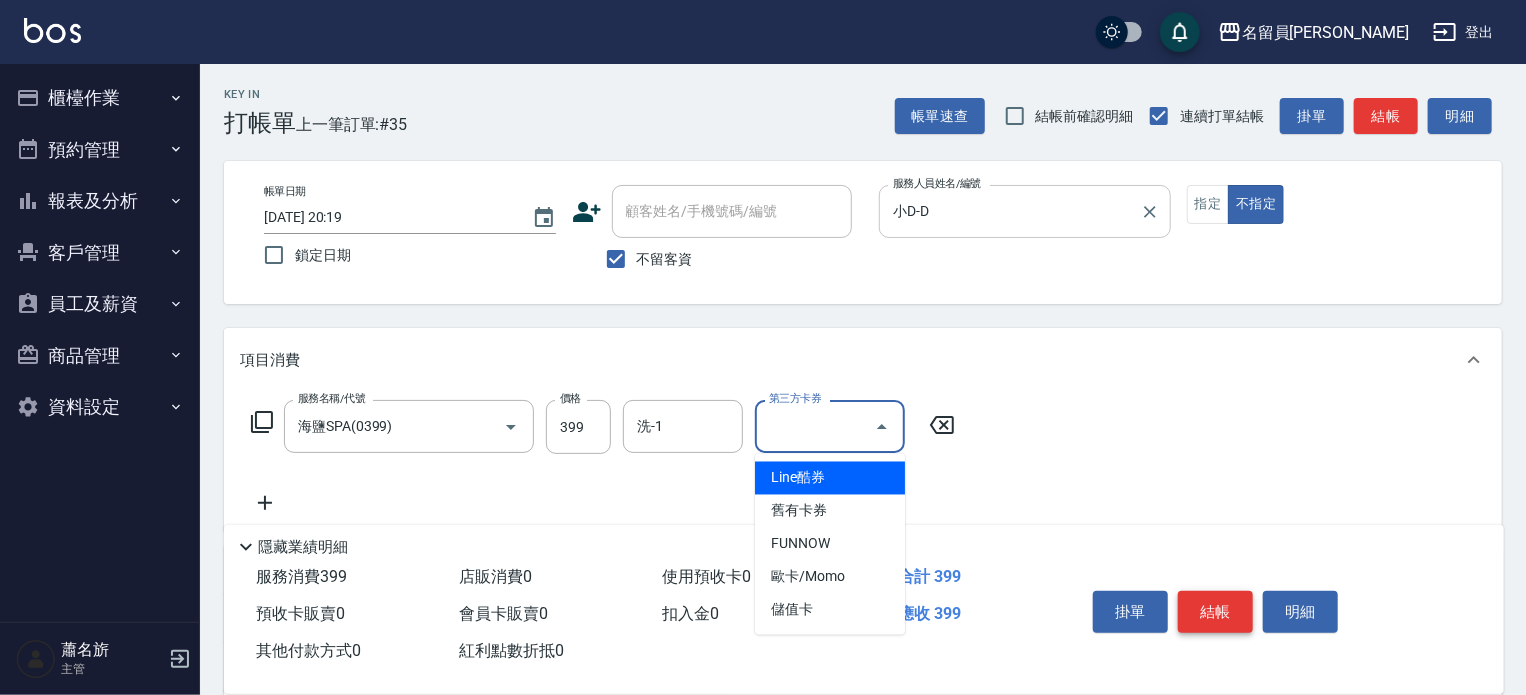 type 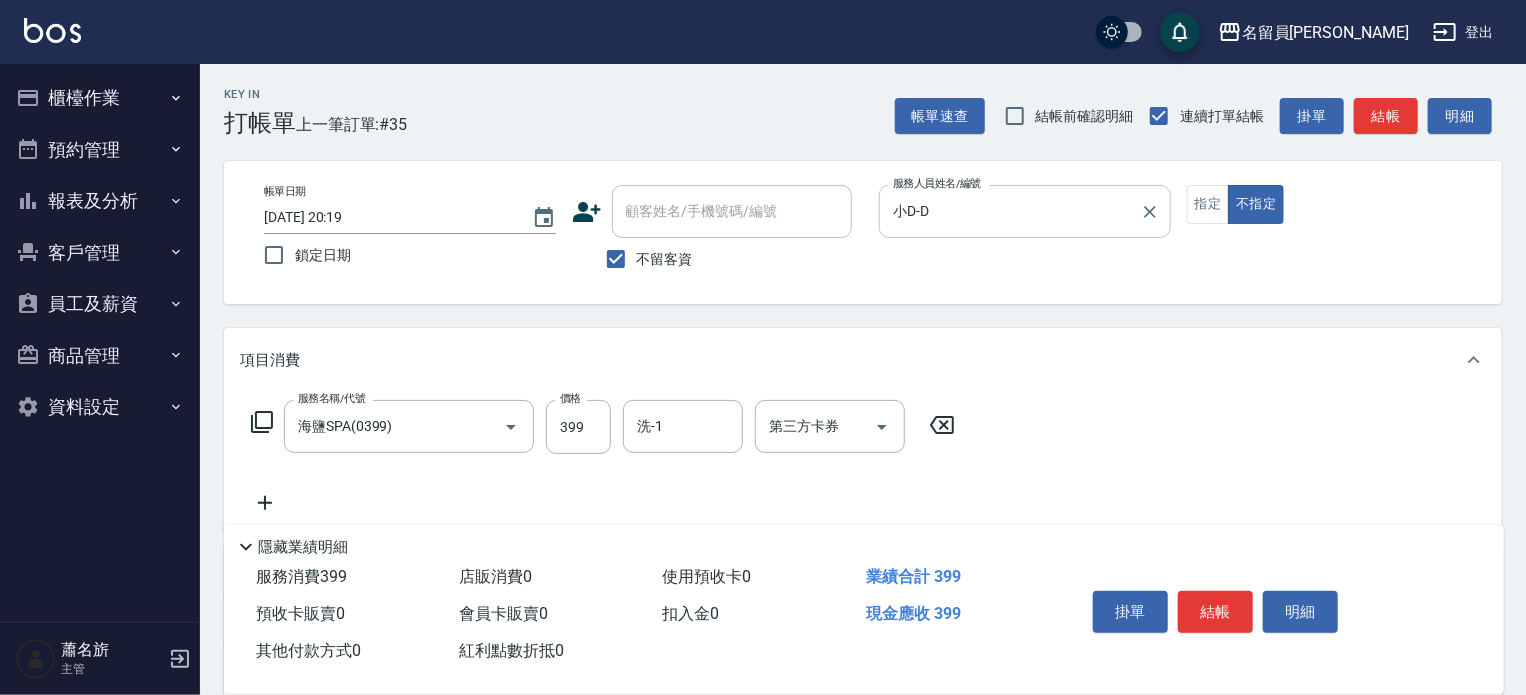 click 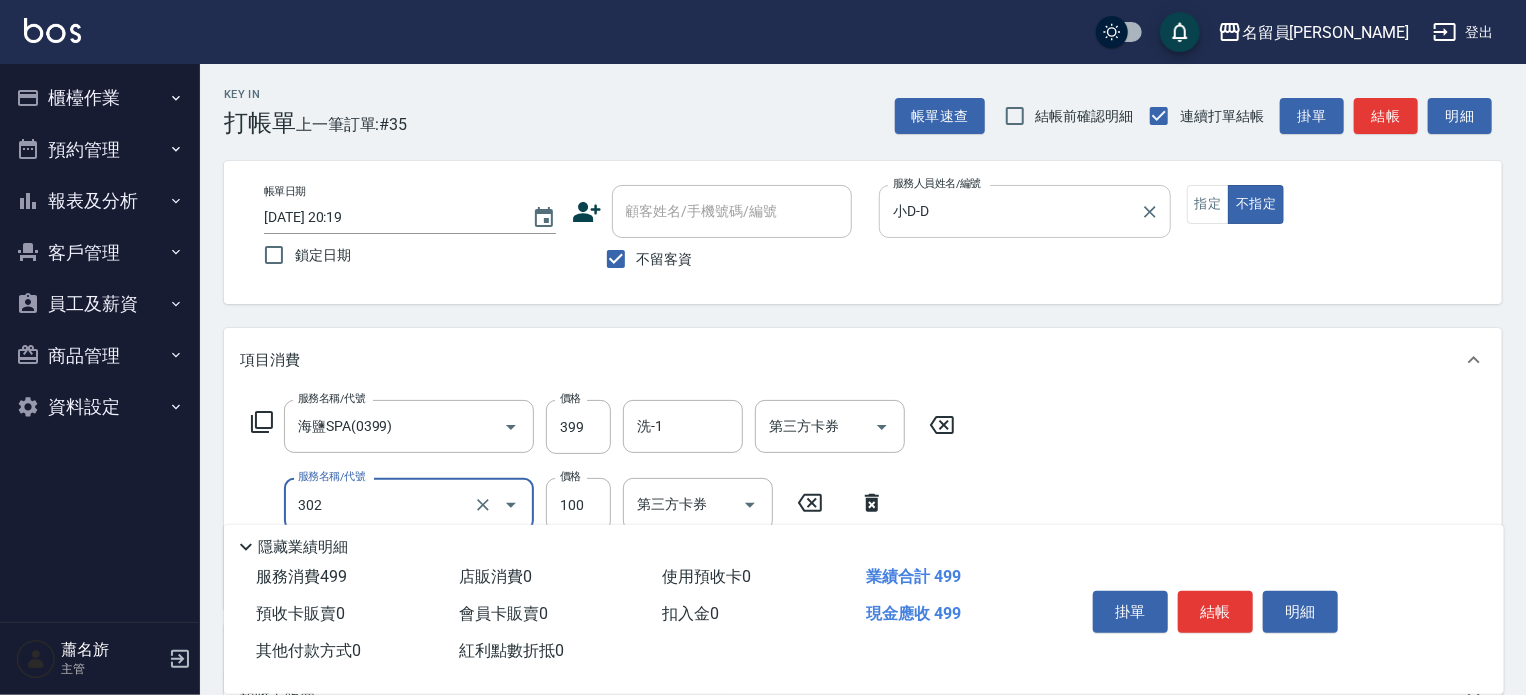 type on "剪髮(302)" 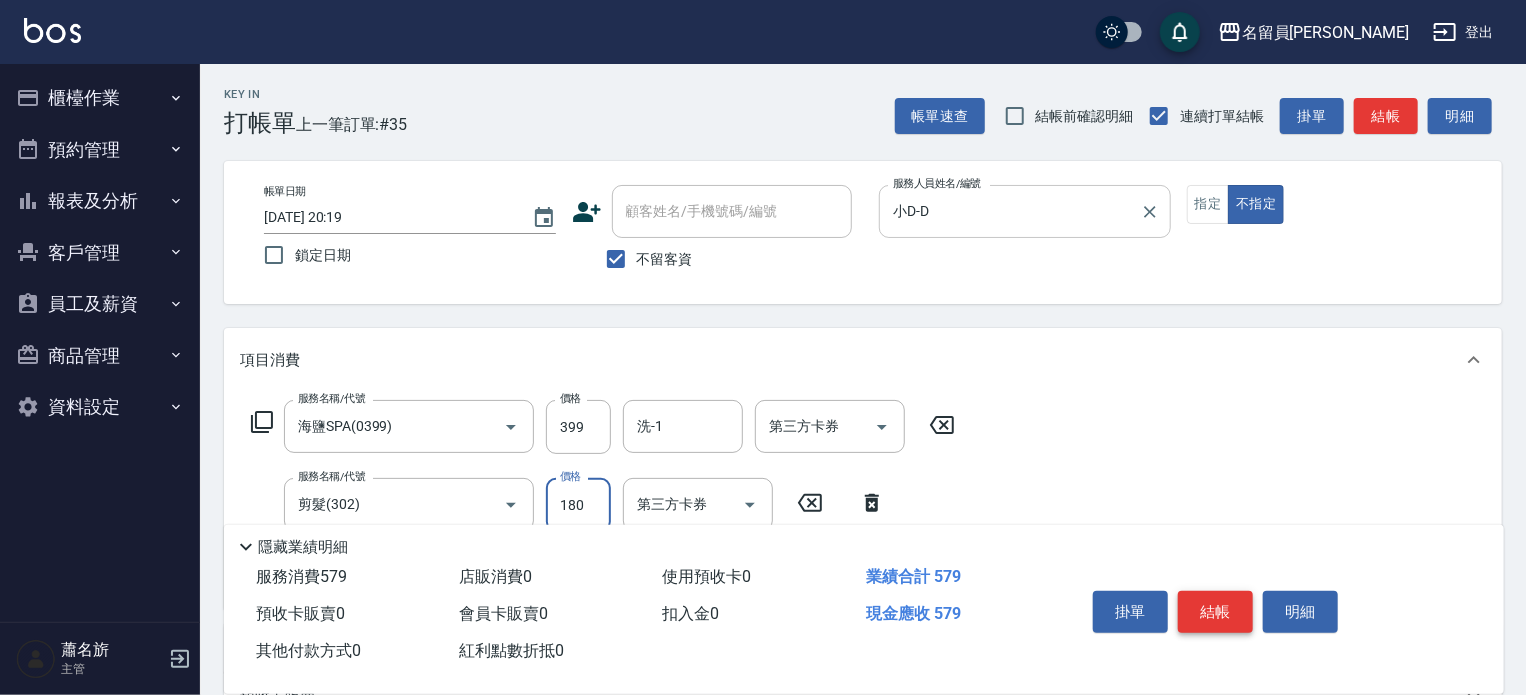 type on "180" 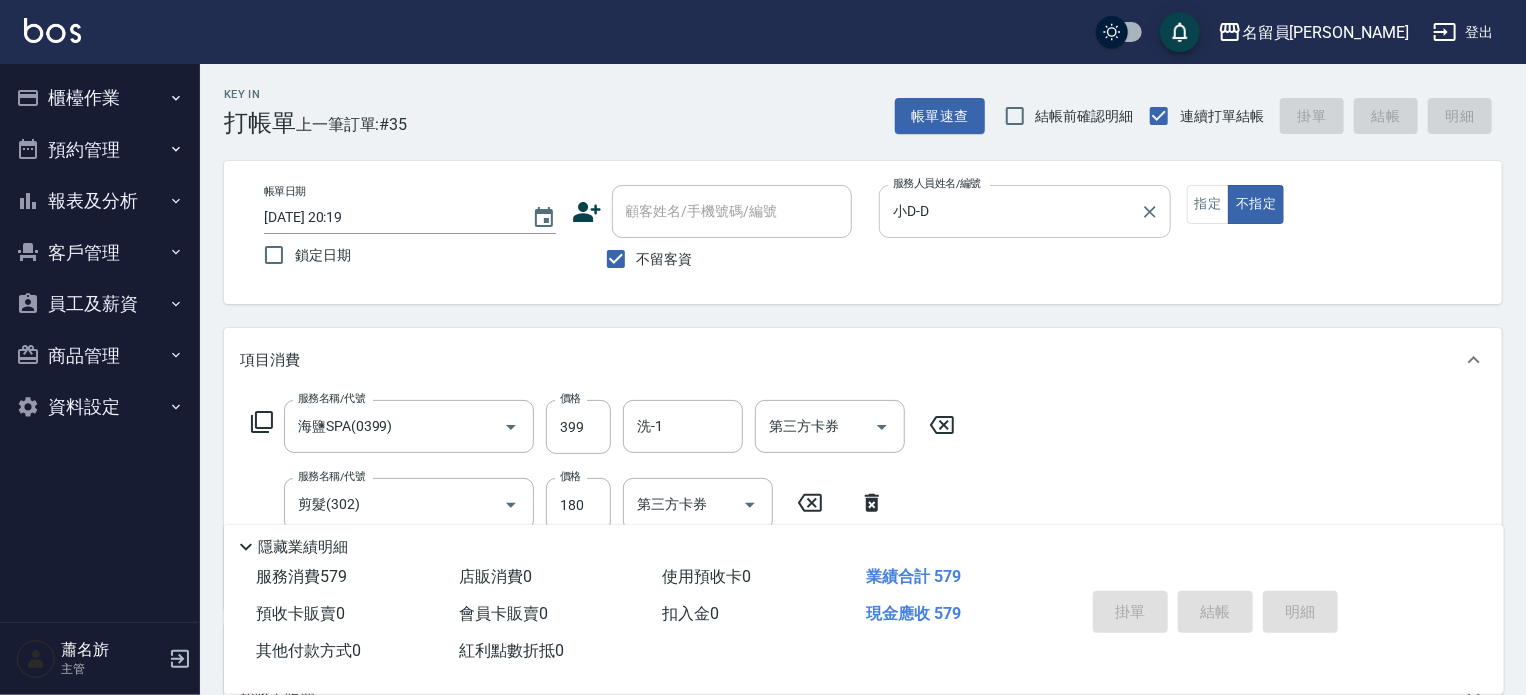 type 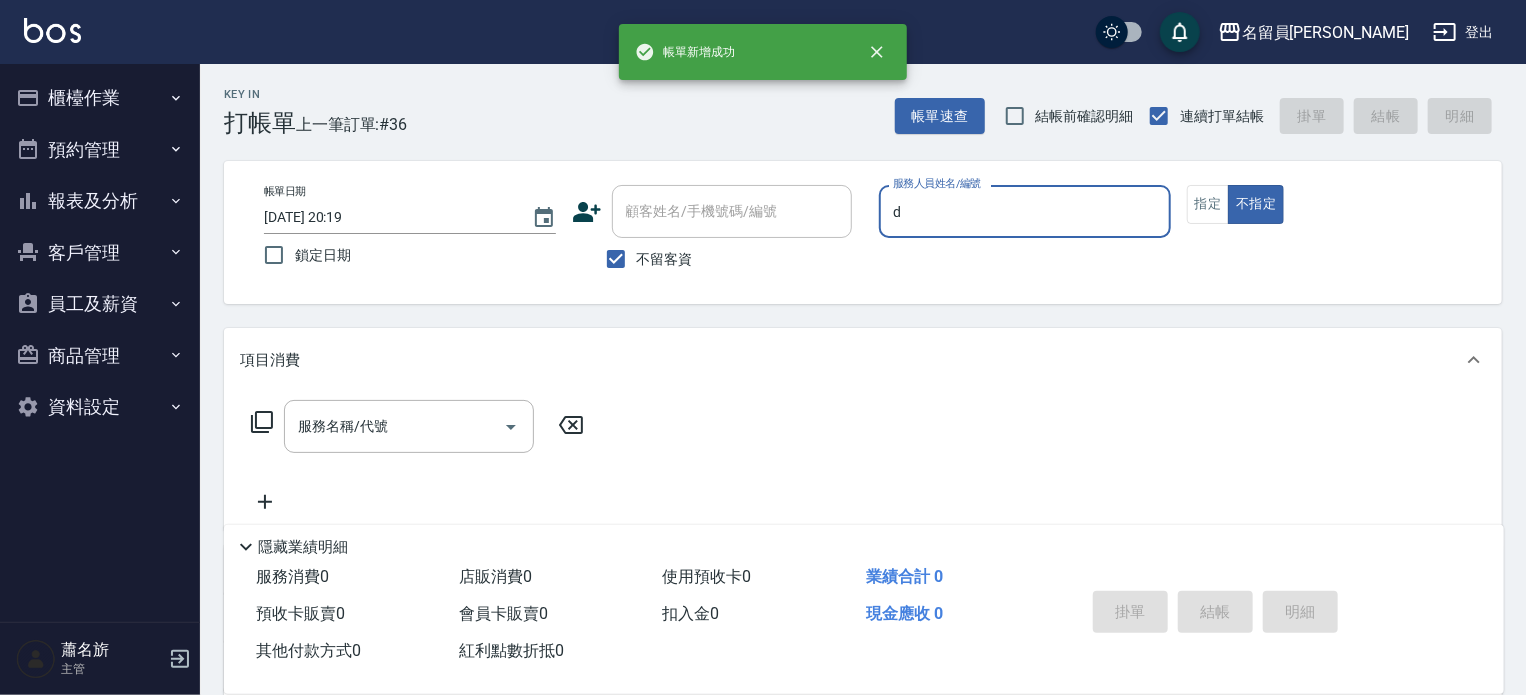 type on "小D-D" 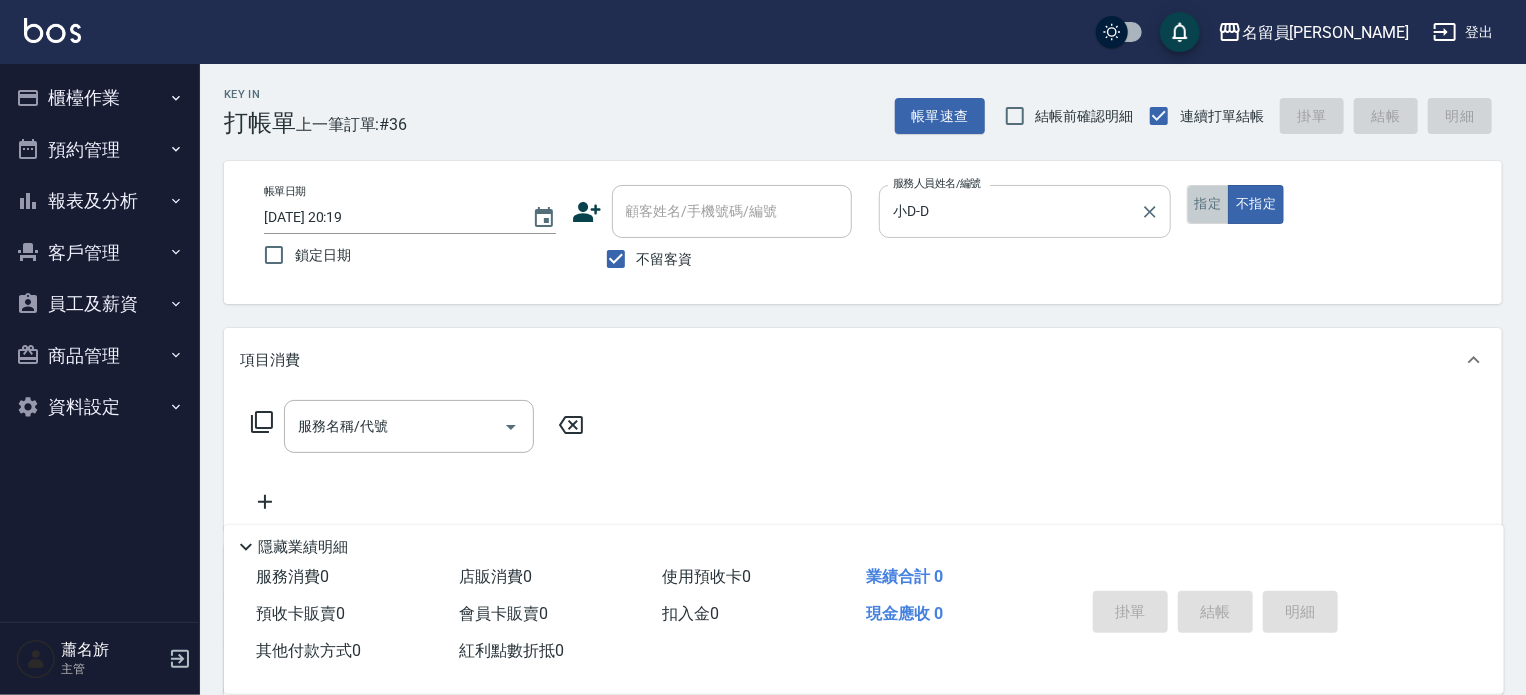 click on "指定" at bounding box center [1208, 204] 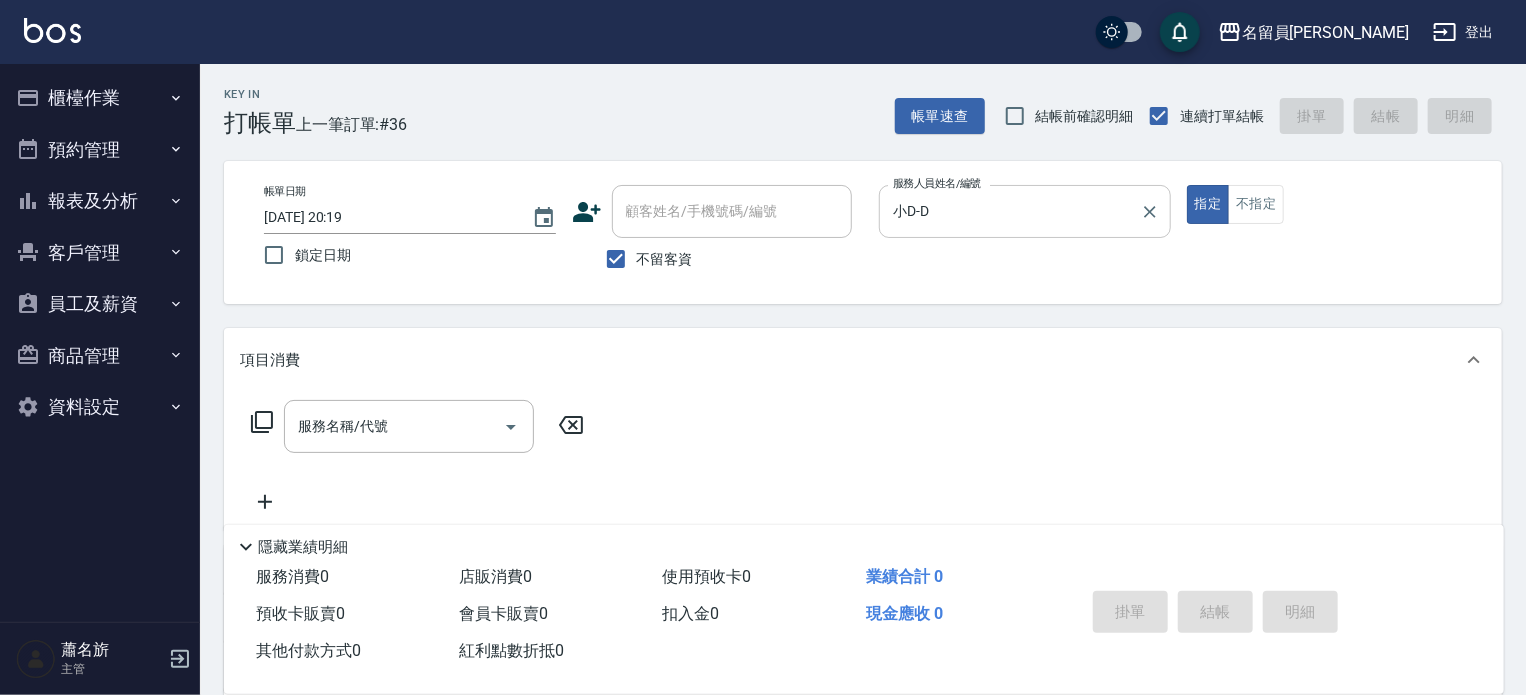 click on "服務名稱/代號 服務名稱/代號" at bounding box center [418, 457] 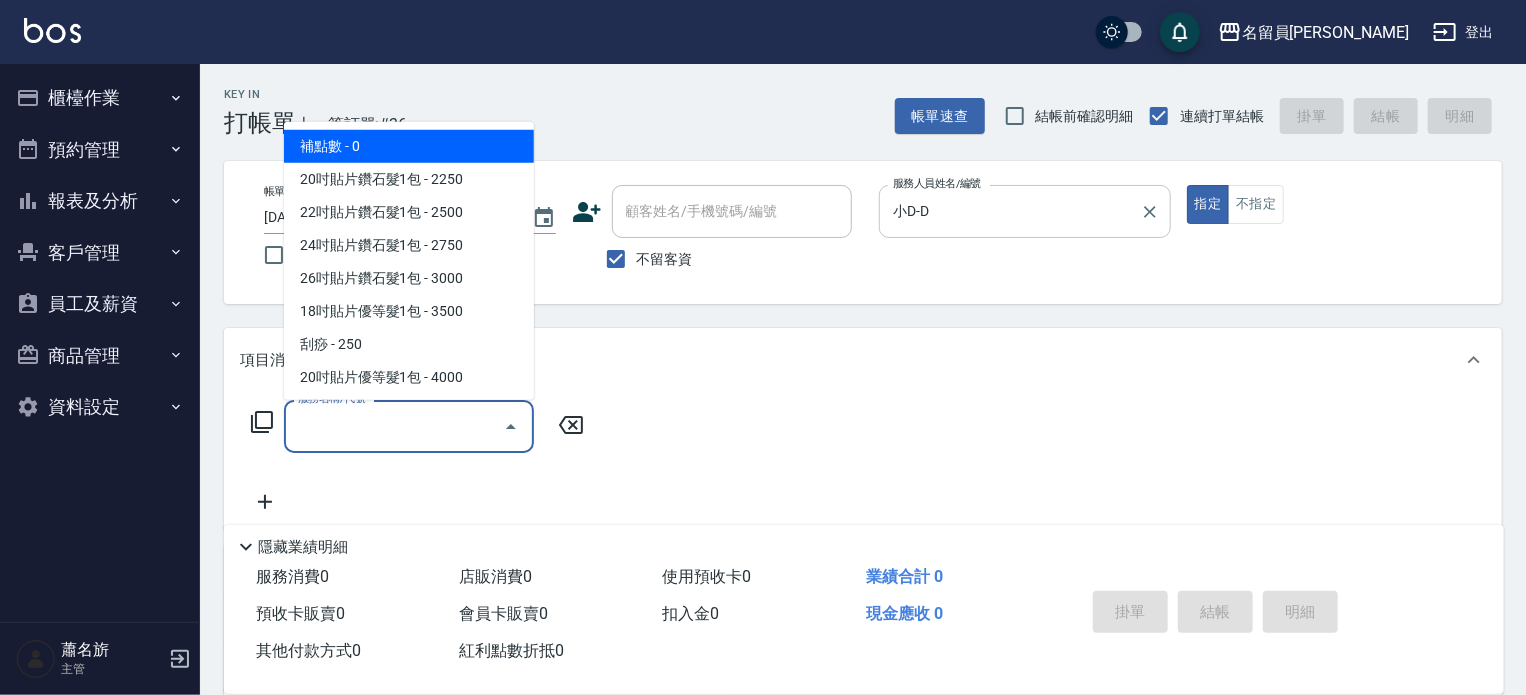 click on "服務名稱/代號" at bounding box center [394, 426] 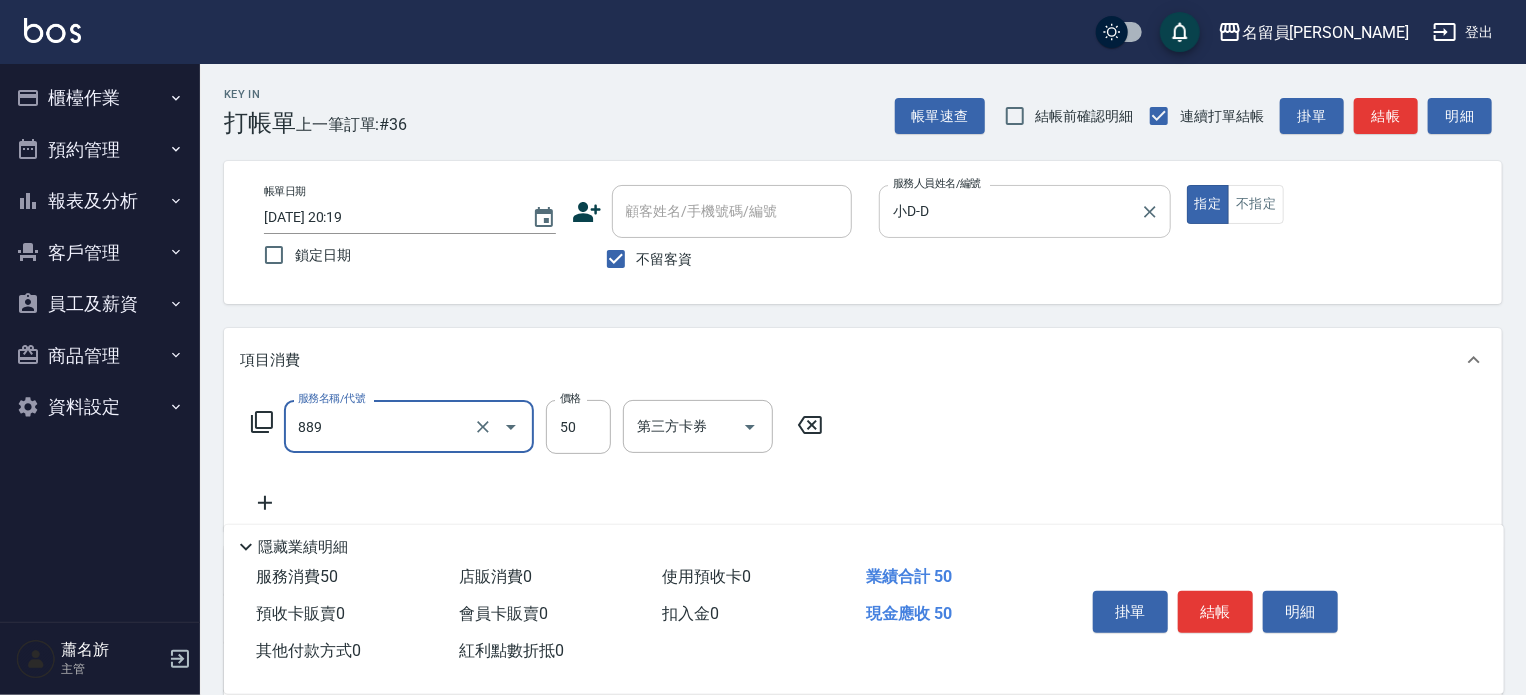 type on "精油(889)" 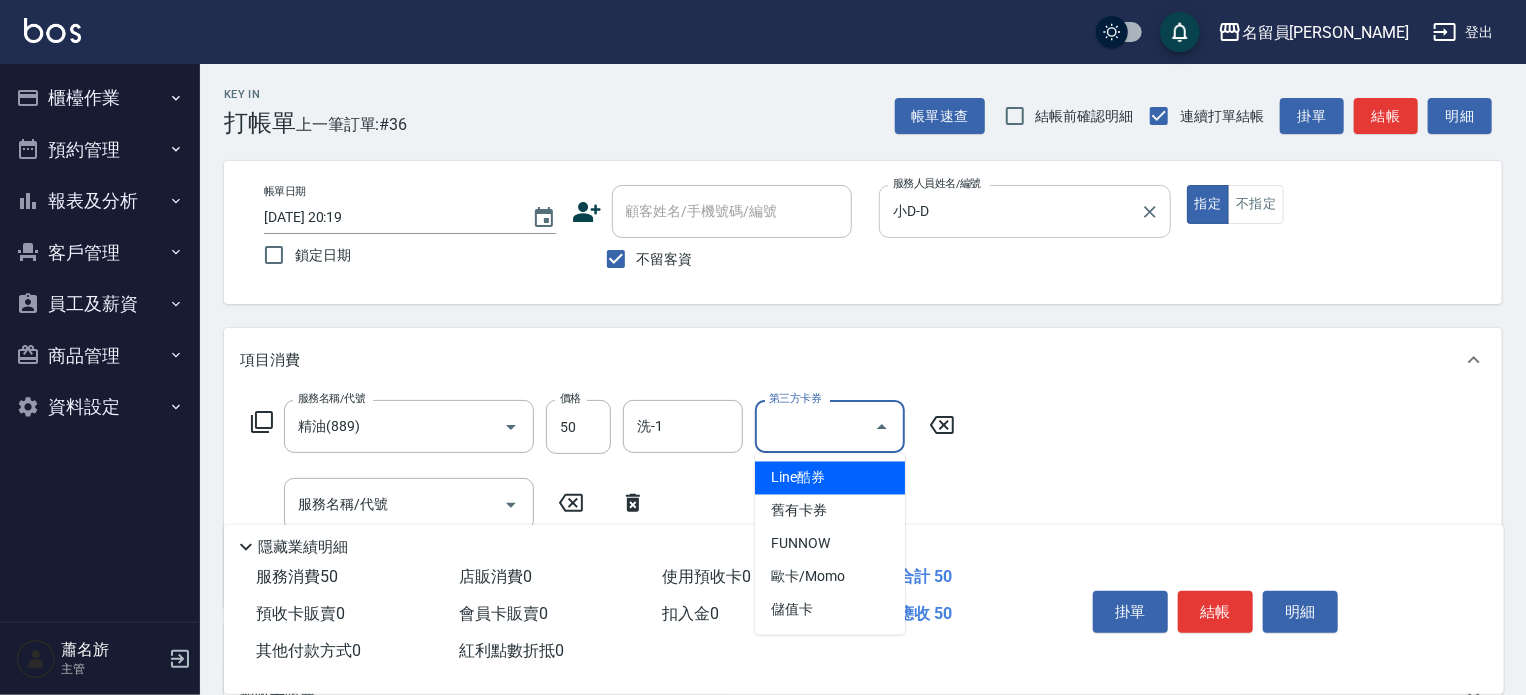 click on "第三方卡券" at bounding box center [815, 426] 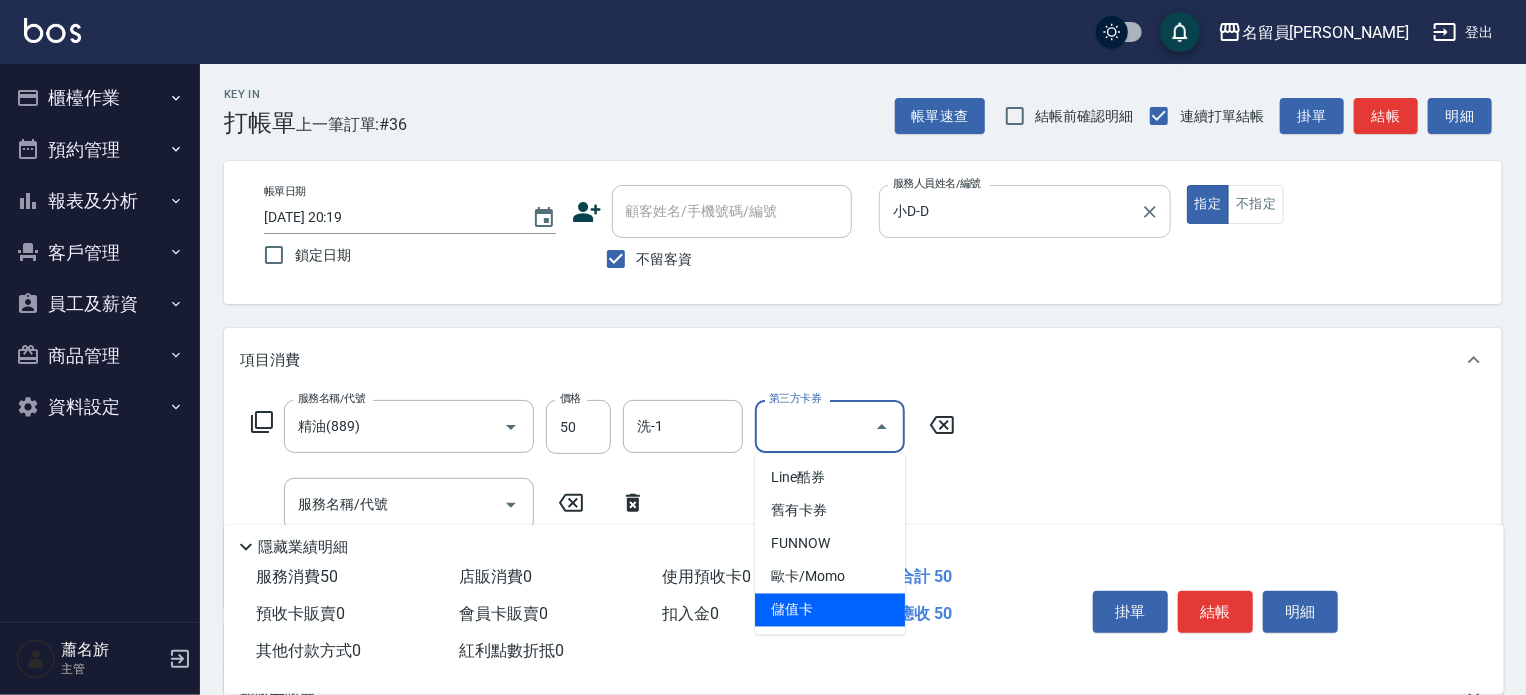 type on "儲值卡" 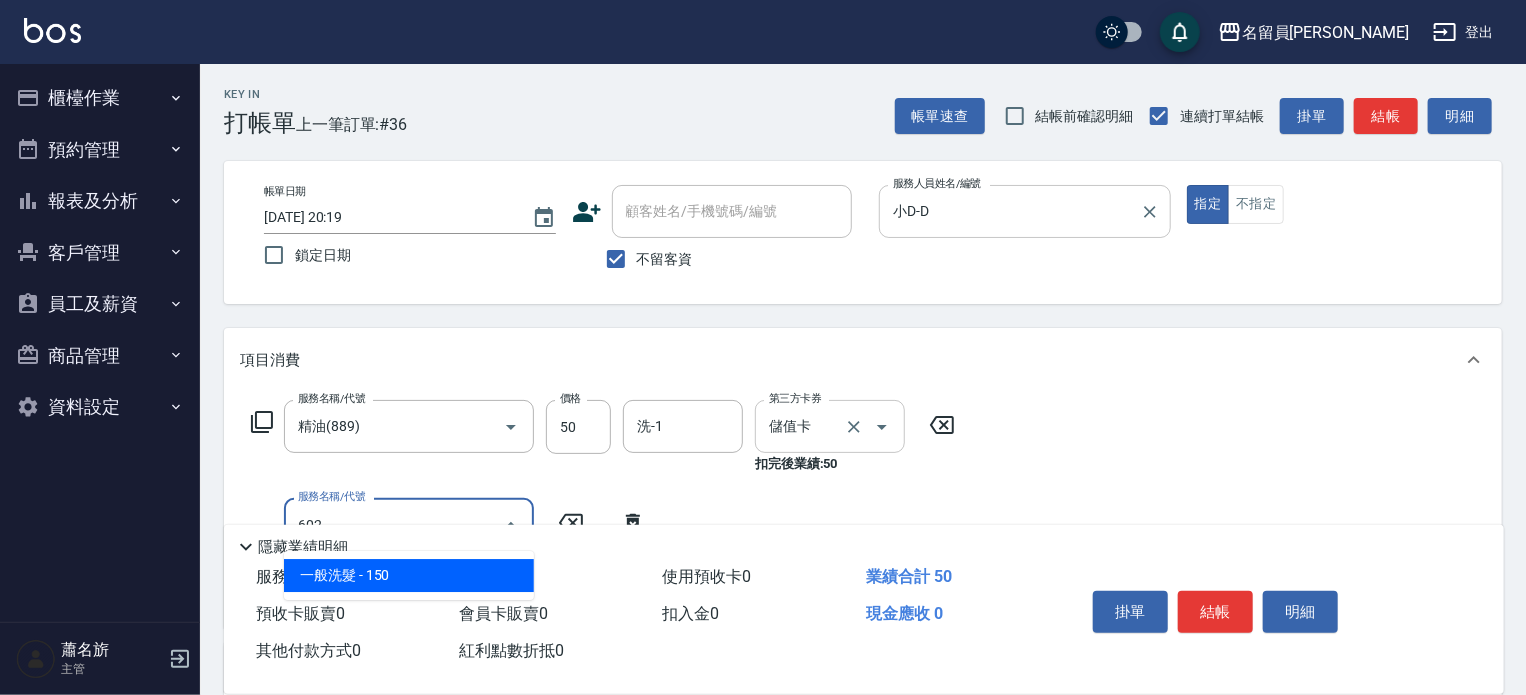 type on "一般洗髮(602)" 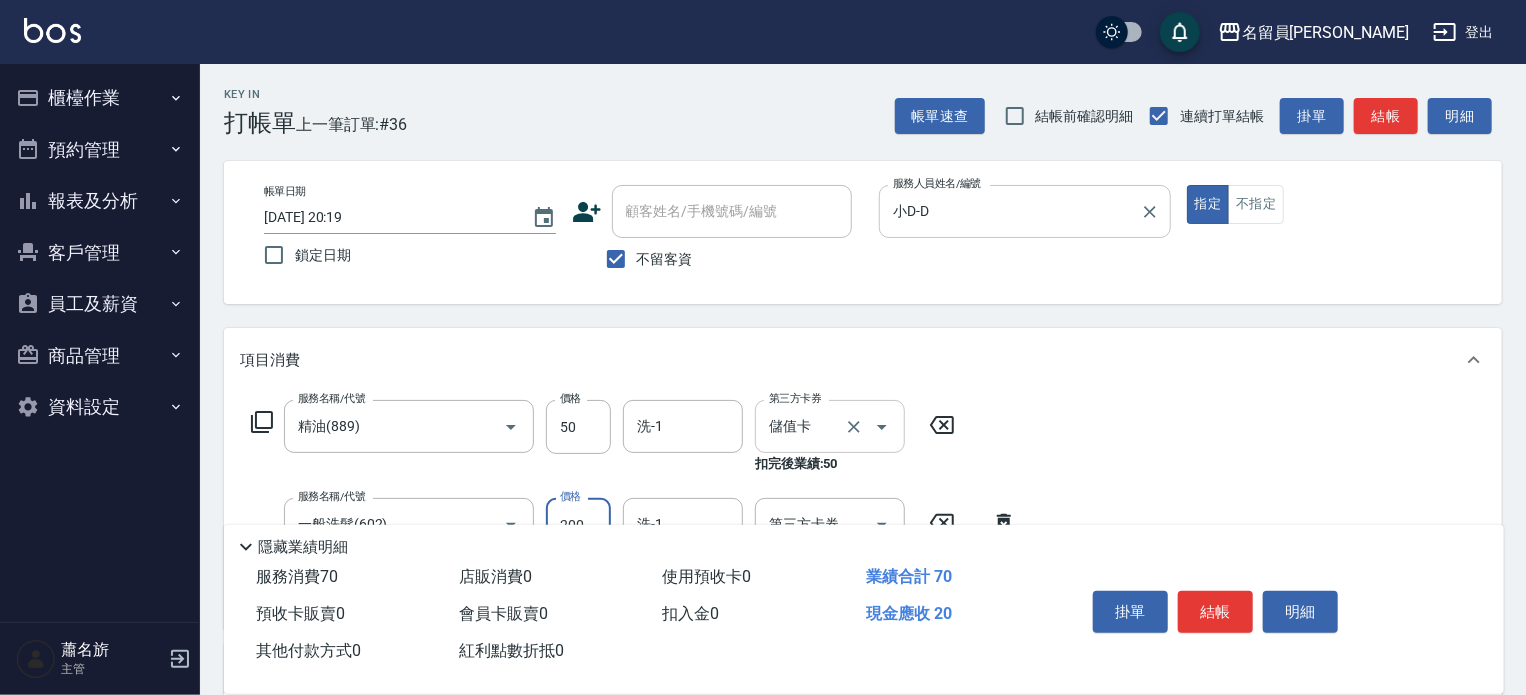 type on "200" 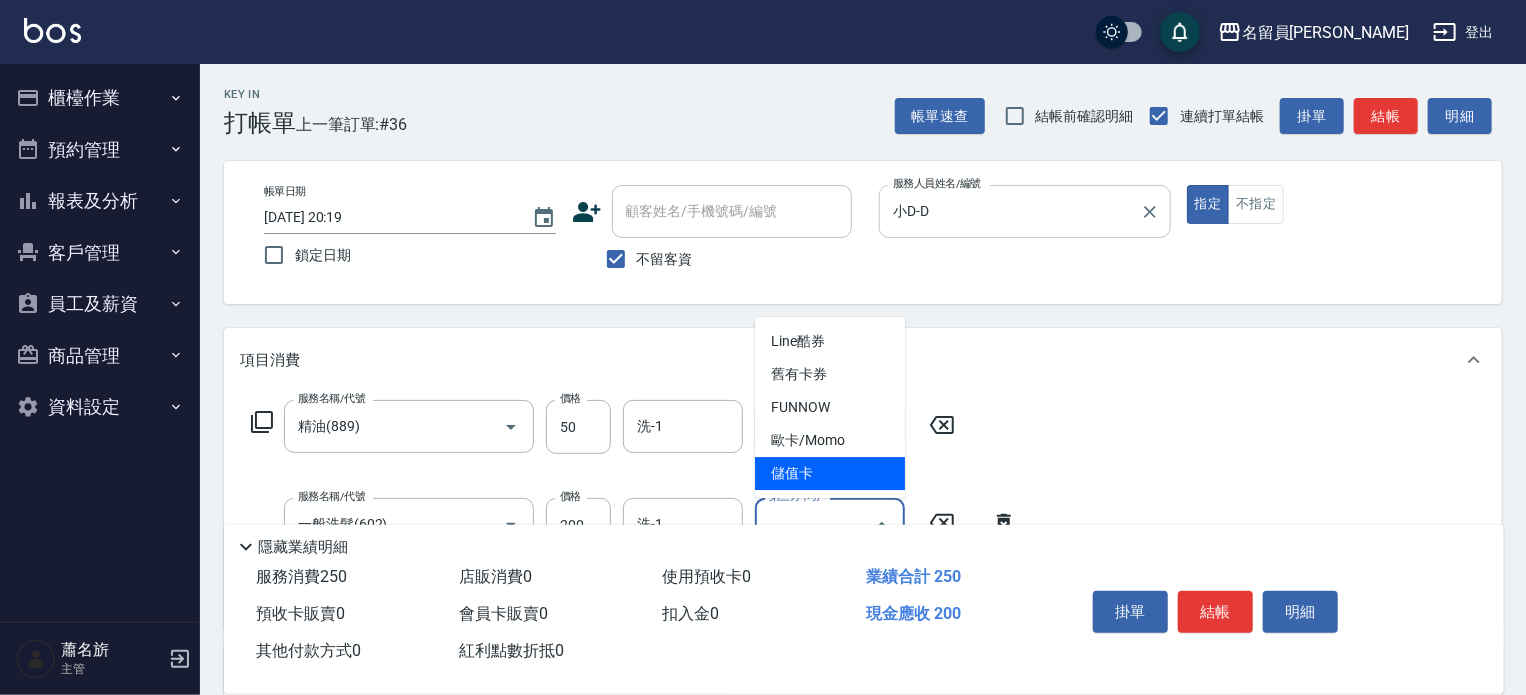 type on "儲值卡" 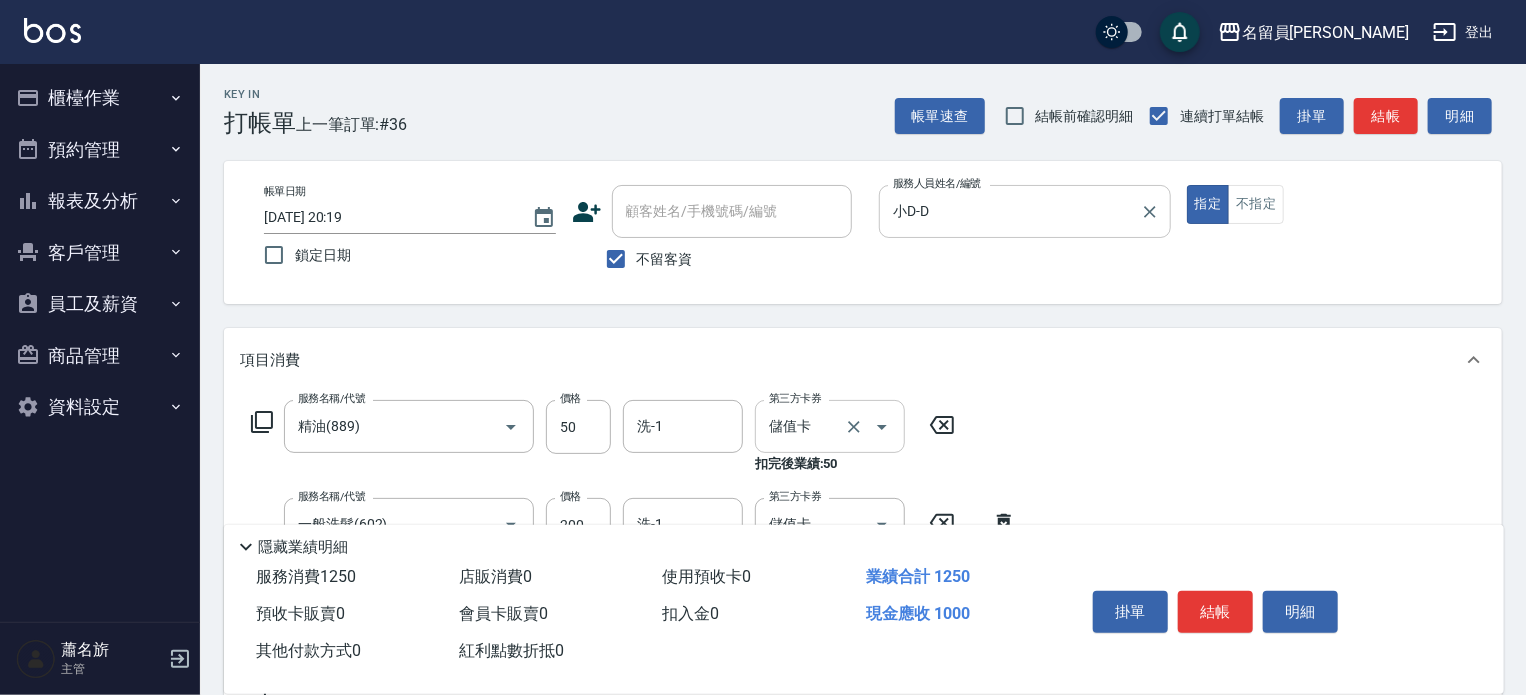 type on "可可護髮(15)" 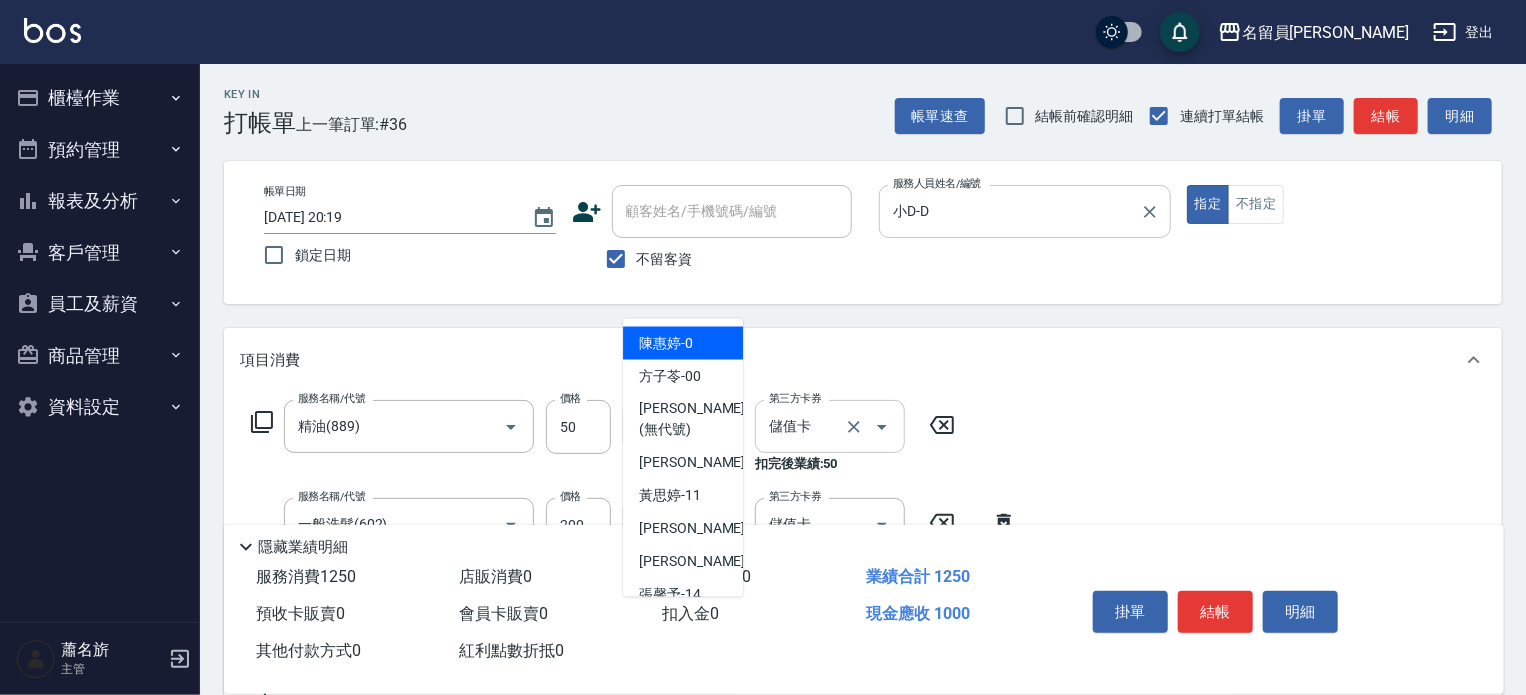 scroll, scrollTop: 1290, scrollLeft: 0, axis: vertical 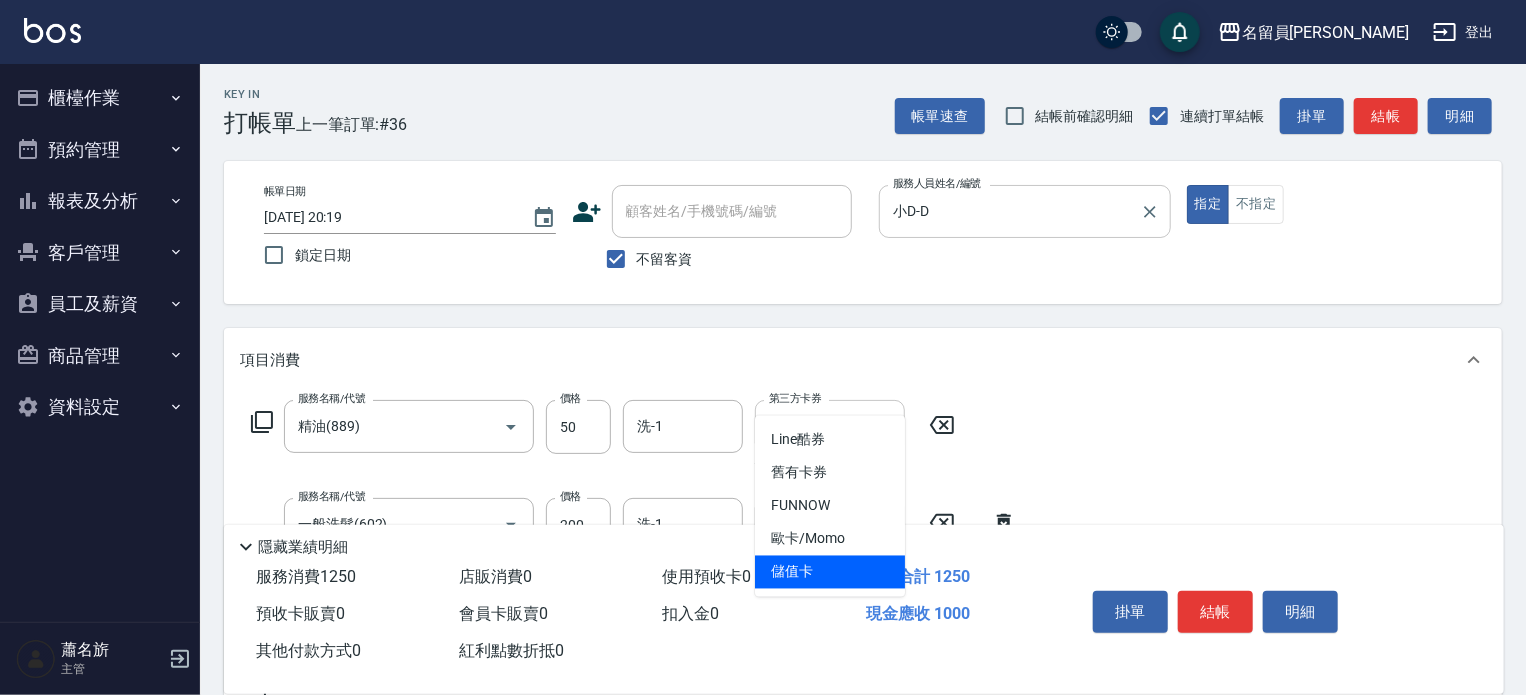 type on "儲值卡" 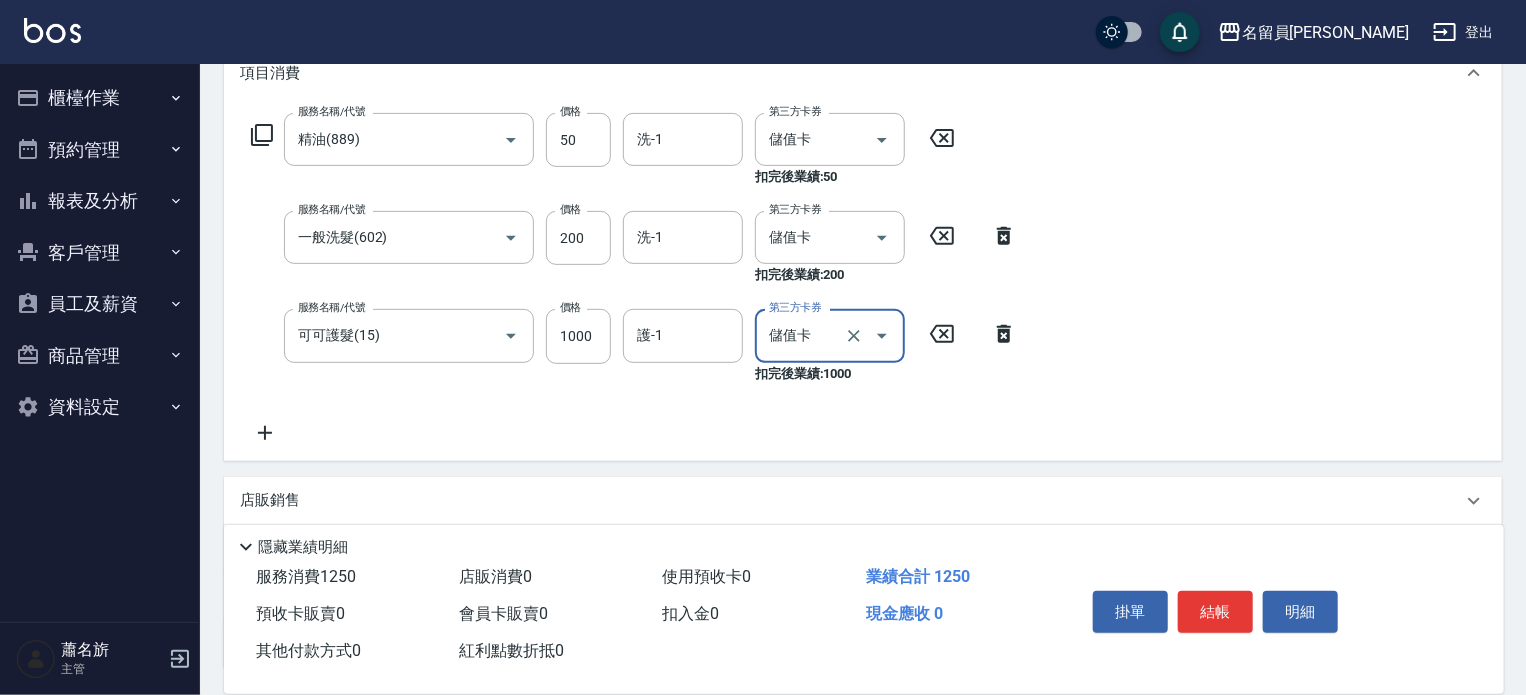 scroll, scrollTop: 300, scrollLeft: 0, axis: vertical 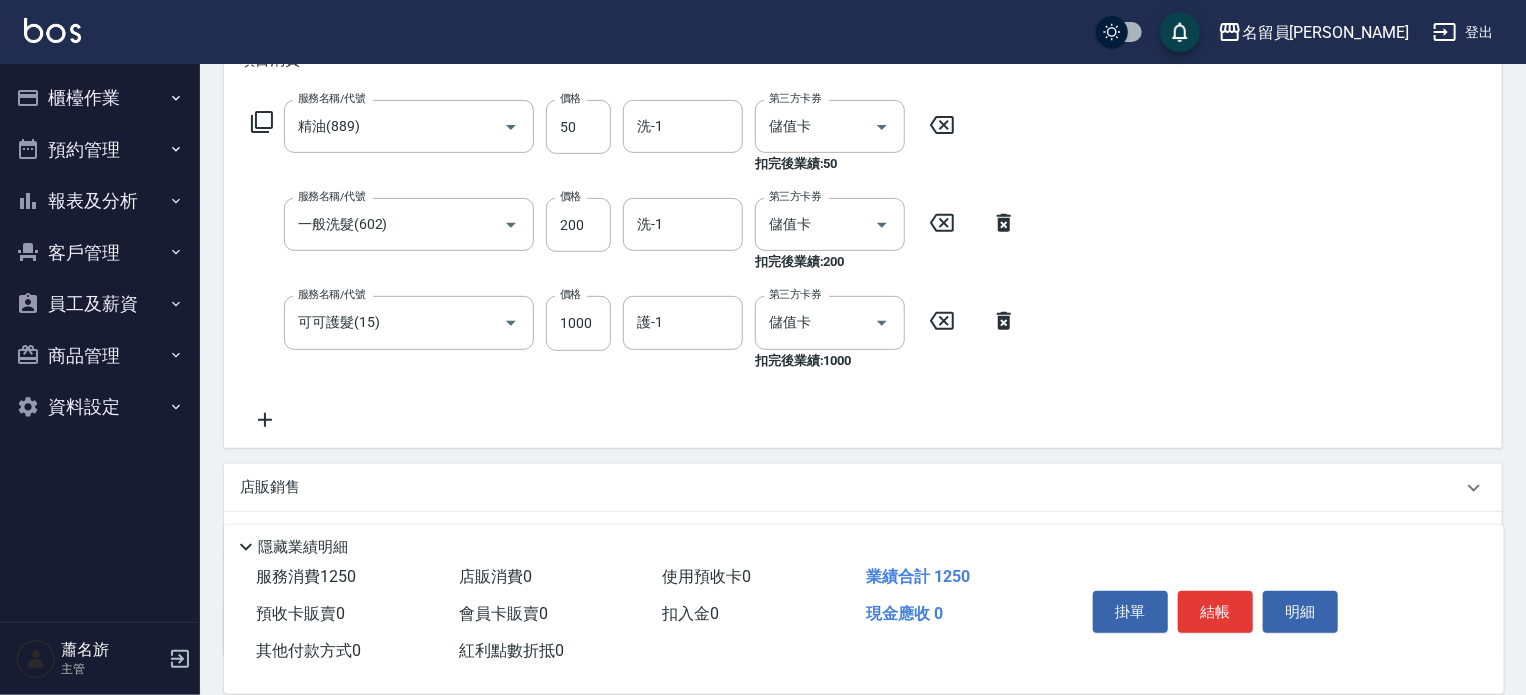 click on "服務名稱/代號 可可護髮(15) 服務名稱/代號 價格 1000 價格 護-1 護-1 第三方卡券 儲值卡 第三方卡券 扣完後業績: 1000" at bounding box center [634, 333] 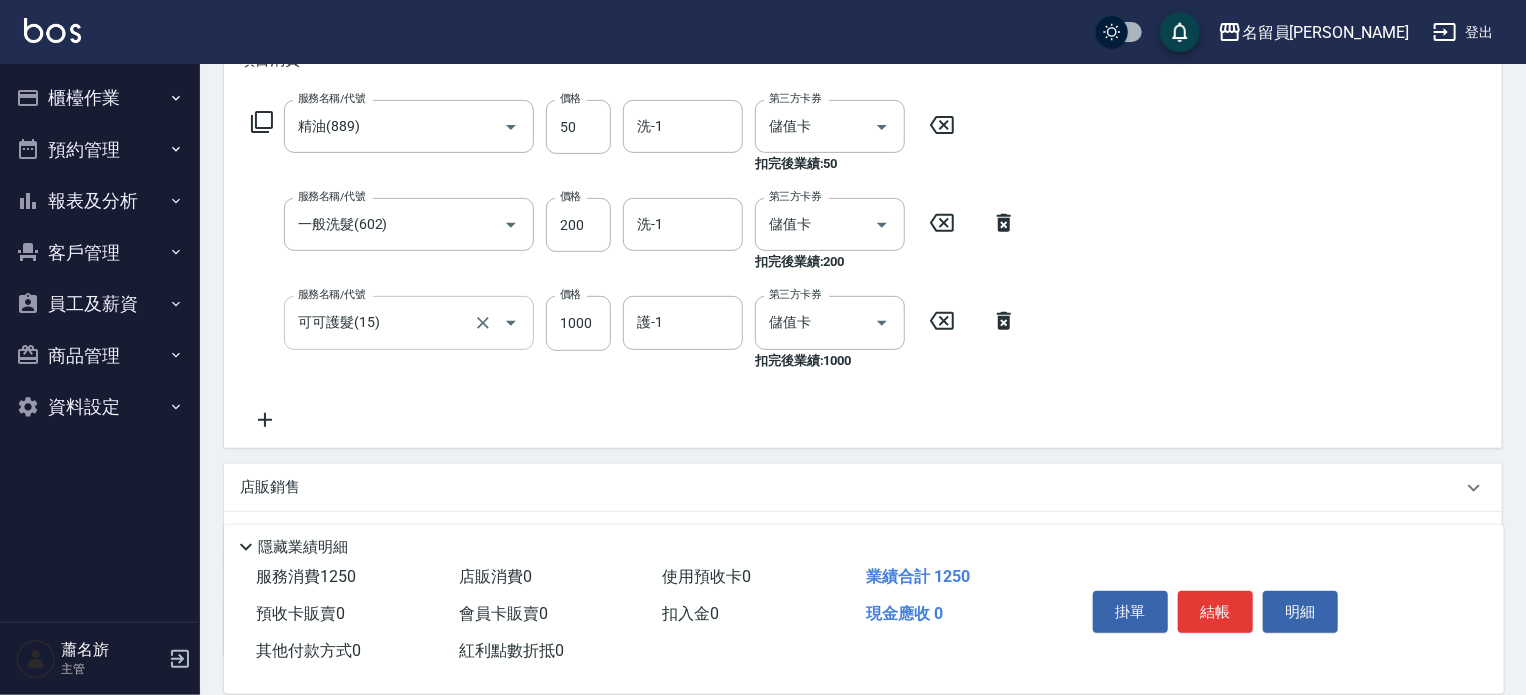 click 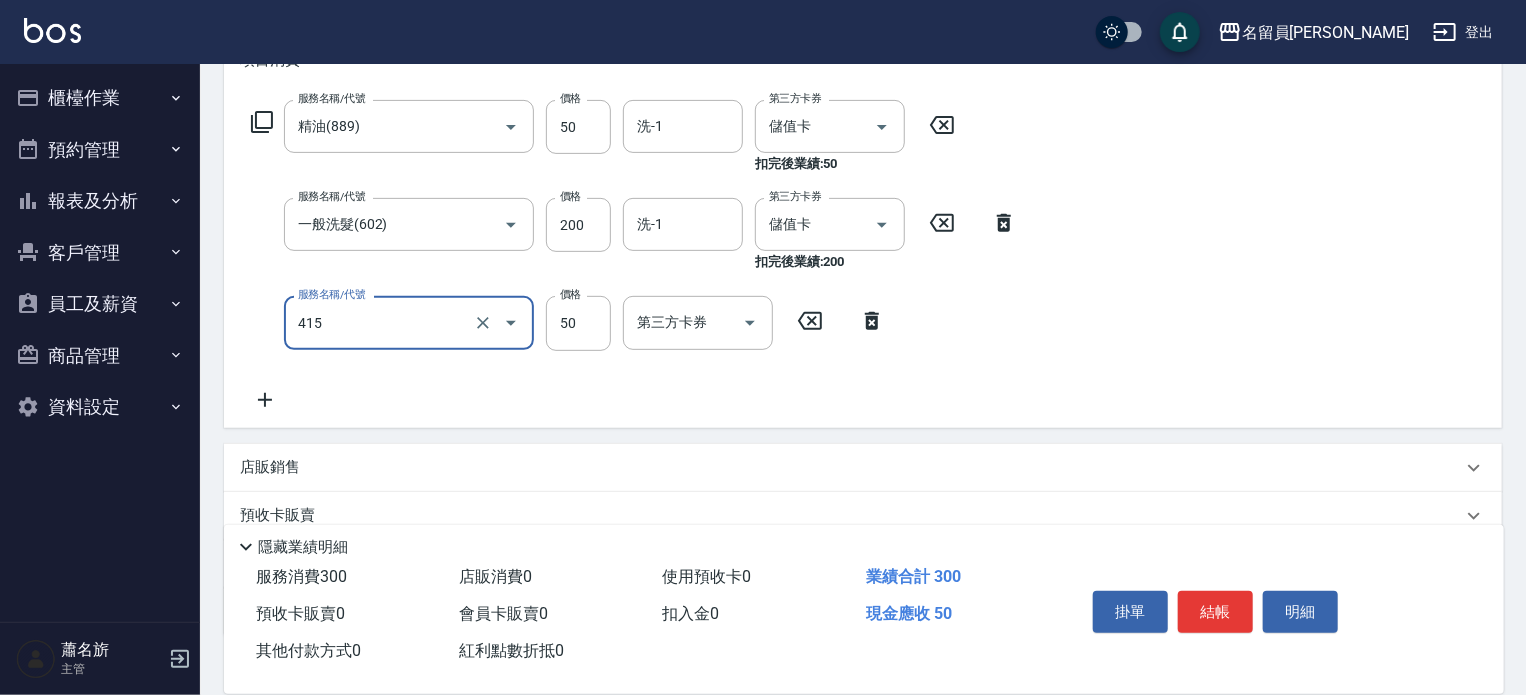 type on "瞬間保養(415)" 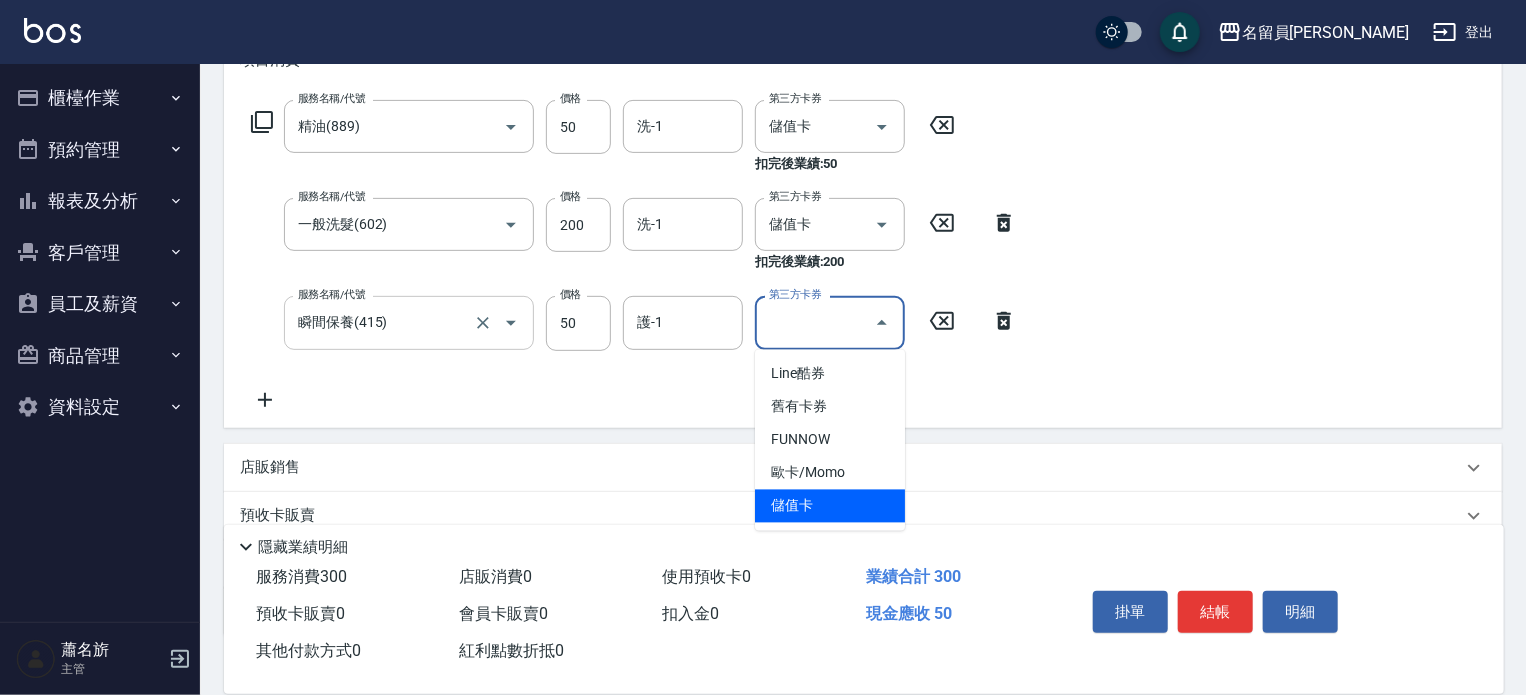 type on "儲值卡" 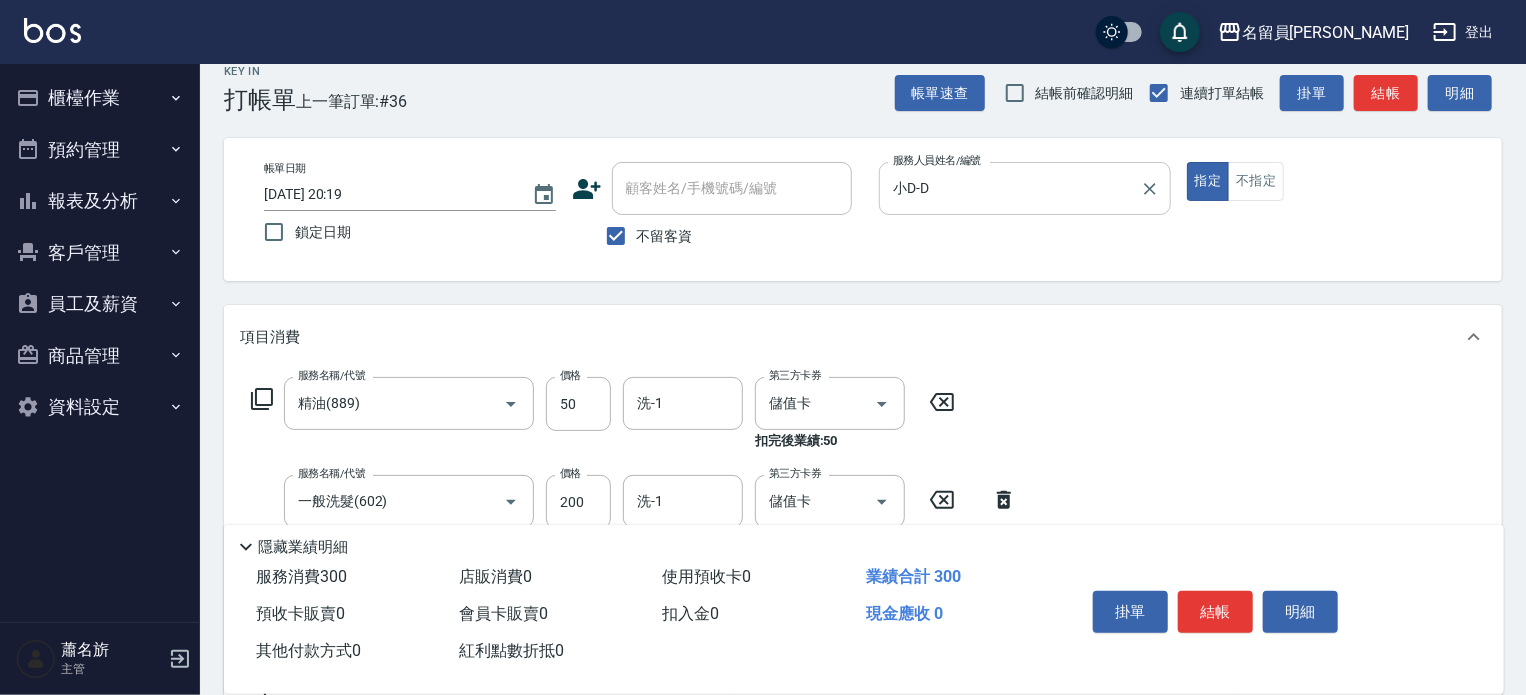 scroll, scrollTop: 0, scrollLeft: 0, axis: both 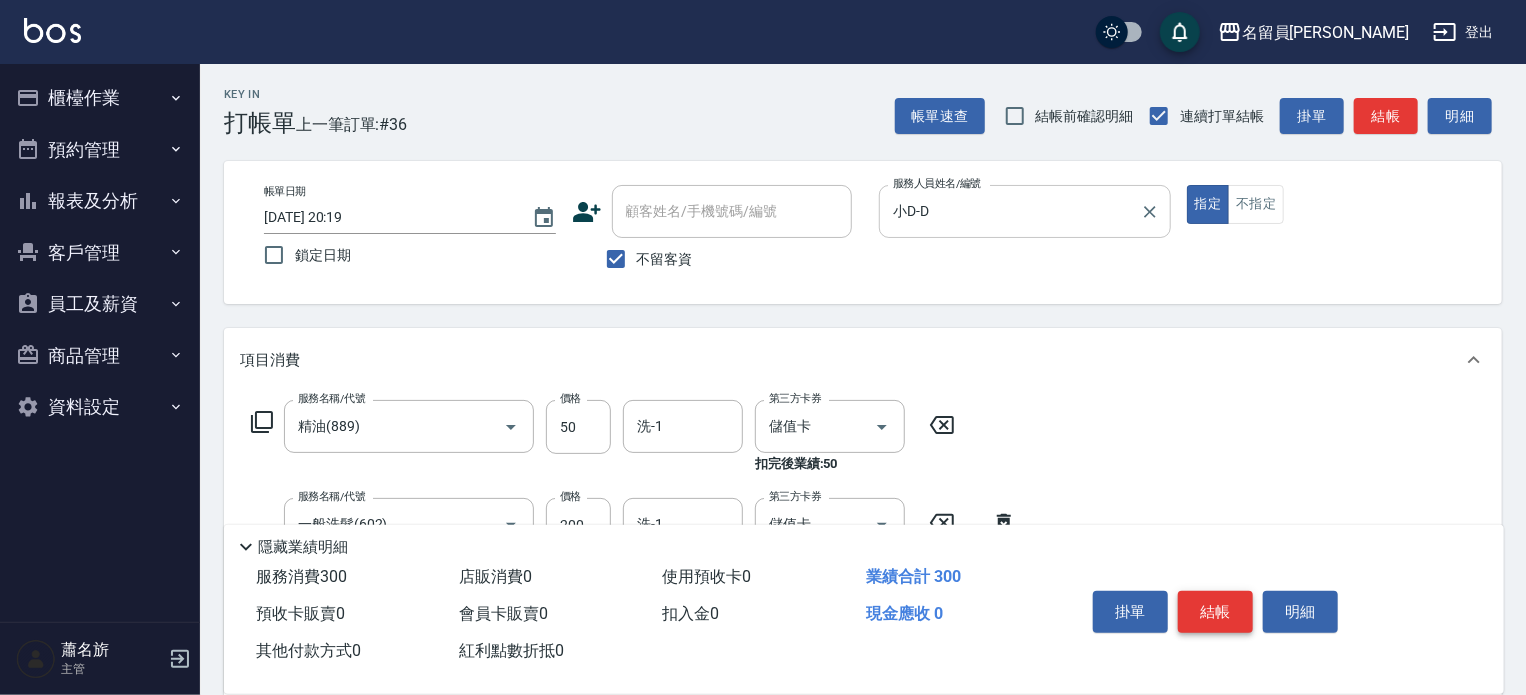 click on "結帳" at bounding box center [1215, 612] 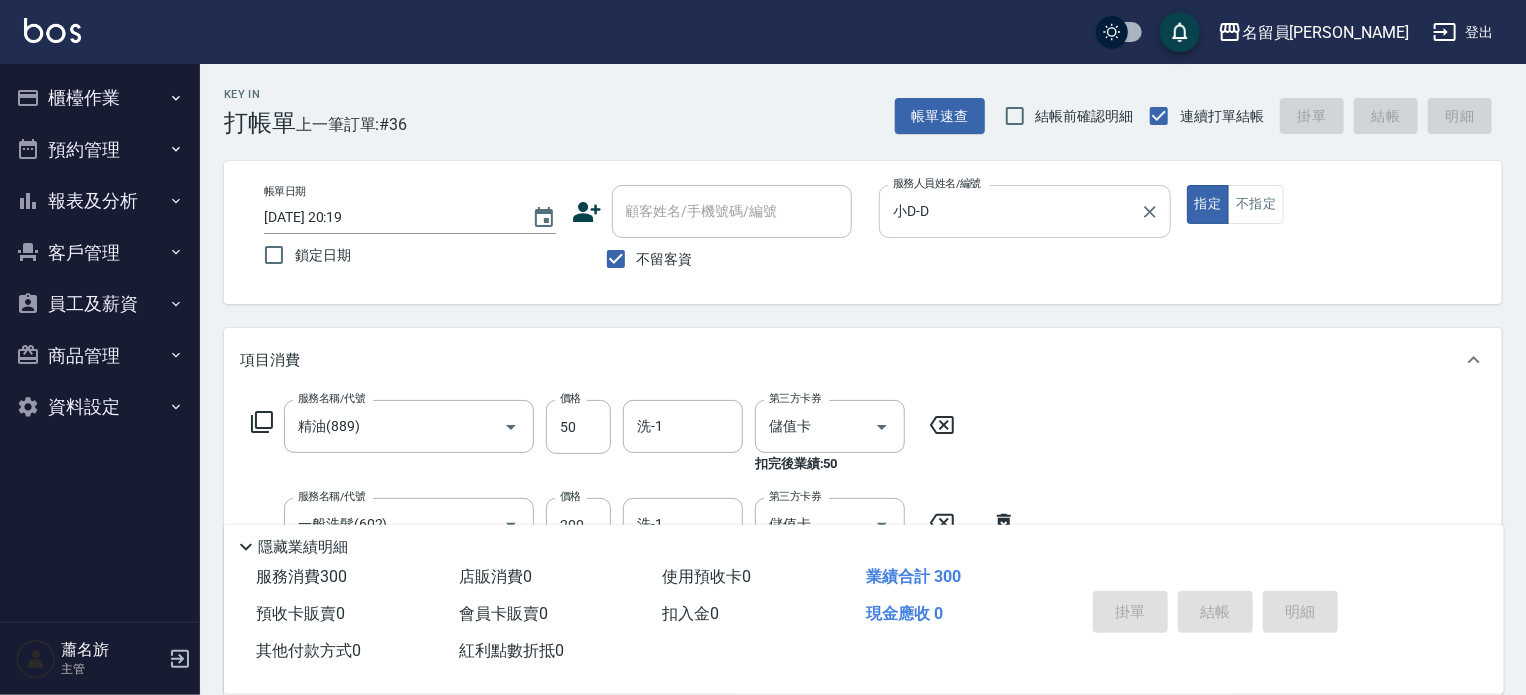 type on "[DATE] 20:20" 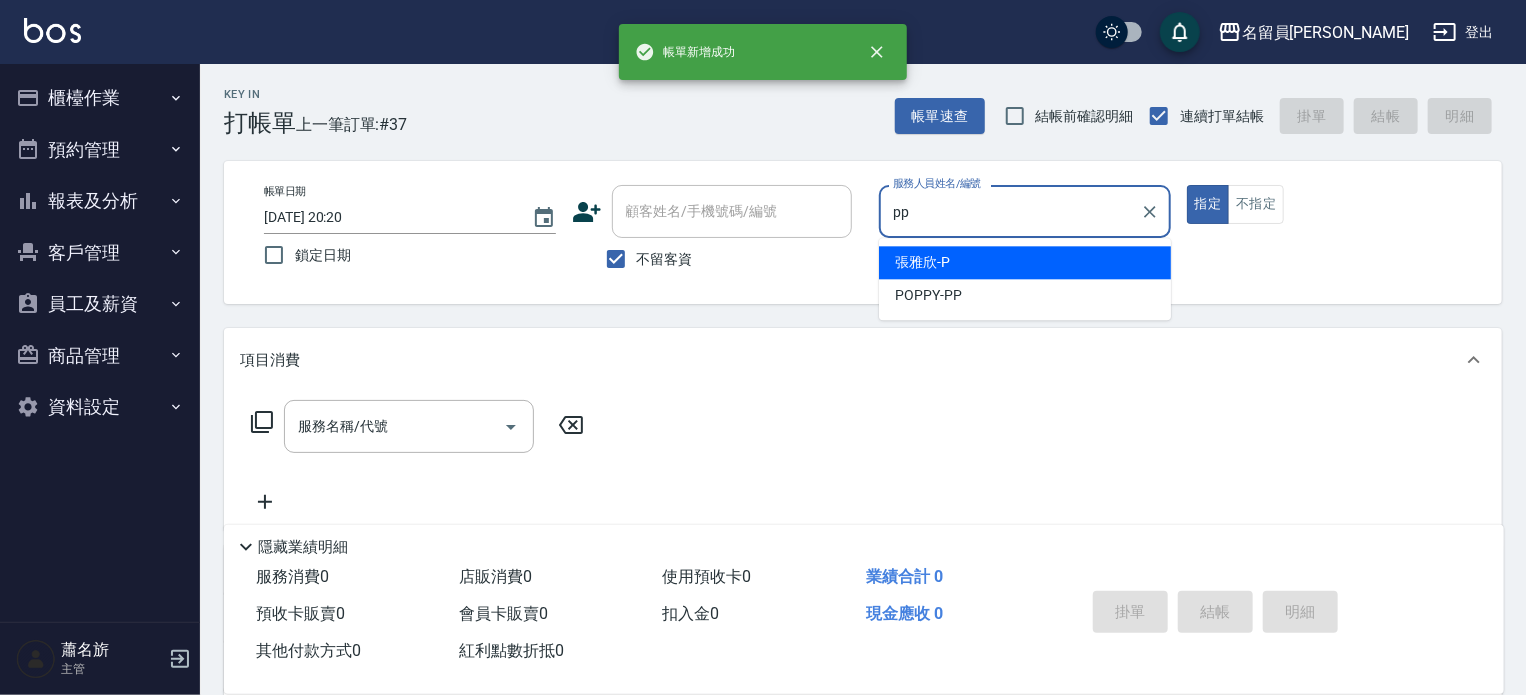 type on "POPPY-PP" 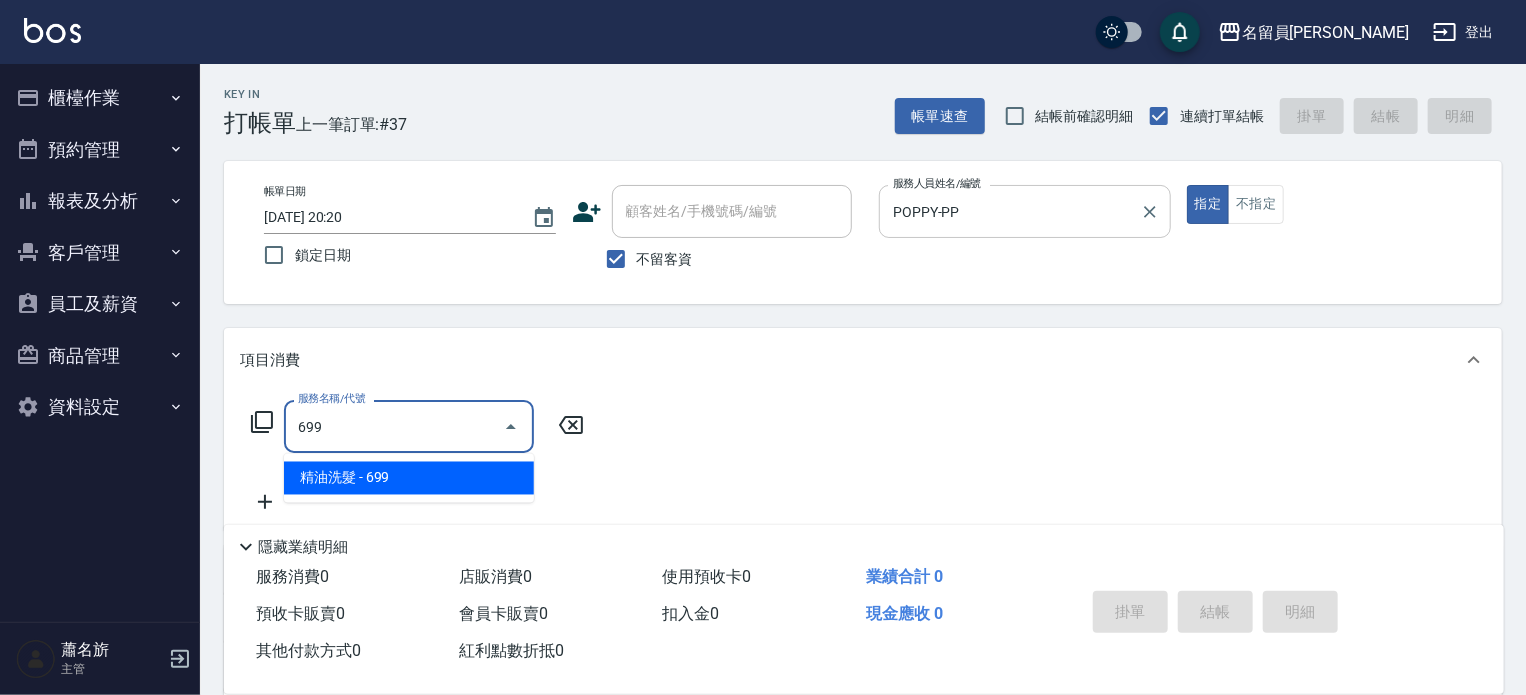type on "精油洗髮(699)" 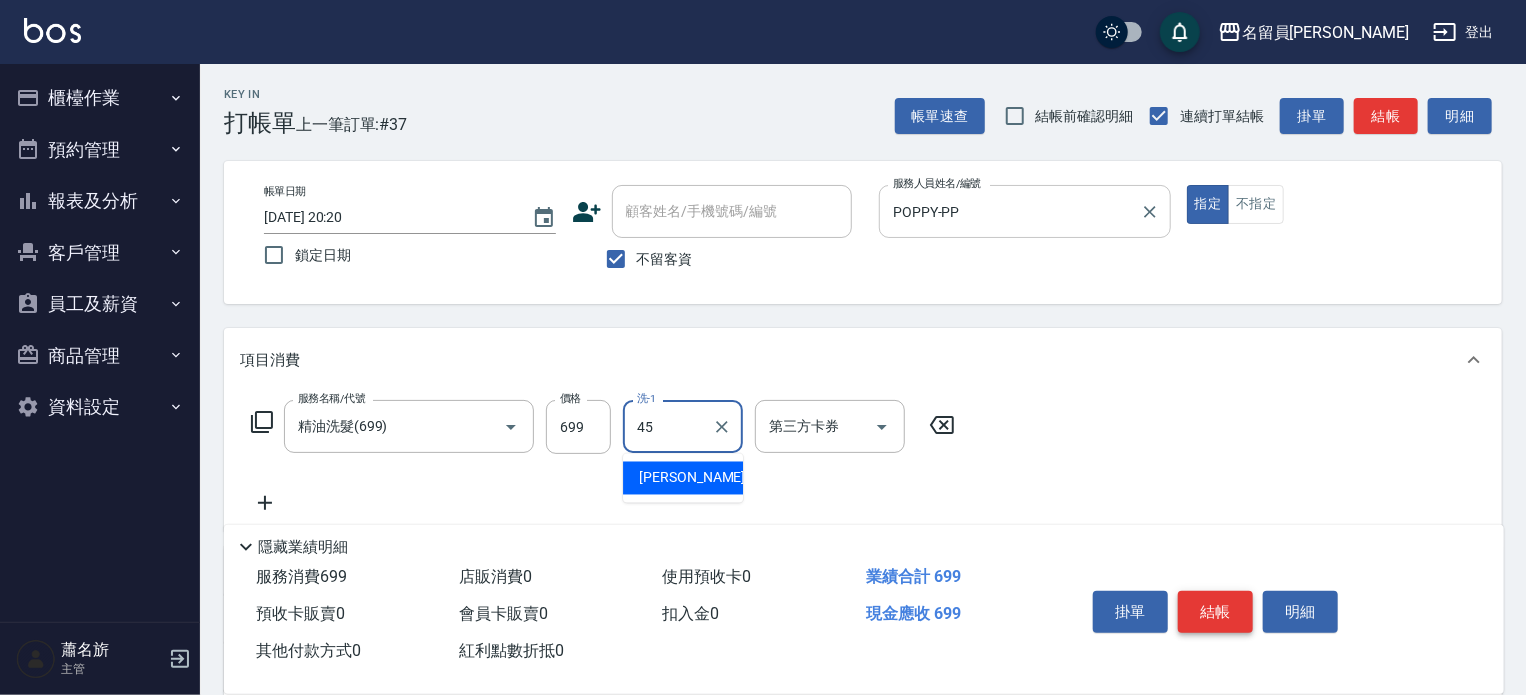 type on "[PERSON_NAME]-45" 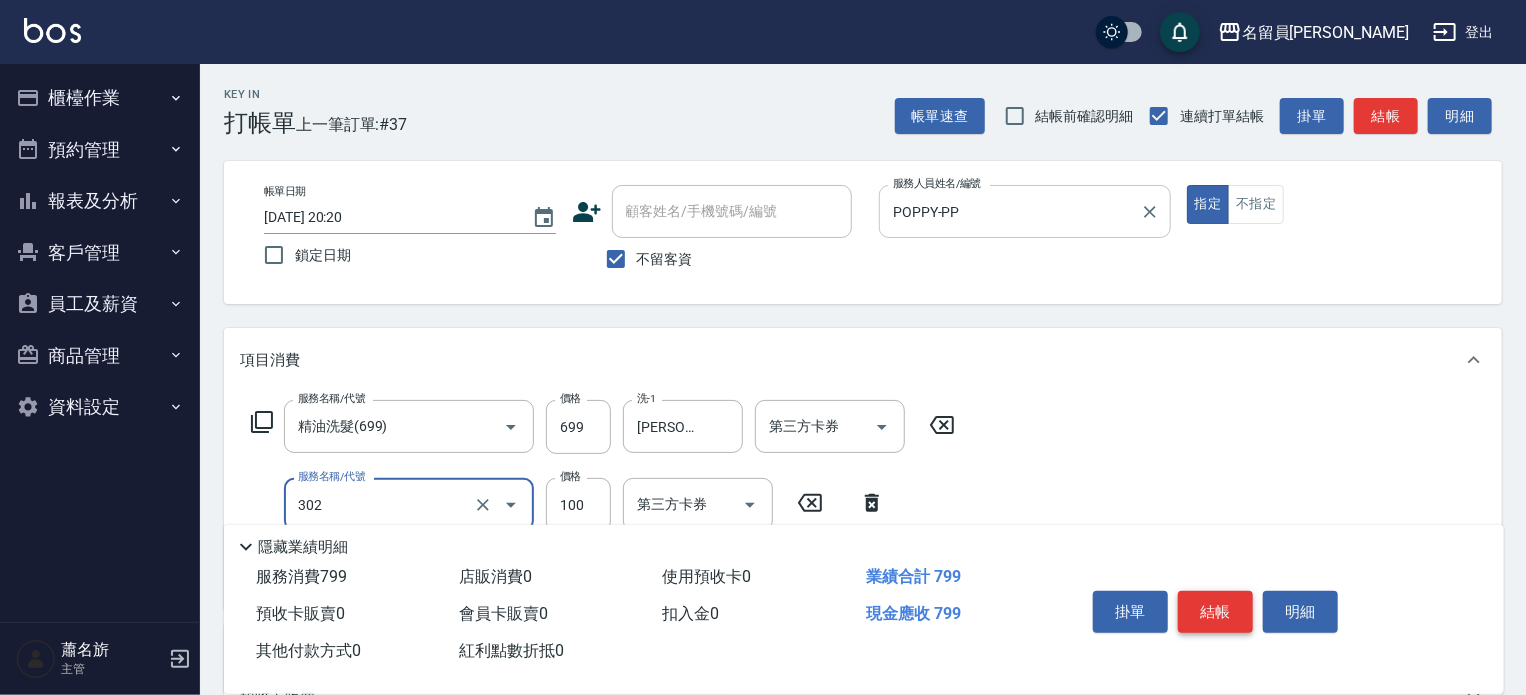 type on "剪髮(302)" 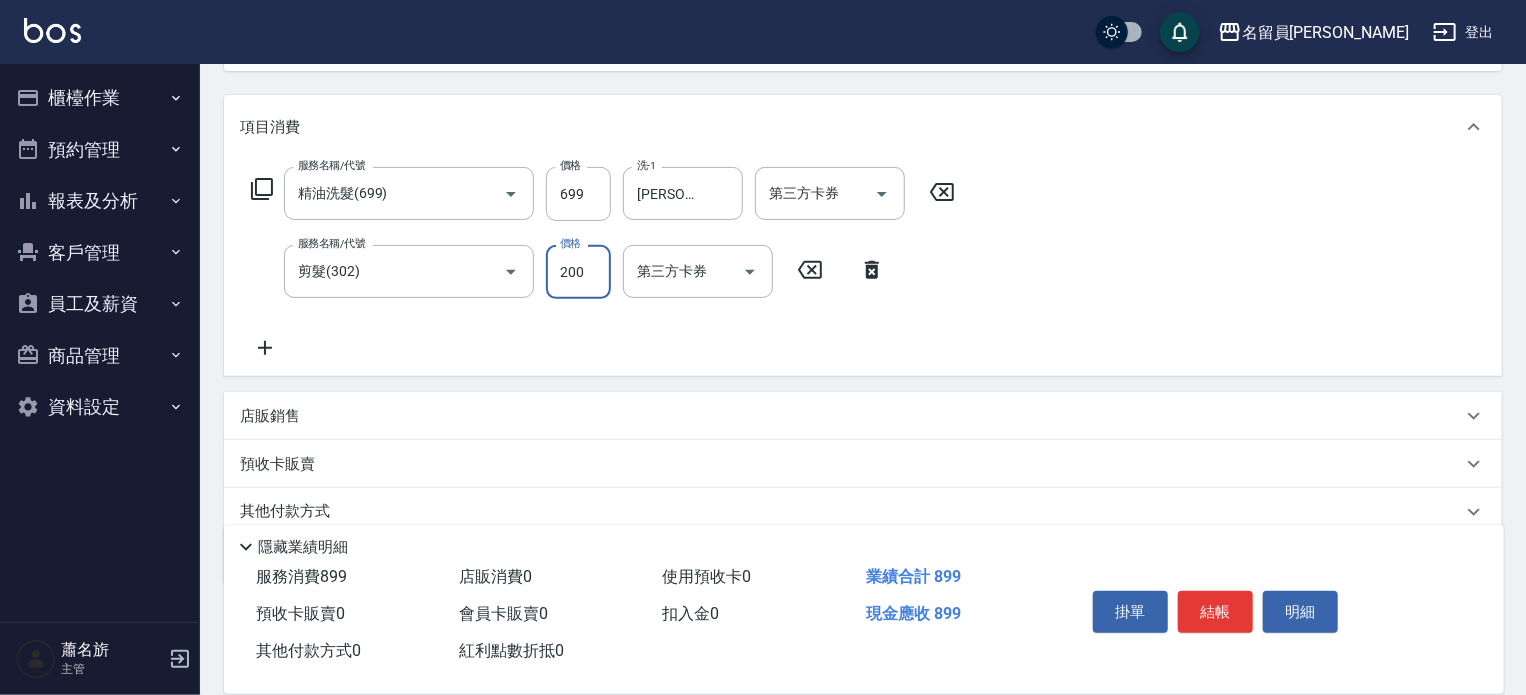 scroll, scrollTop: 312, scrollLeft: 0, axis: vertical 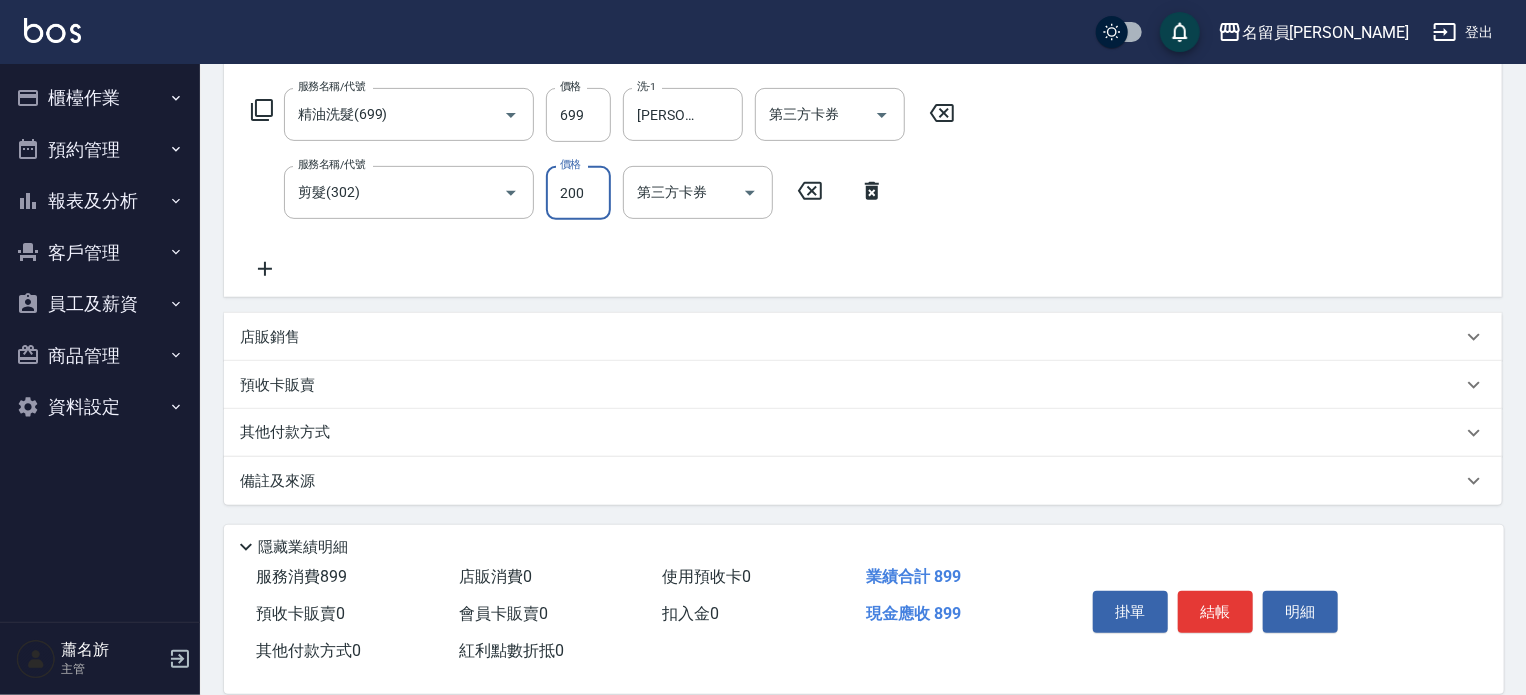 type on "200" 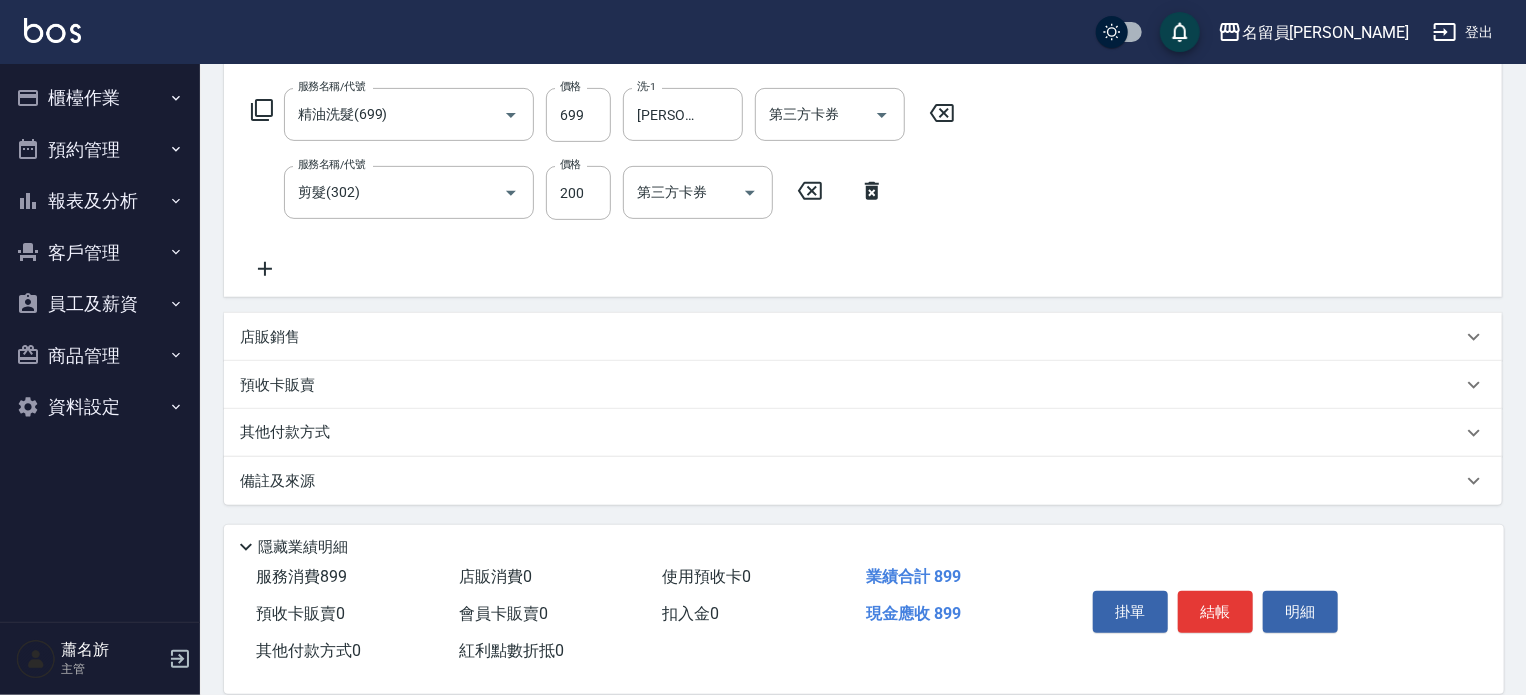 click on "店販銷售" at bounding box center (851, 337) 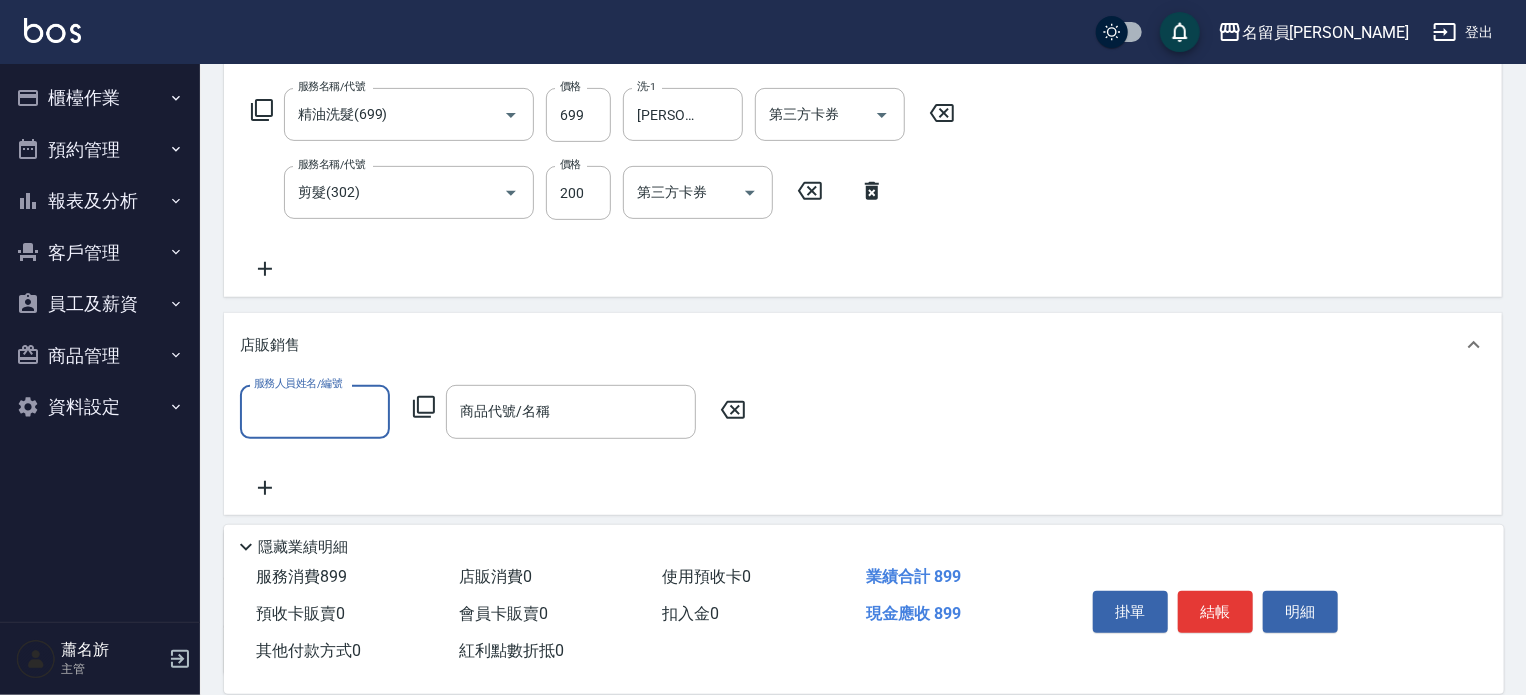 scroll, scrollTop: 0, scrollLeft: 0, axis: both 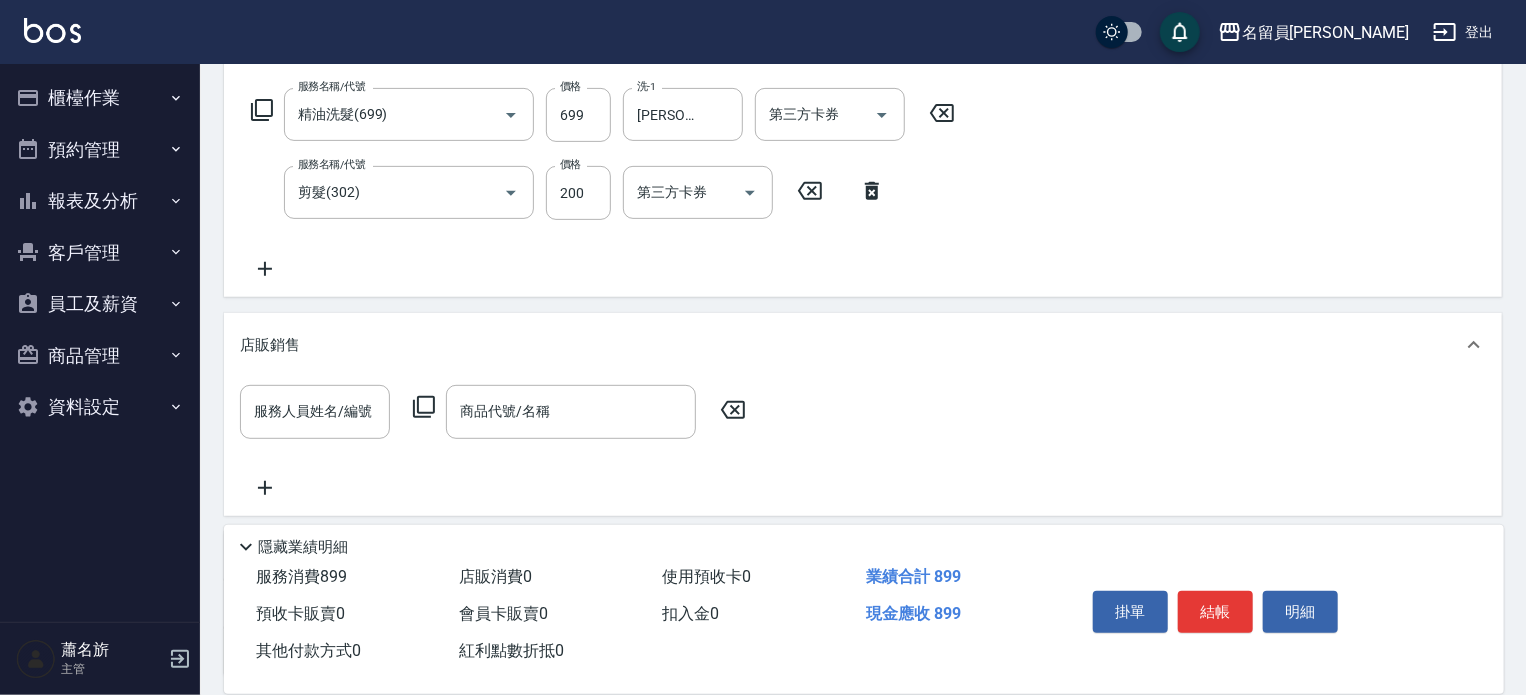 click on "店販銷售" at bounding box center [851, 345] 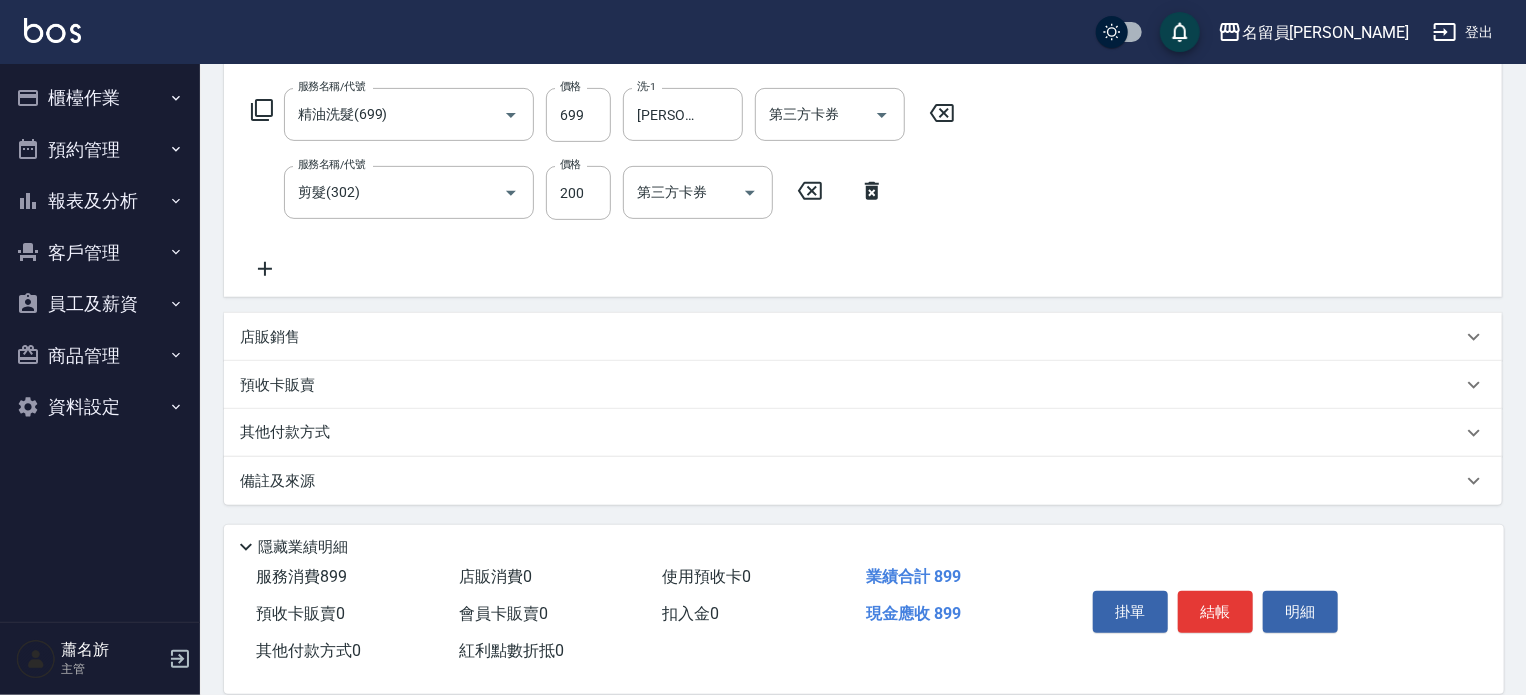 click on "預收卡販賣" at bounding box center [851, 385] 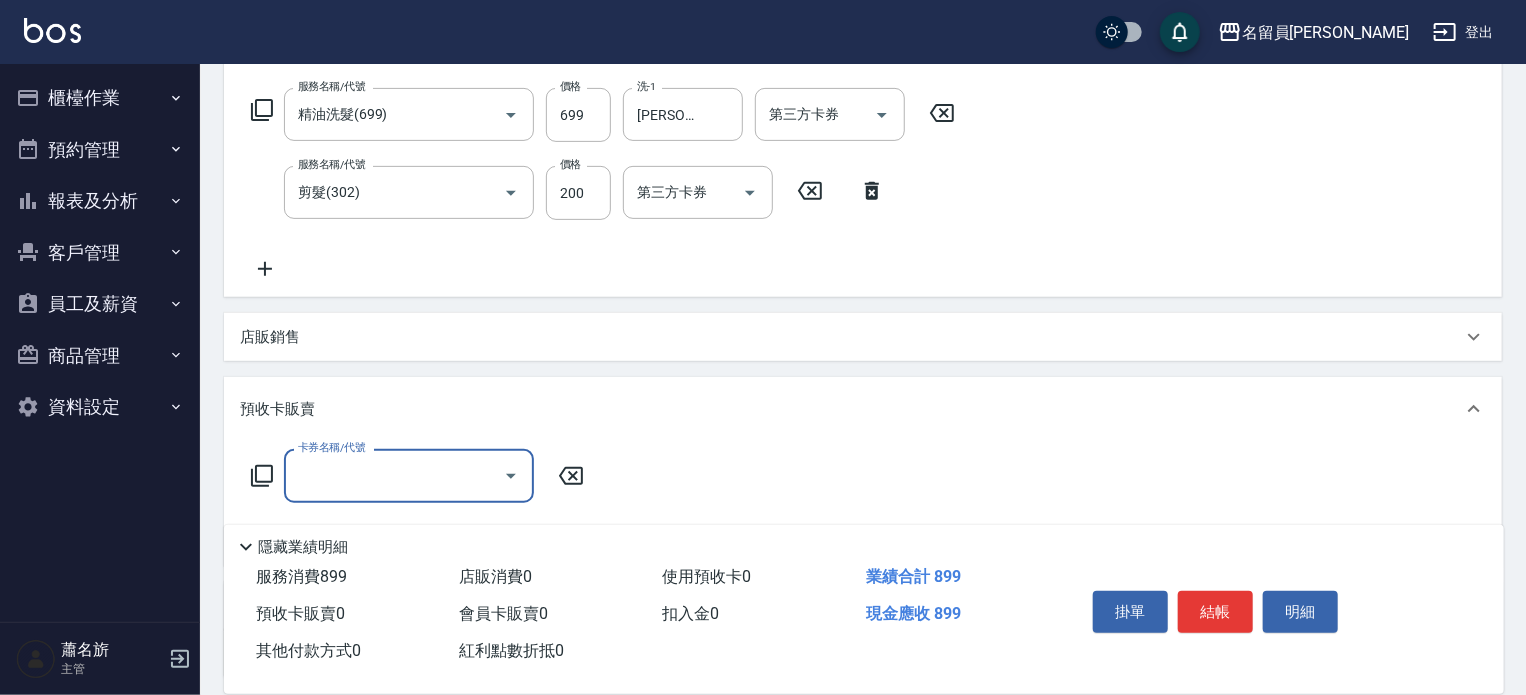scroll, scrollTop: 0, scrollLeft: 0, axis: both 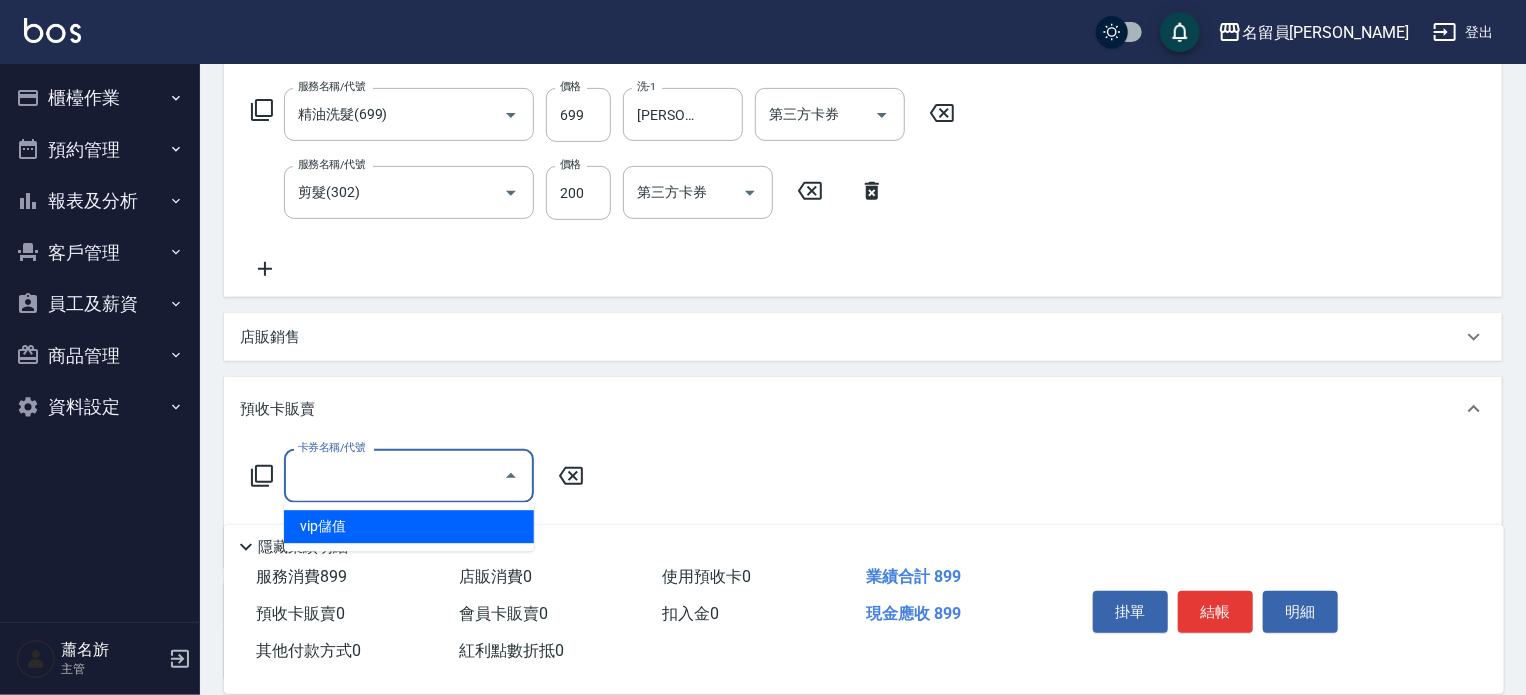 click on "預收卡販賣" at bounding box center [863, 409] 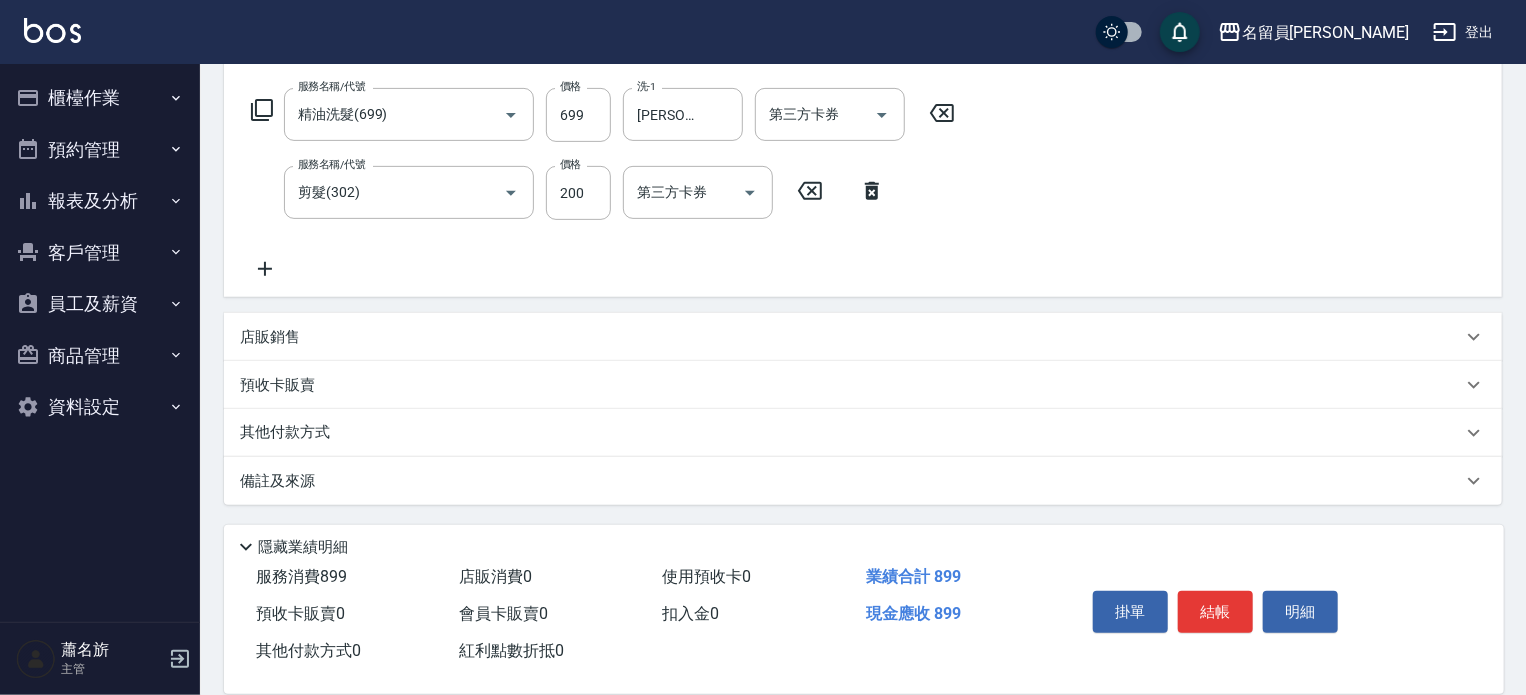 click on "其他付款方式" at bounding box center (863, 433) 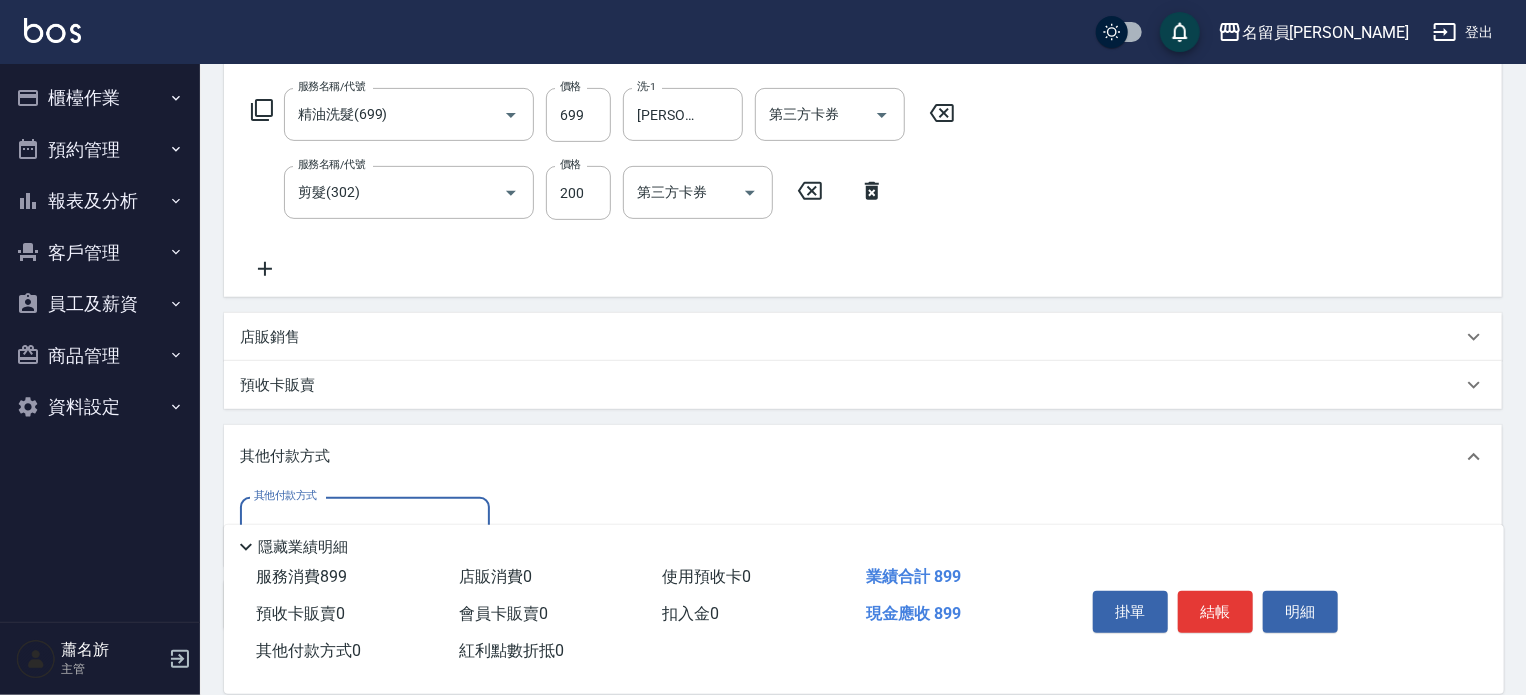 scroll, scrollTop: 0, scrollLeft: 0, axis: both 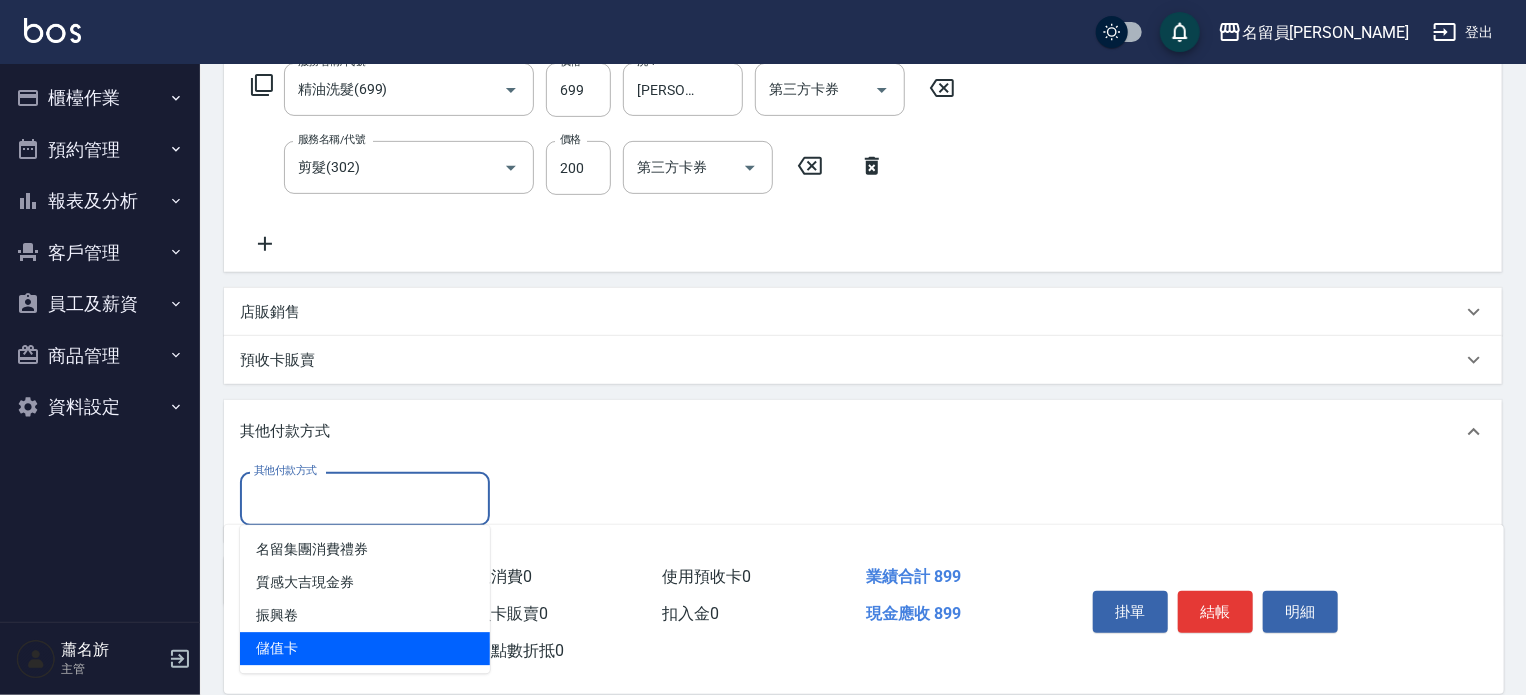 type on "儲值卡" 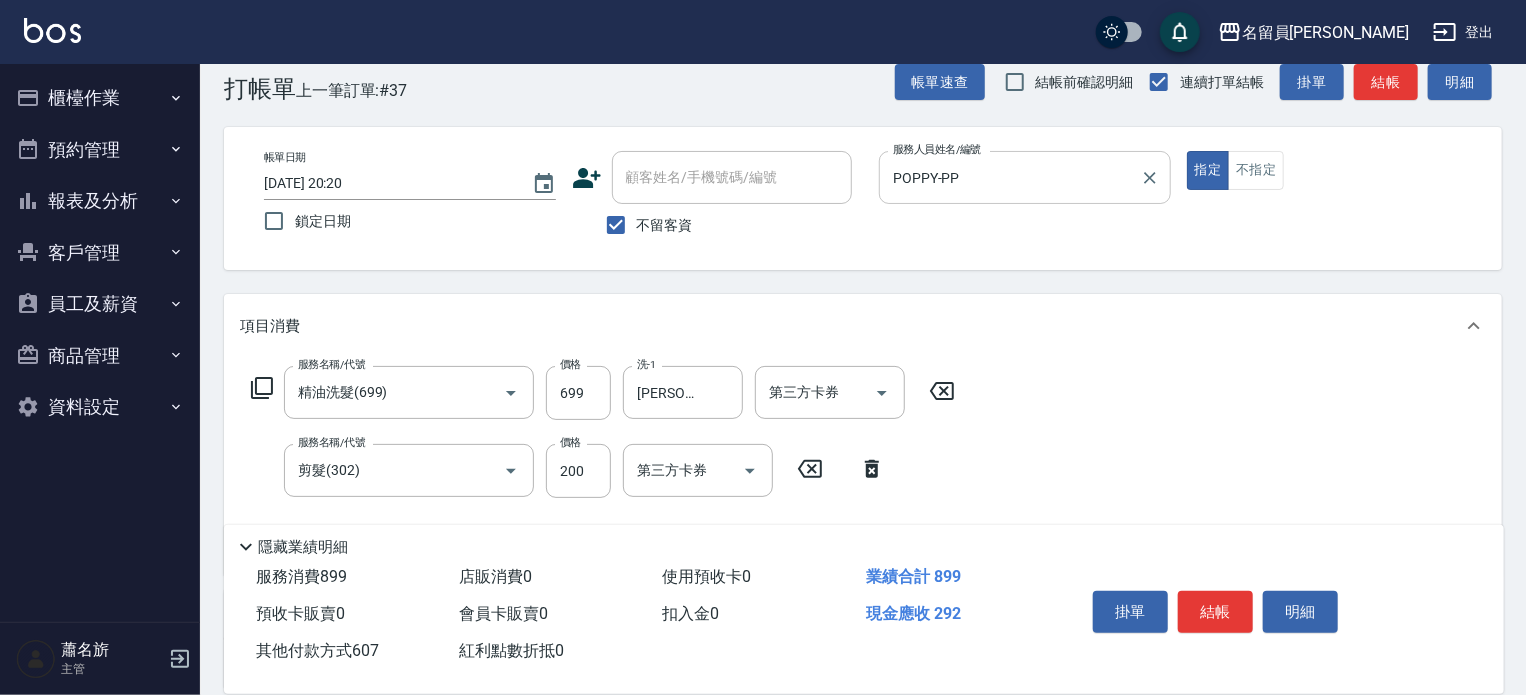 scroll, scrollTop: 0, scrollLeft: 0, axis: both 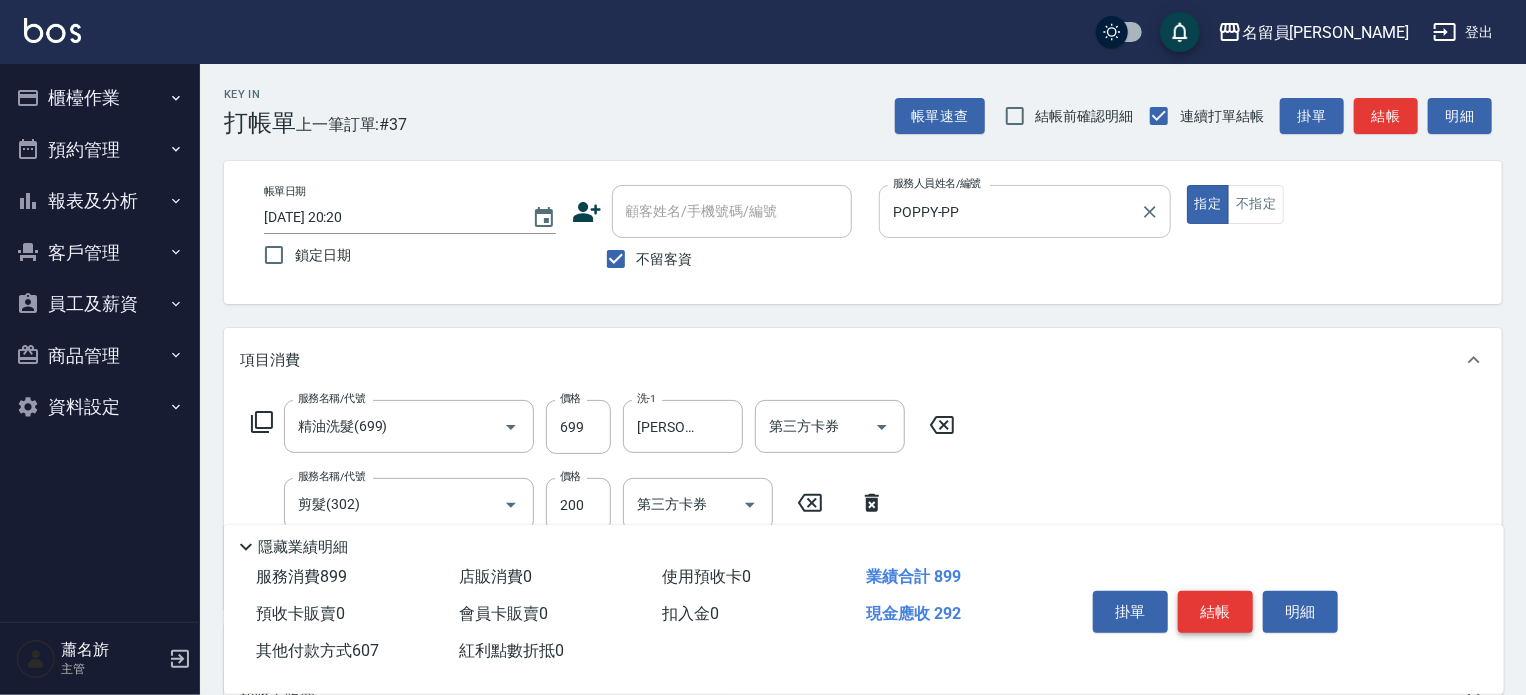 type on "607" 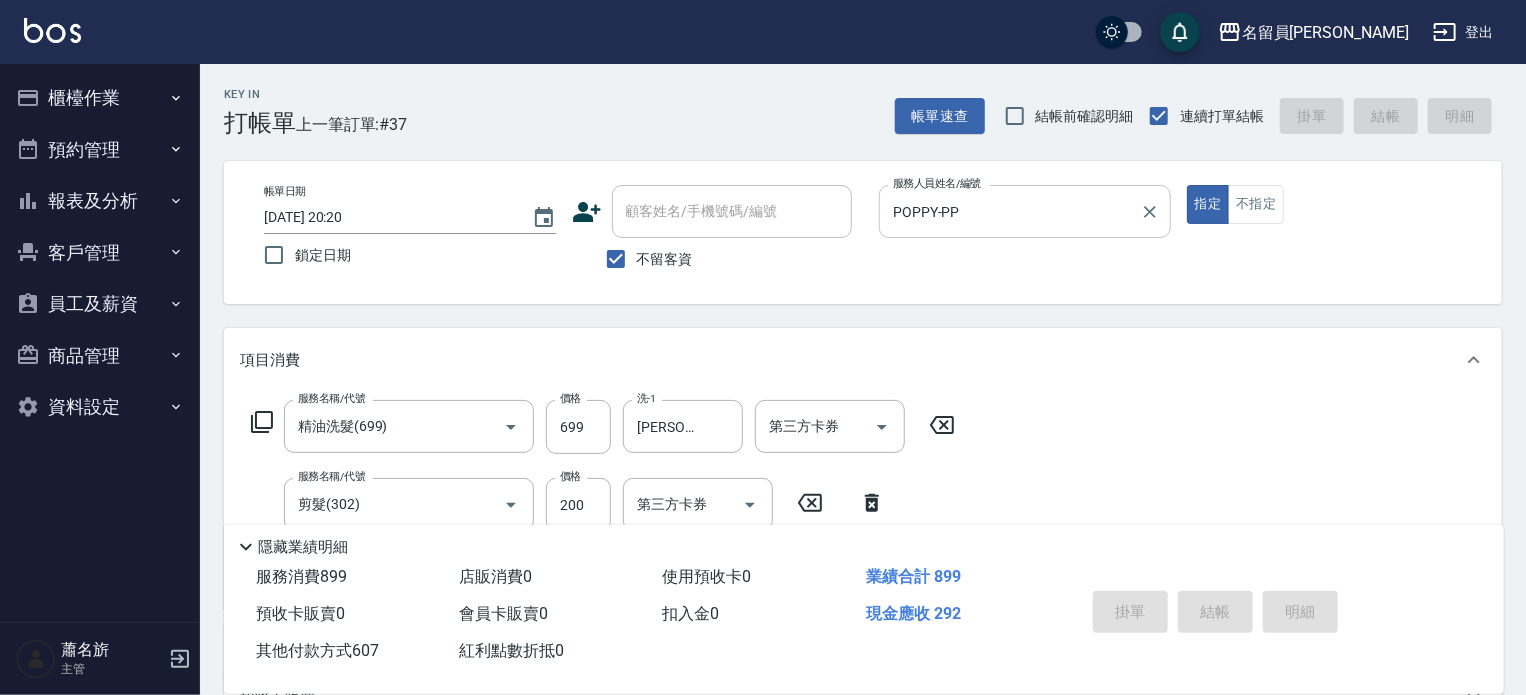 type 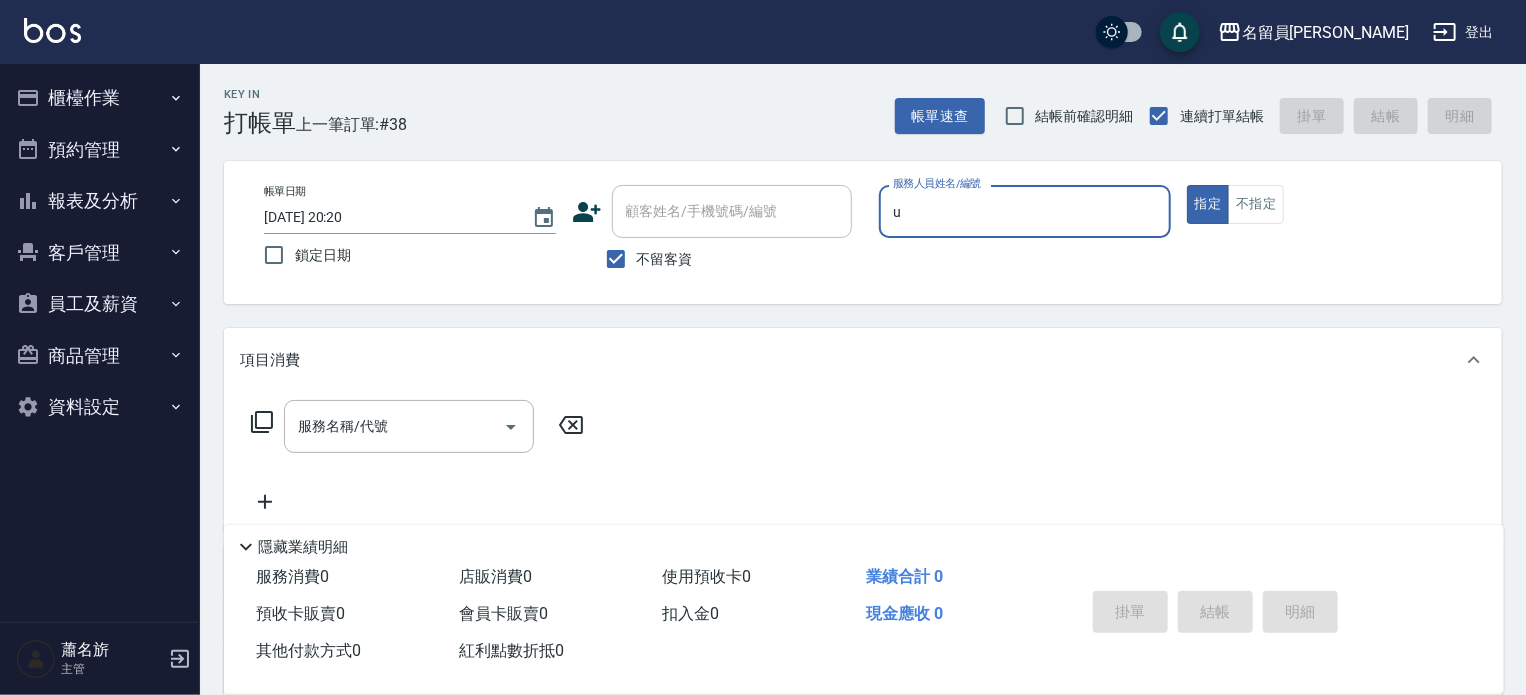 type on "una-u" 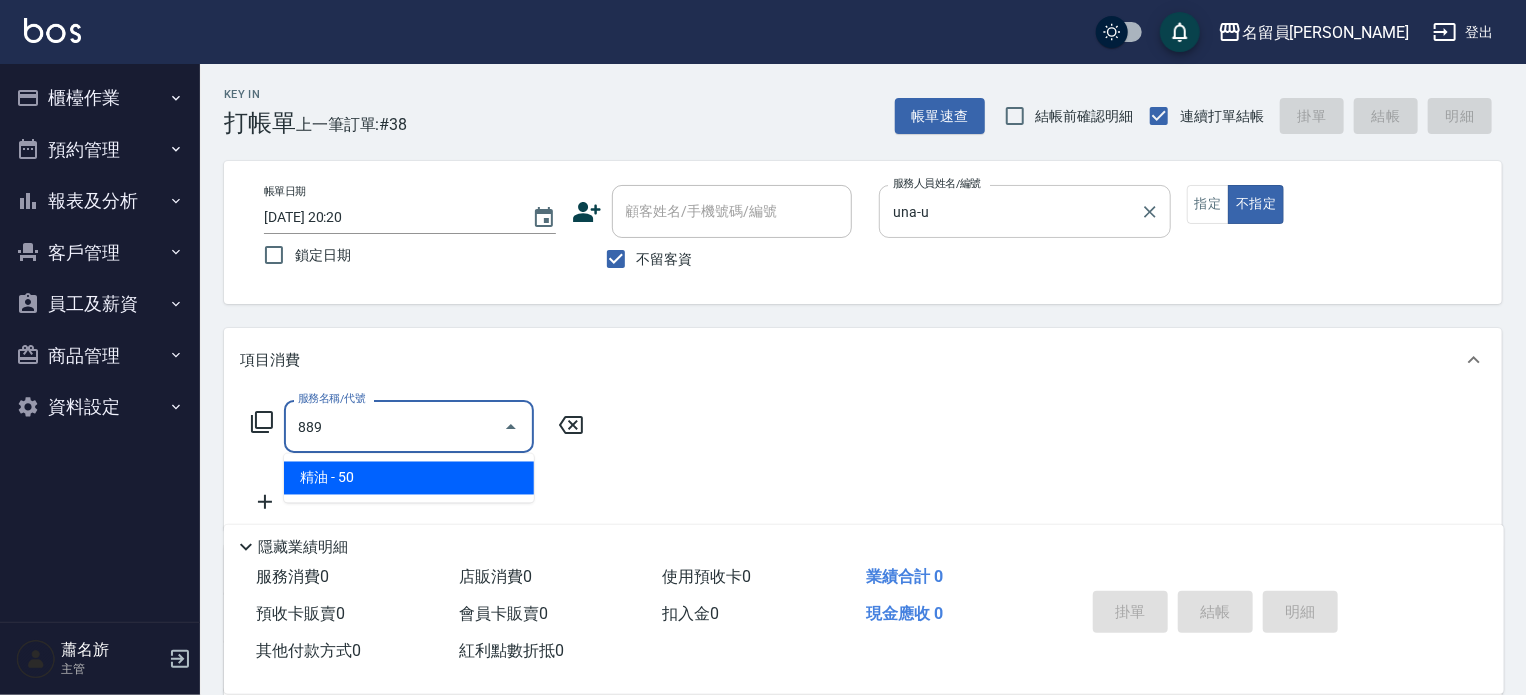 type on "精油(889)" 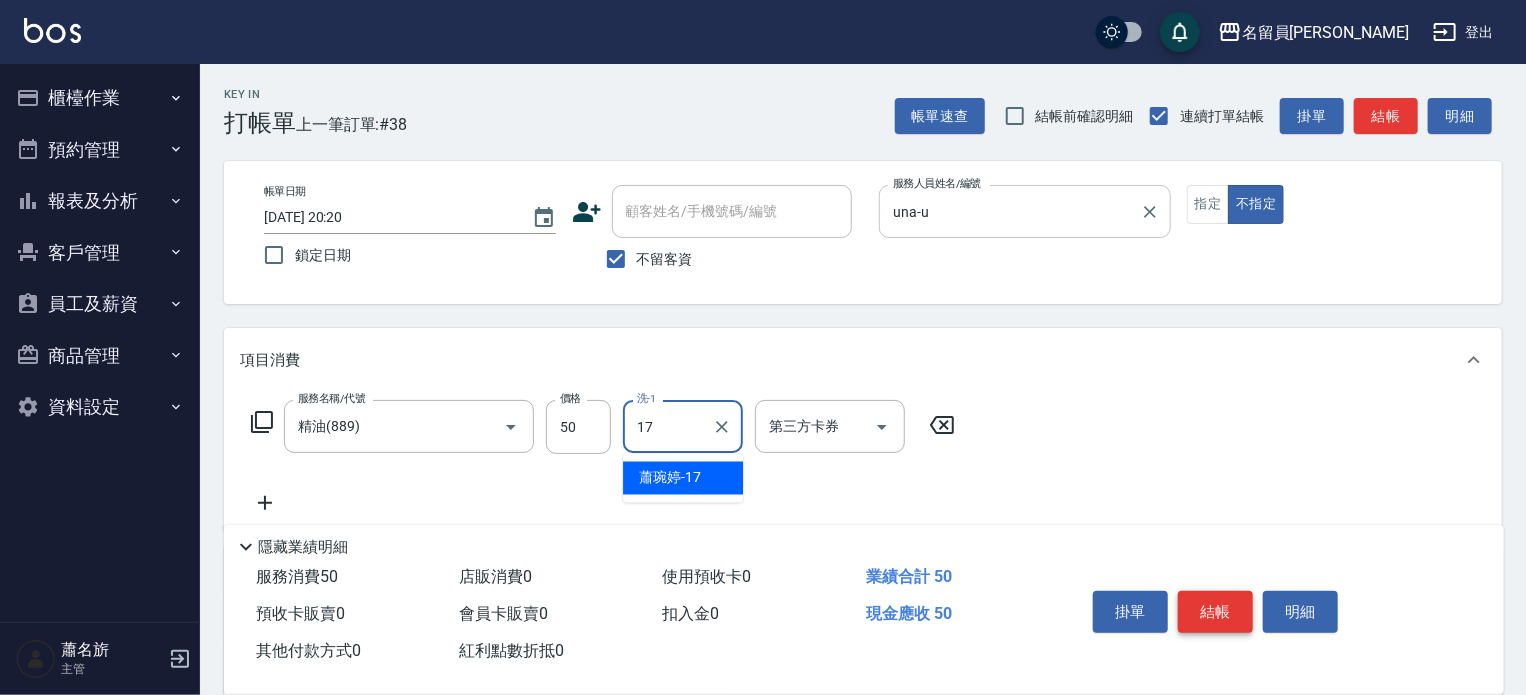 type on "[PERSON_NAME]-17" 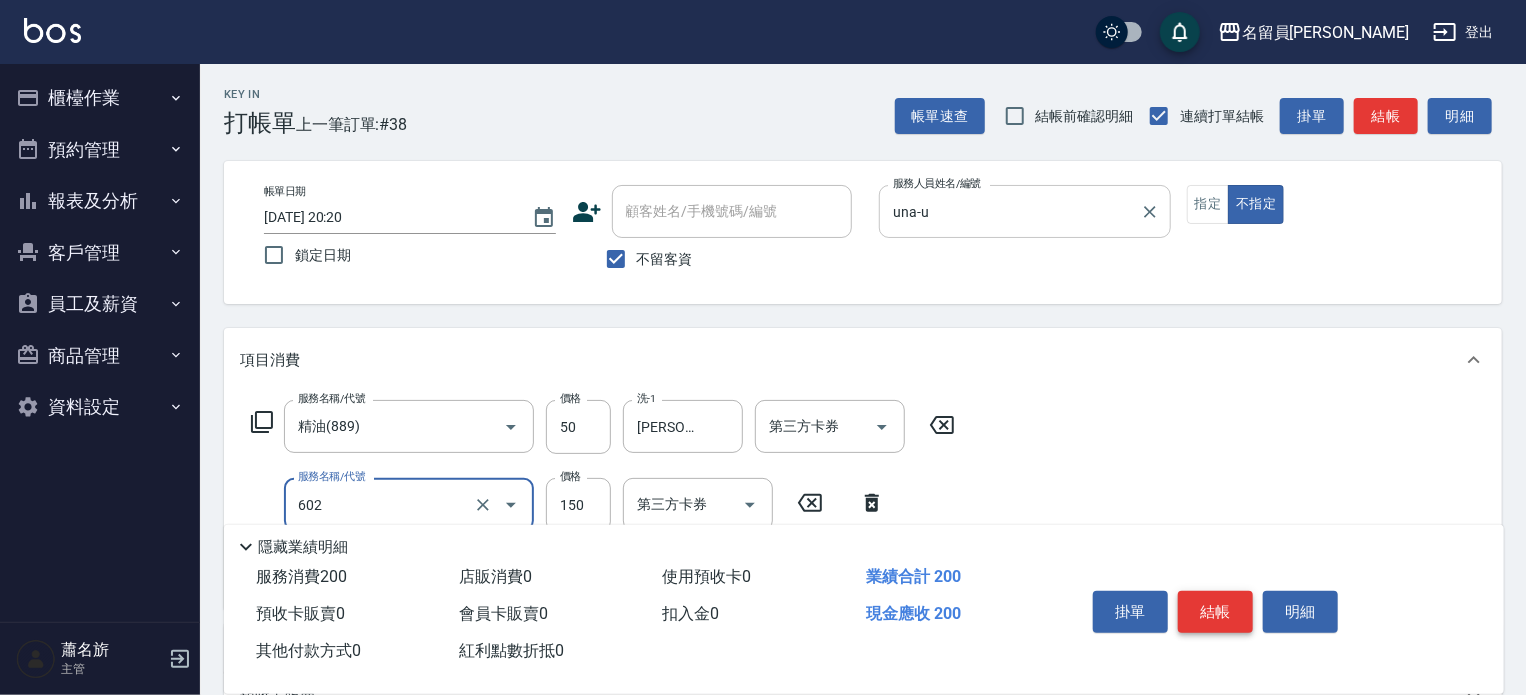 type on "一般洗髮(602)" 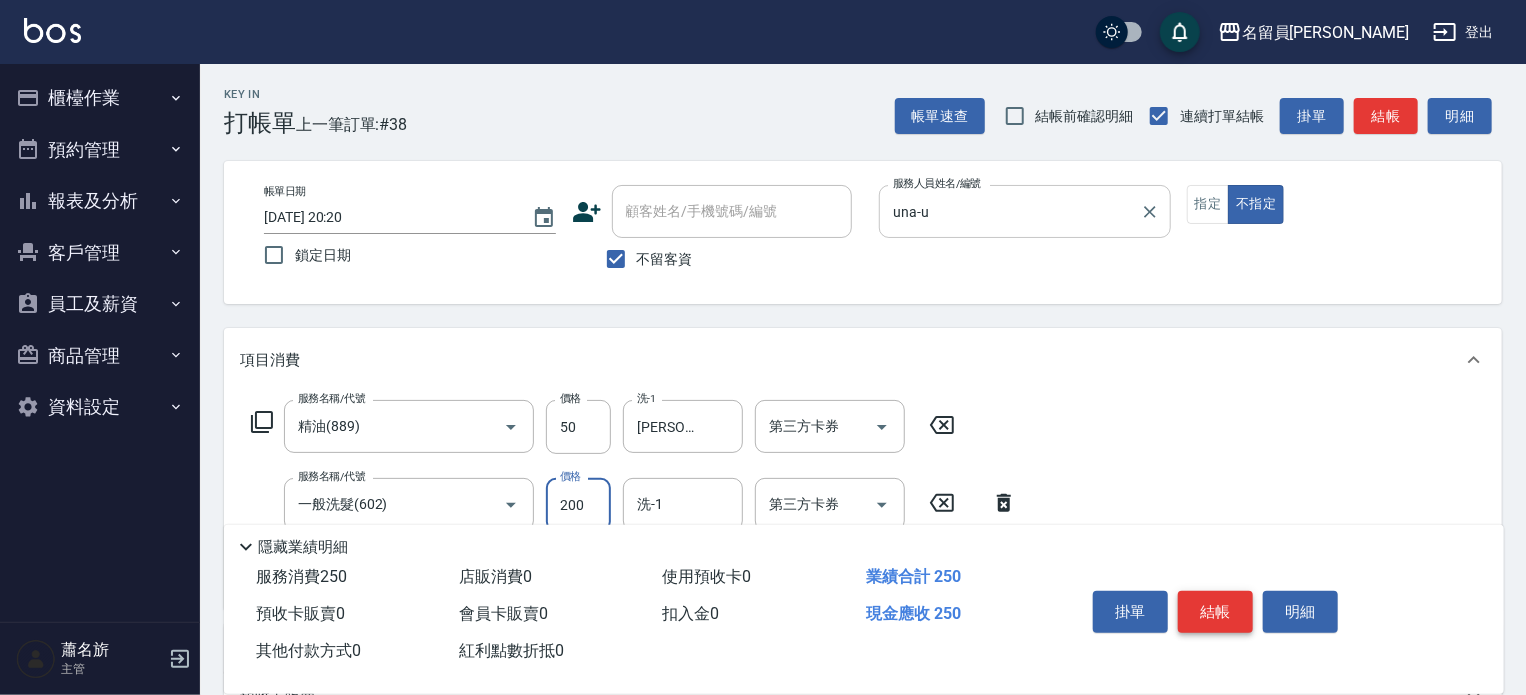 type on "200" 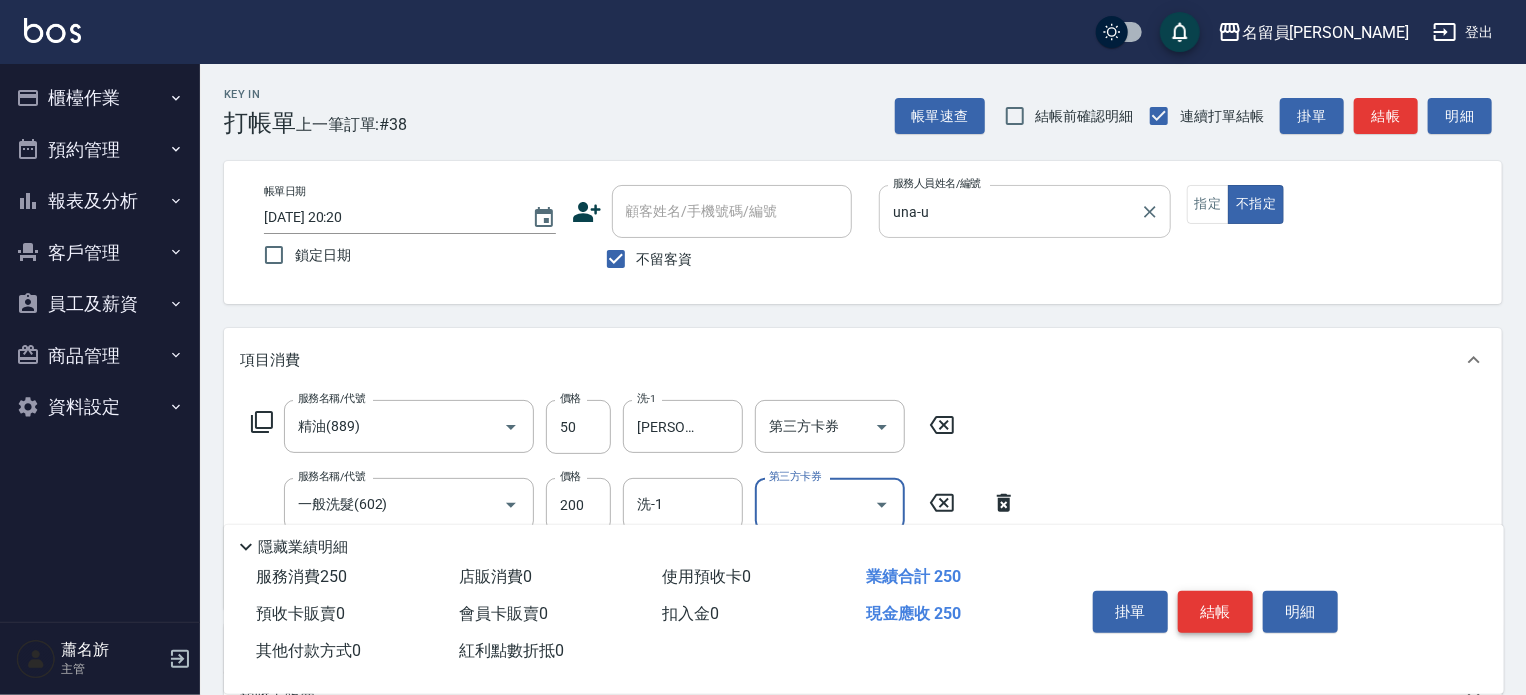 type 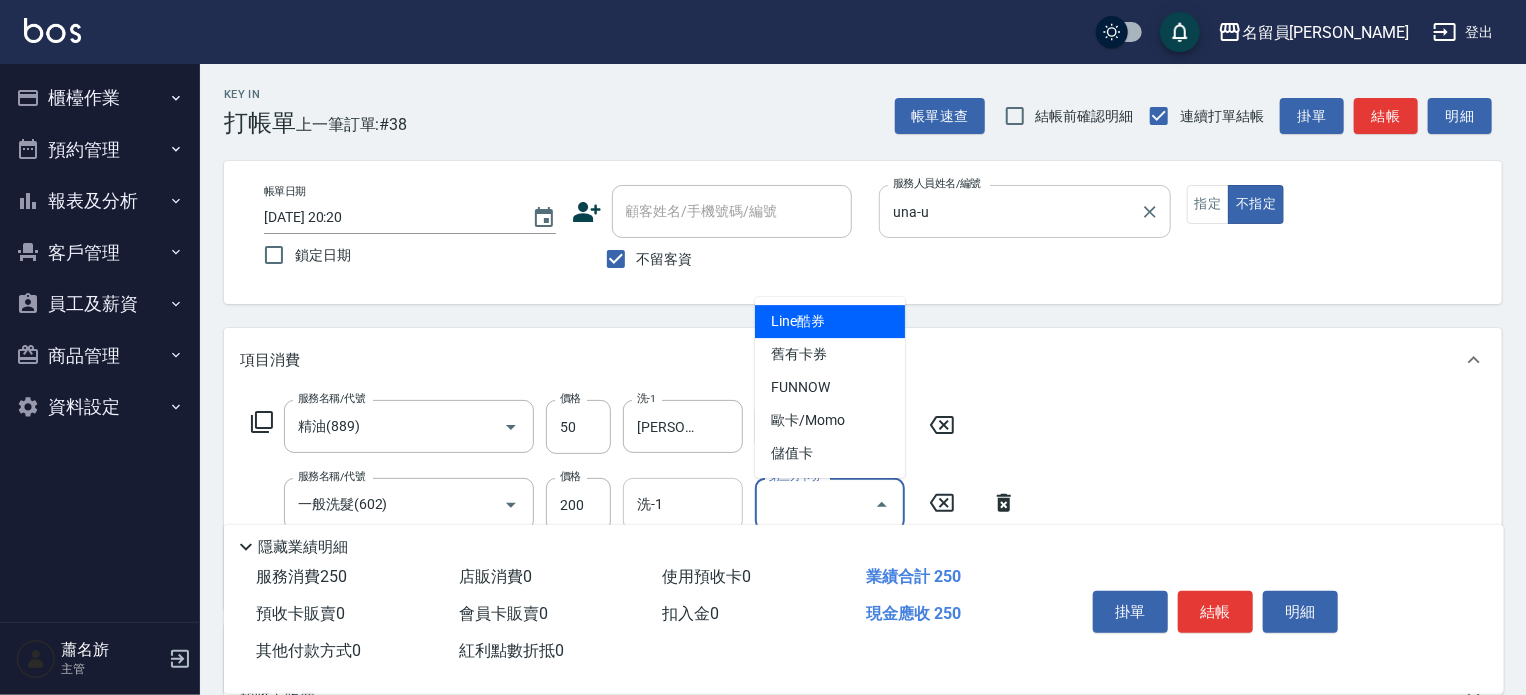 click on "洗-1" at bounding box center (683, 504) 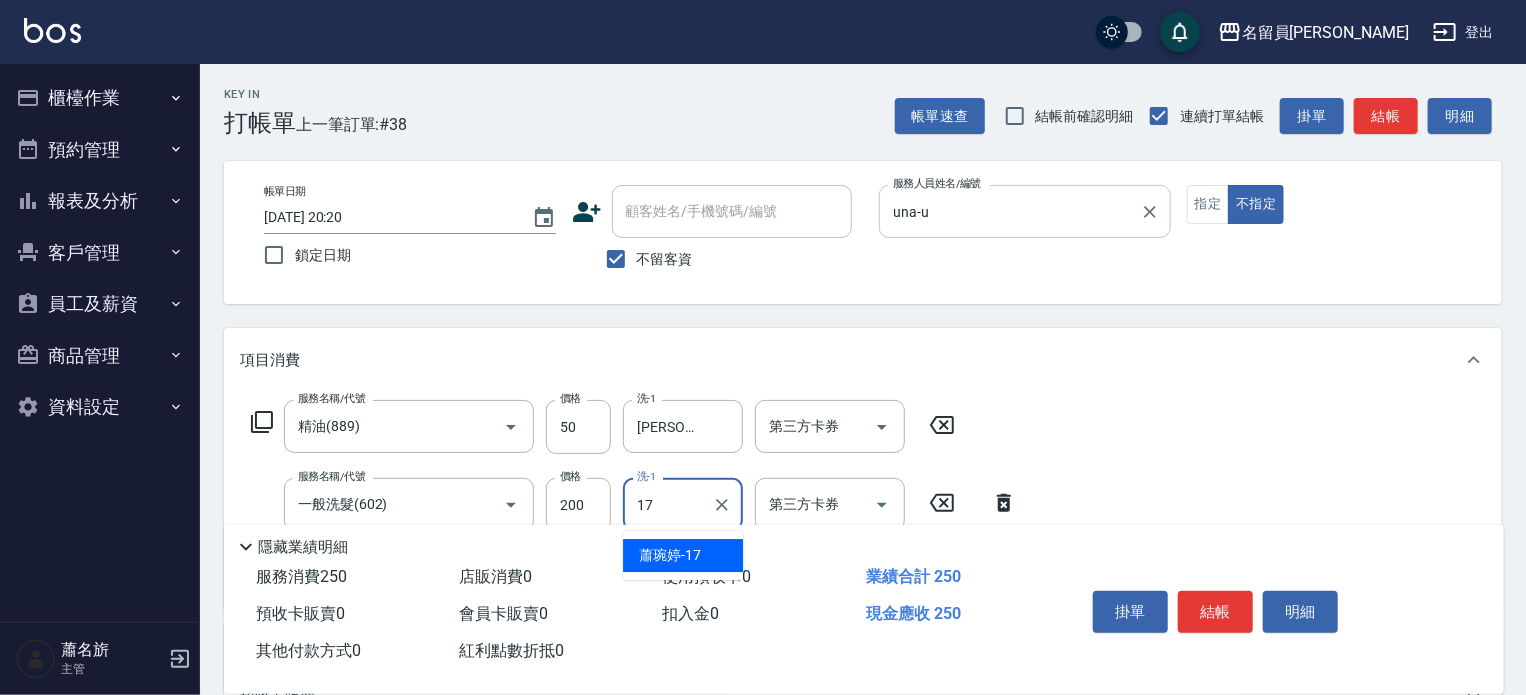 type on "[PERSON_NAME]-17" 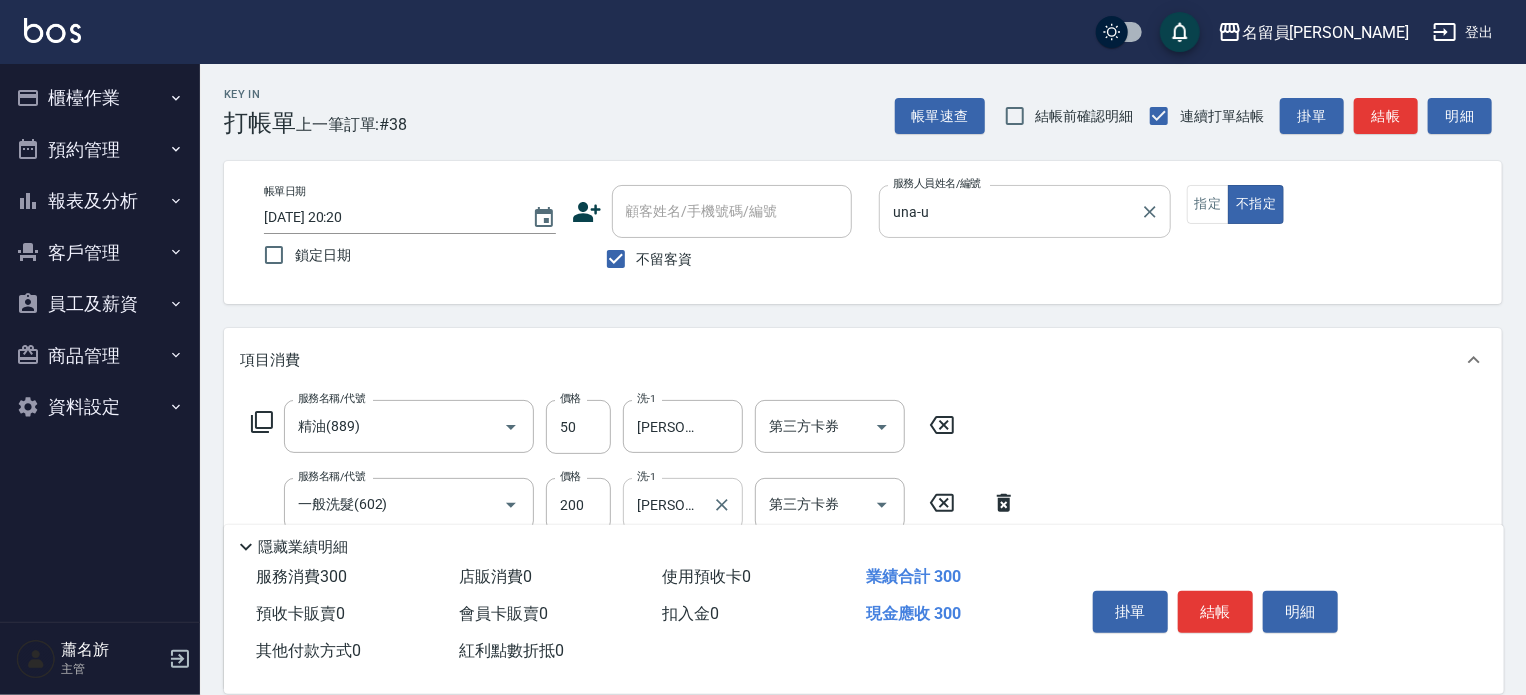 type on "瞬間保養(415)" 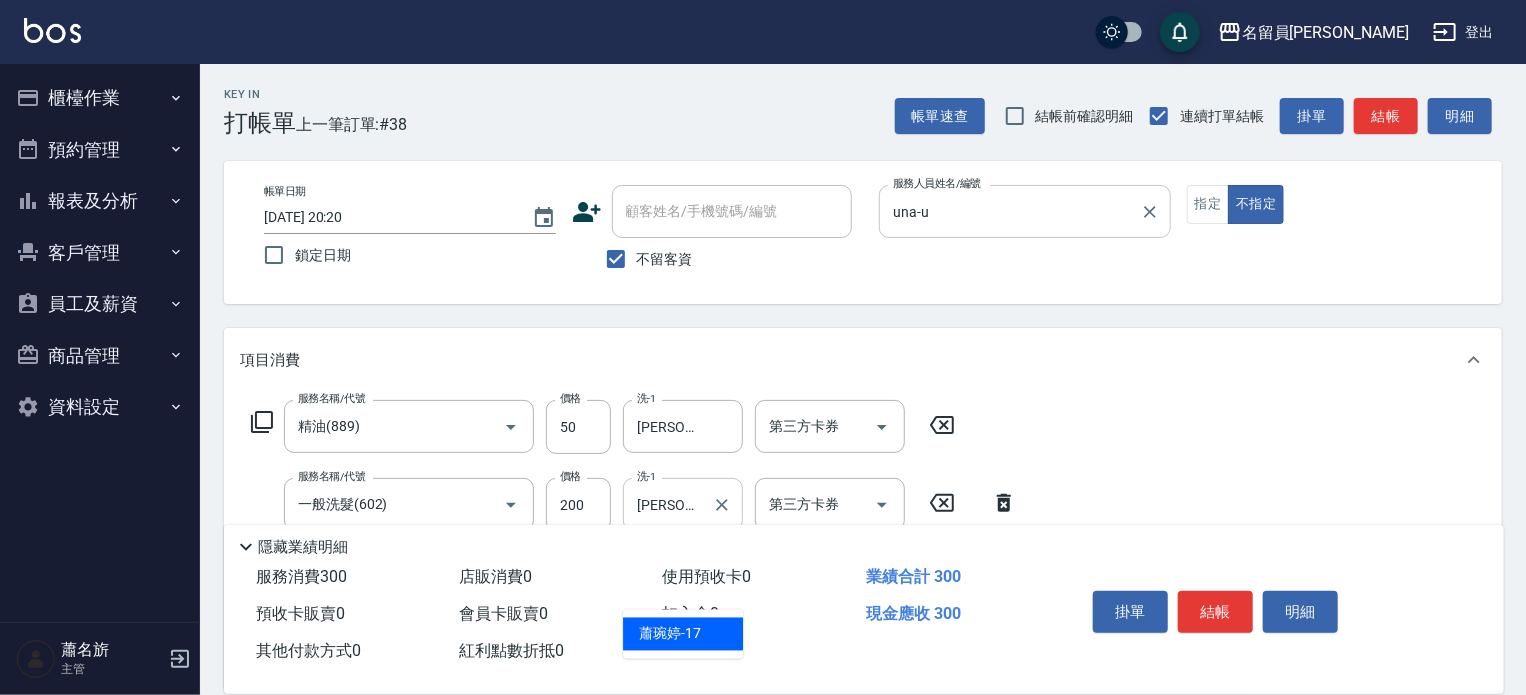 type on "[PERSON_NAME]-17" 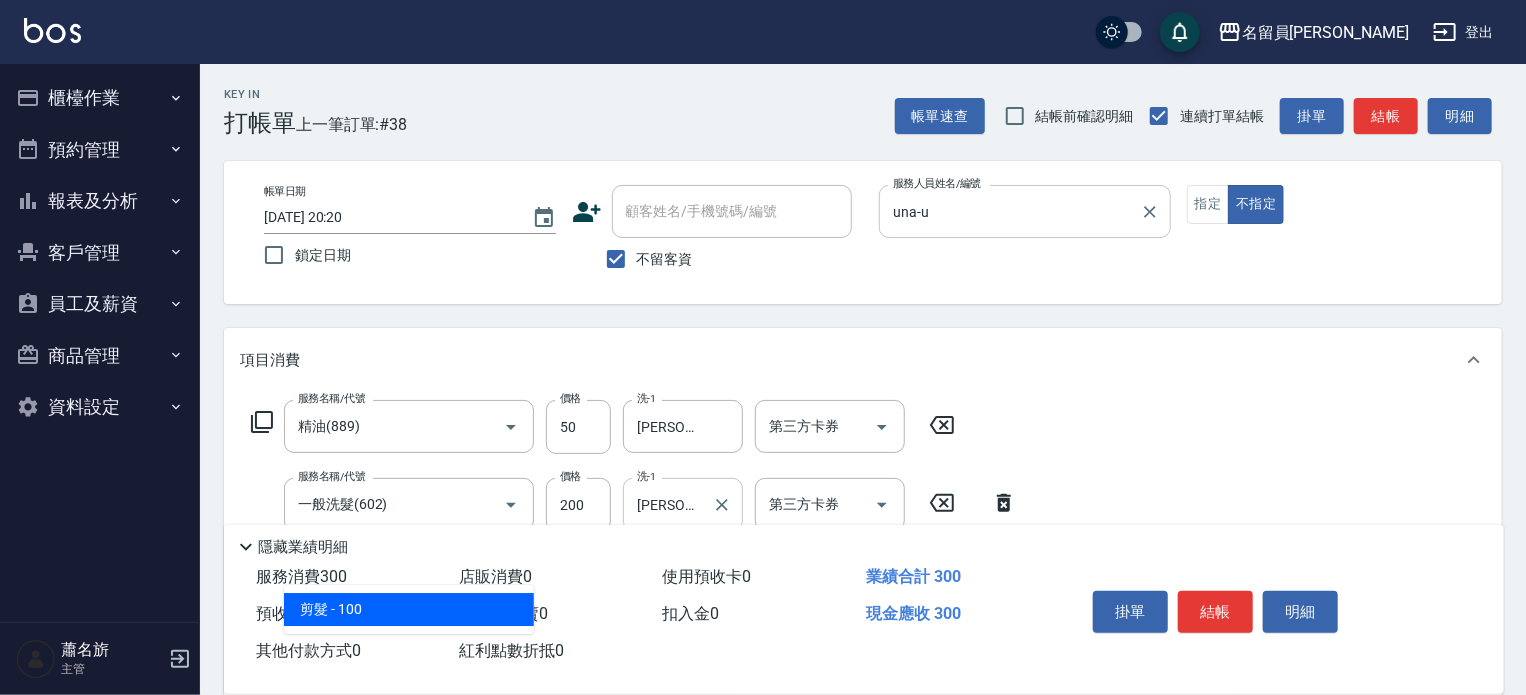 type on "剪髮(302)" 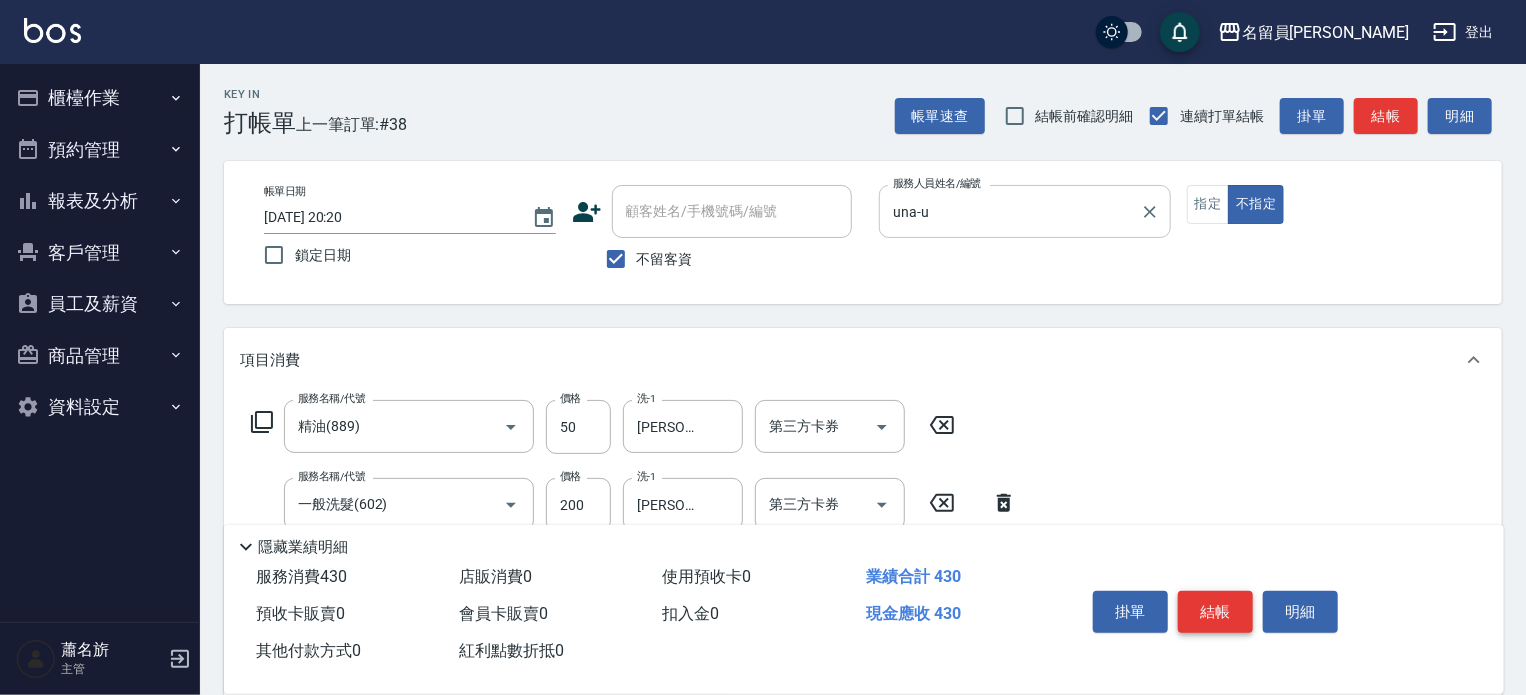 type on "130" 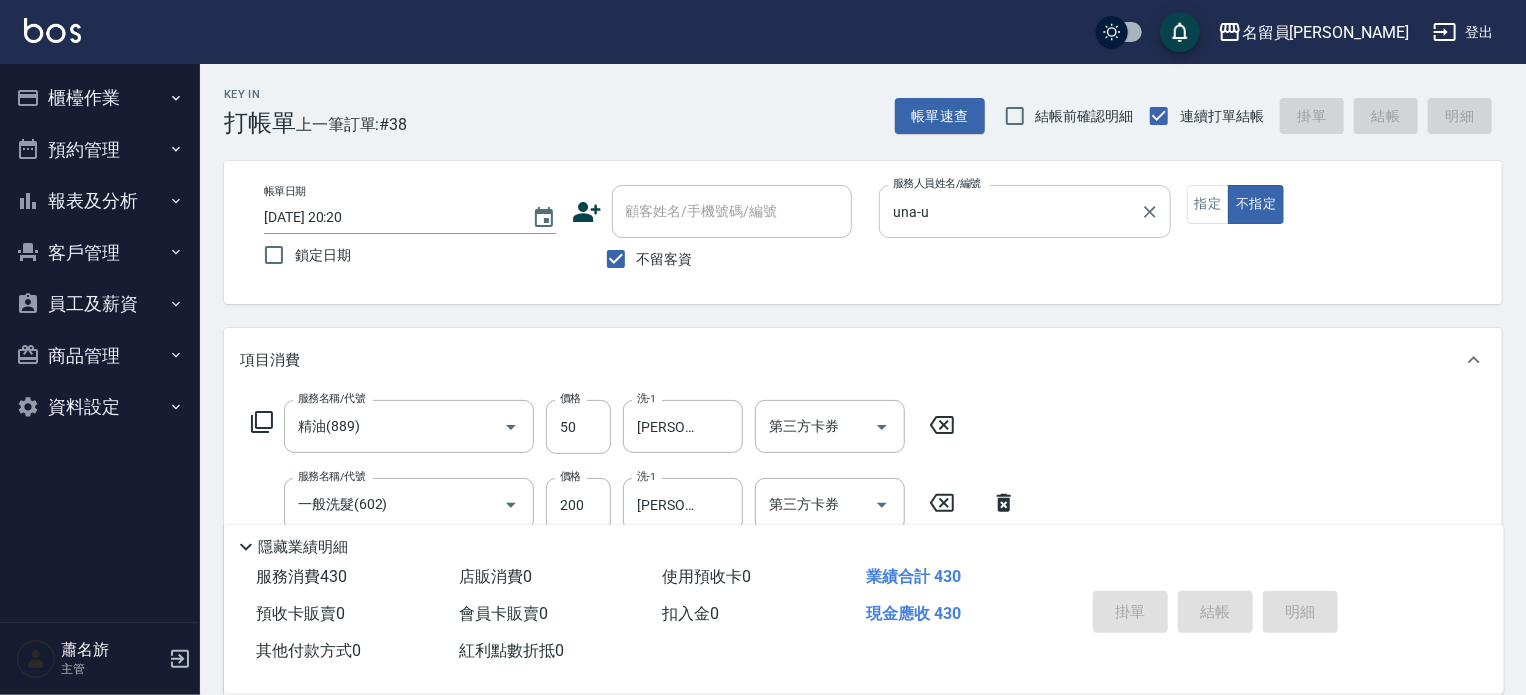 type 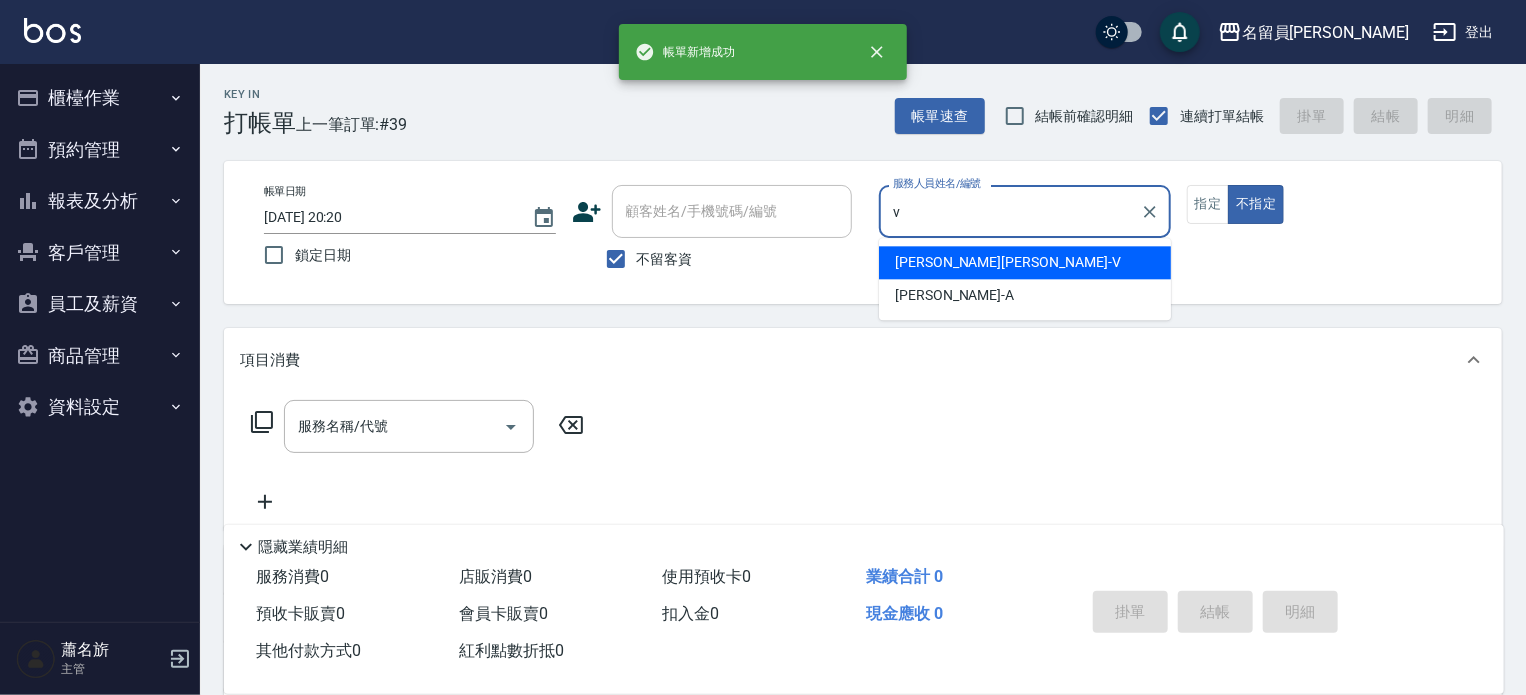 type on "[PERSON_NAME][PERSON_NAME]-V" 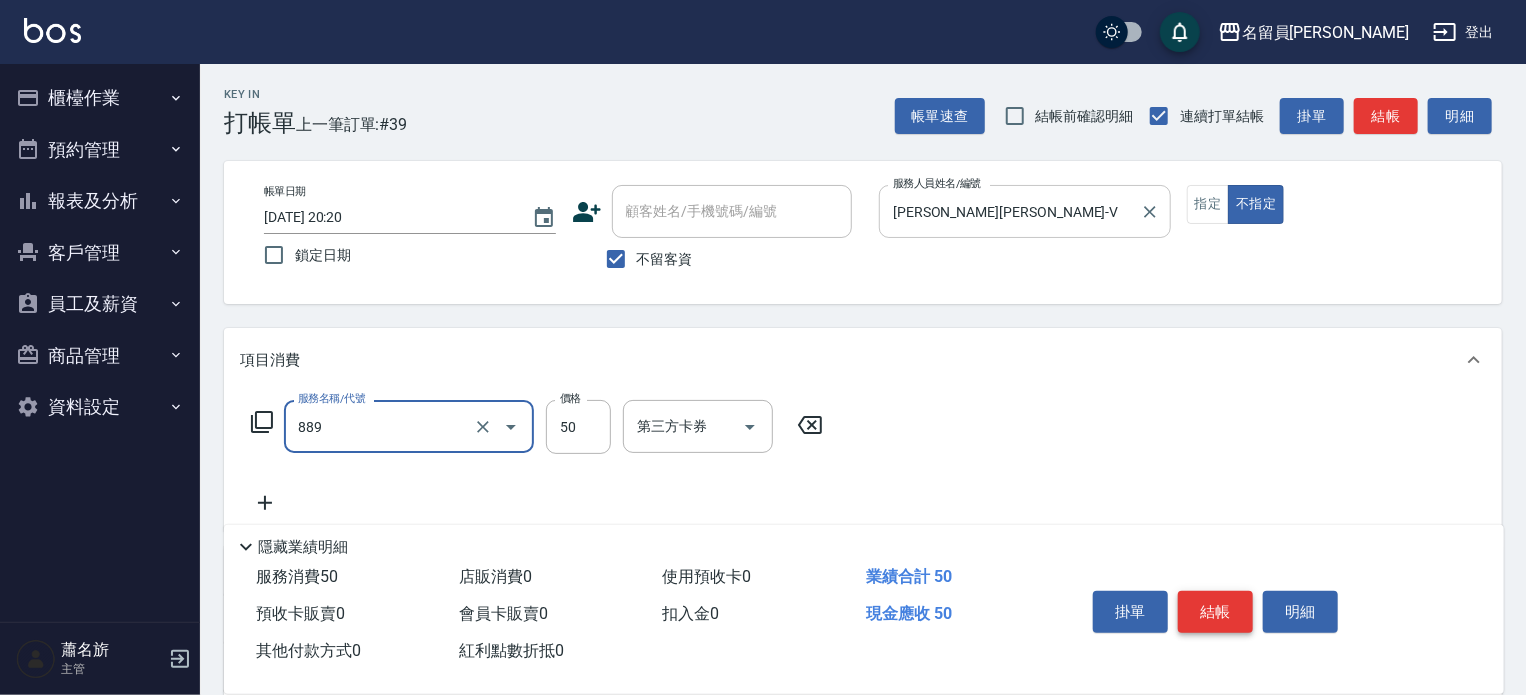 type on "精油(889)" 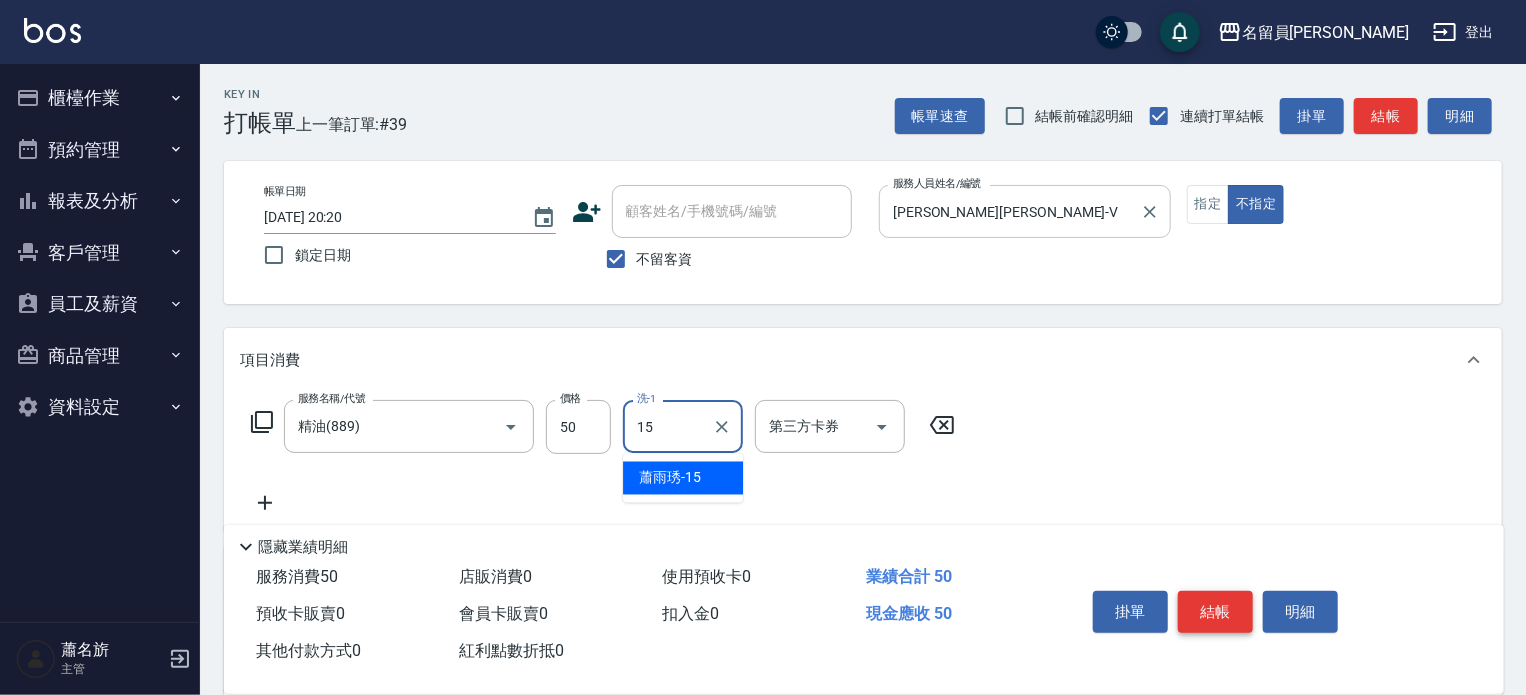 type on "[PERSON_NAME]-15" 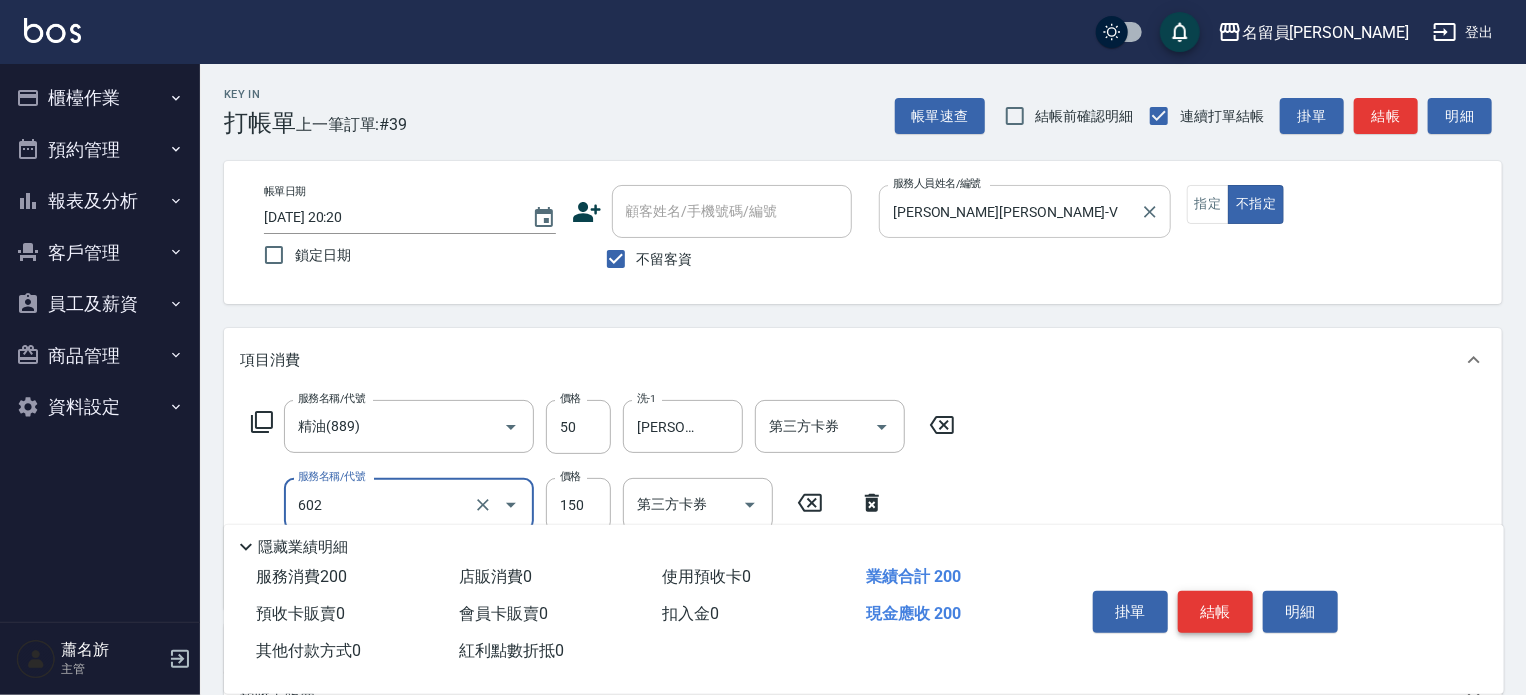 type on "一般洗髮(602)" 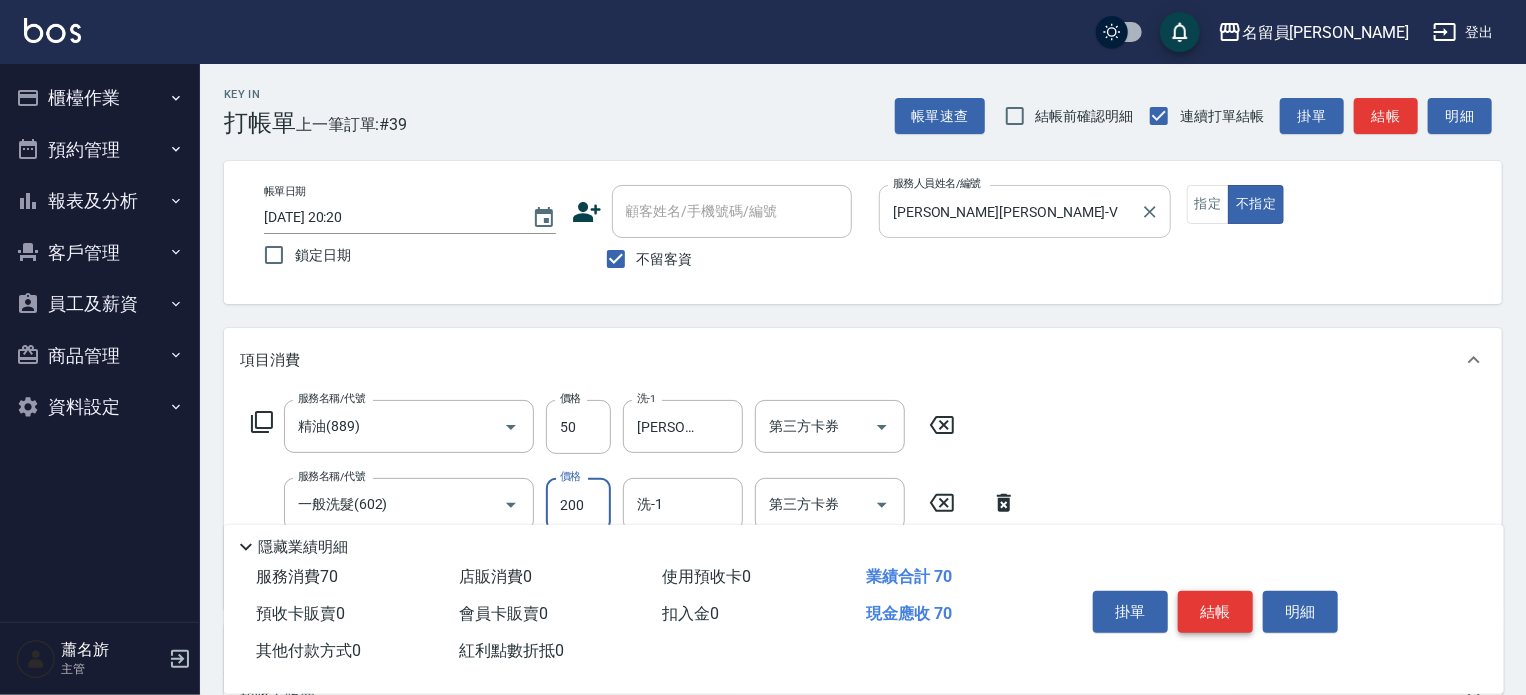 type on "200" 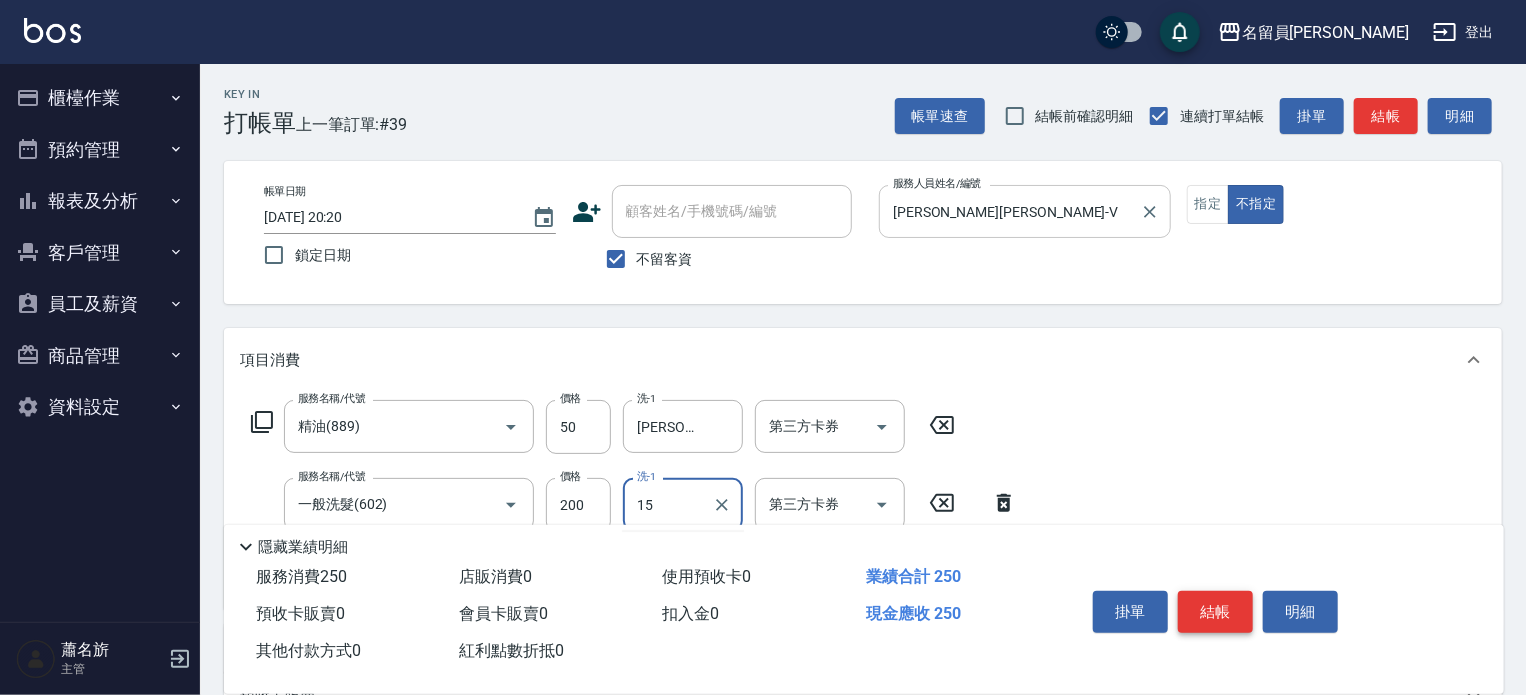 type on "[PERSON_NAME]-15" 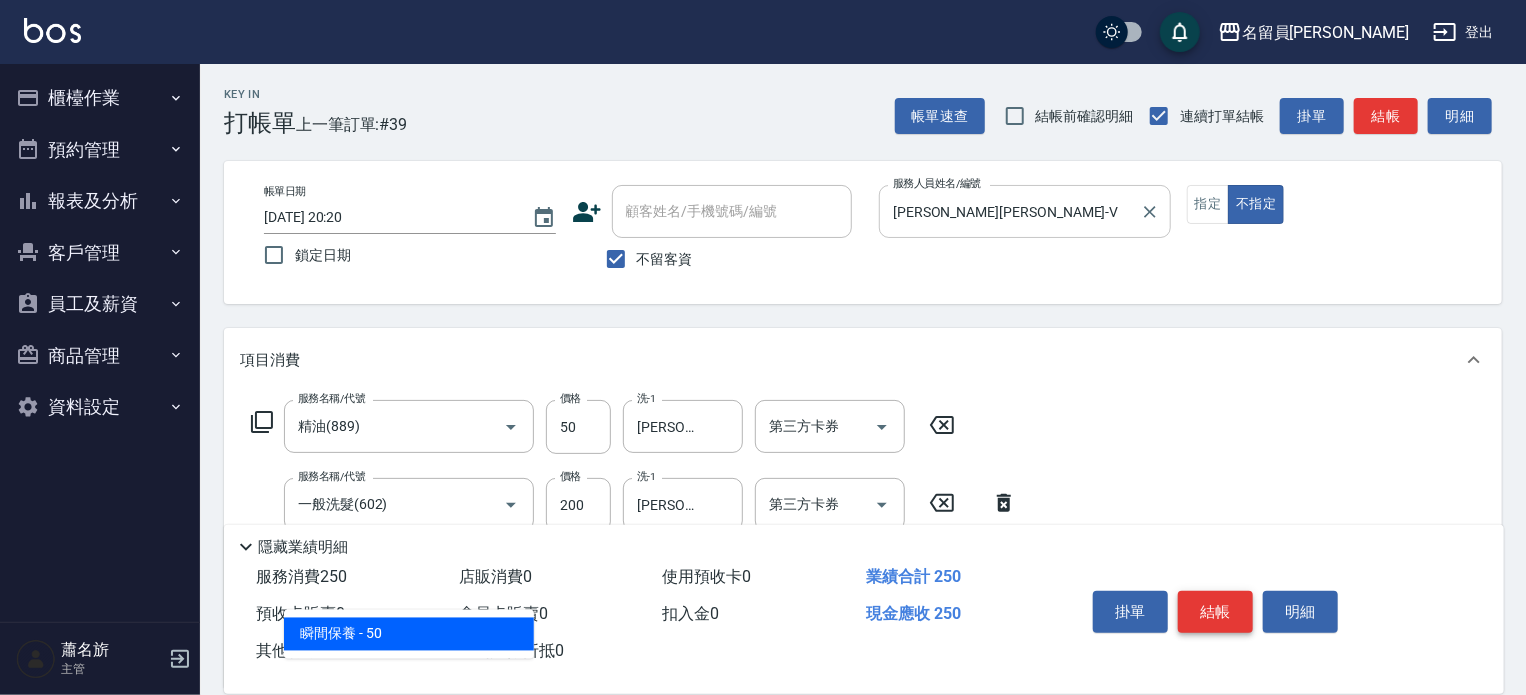 type on "瞬間保養(415)" 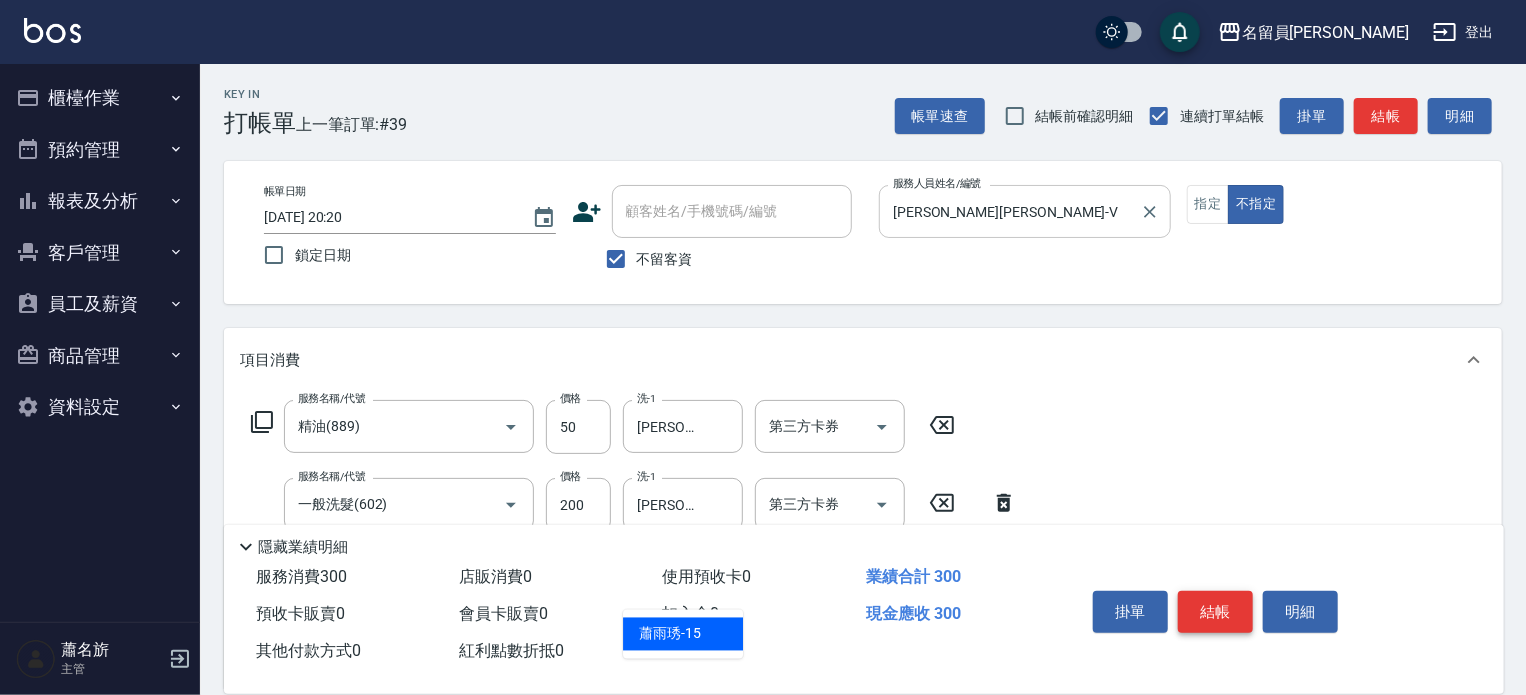 type on "[PERSON_NAME]-15" 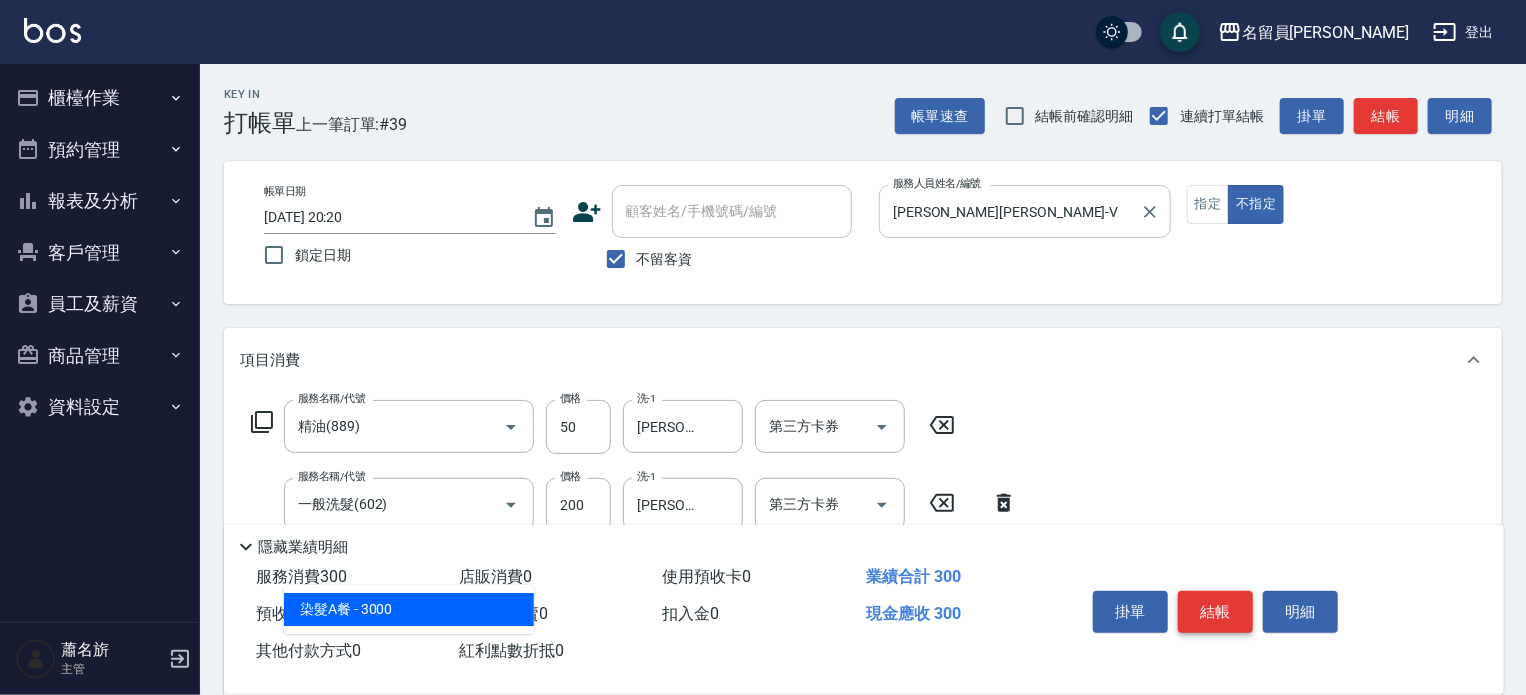 type on "3" 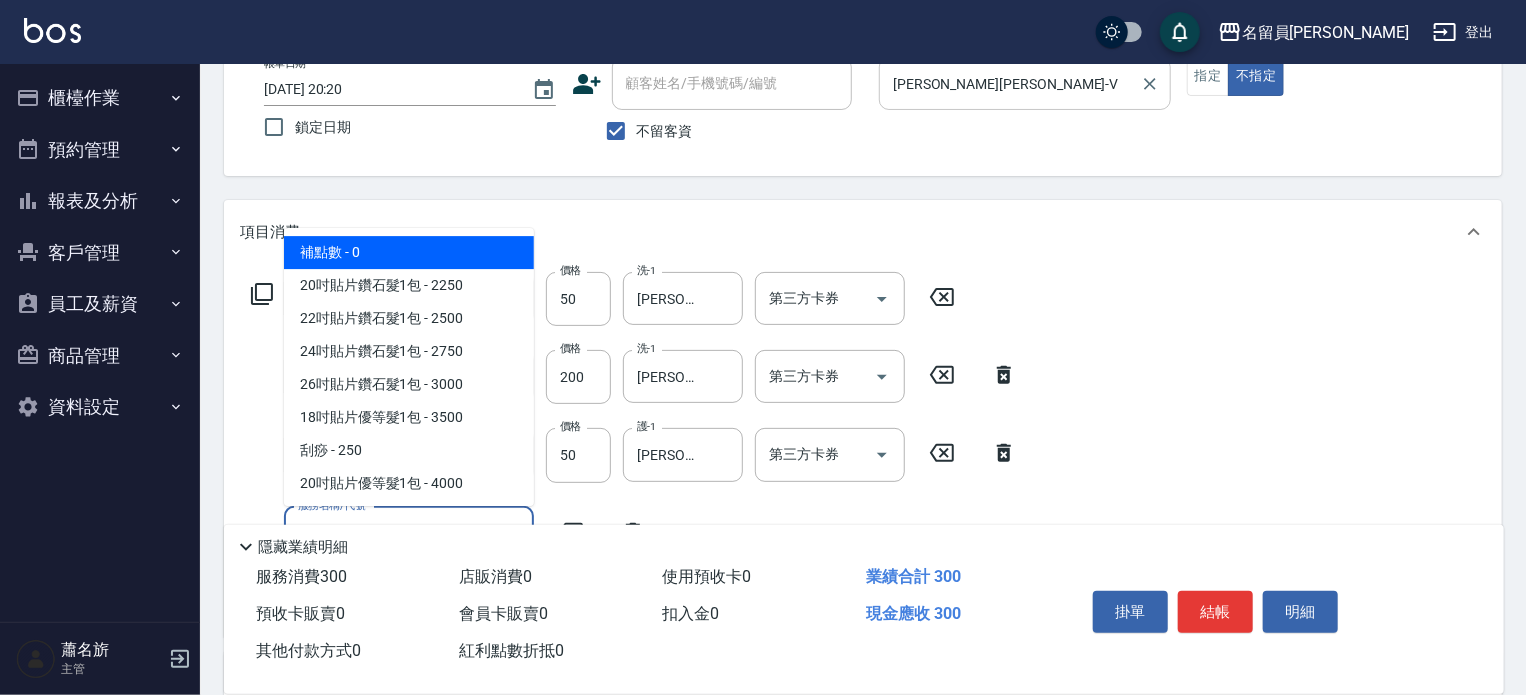 scroll, scrollTop: 0, scrollLeft: 0, axis: both 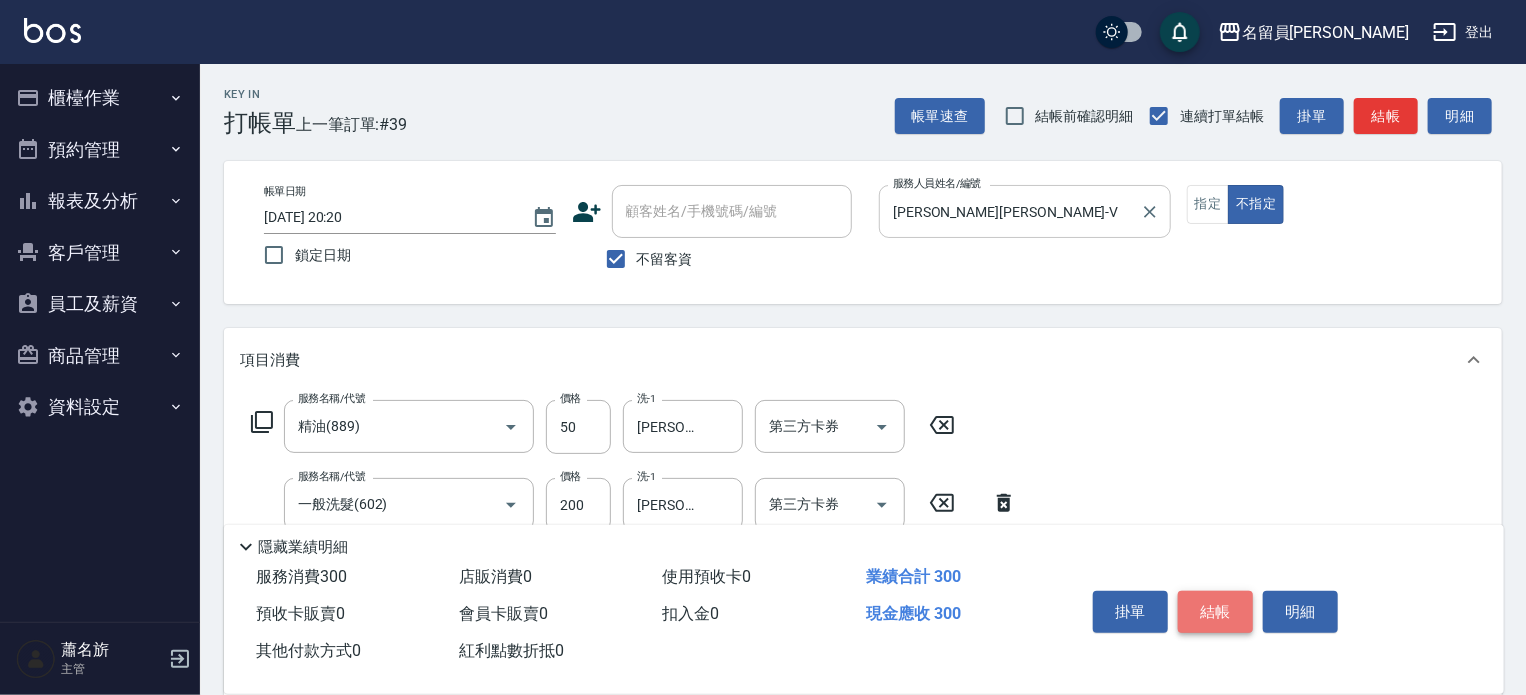 click on "結帳" at bounding box center [1215, 612] 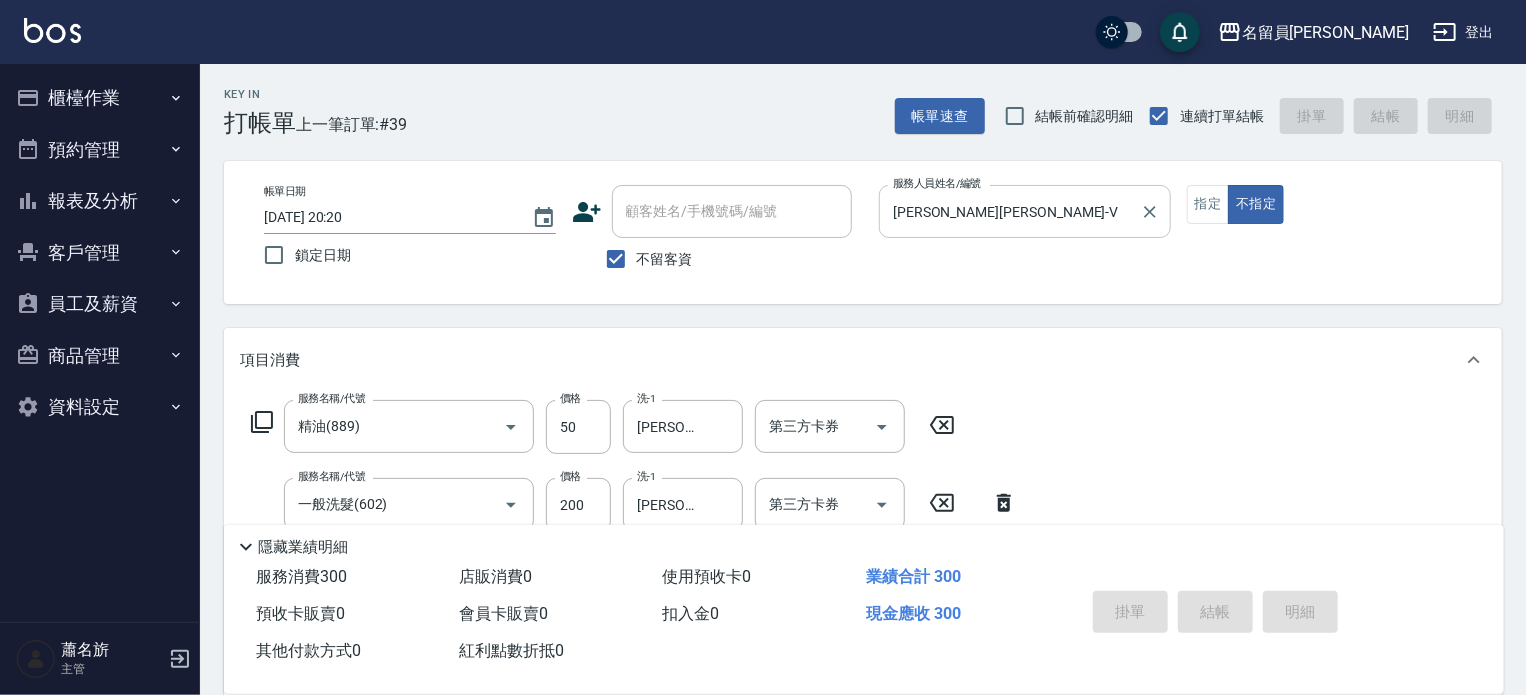 type on "[DATE] 20:21" 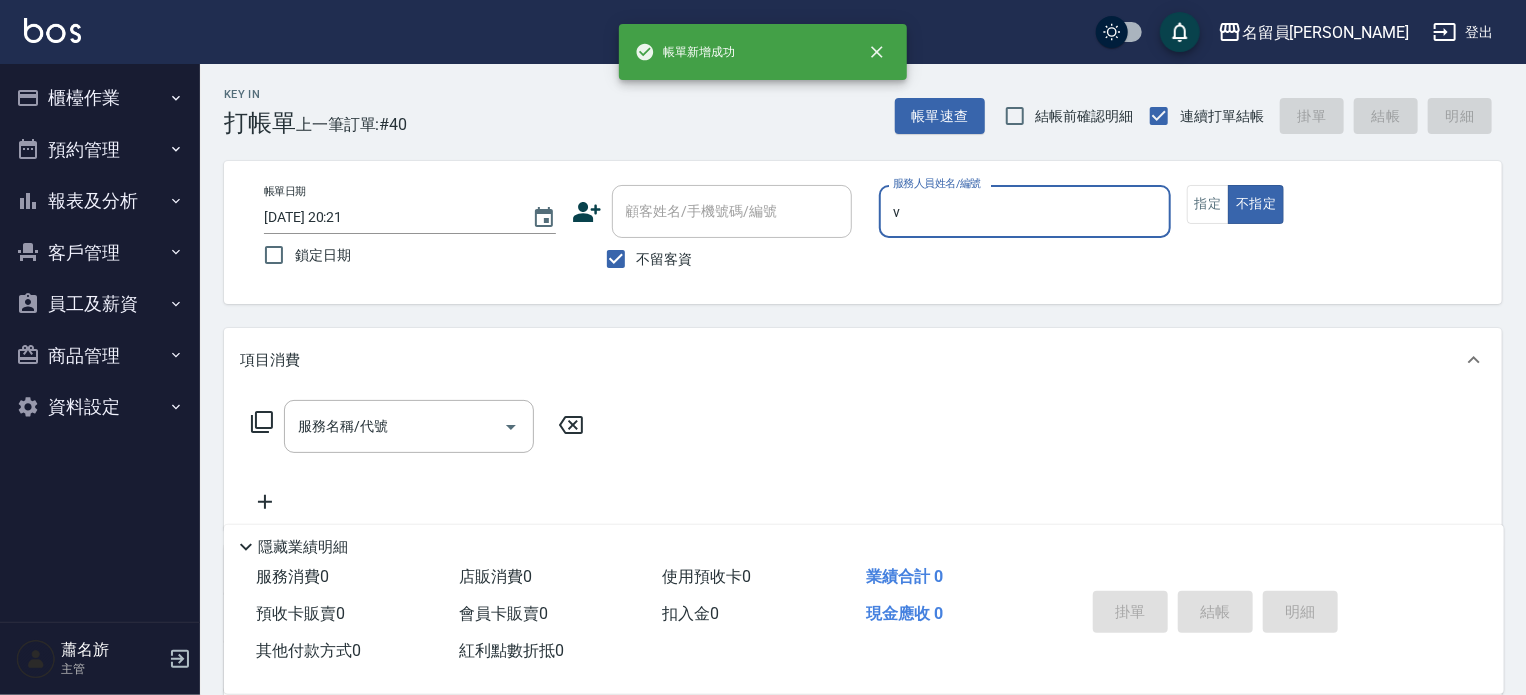 type on "[PERSON_NAME][PERSON_NAME]-V" 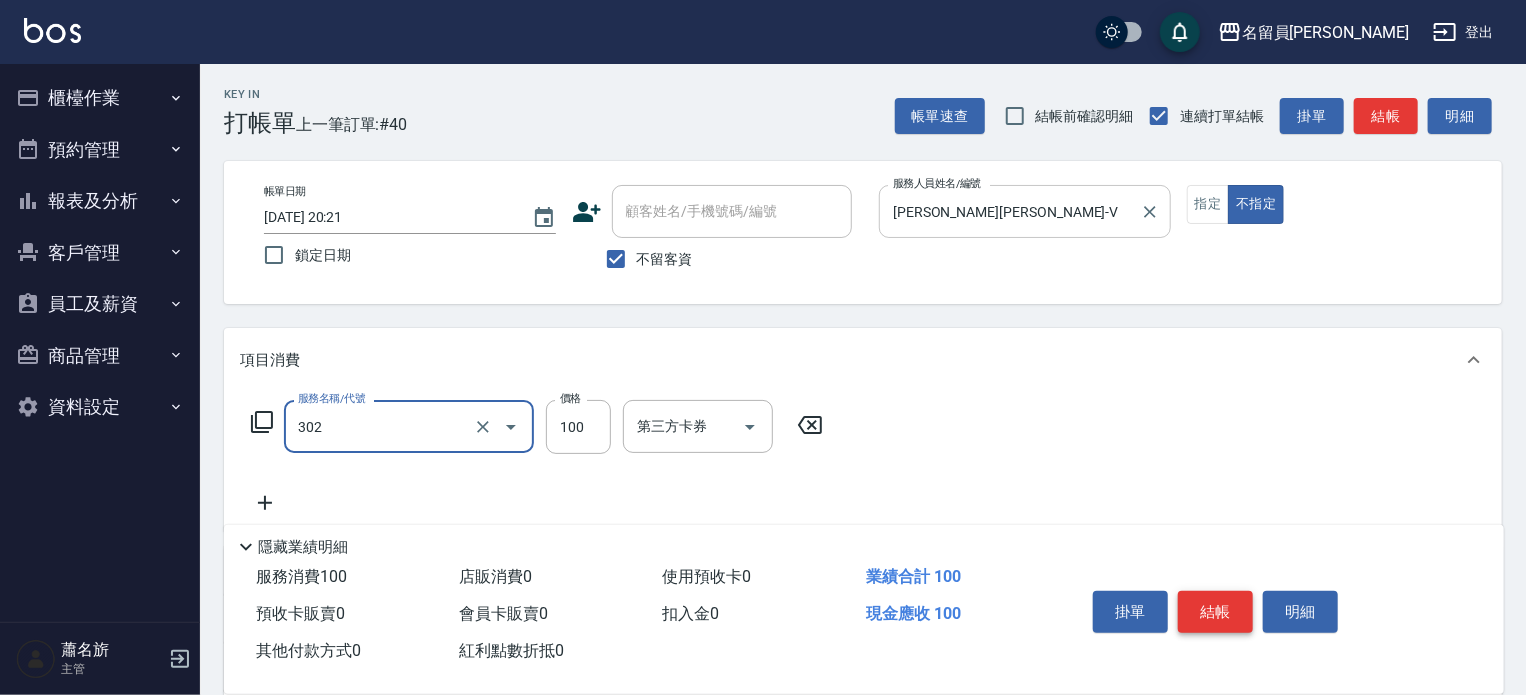 type on "剪髮(302)" 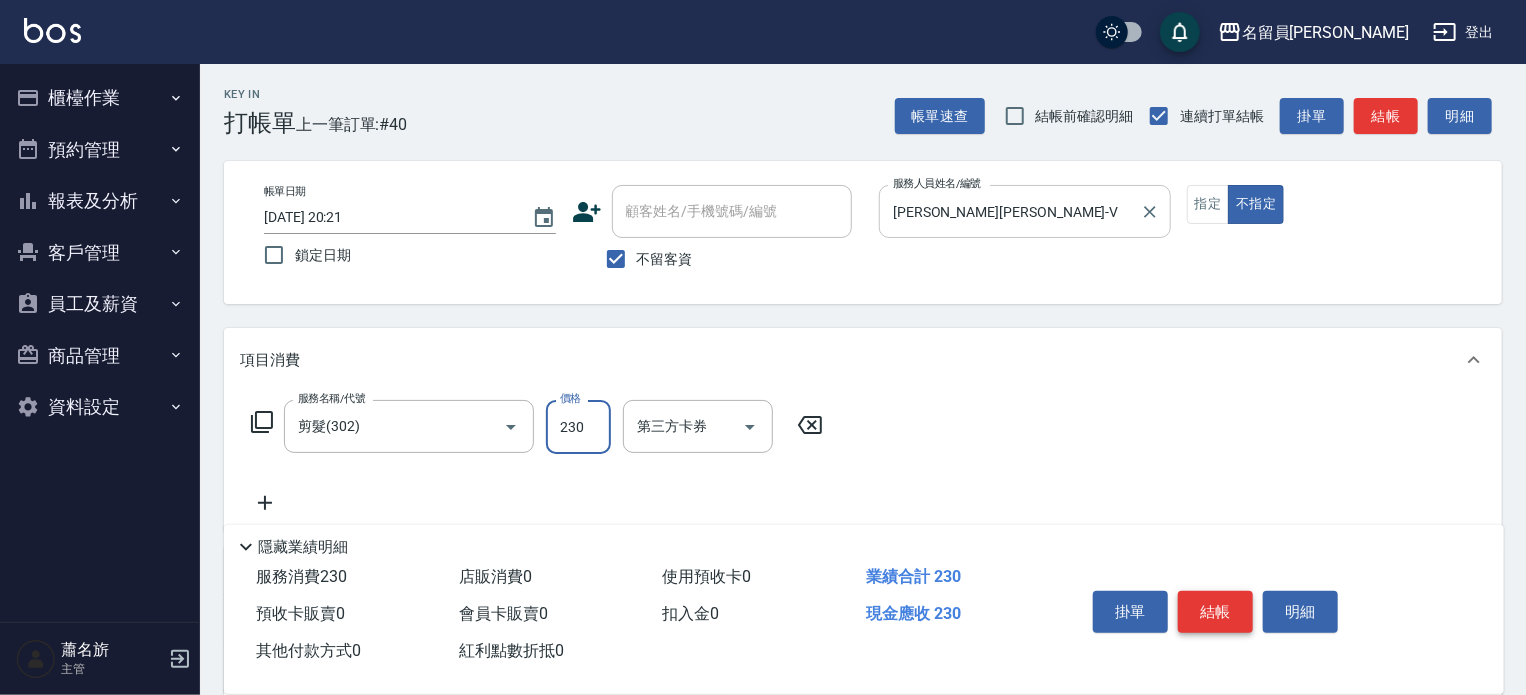 type on "230" 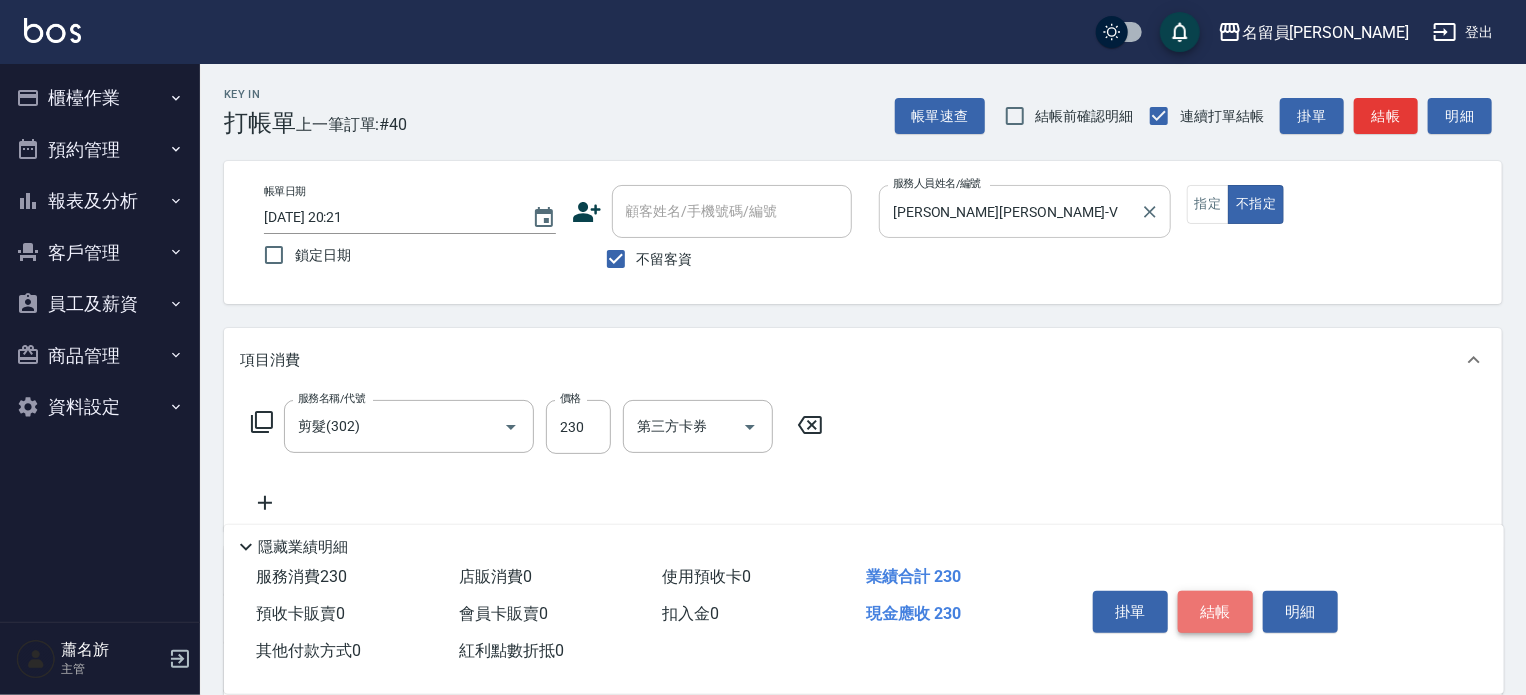 click on "結帳" at bounding box center (1215, 612) 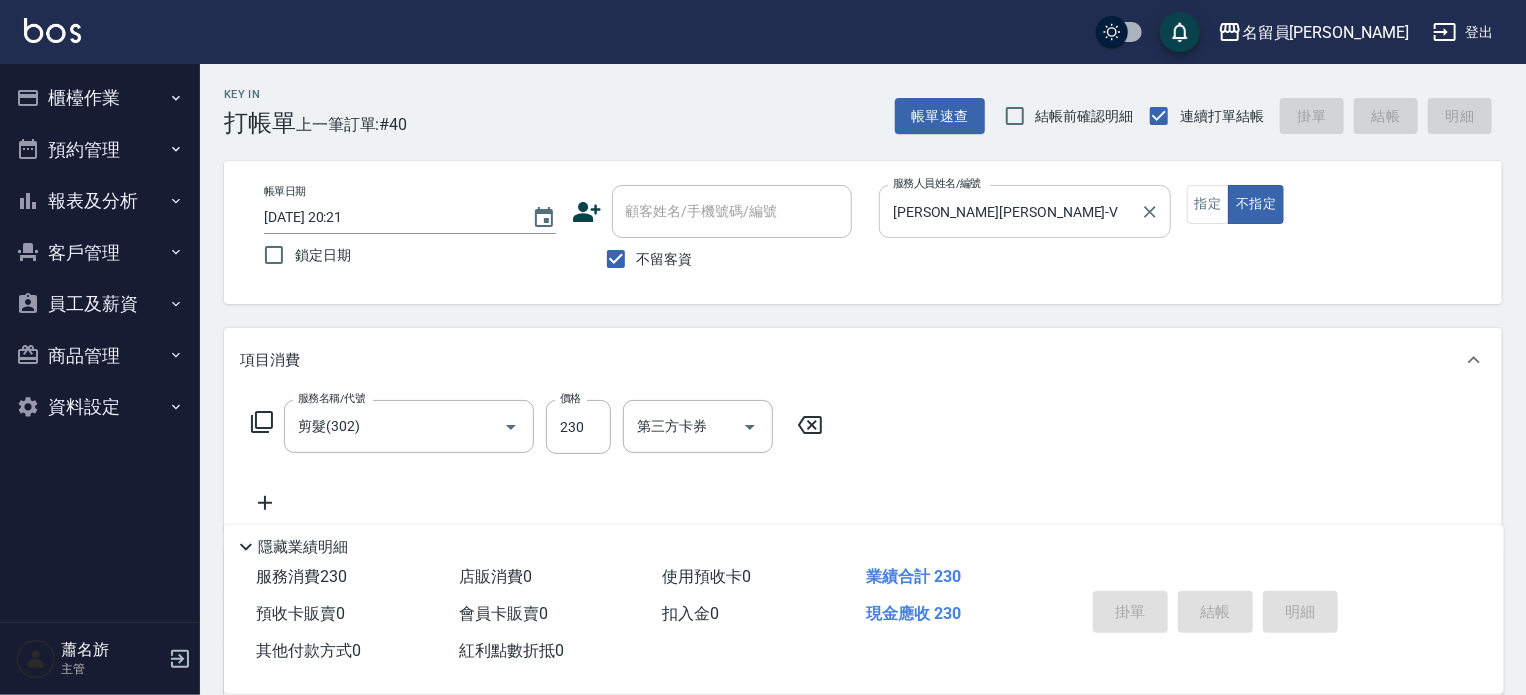 type 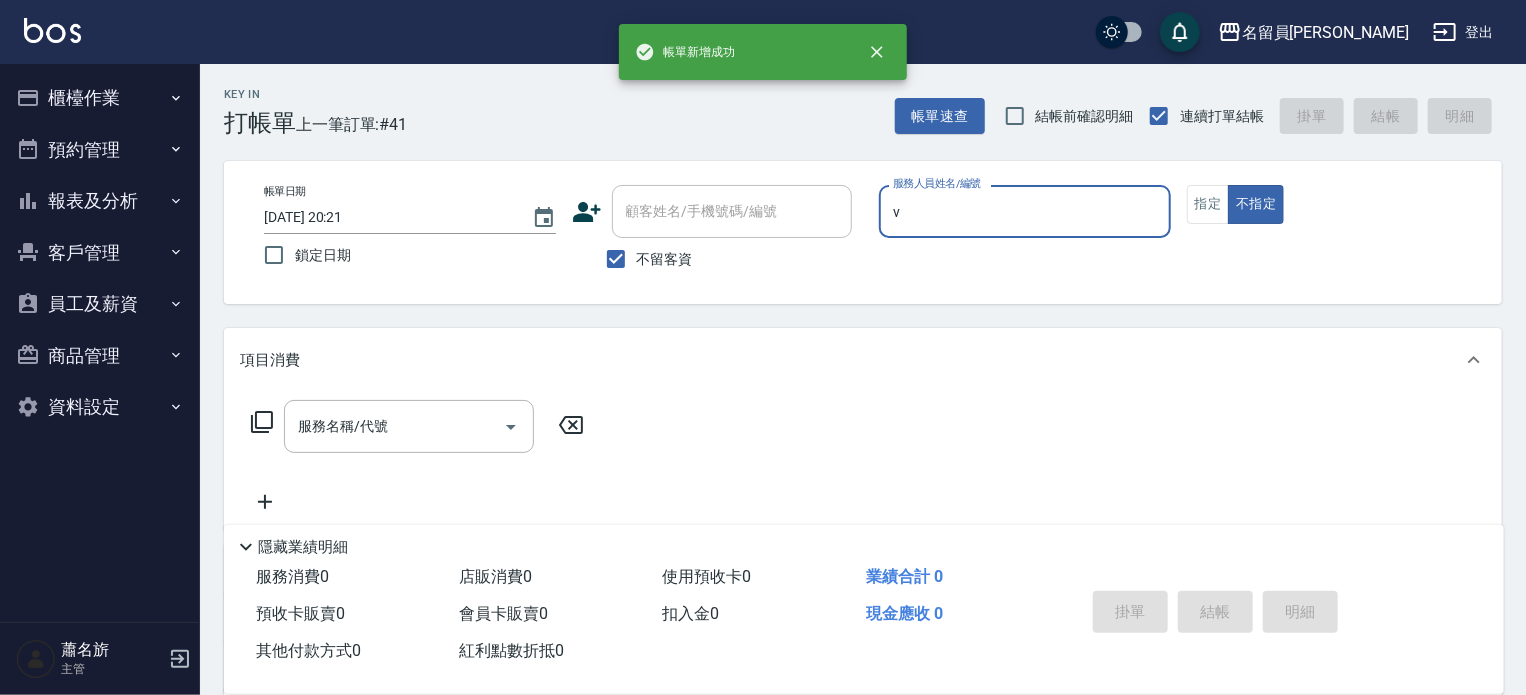 type on "[PERSON_NAME][PERSON_NAME]-V" 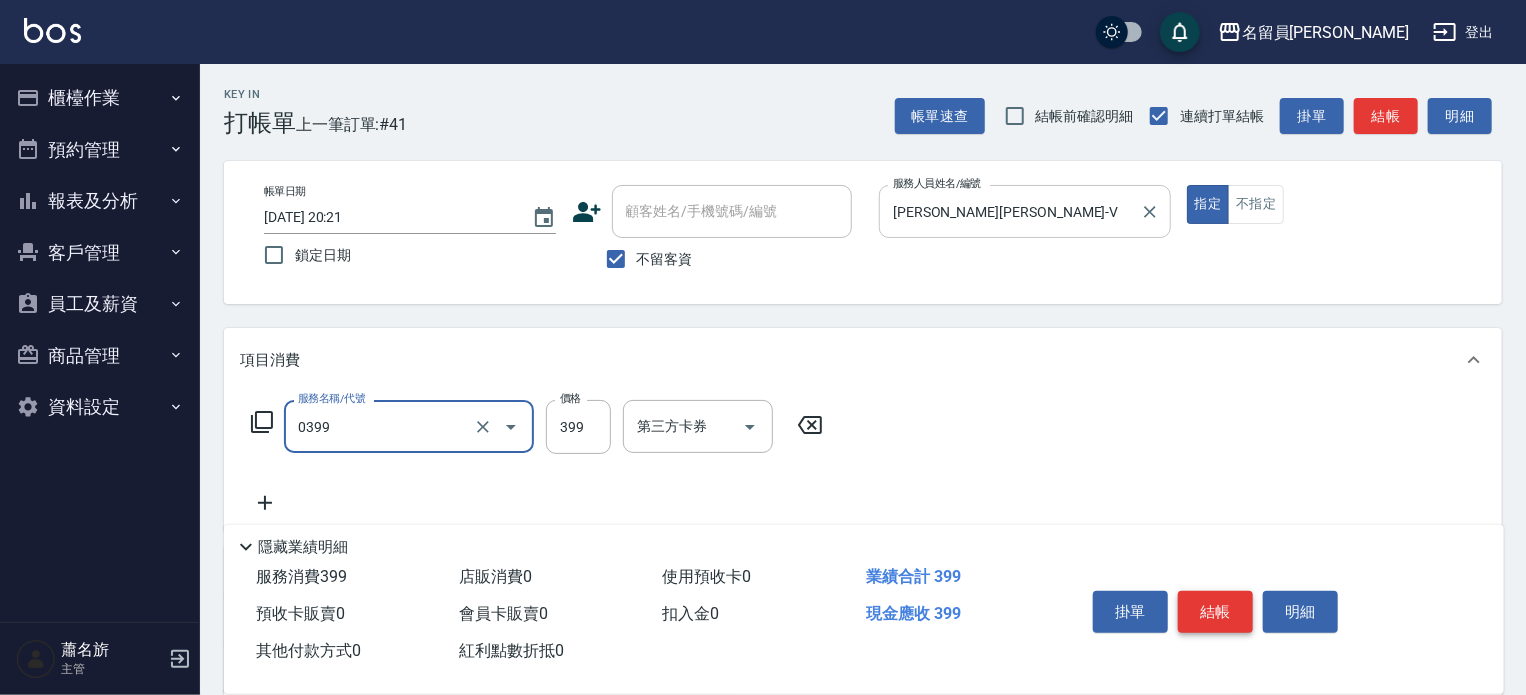 type on "海鹽SPA(0399)" 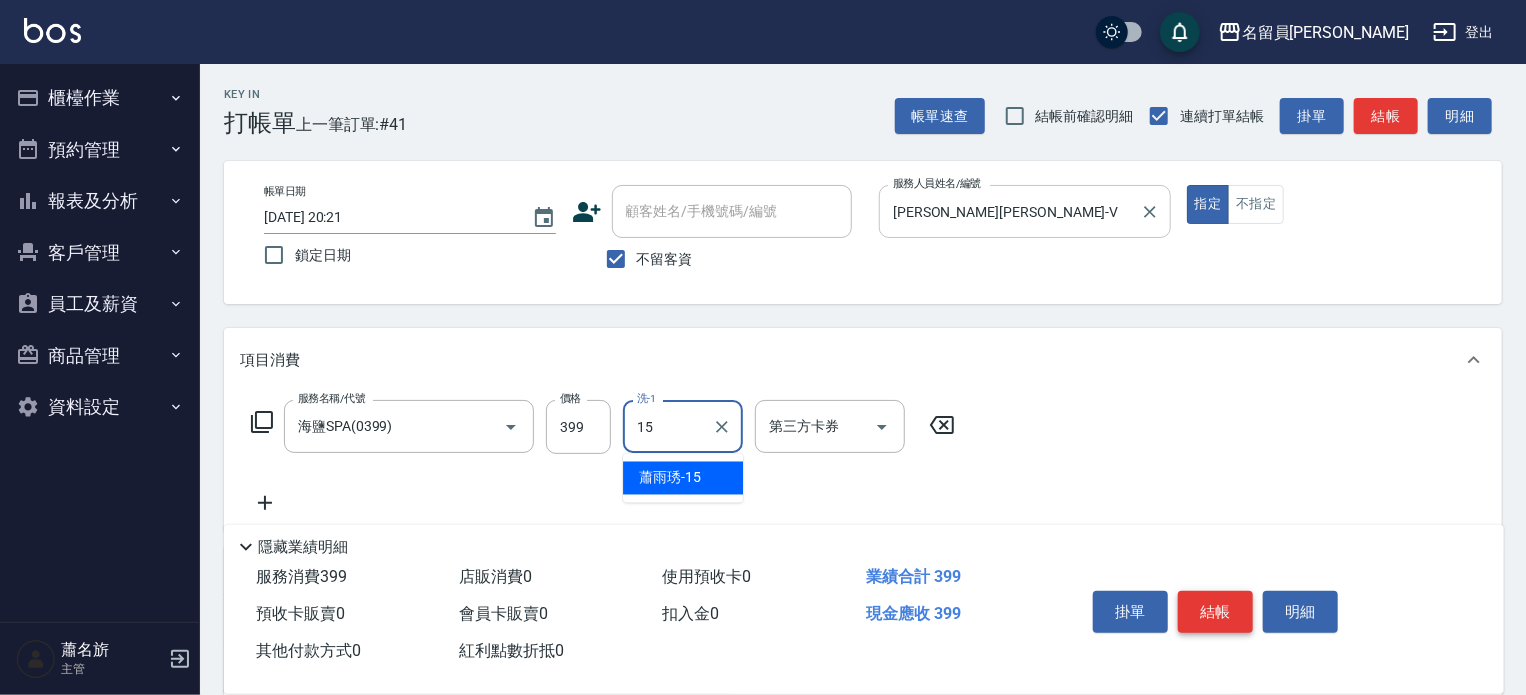 type on "[PERSON_NAME]-15" 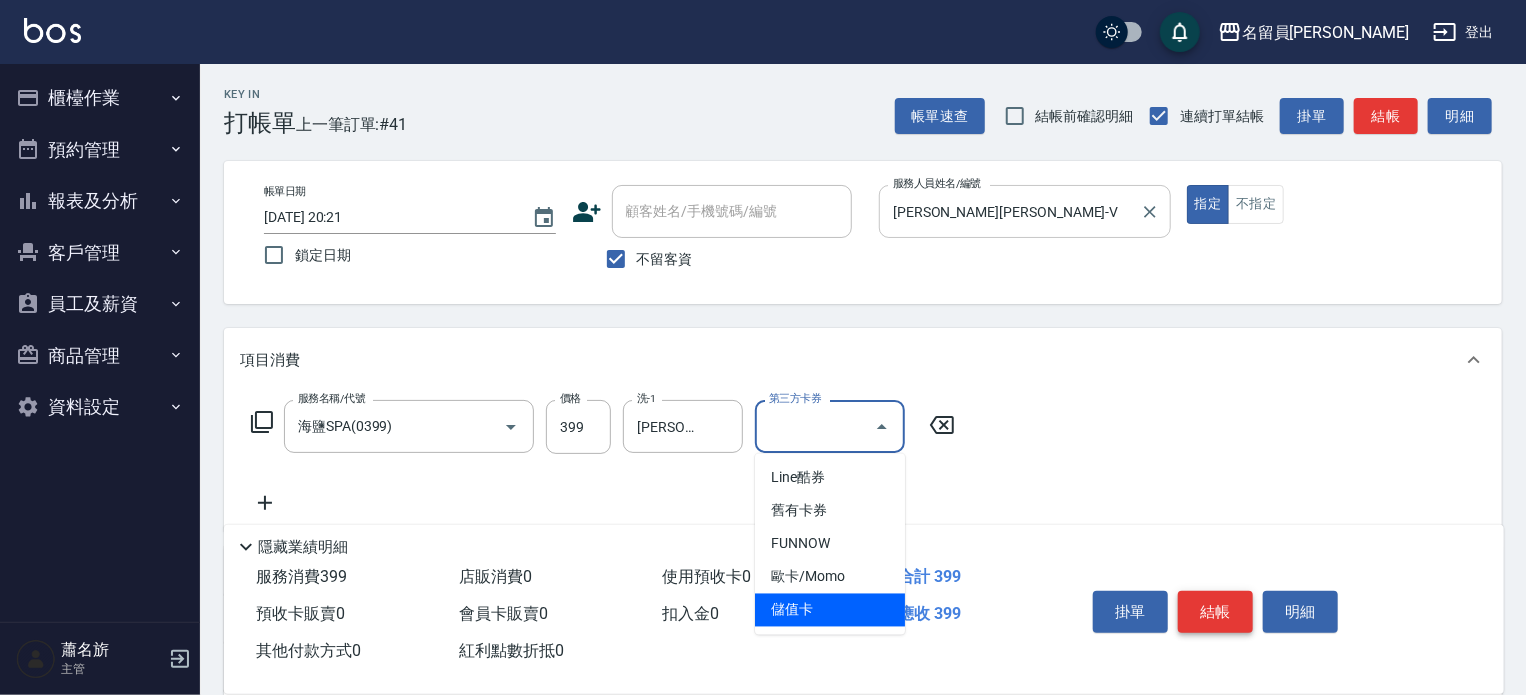 type on "儲值卡" 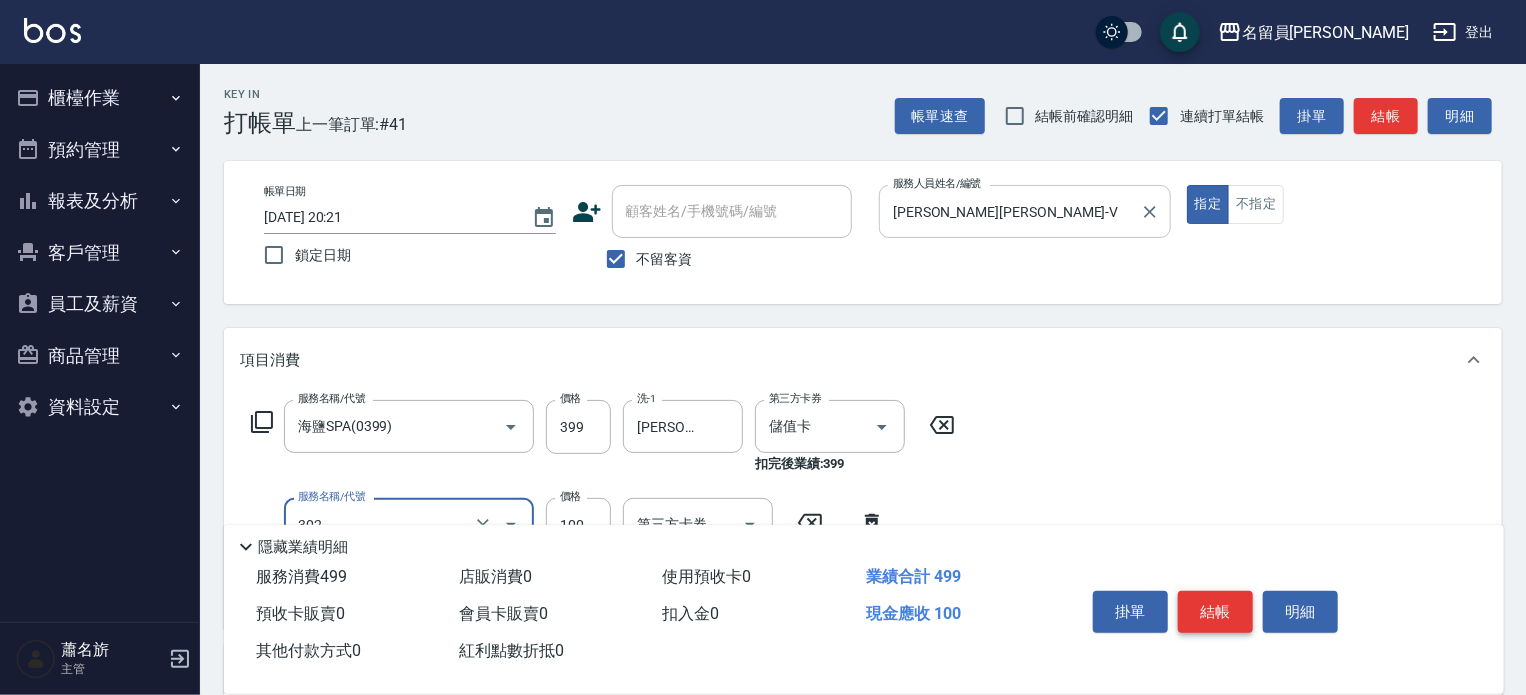 type on "剪髮(302)" 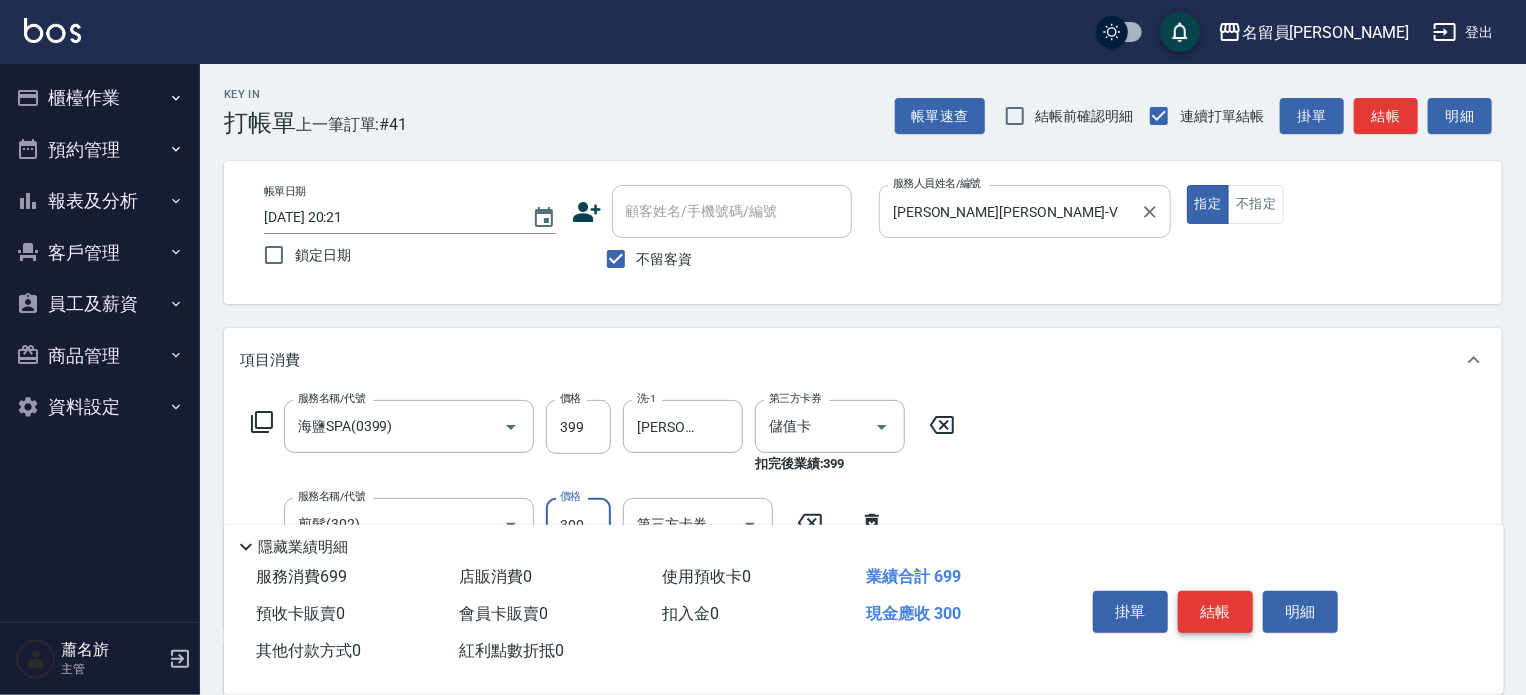 type 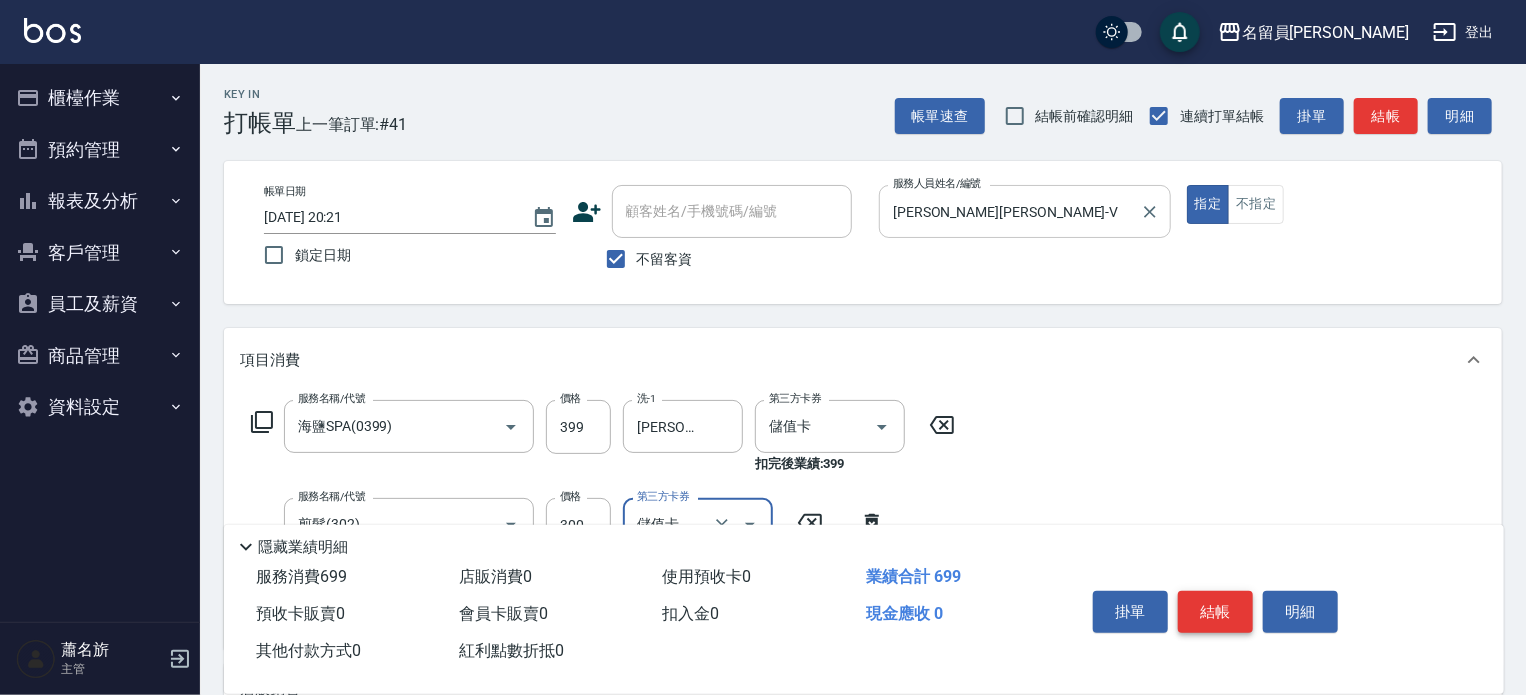 click on "結帳" at bounding box center (1215, 612) 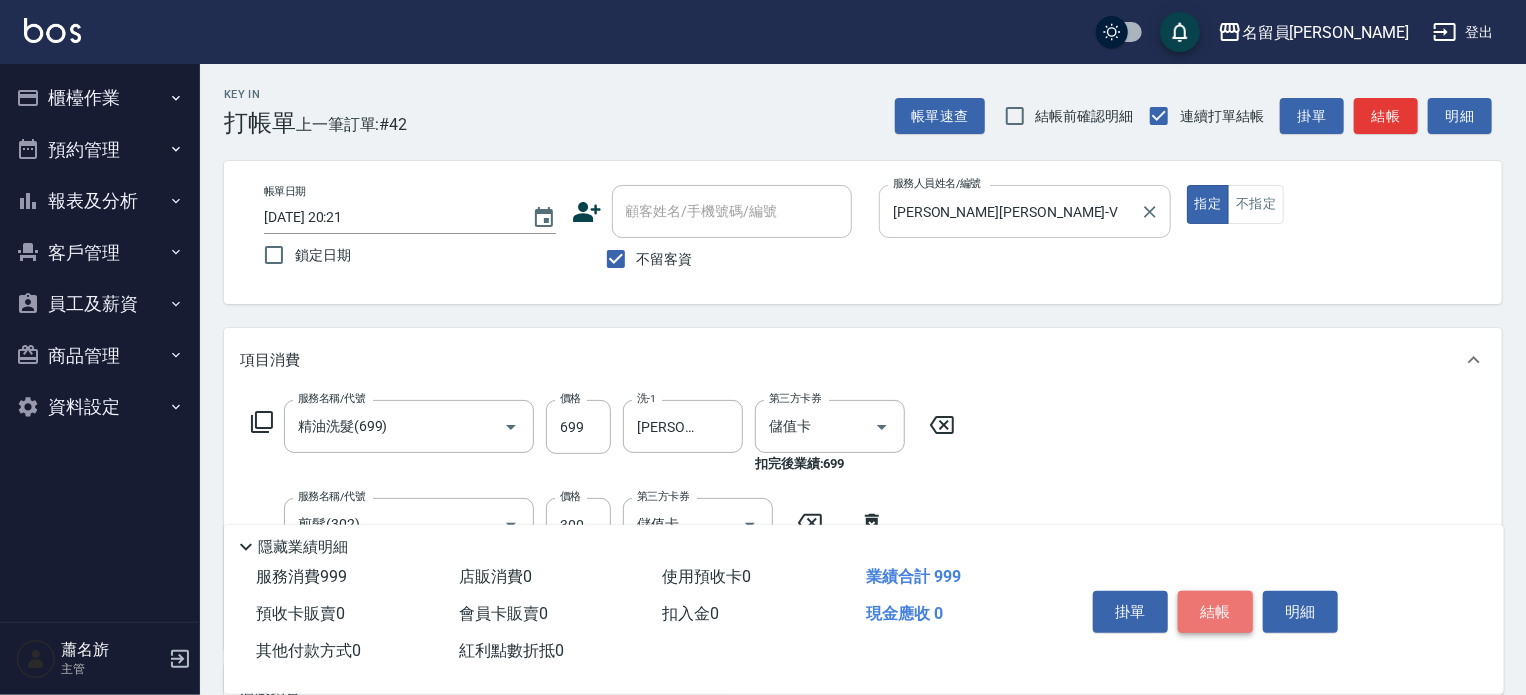click on "結帳" at bounding box center (1215, 612) 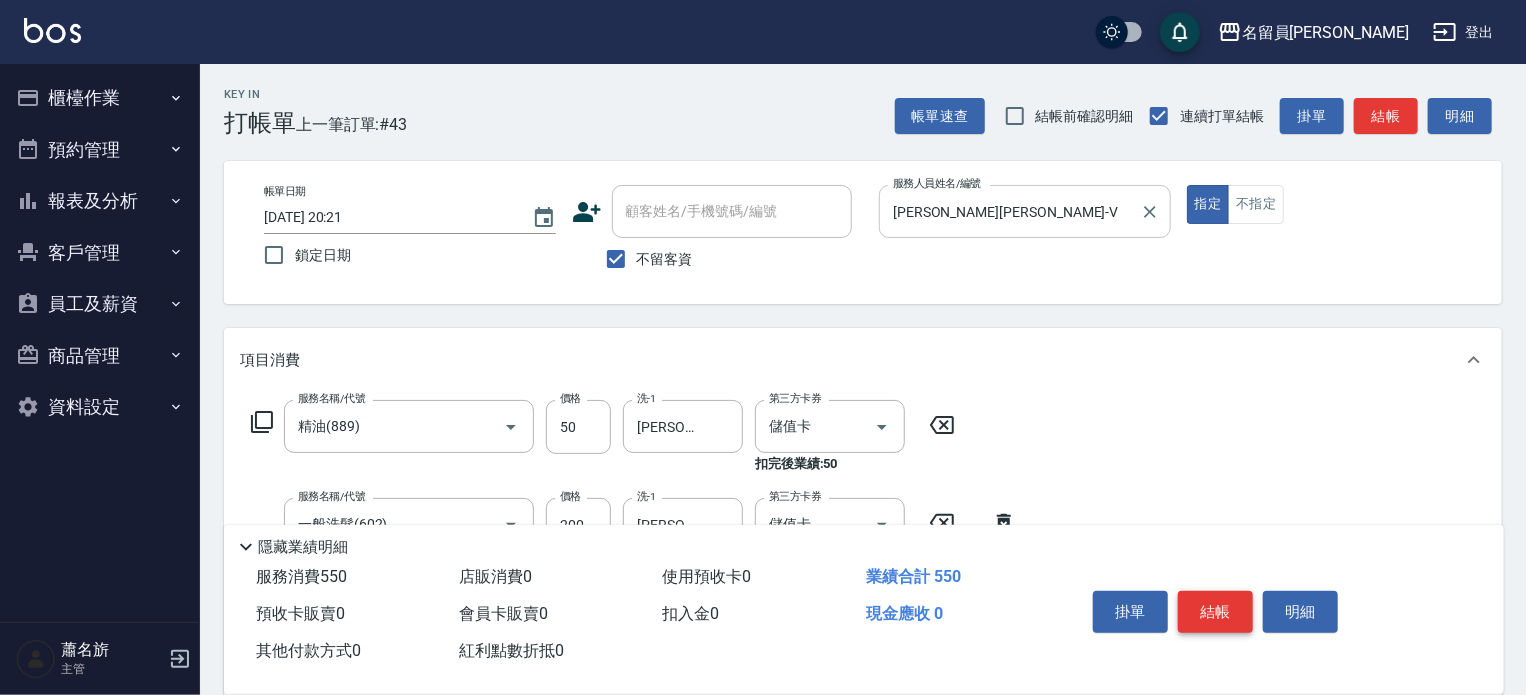 click on "結帳" at bounding box center [1215, 612] 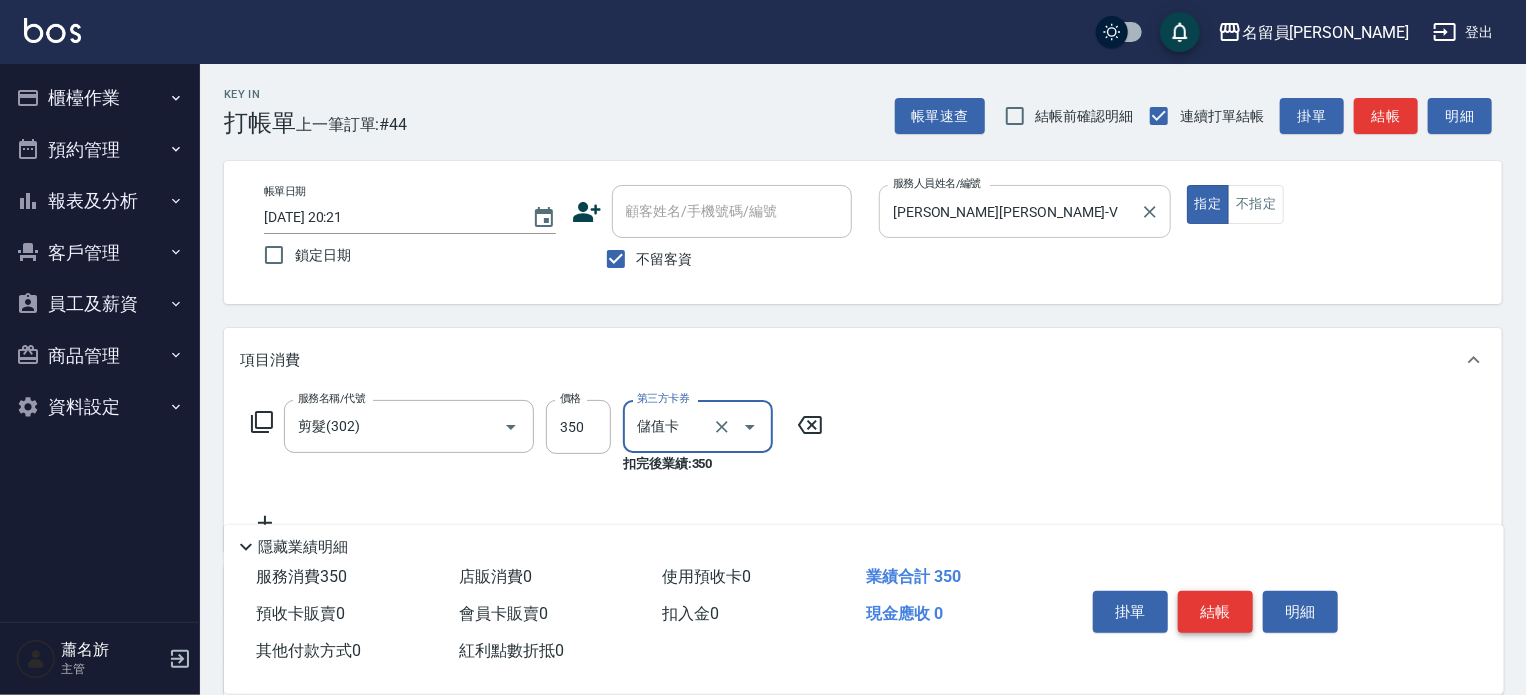 click on "結帳" at bounding box center (1215, 612) 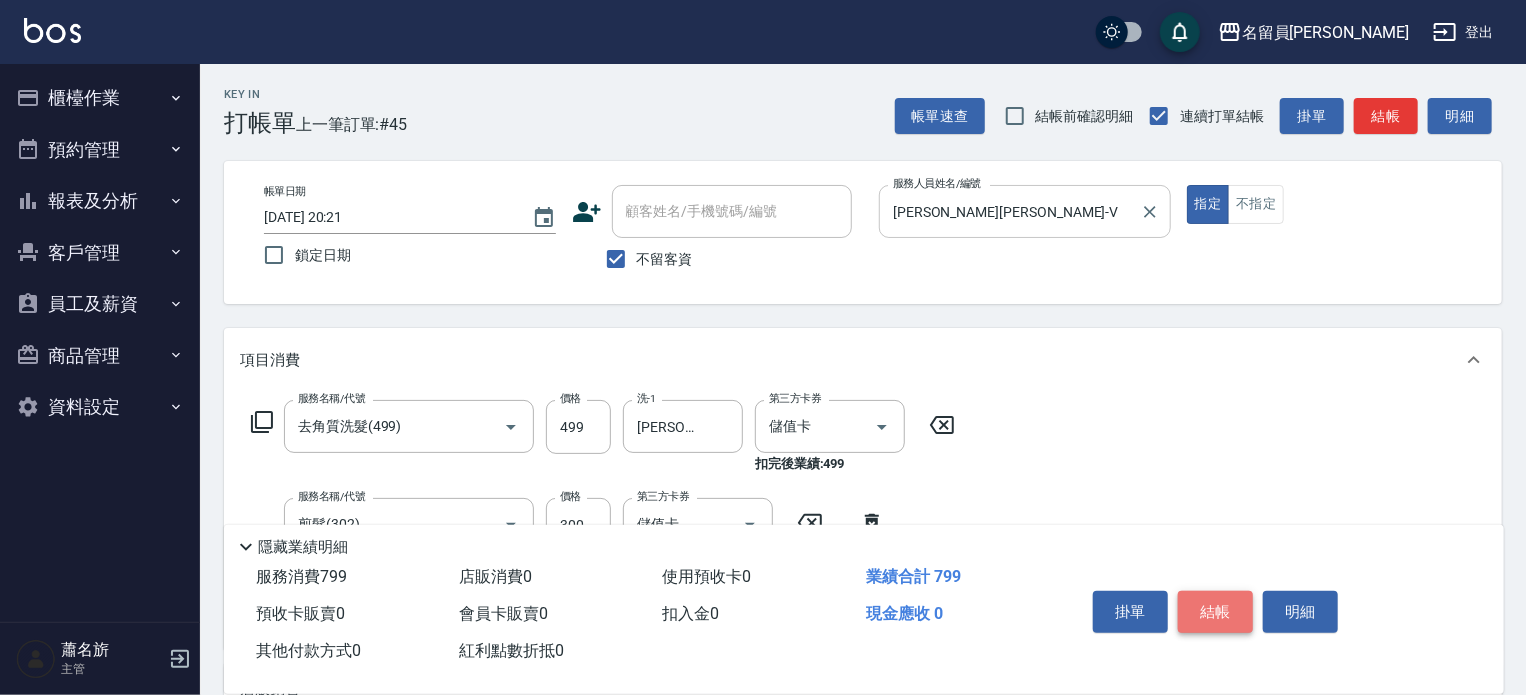 click on "結帳" at bounding box center [1215, 612] 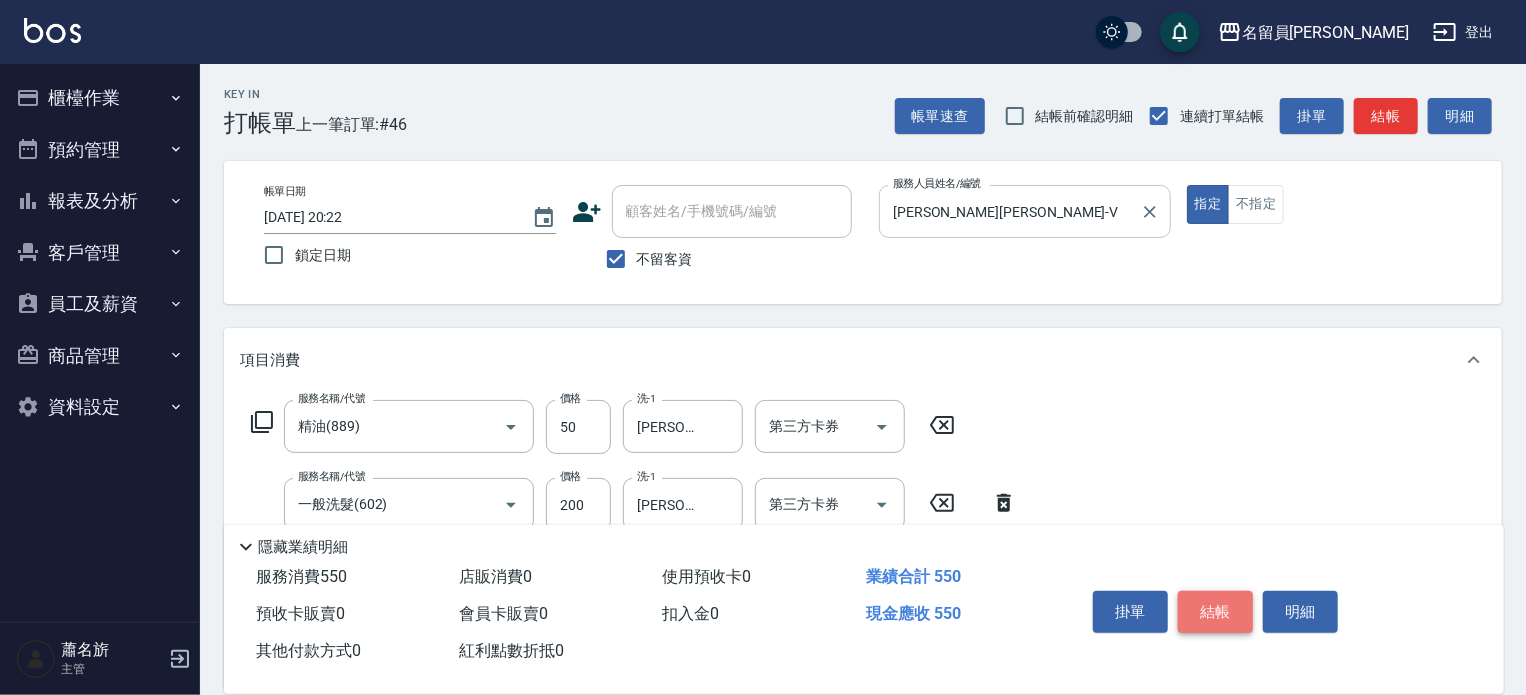 click on "結帳" at bounding box center [1215, 612] 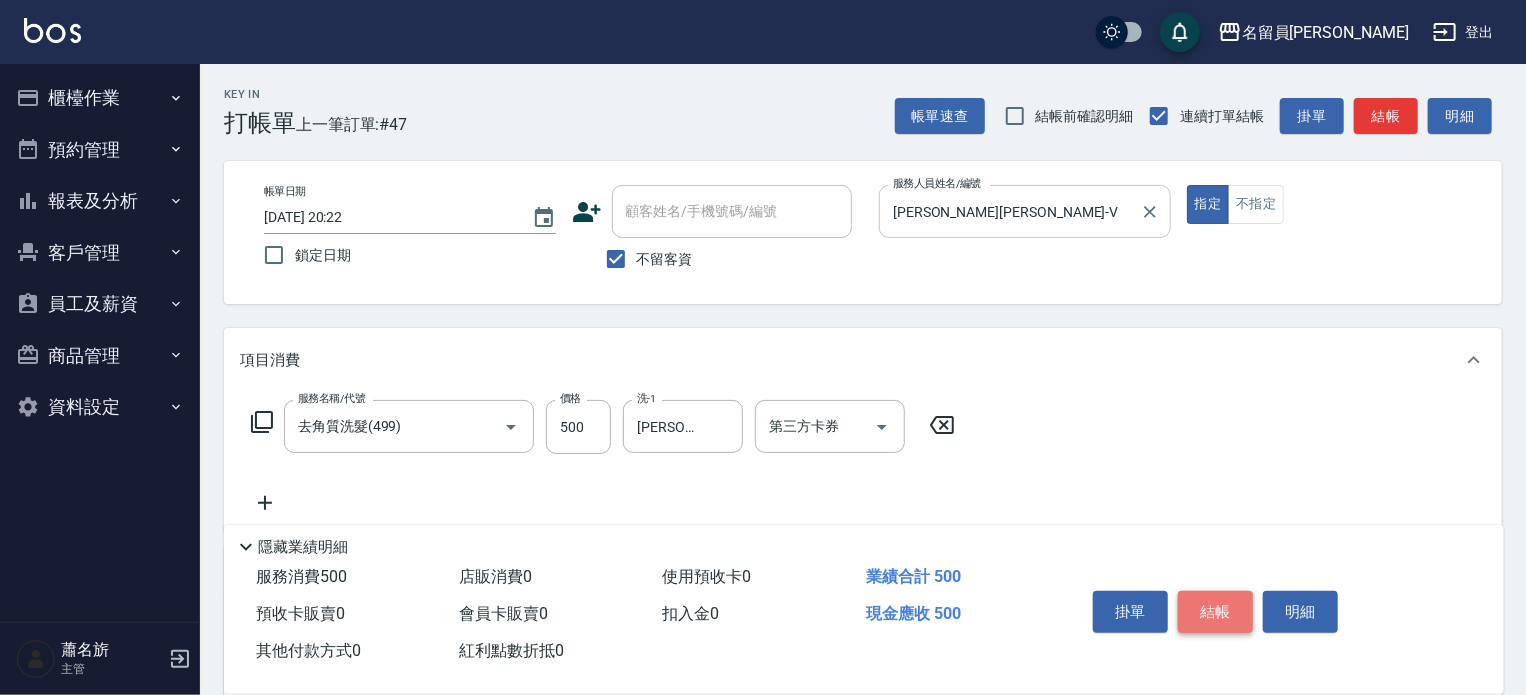 click on "結帳" at bounding box center (1215, 612) 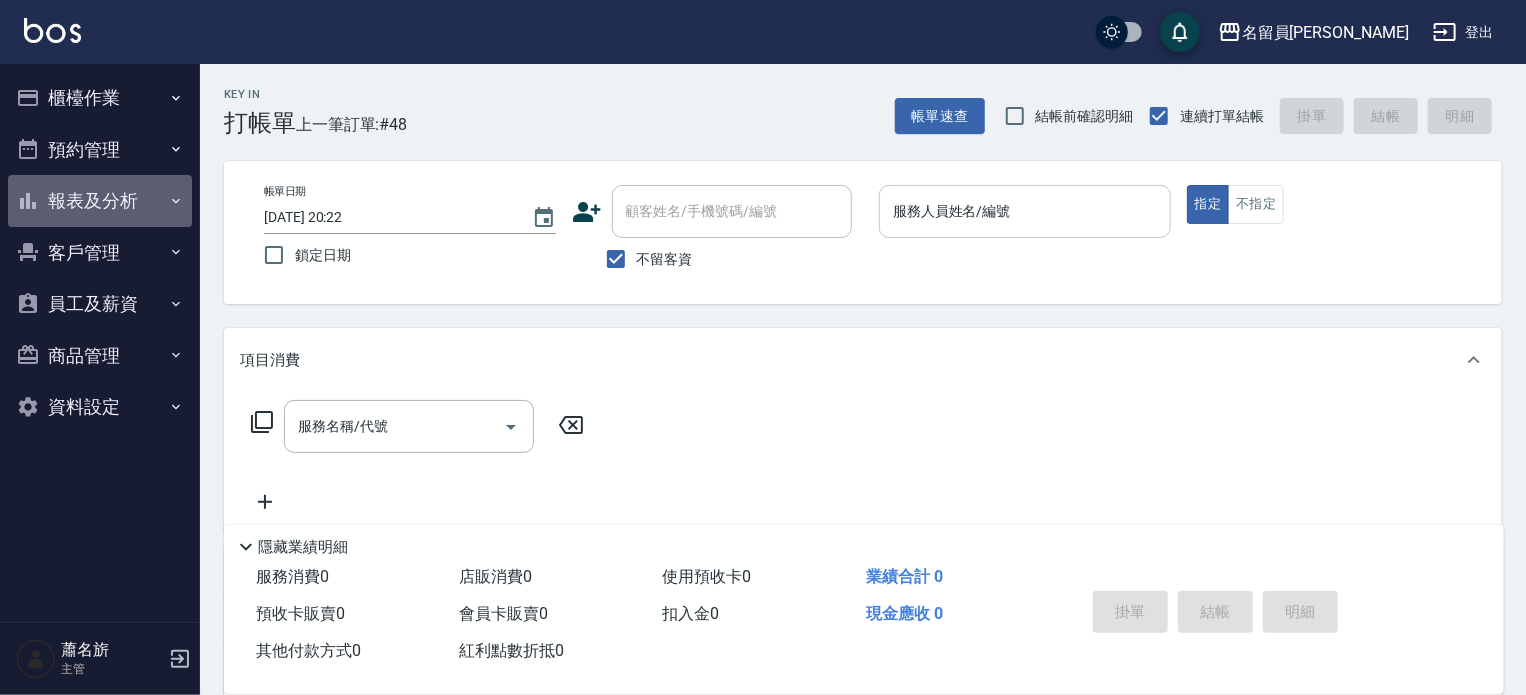 click on "報表及分析" at bounding box center (100, 201) 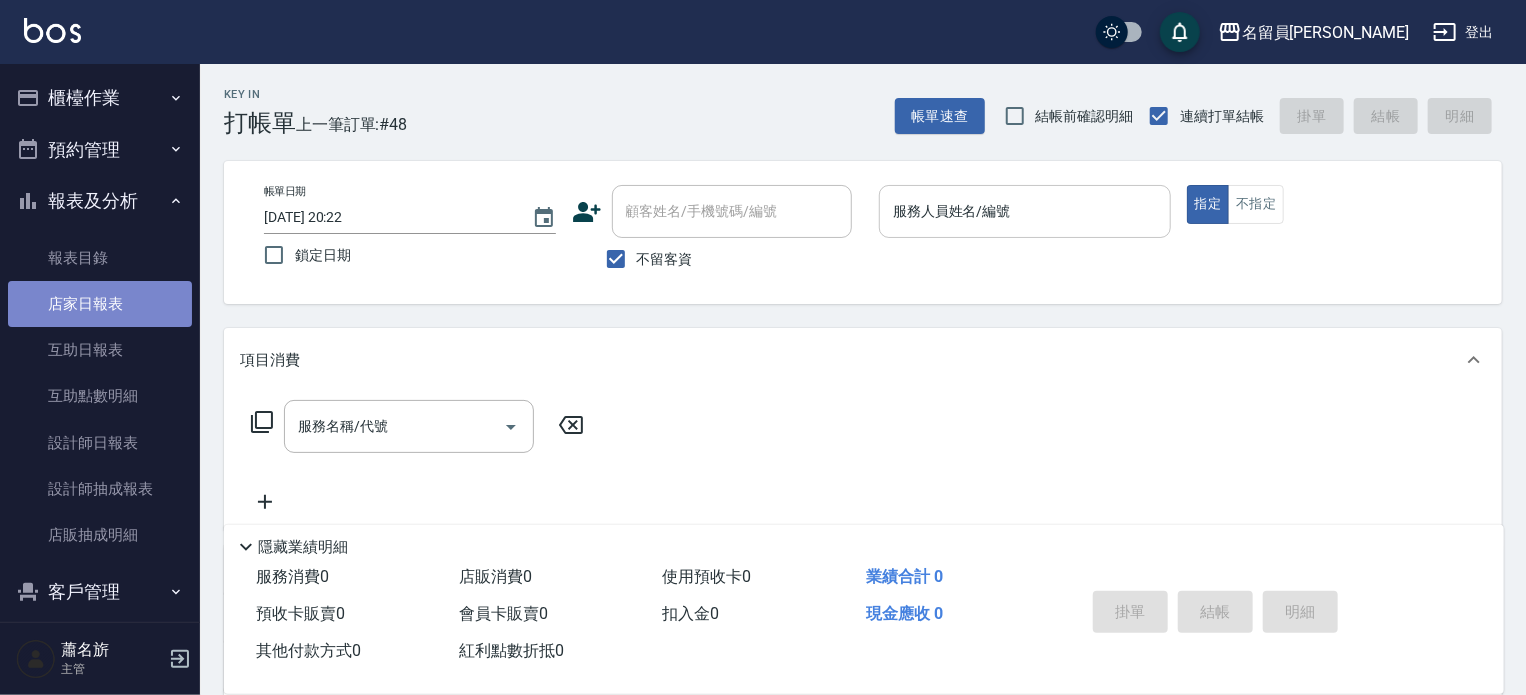 click on "店家日報表" at bounding box center [100, 304] 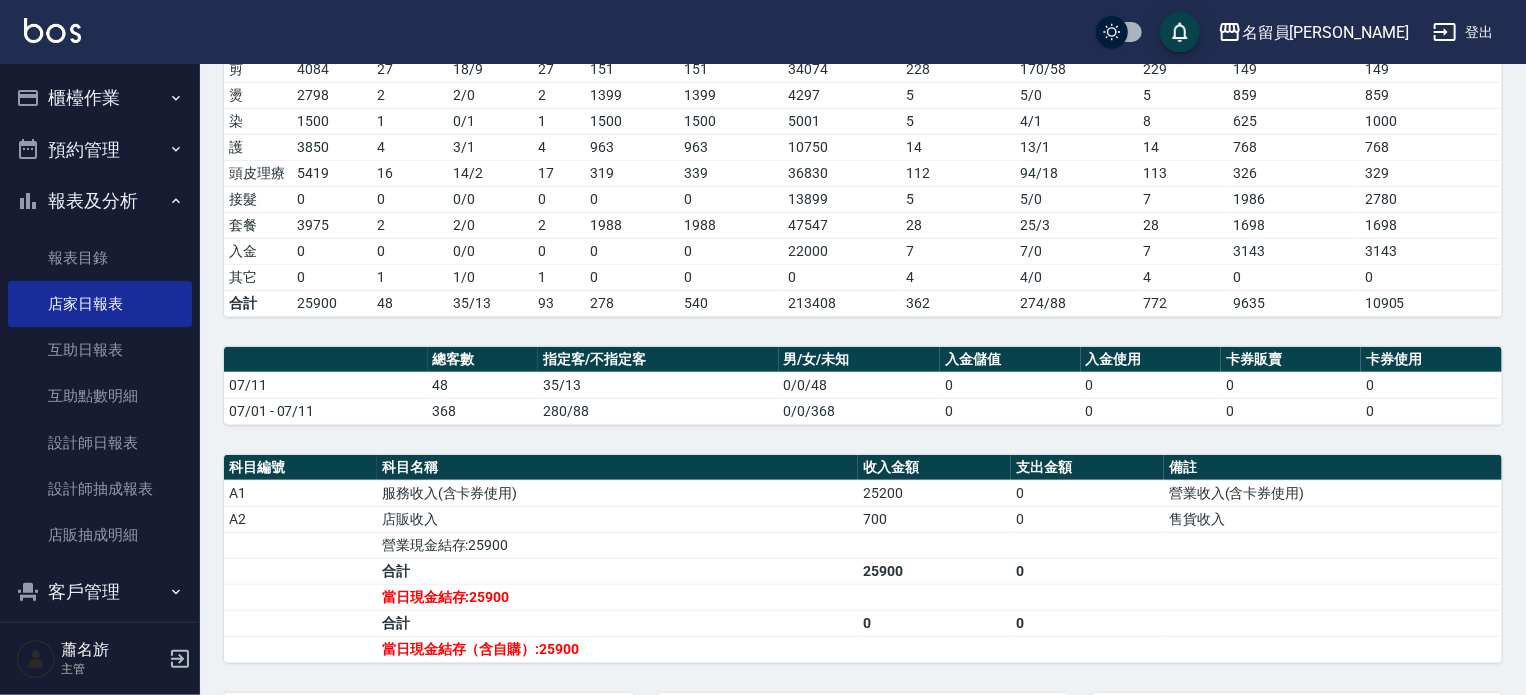 scroll, scrollTop: 568, scrollLeft: 0, axis: vertical 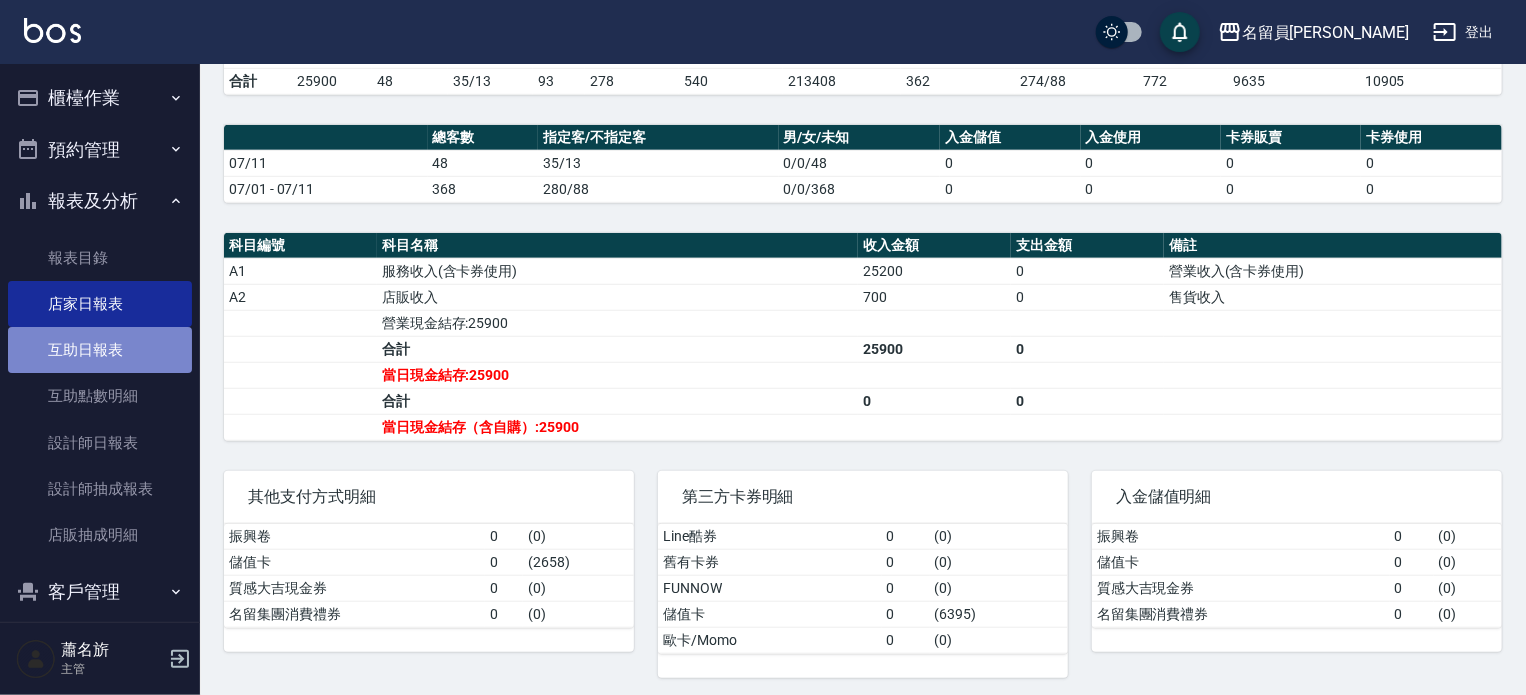 click on "互助日報表" at bounding box center [100, 350] 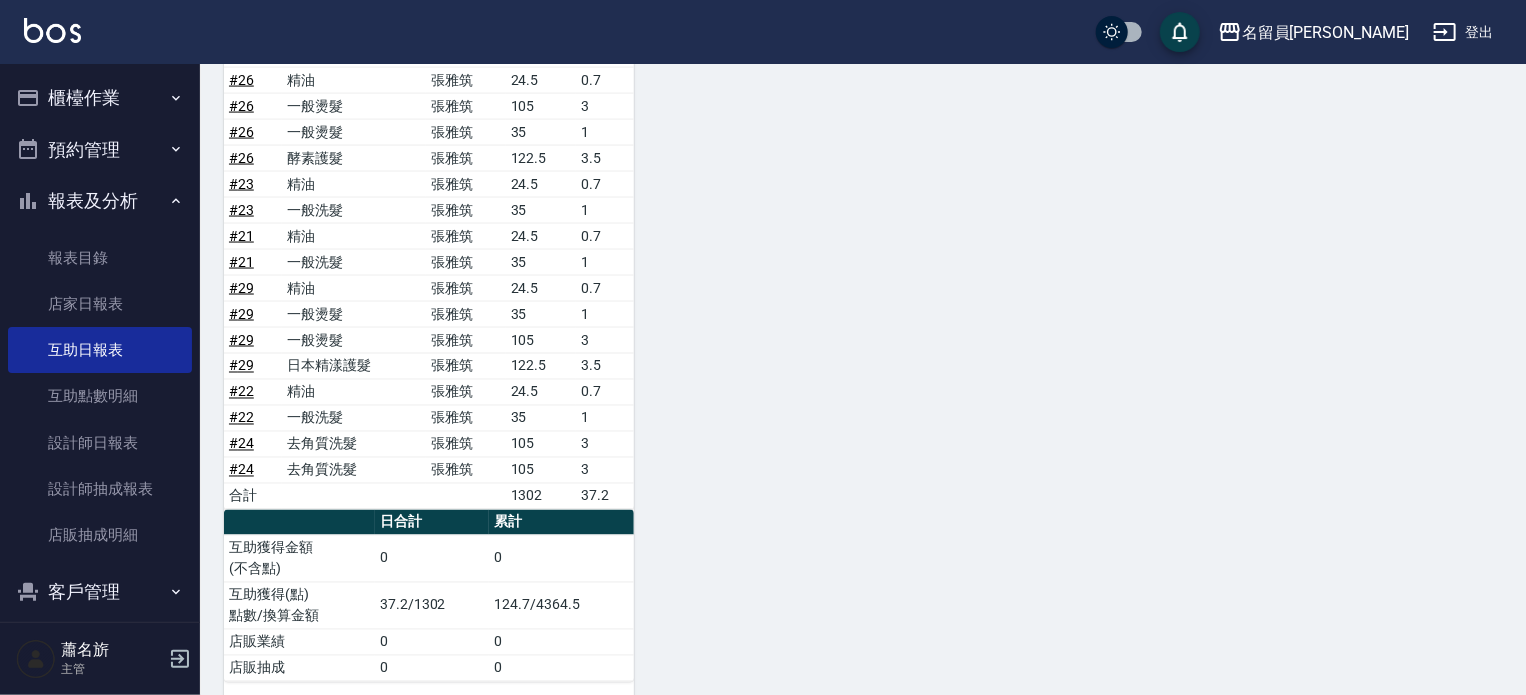 scroll, scrollTop: 1550, scrollLeft: 0, axis: vertical 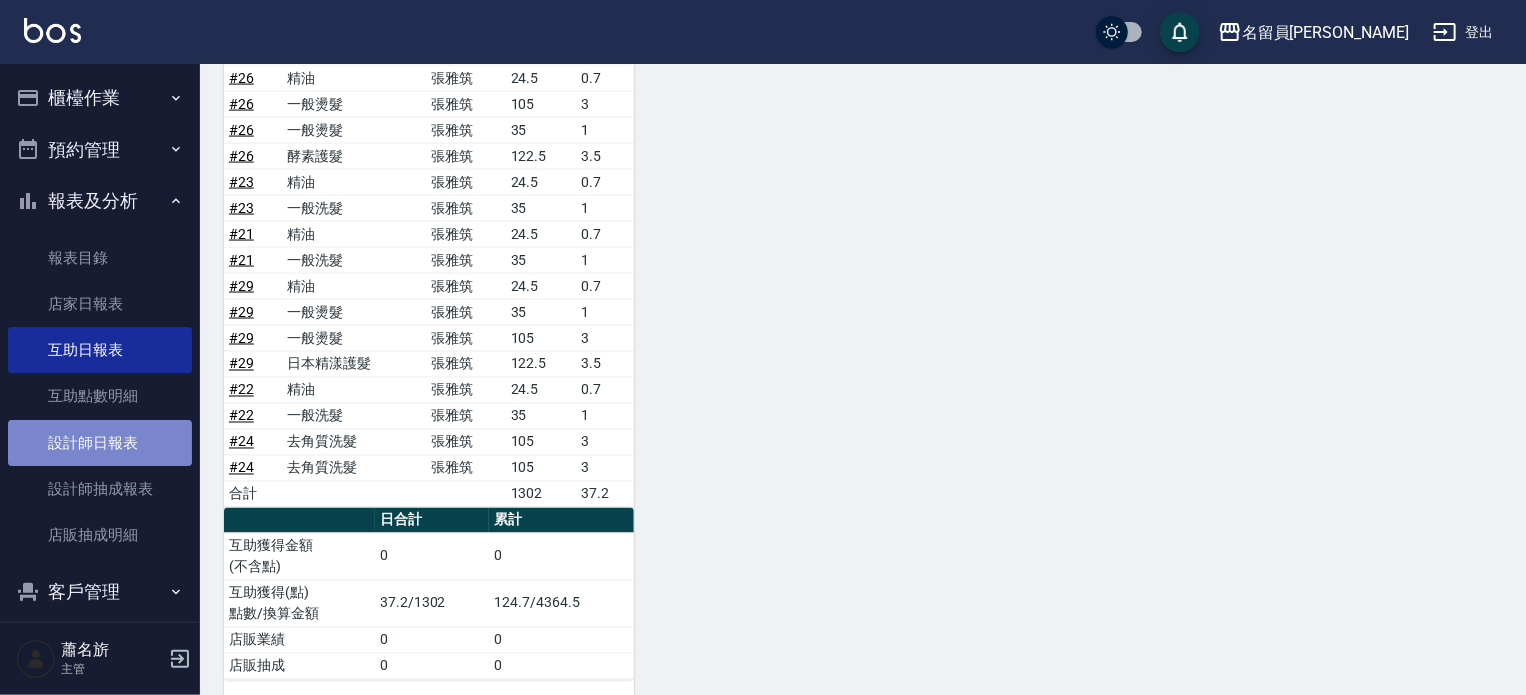click on "設計師日報表" at bounding box center [100, 443] 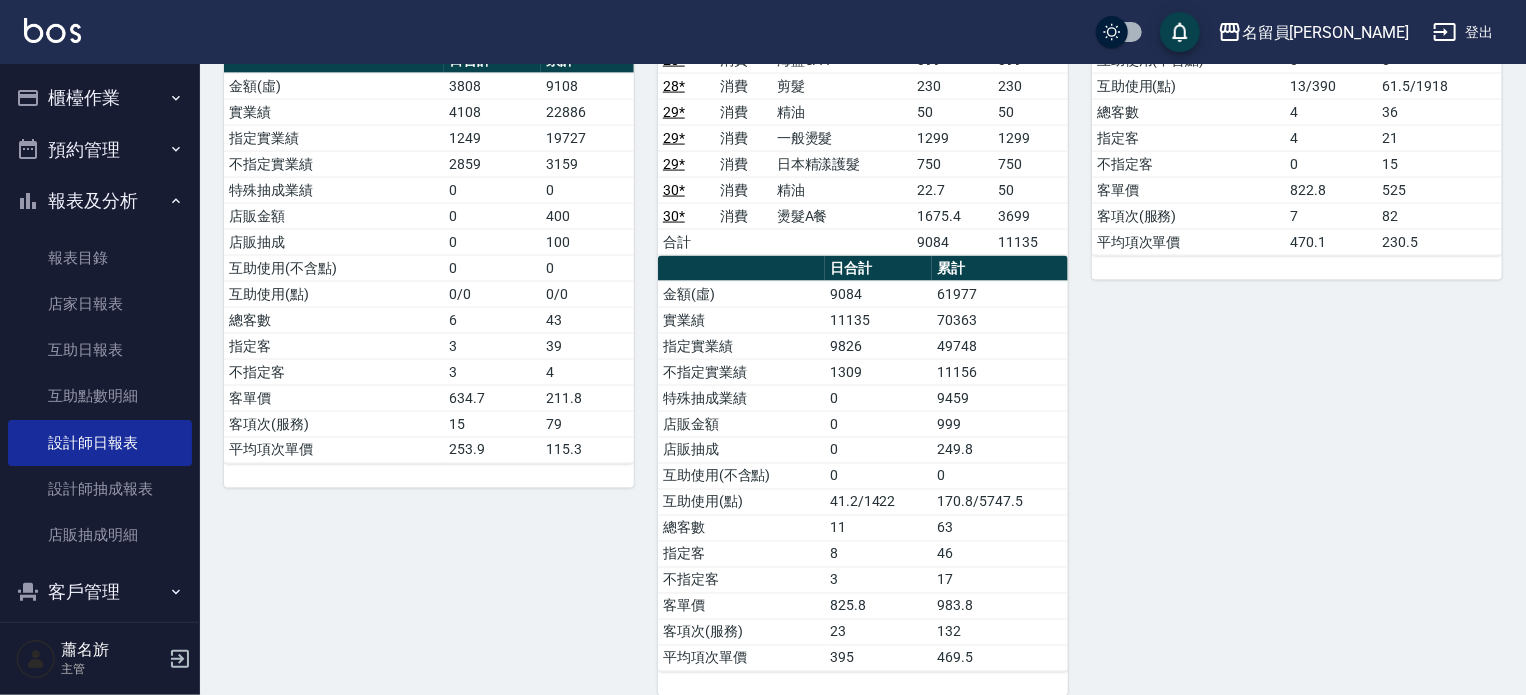 scroll, scrollTop: 1300, scrollLeft: 0, axis: vertical 